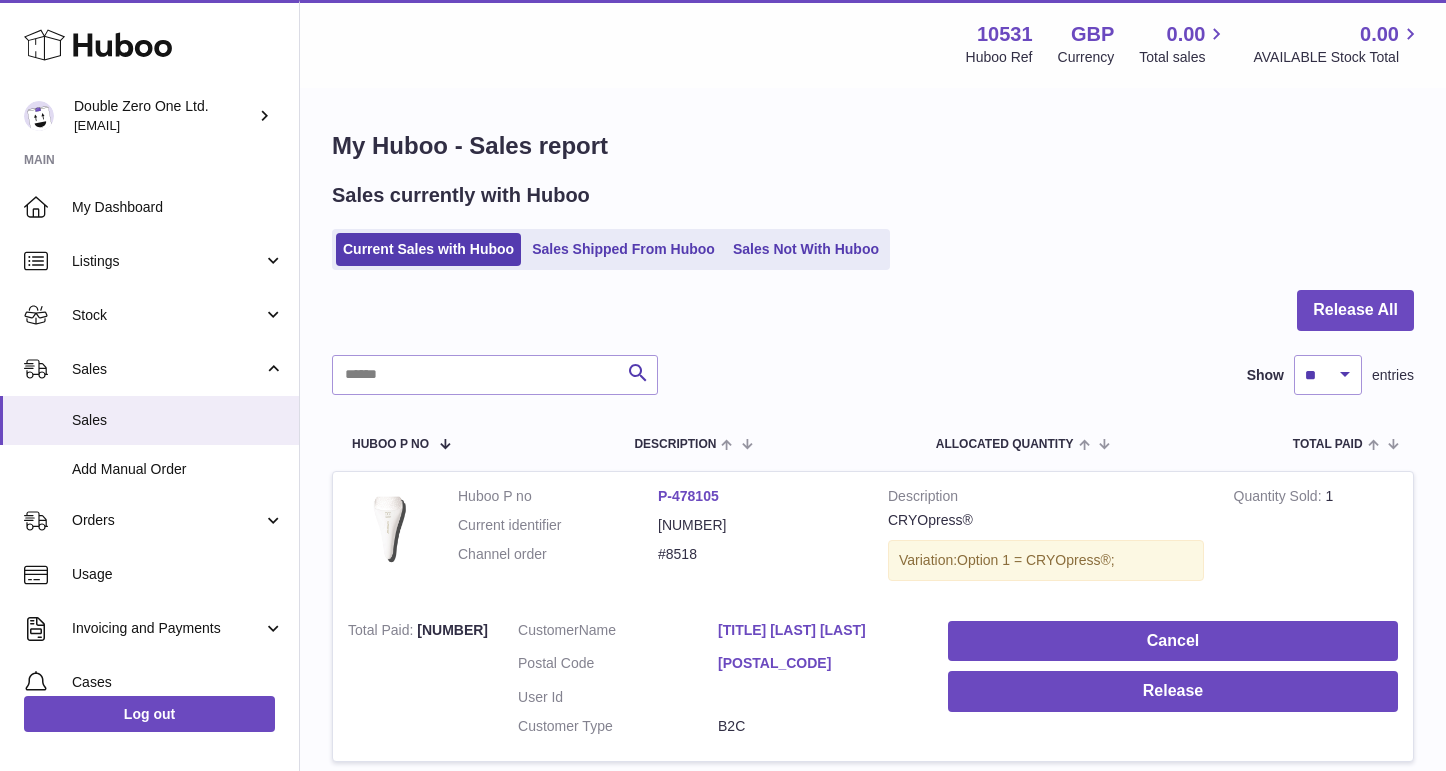 scroll, scrollTop: 0, scrollLeft: 0, axis: both 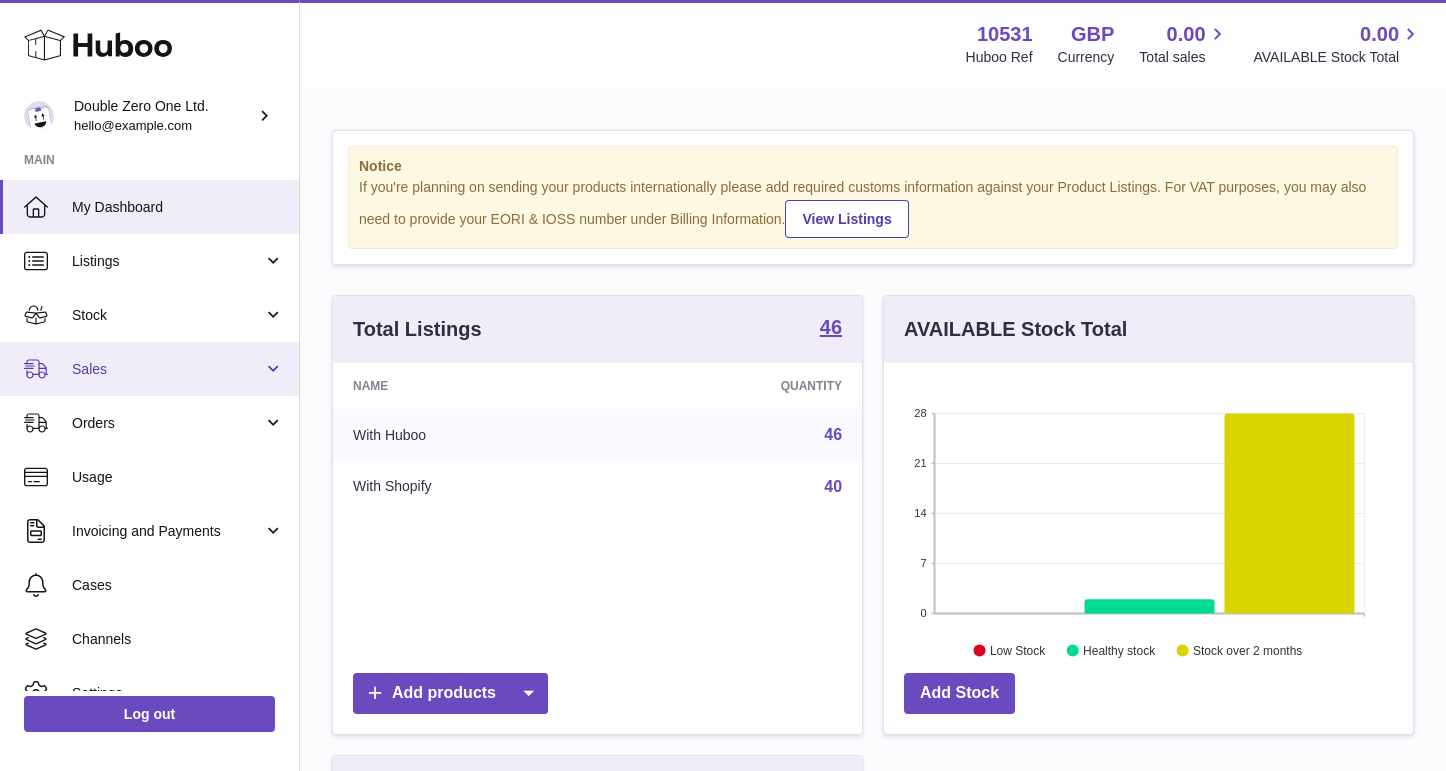 click on "Sales" at bounding box center [149, 369] 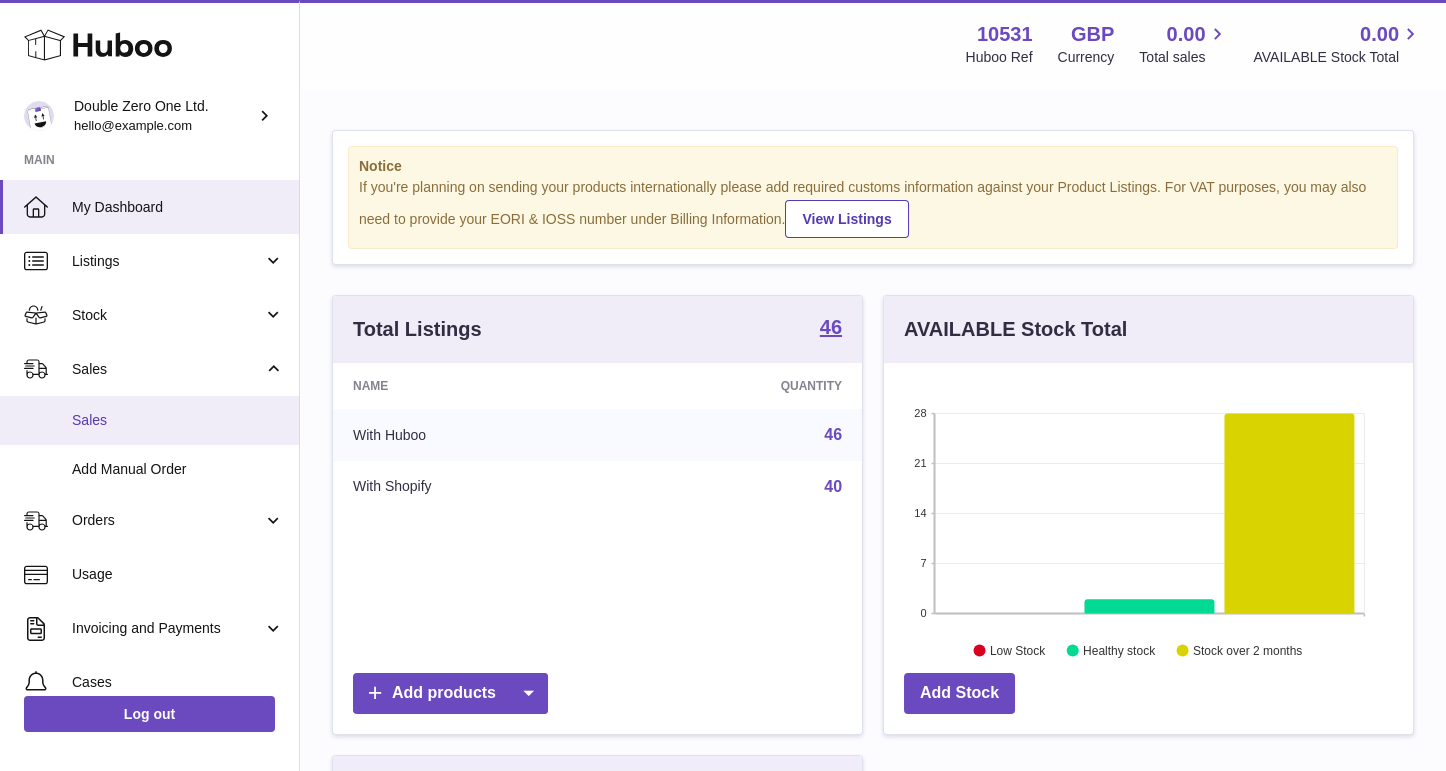 click on "Sales" at bounding box center [149, 420] 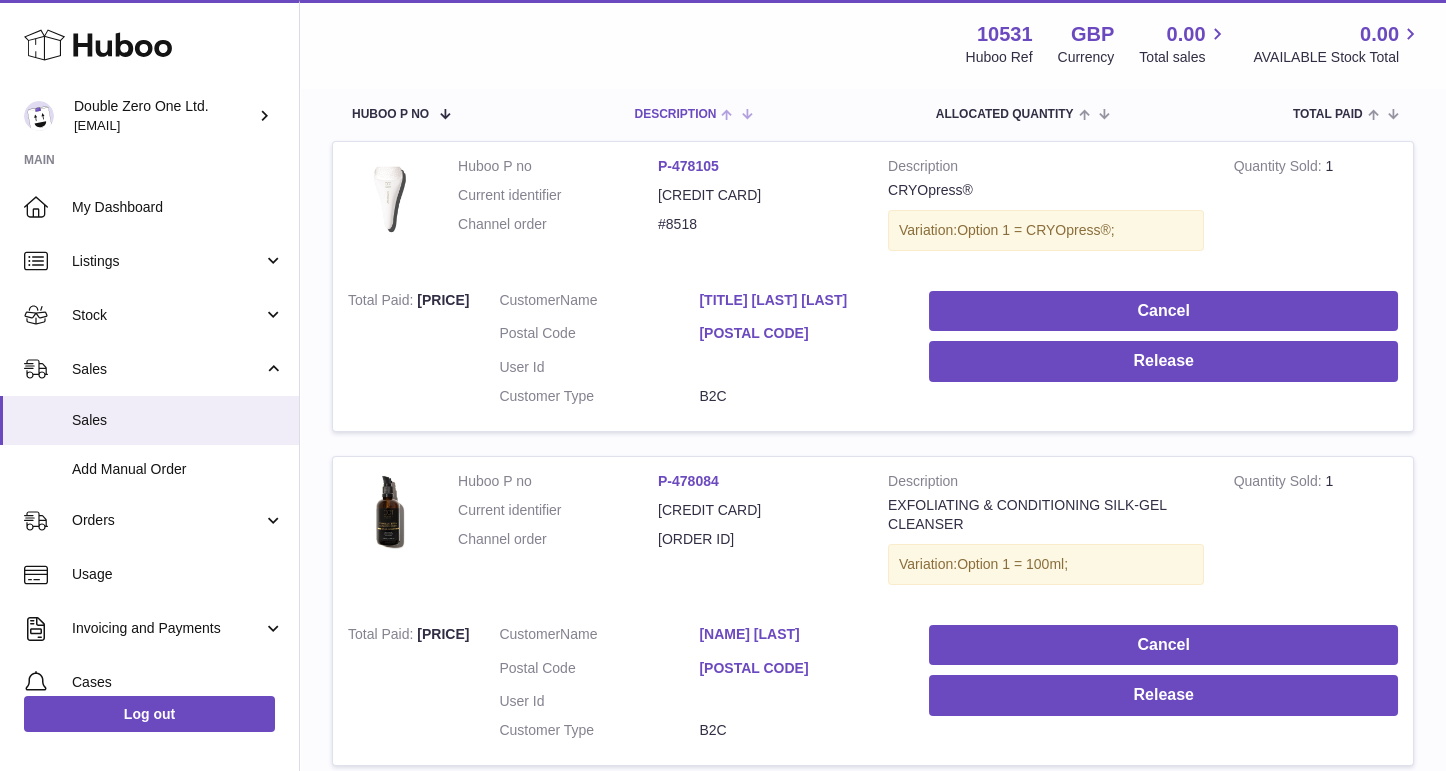 scroll, scrollTop: 335, scrollLeft: 0, axis: vertical 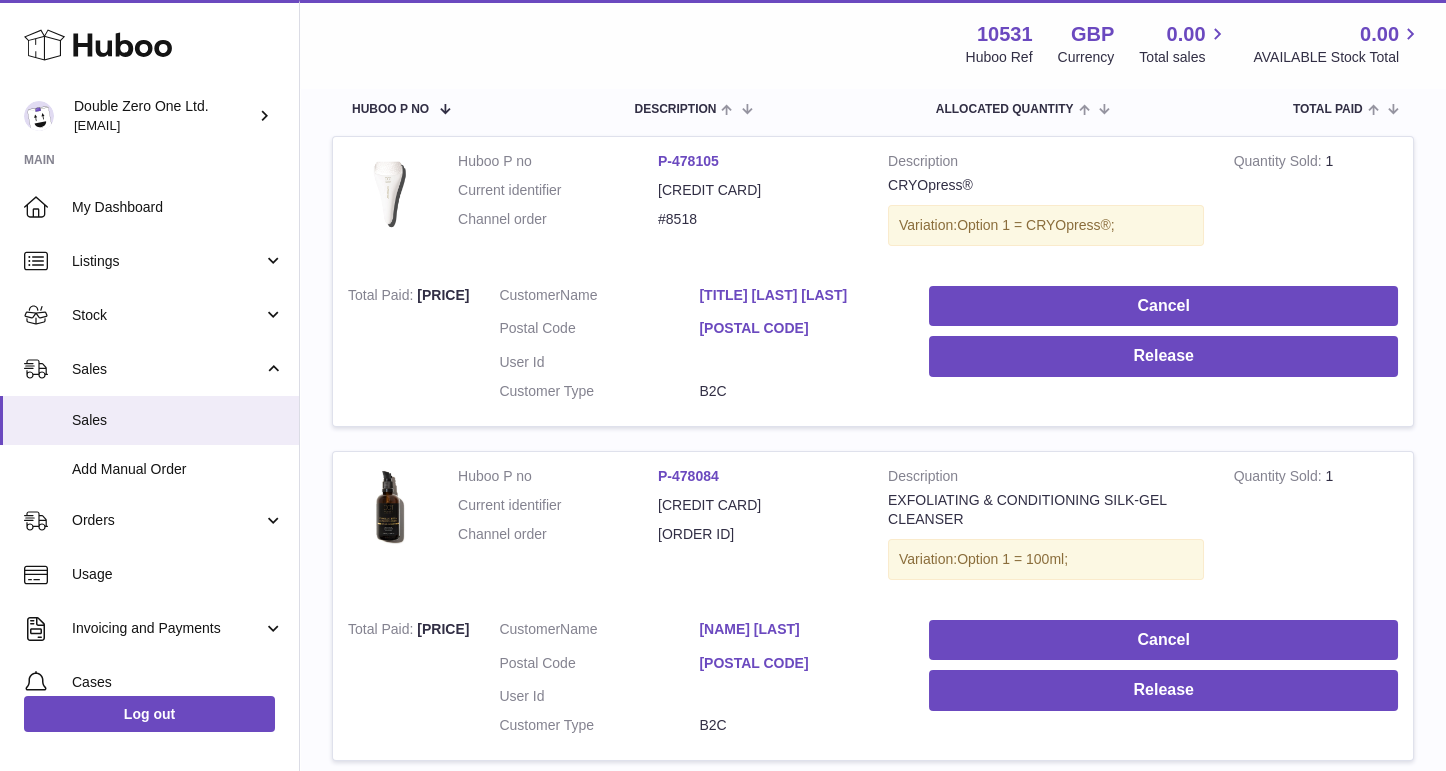 click on "[TITLE] [LAST] [LAST]" at bounding box center (799, 295) 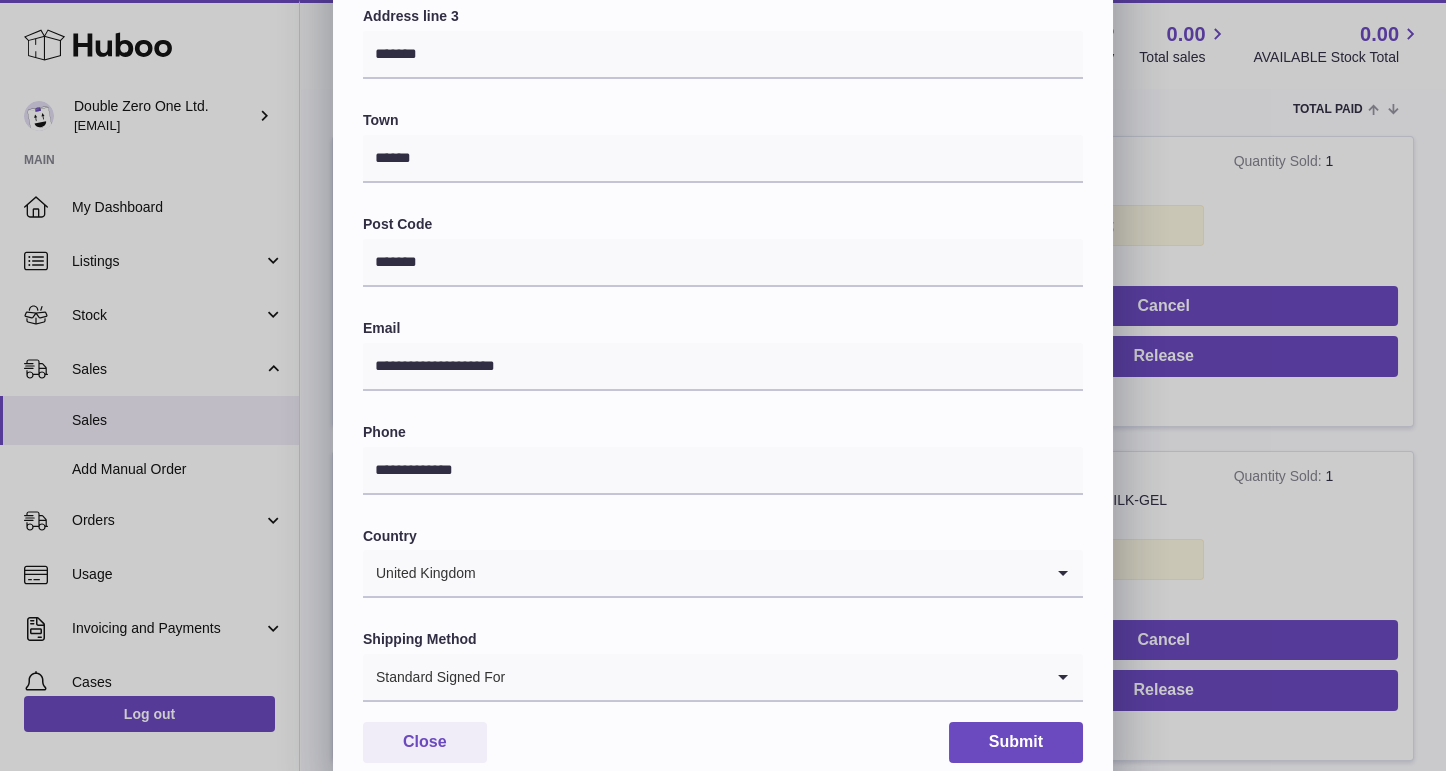 scroll, scrollTop: 490, scrollLeft: 0, axis: vertical 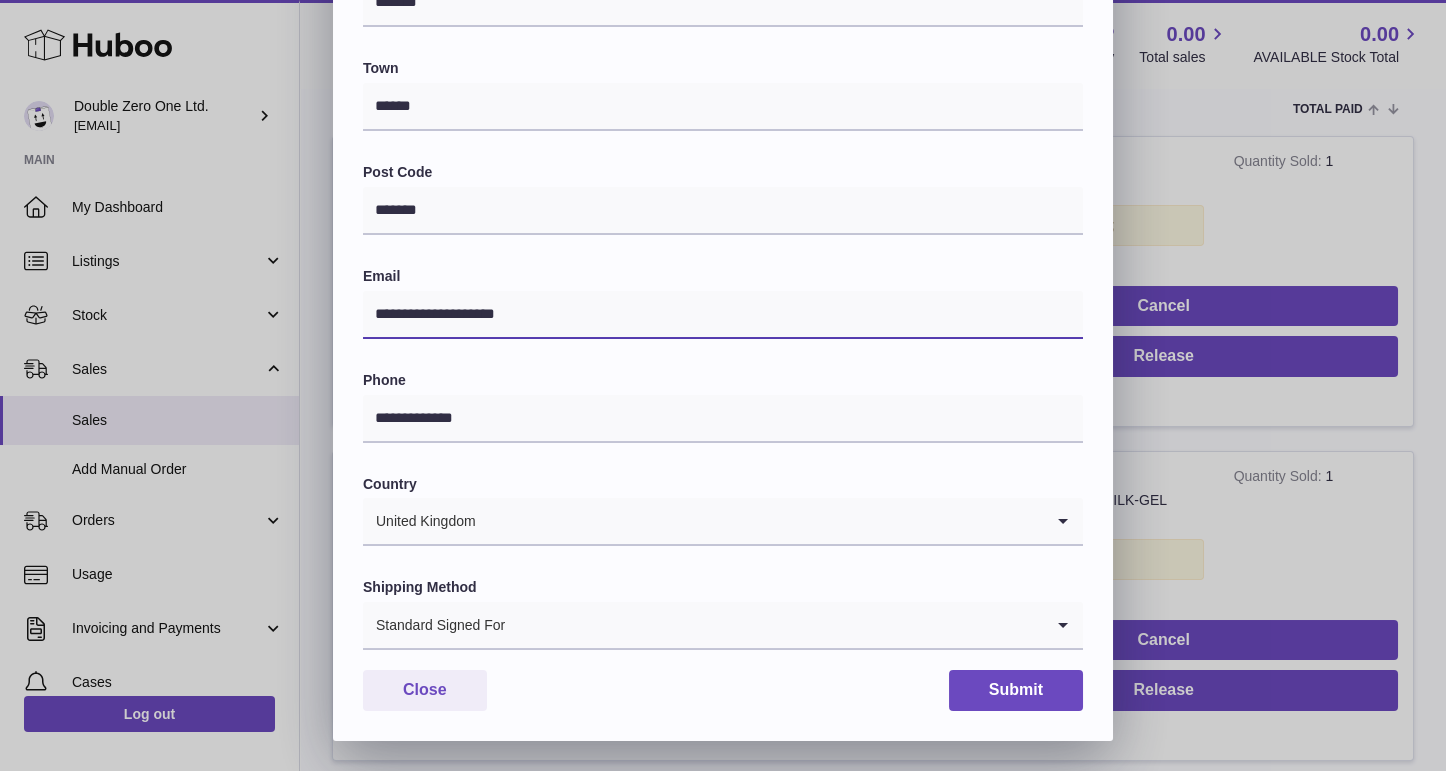 click on "**********" at bounding box center [723, 315] 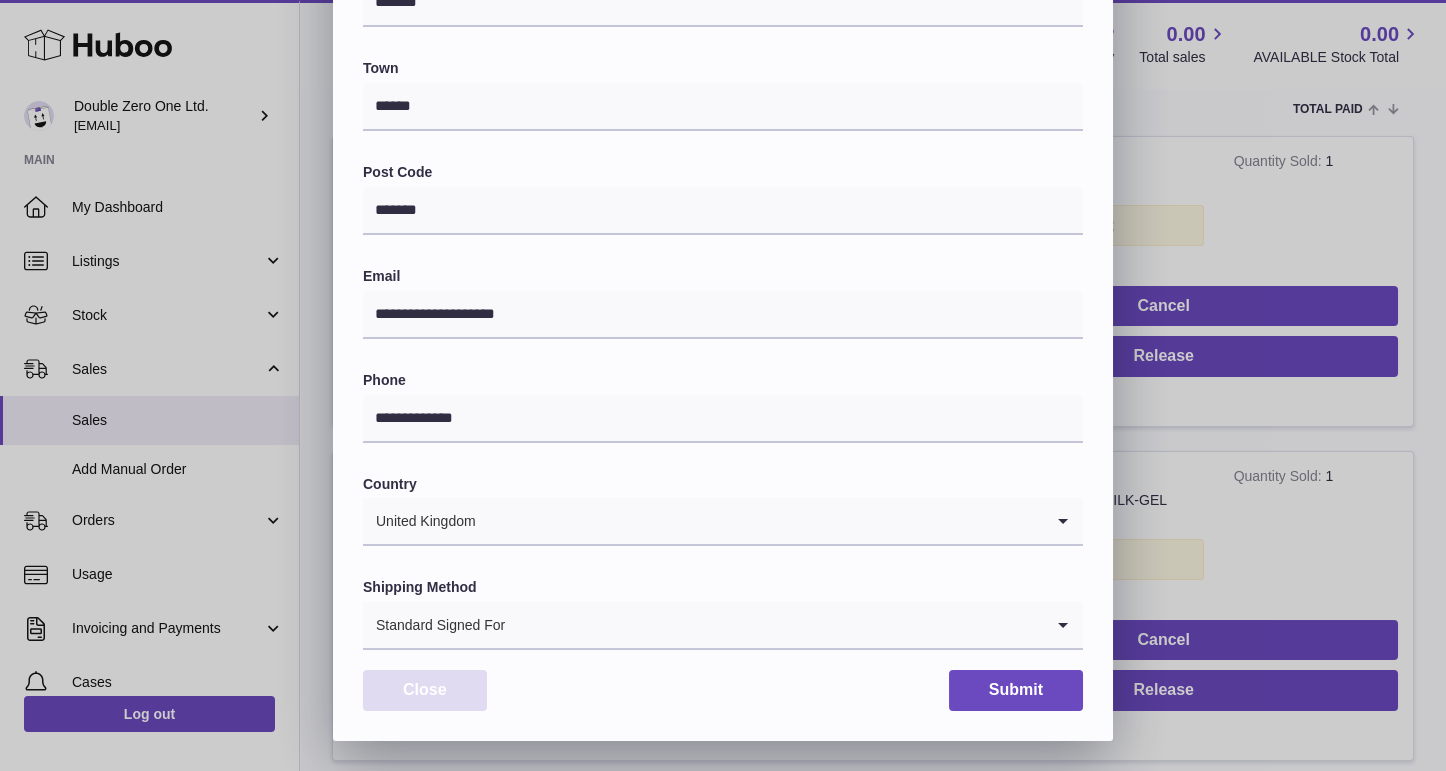 click on "Close" at bounding box center (425, 690) 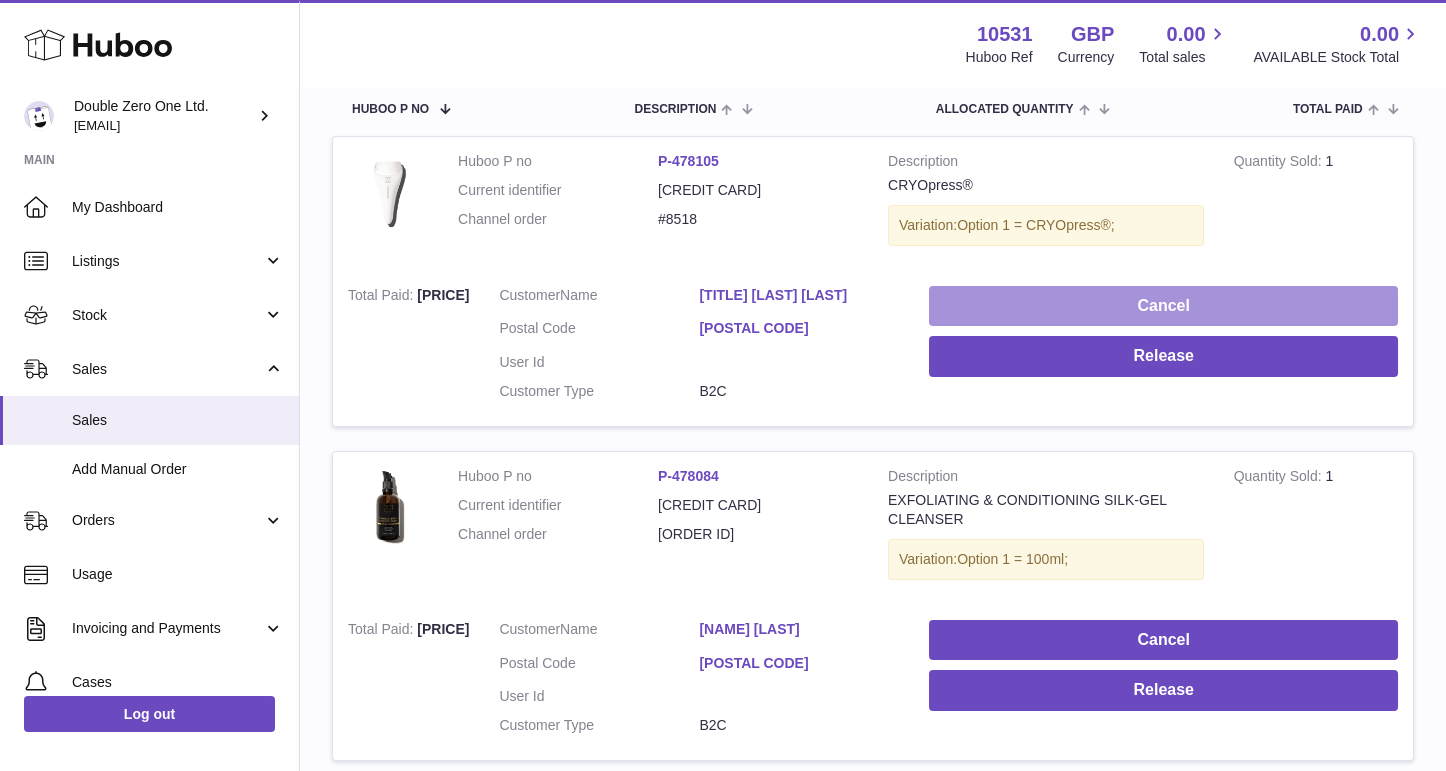 click on "Cancel" at bounding box center (1163, 306) 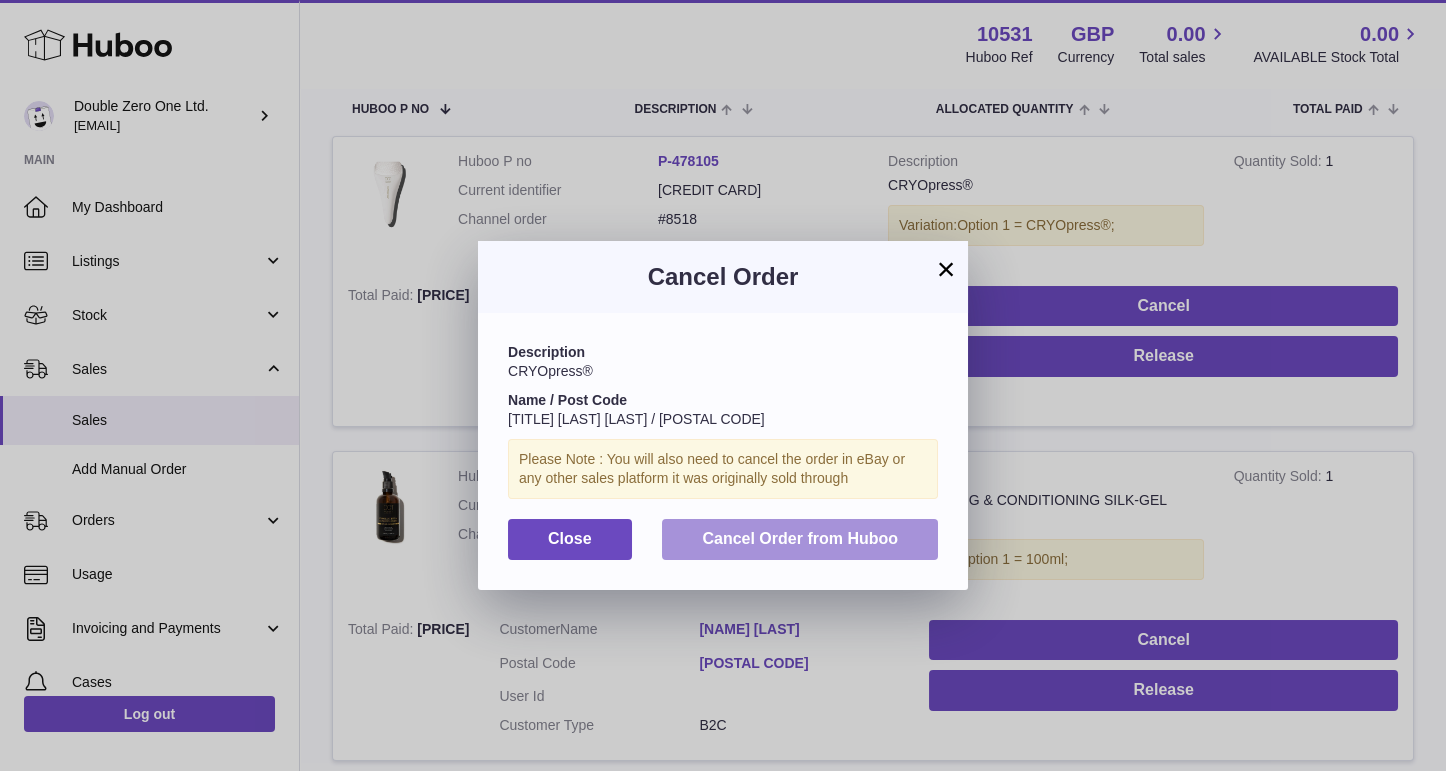 click on "Cancel Order from Huboo" at bounding box center (800, 538) 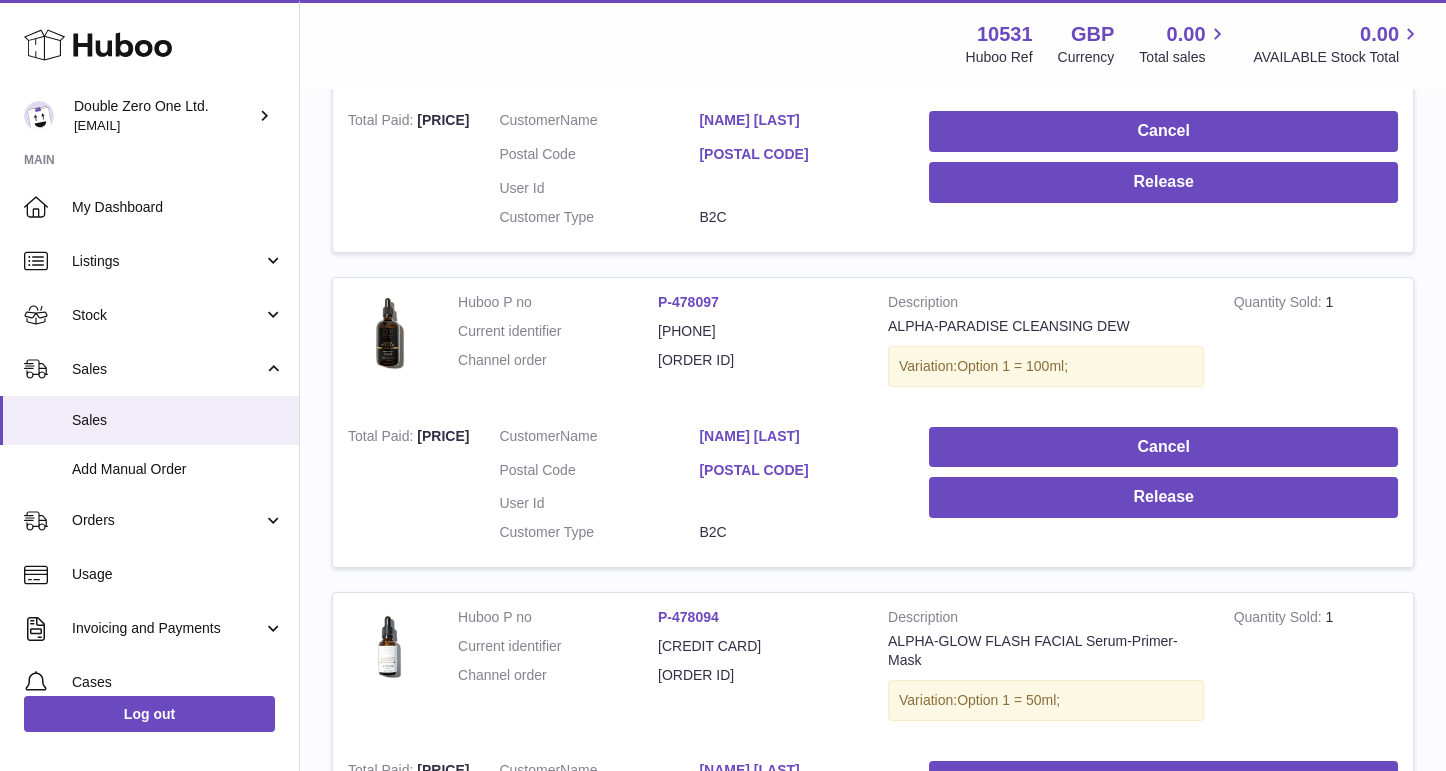 scroll, scrollTop: 0, scrollLeft: 0, axis: both 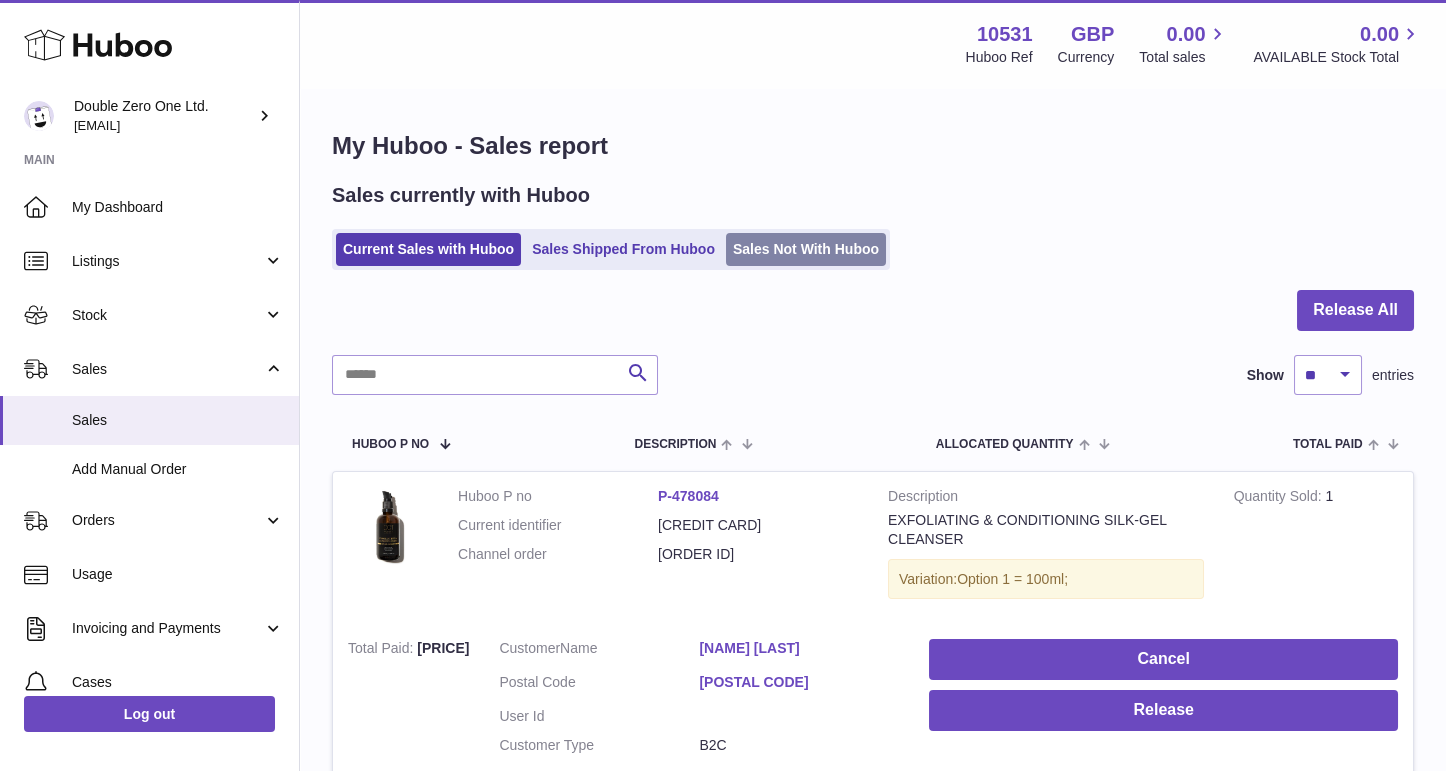 click on "Sales Not With Huboo" at bounding box center [806, 249] 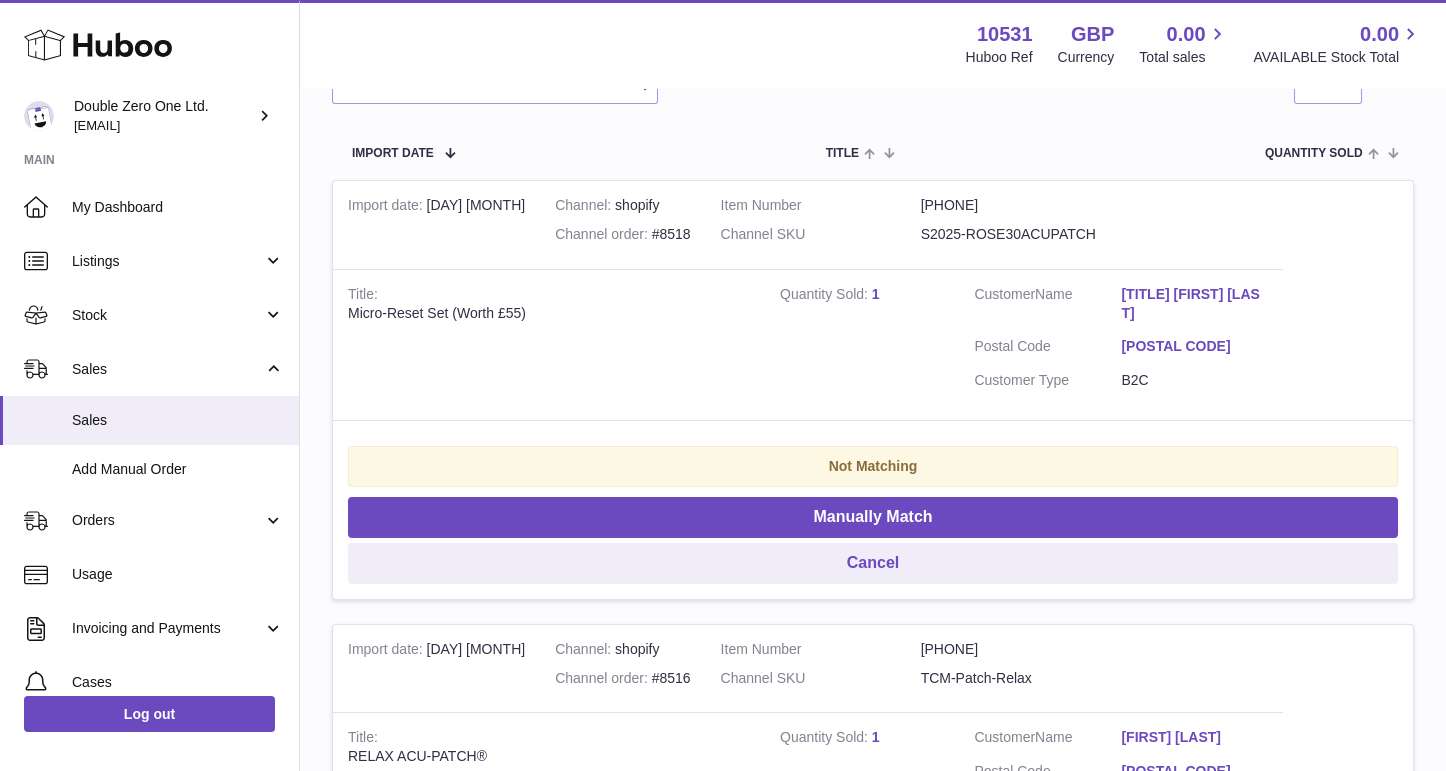 scroll, scrollTop: 333, scrollLeft: 0, axis: vertical 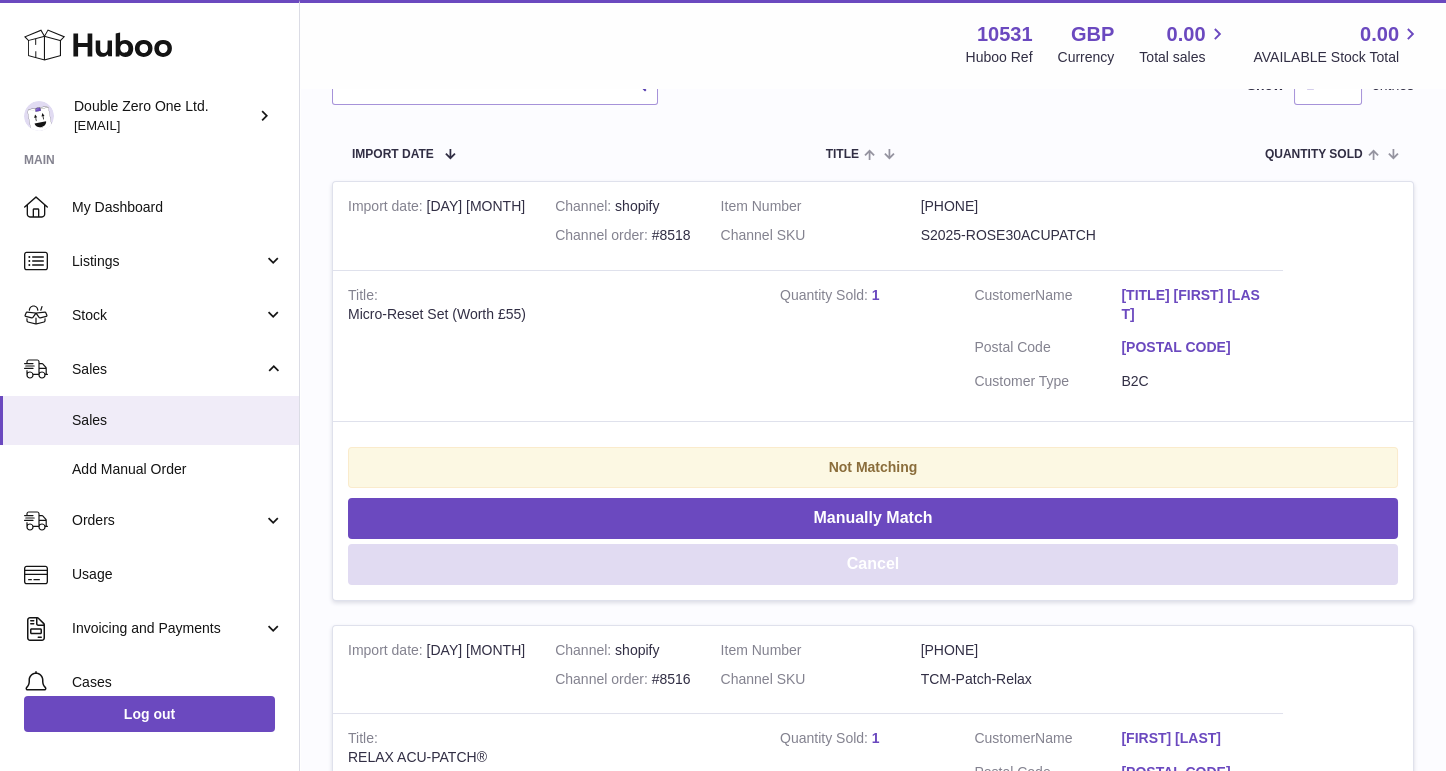click on "Cancel" at bounding box center [873, 564] 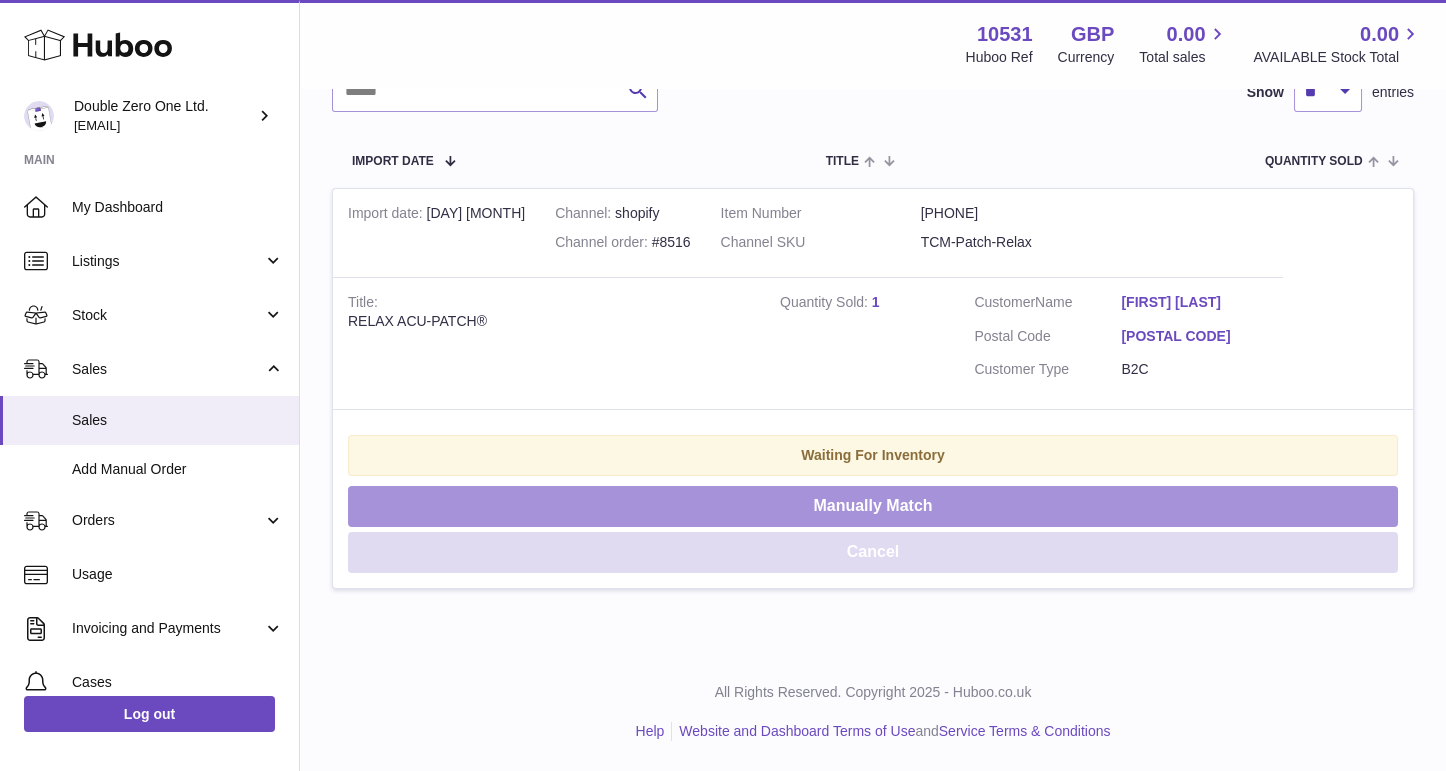 scroll, scrollTop: 323, scrollLeft: 0, axis: vertical 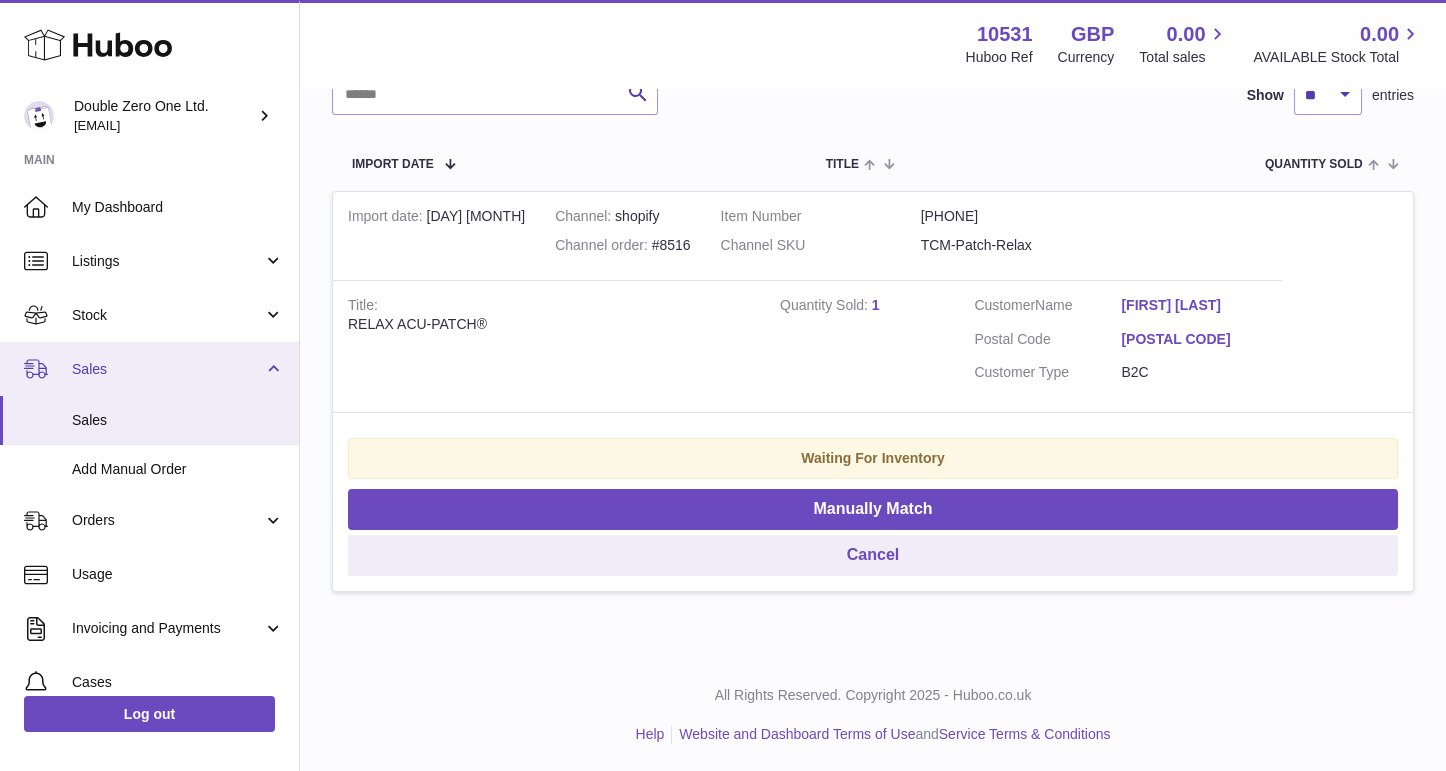 click on "Sales" at bounding box center [167, 369] 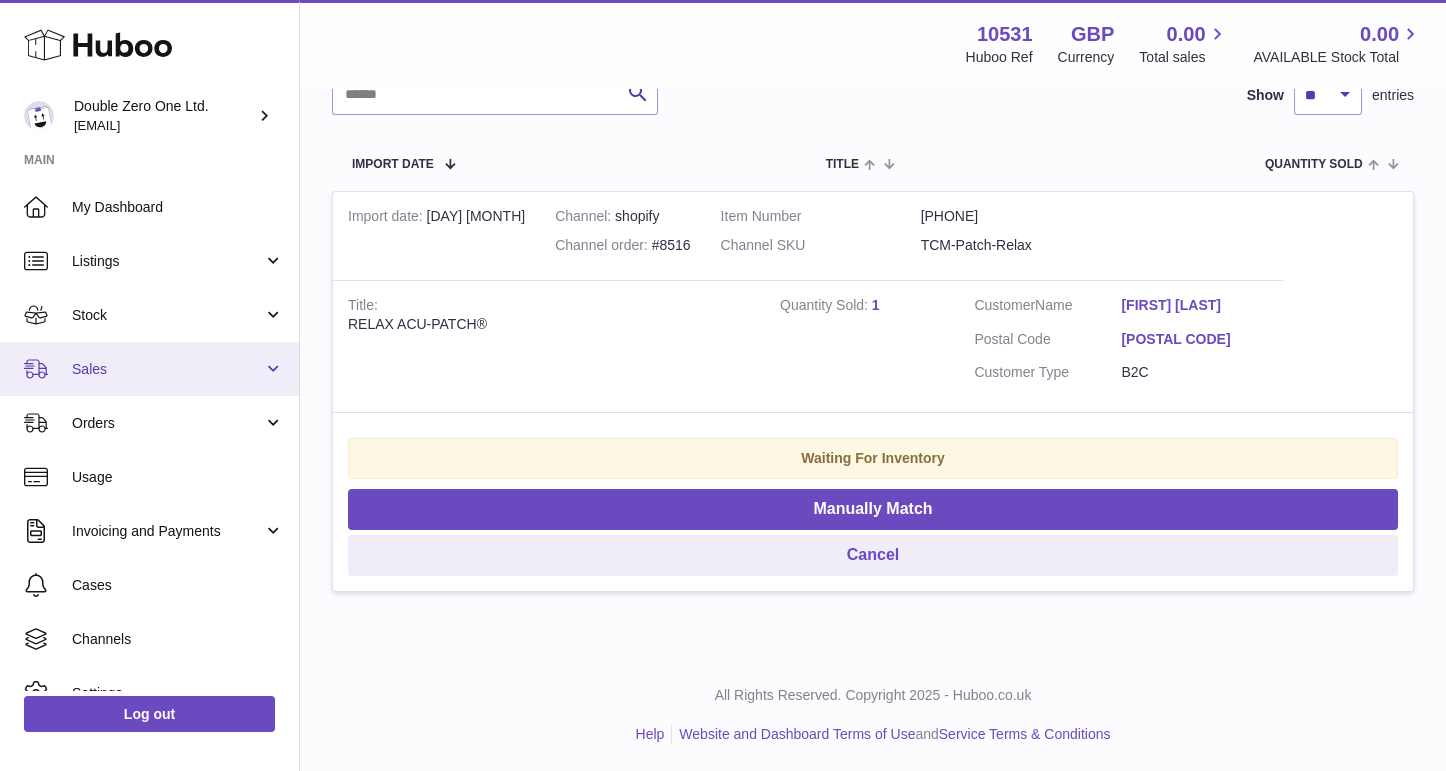 click on "Sales" at bounding box center (167, 369) 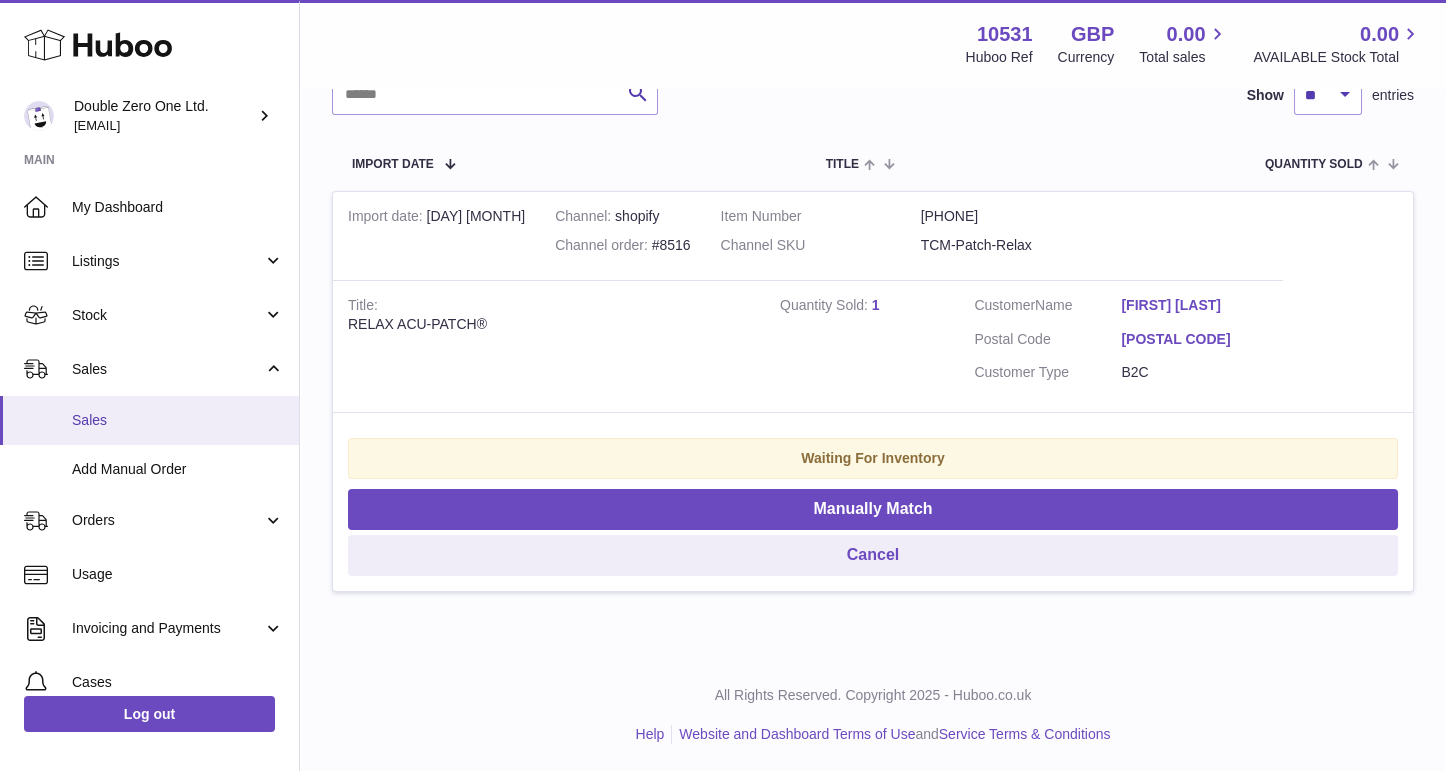 click on "Sales" at bounding box center (178, 420) 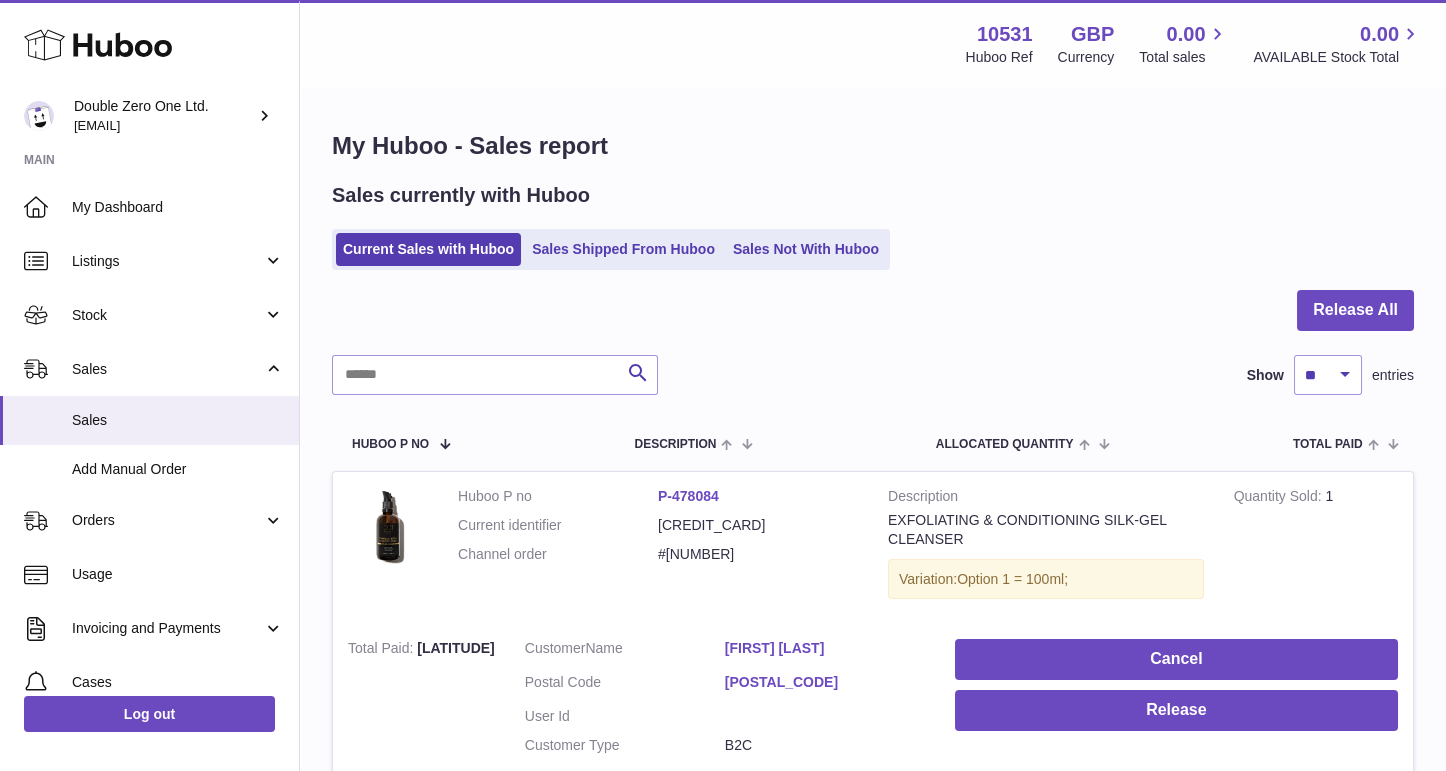 scroll, scrollTop: 6, scrollLeft: 0, axis: vertical 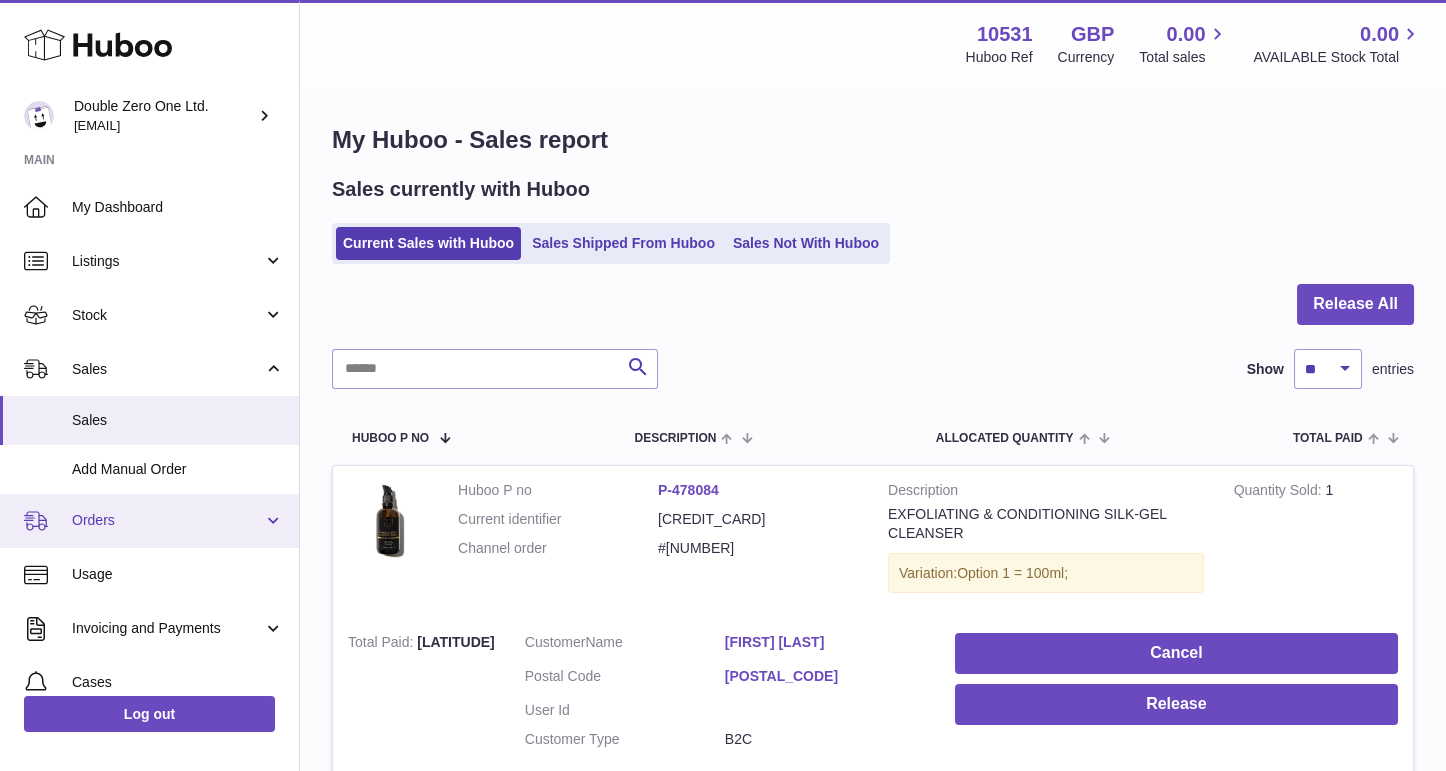 click on "Orders" at bounding box center [149, 521] 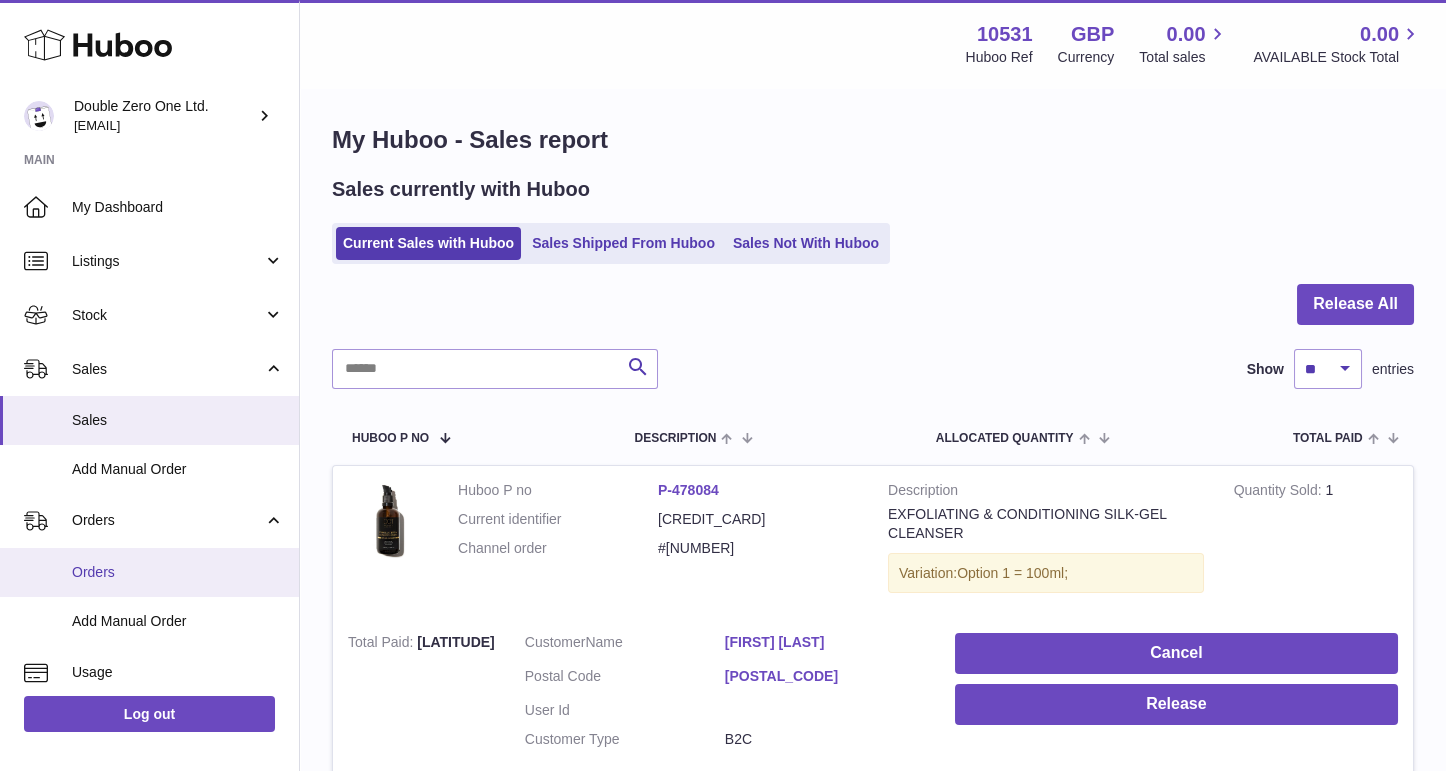 click on "Orders" at bounding box center [178, 572] 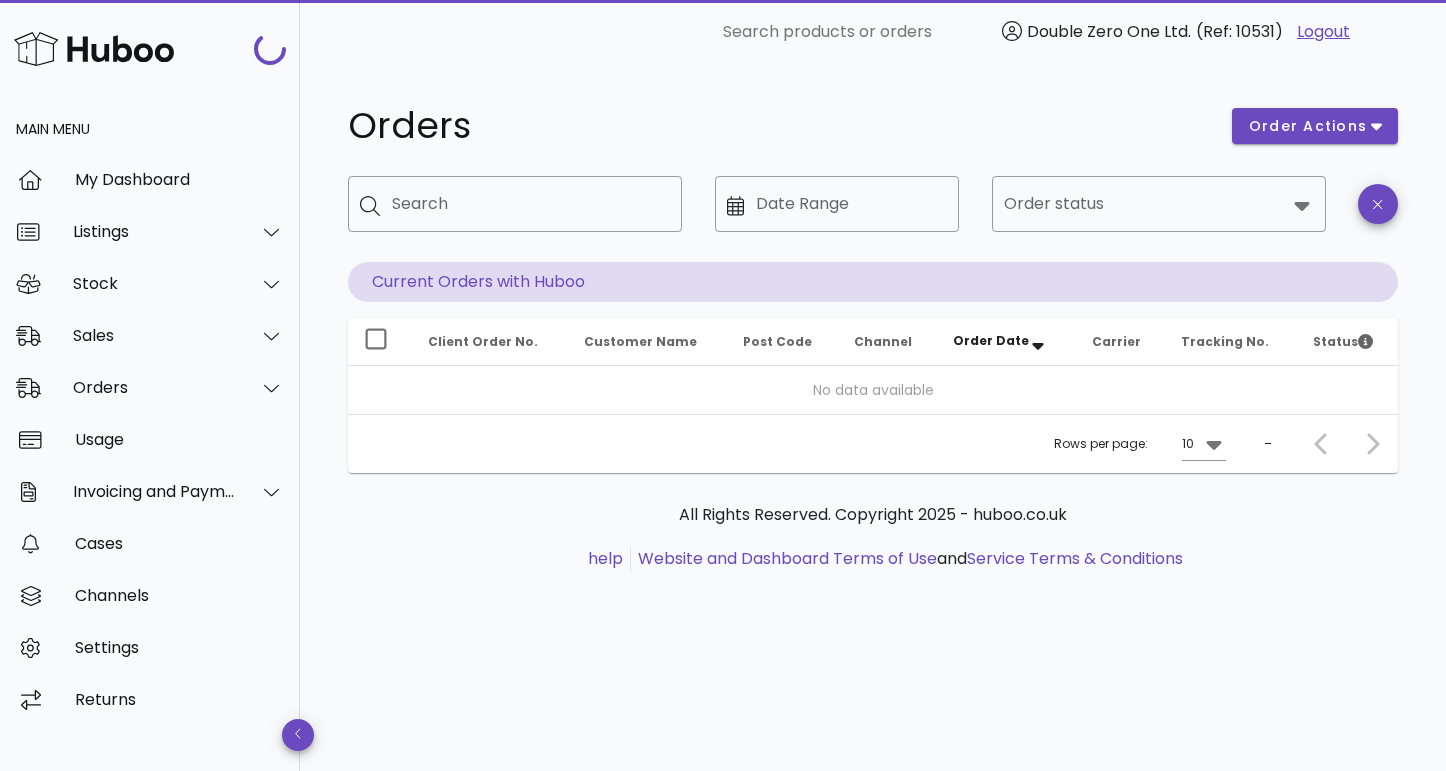 scroll, scrollTop: 0, scrollLeft: 0, axis: both 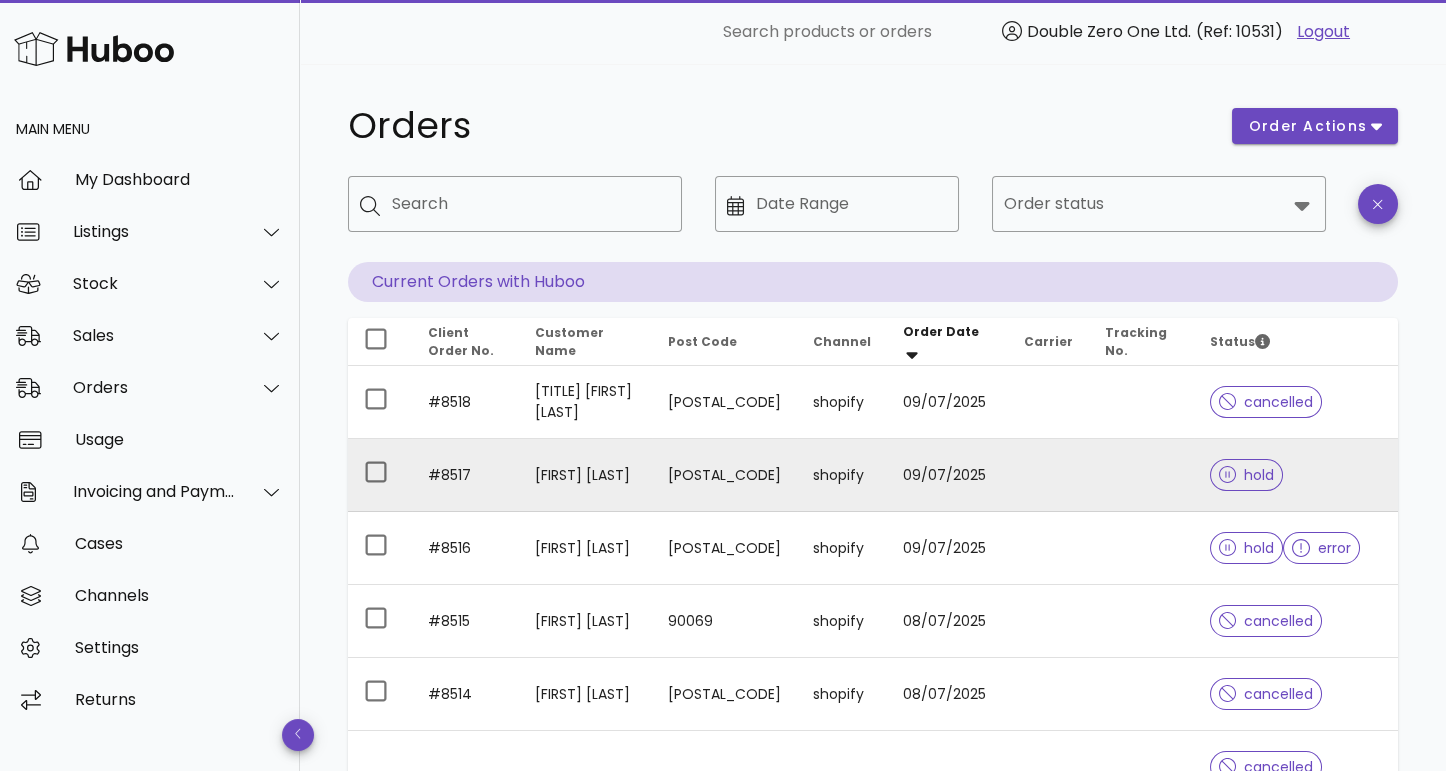 click 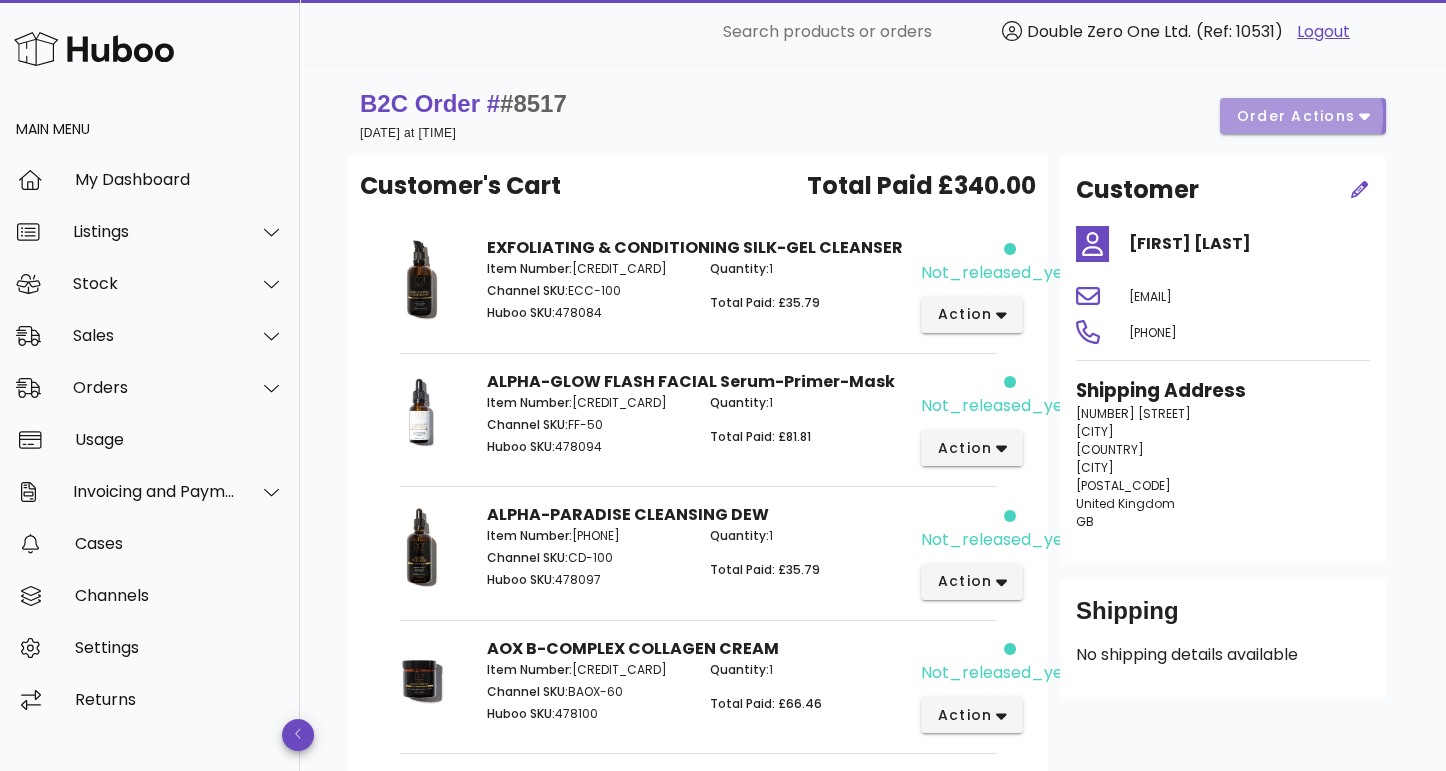 click on "order actions" at bounding box center (1303, 116) 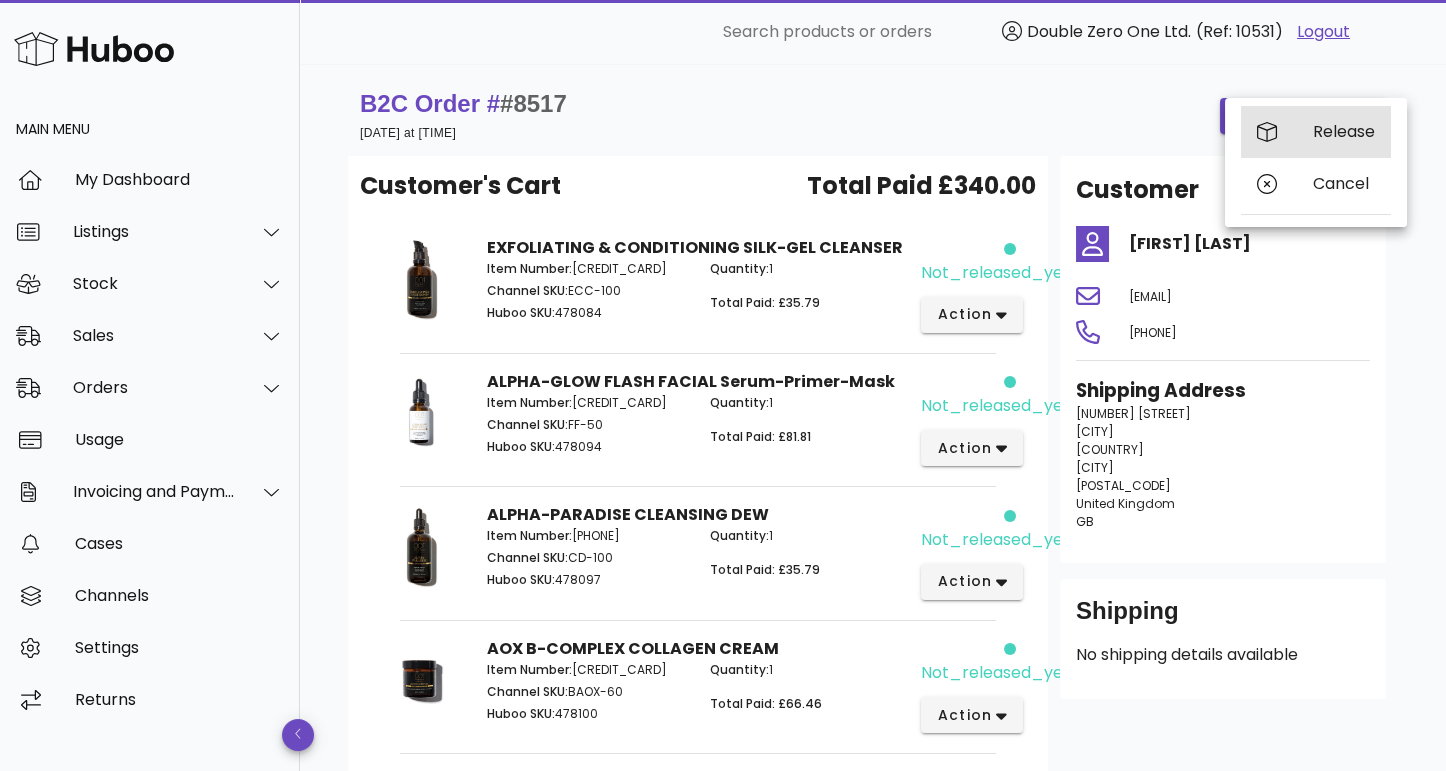 click on "Release" at bounding box center [1344, 131] 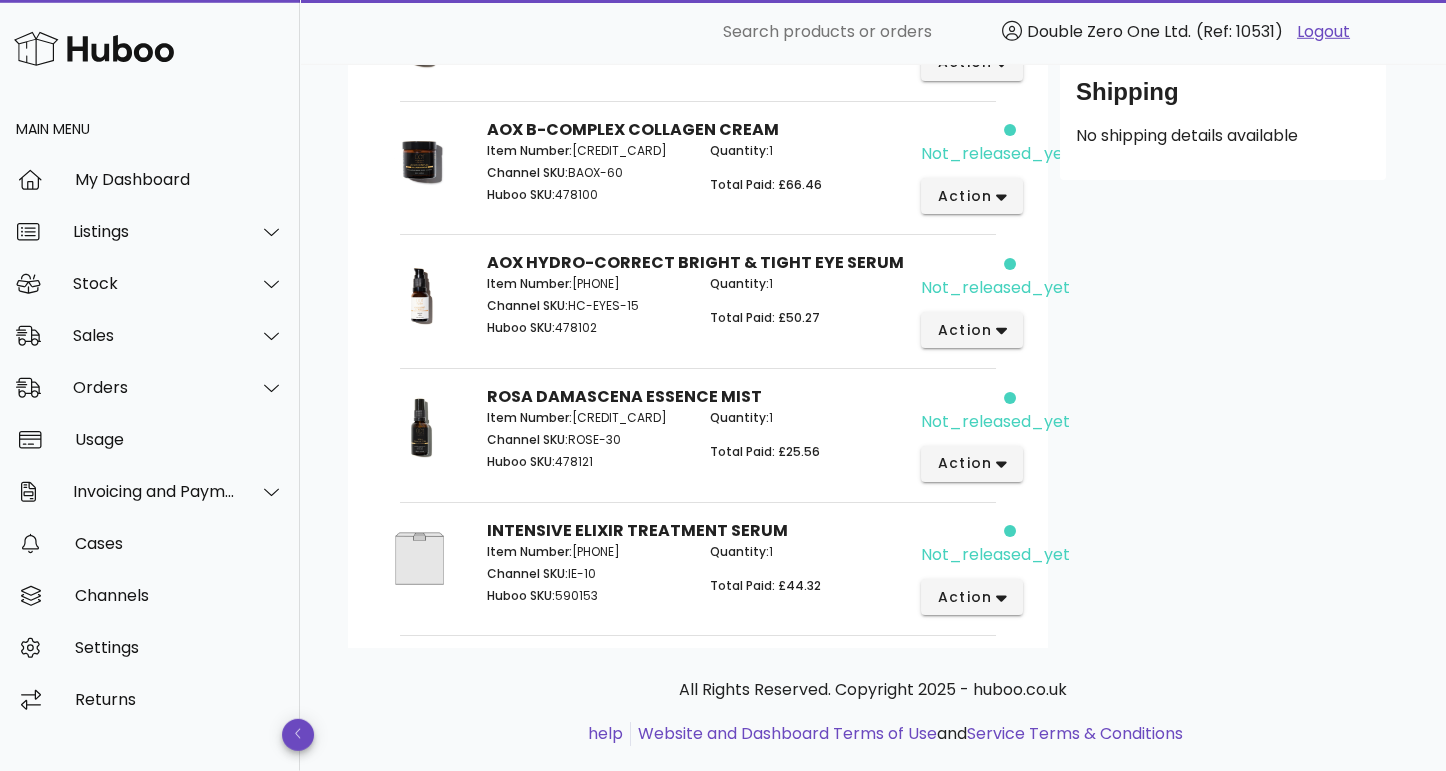 scroll, scrollTop: 512, scrollLeft: 0, axis: vertical 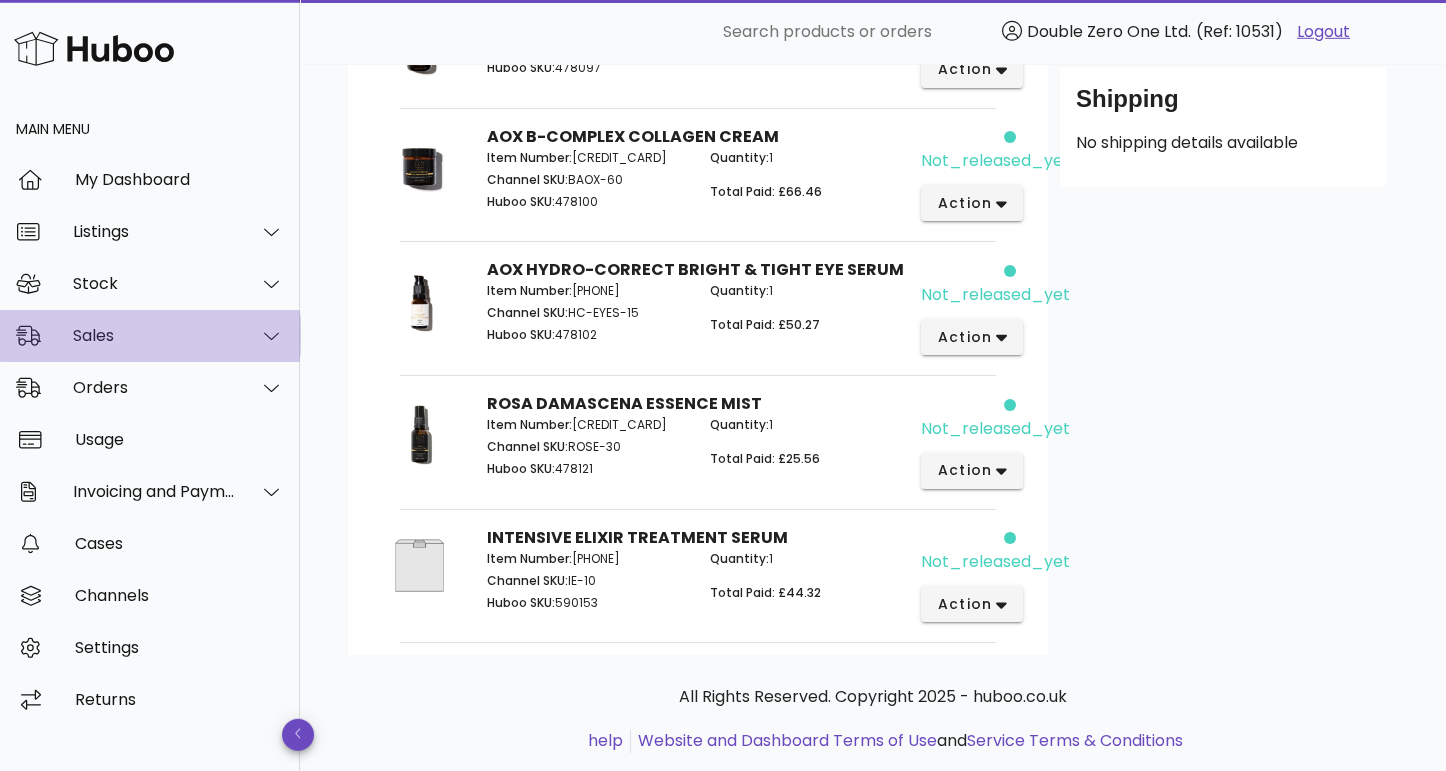 click on "Sales" at bounding box center [154, 335] 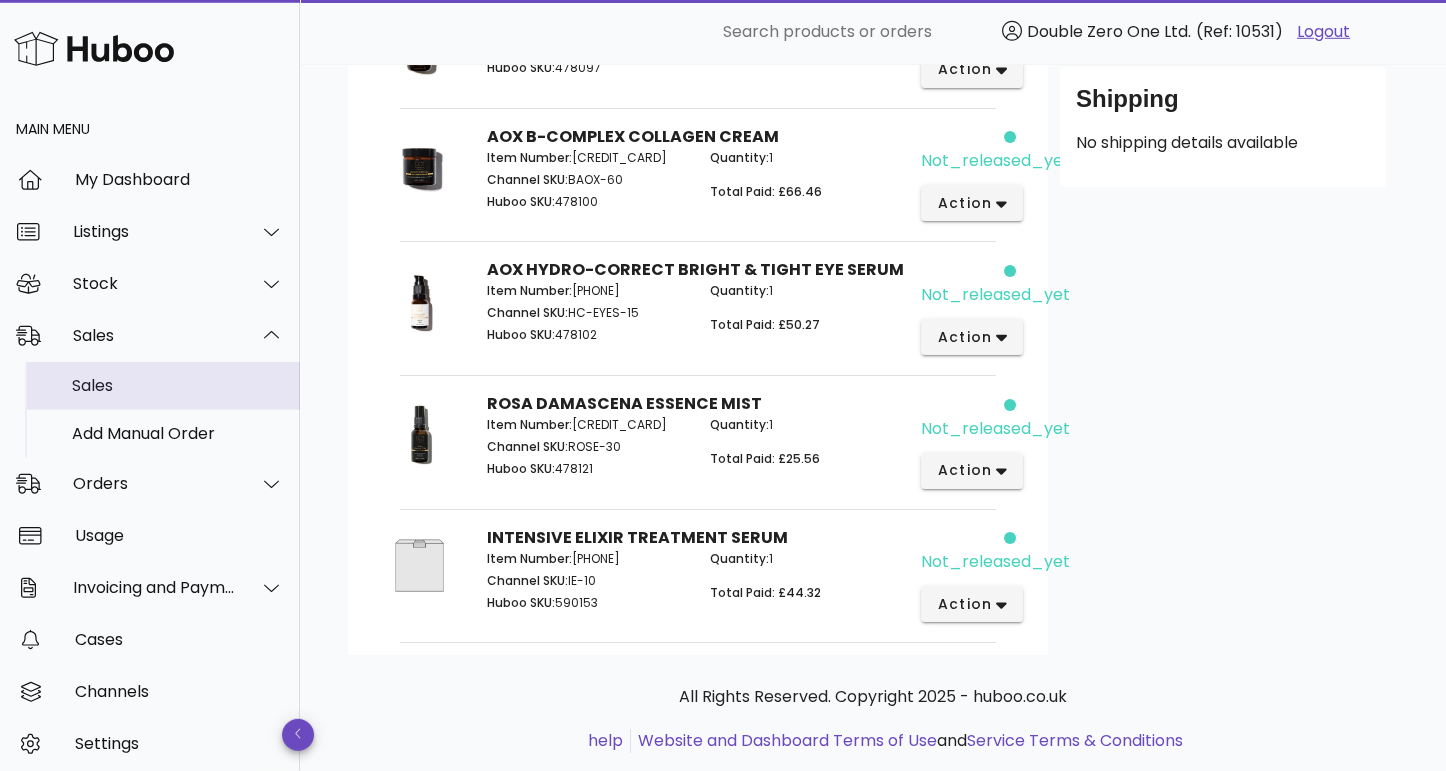 click on "Sales" at bounding box center [178, 385] 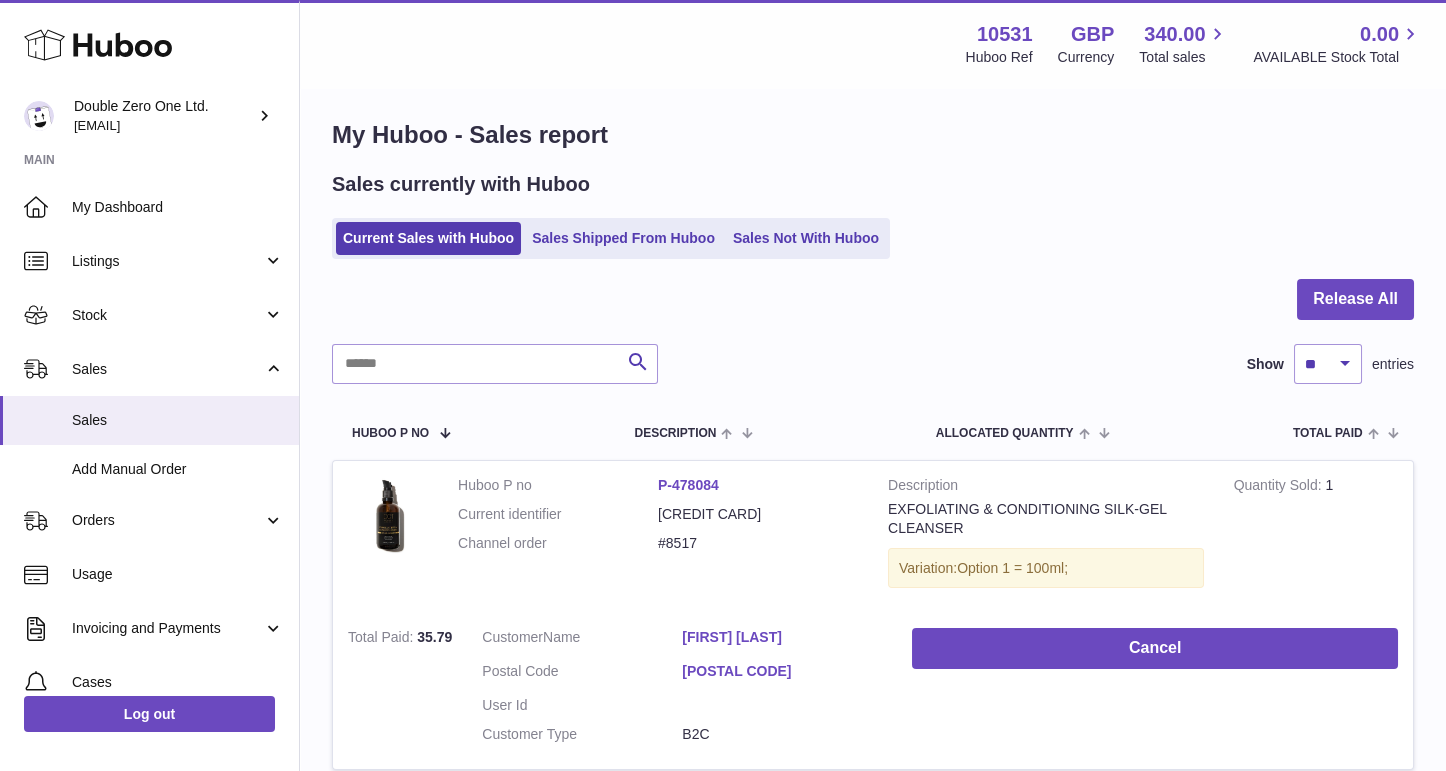 scroll, scrollTop: 0, scrollLeft: 0, axis: both 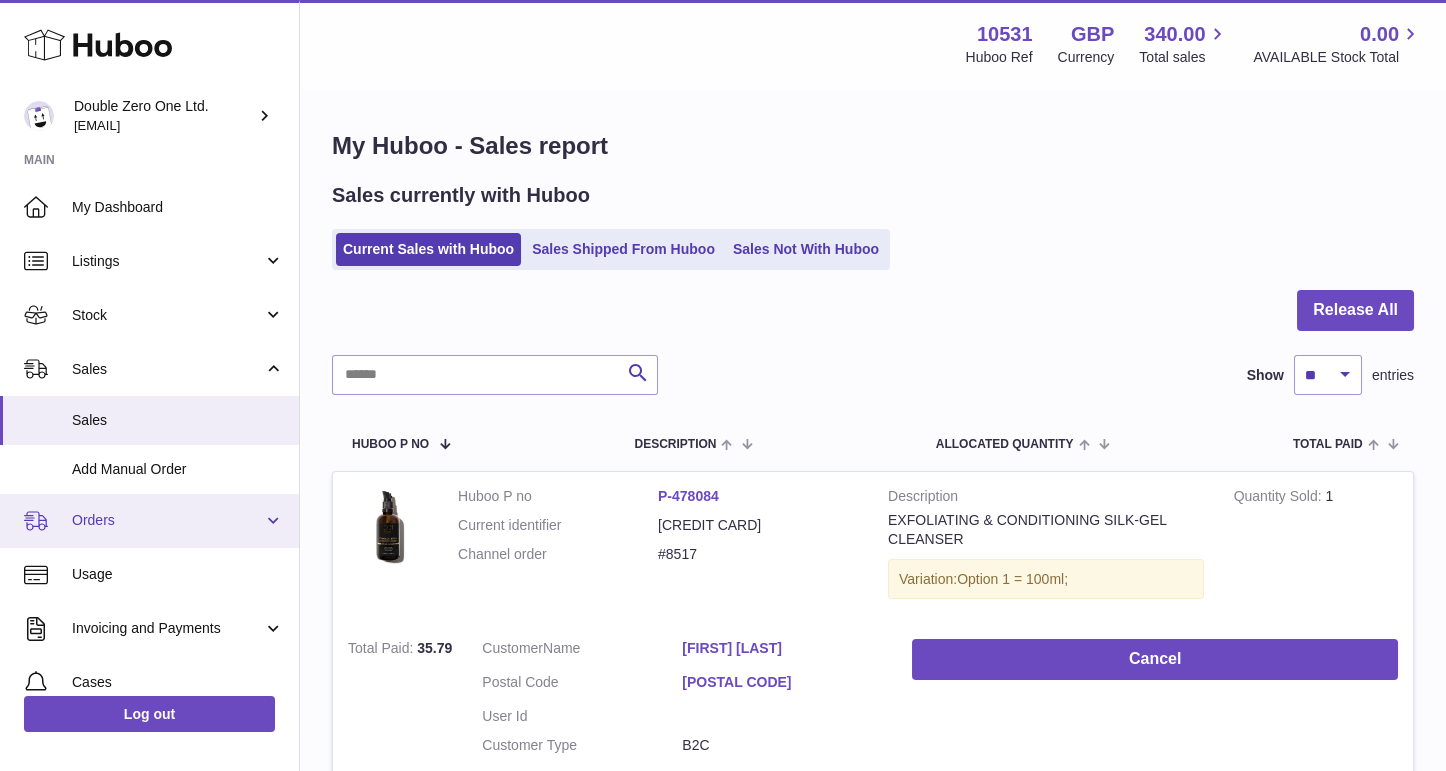 click on "Orders" at bounding box center (167, 520) 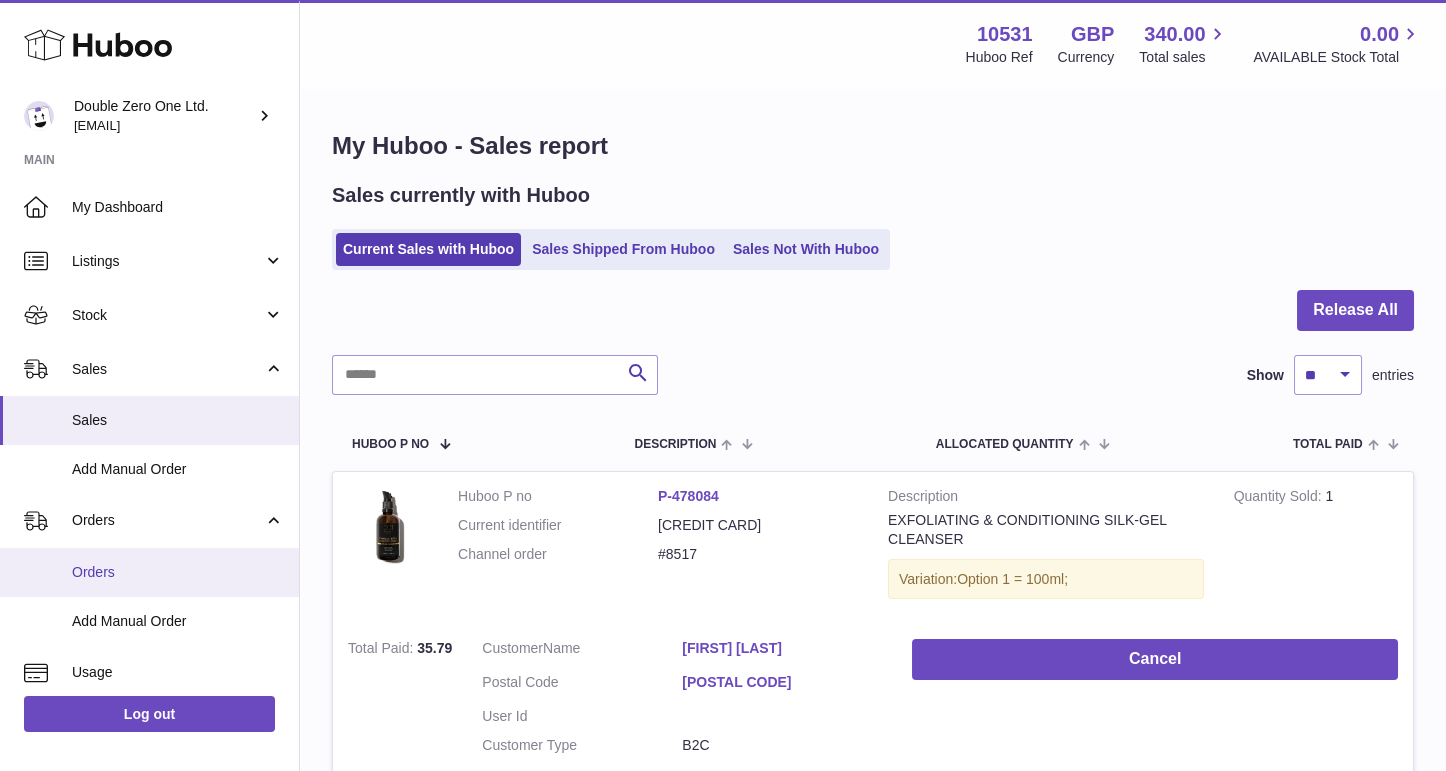click on "Orders" at bounding box center (178, 572) 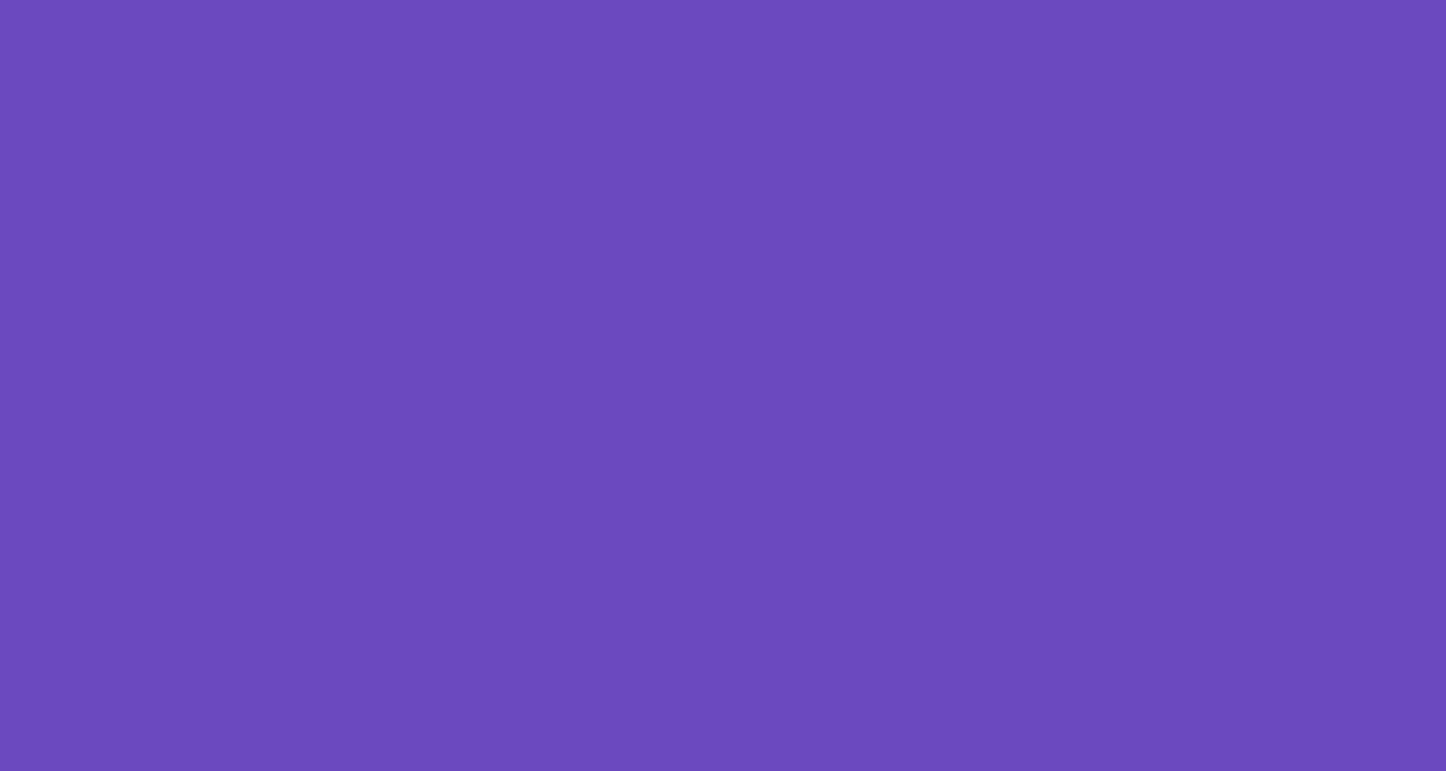 scroll, scrollTop: 0, scrollLeft: 0, axis: both 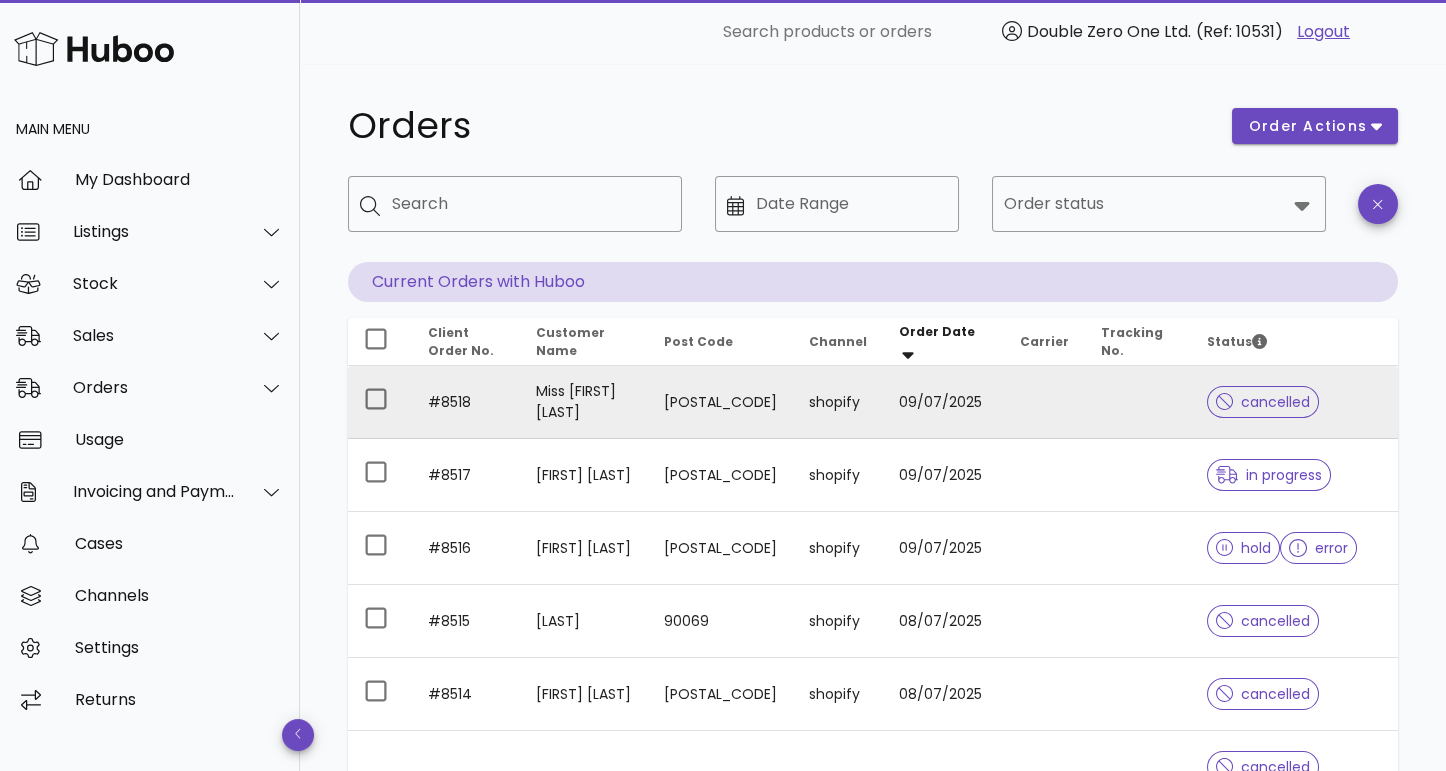 click at bounding box center [1229, 402] 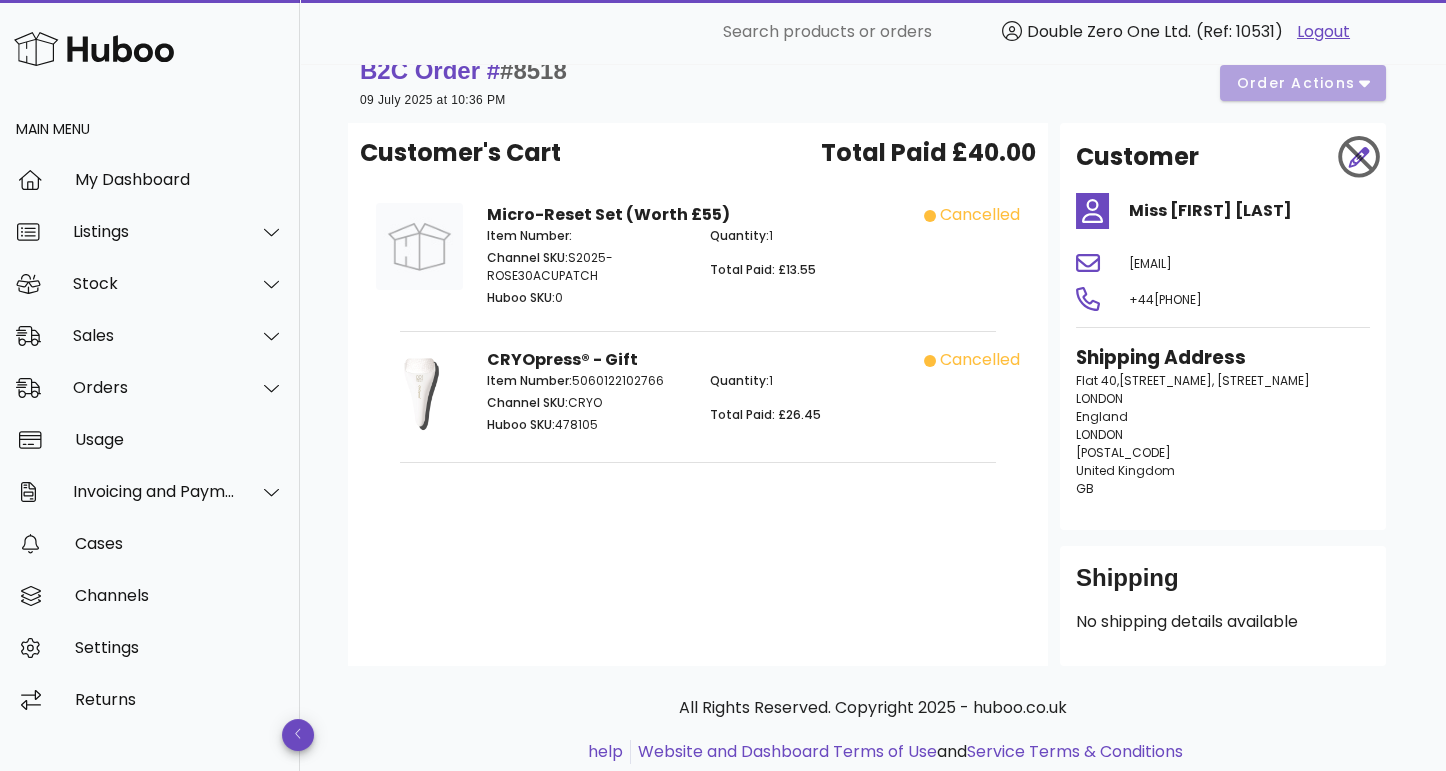 scroll, scrollTop: 36, scrollLeft: 0, axis: vertical 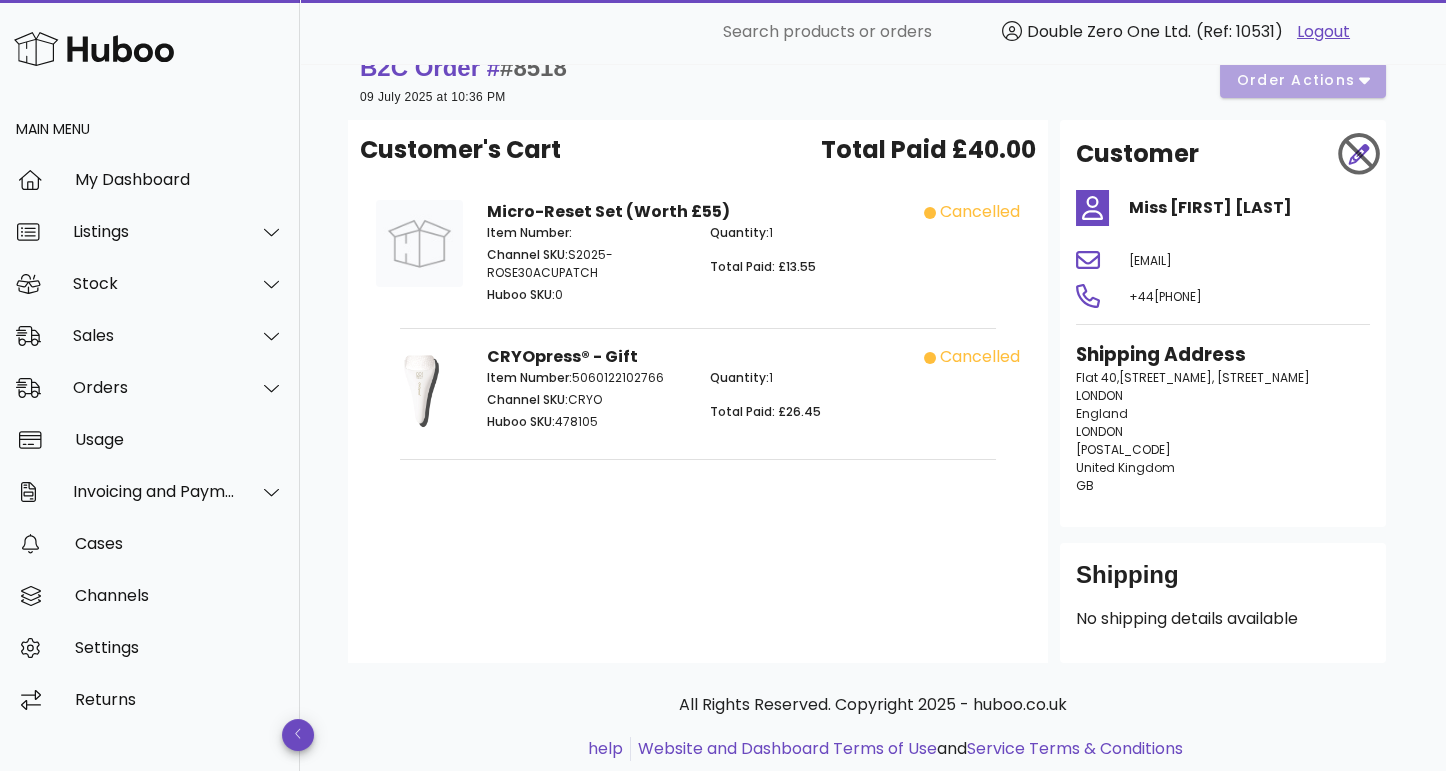 click on "B2C Order #  #8518 09 July 2025 at 10:36 PM order actions" at bounding box center [873, 80] 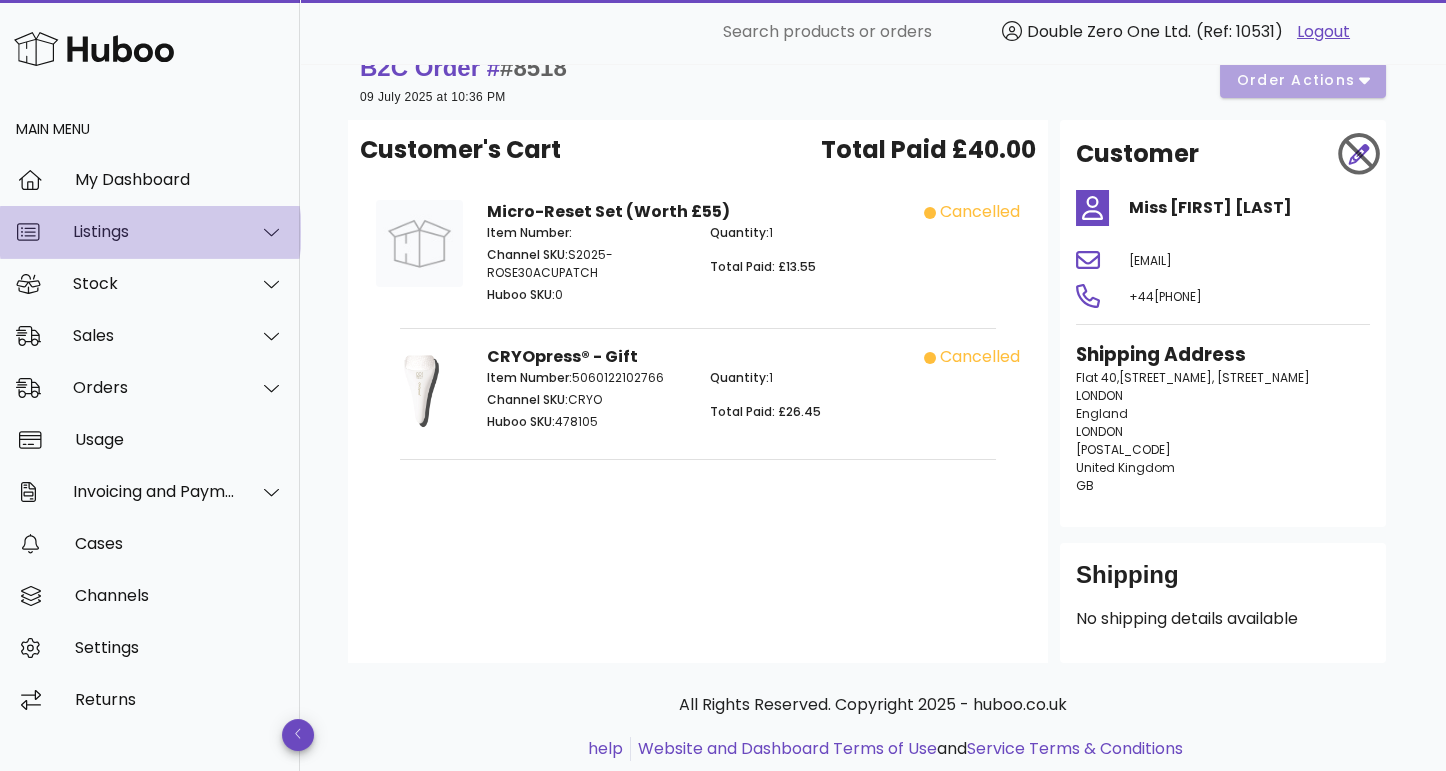 click on "Listings" at bounding box center [154, 231] 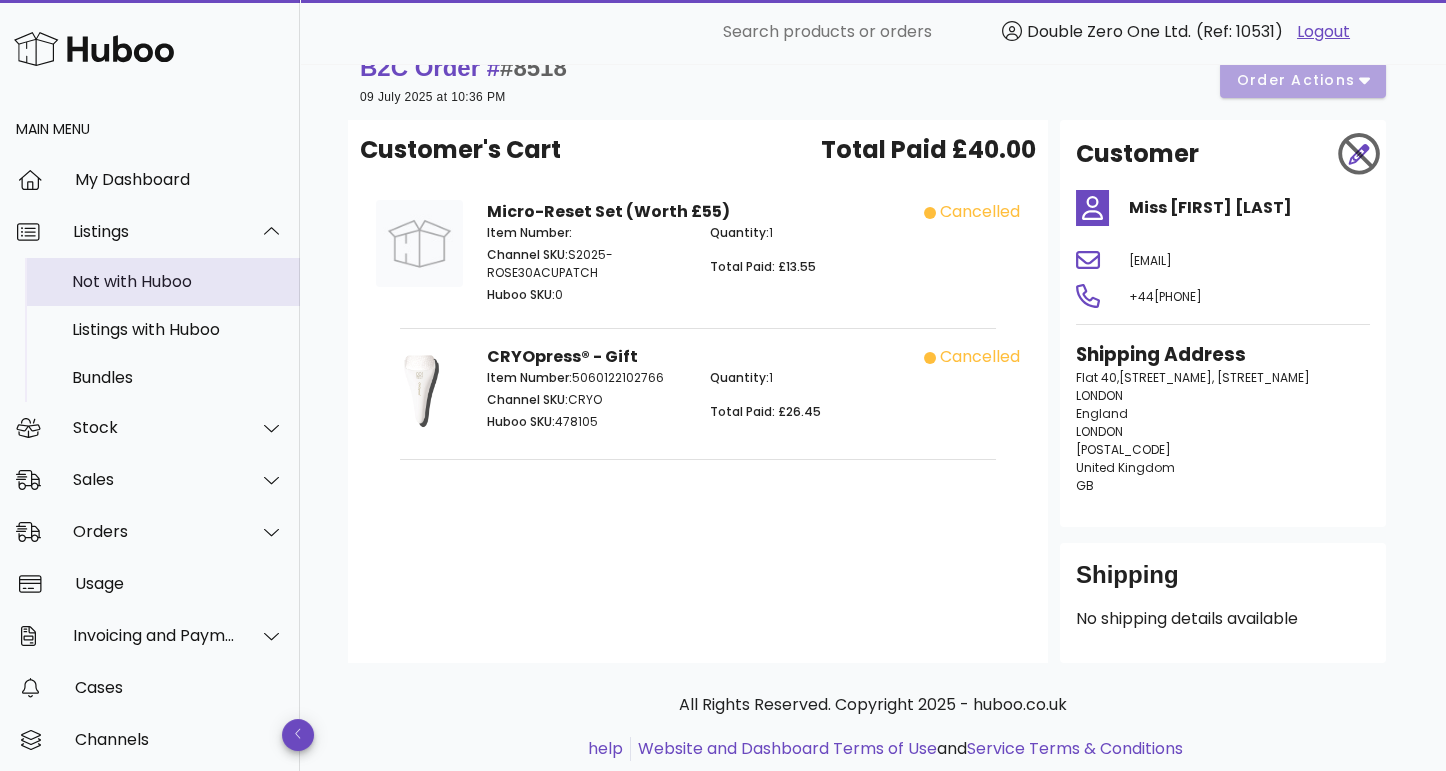 click on "Not with Huboo" at bounding box center (178, 281) 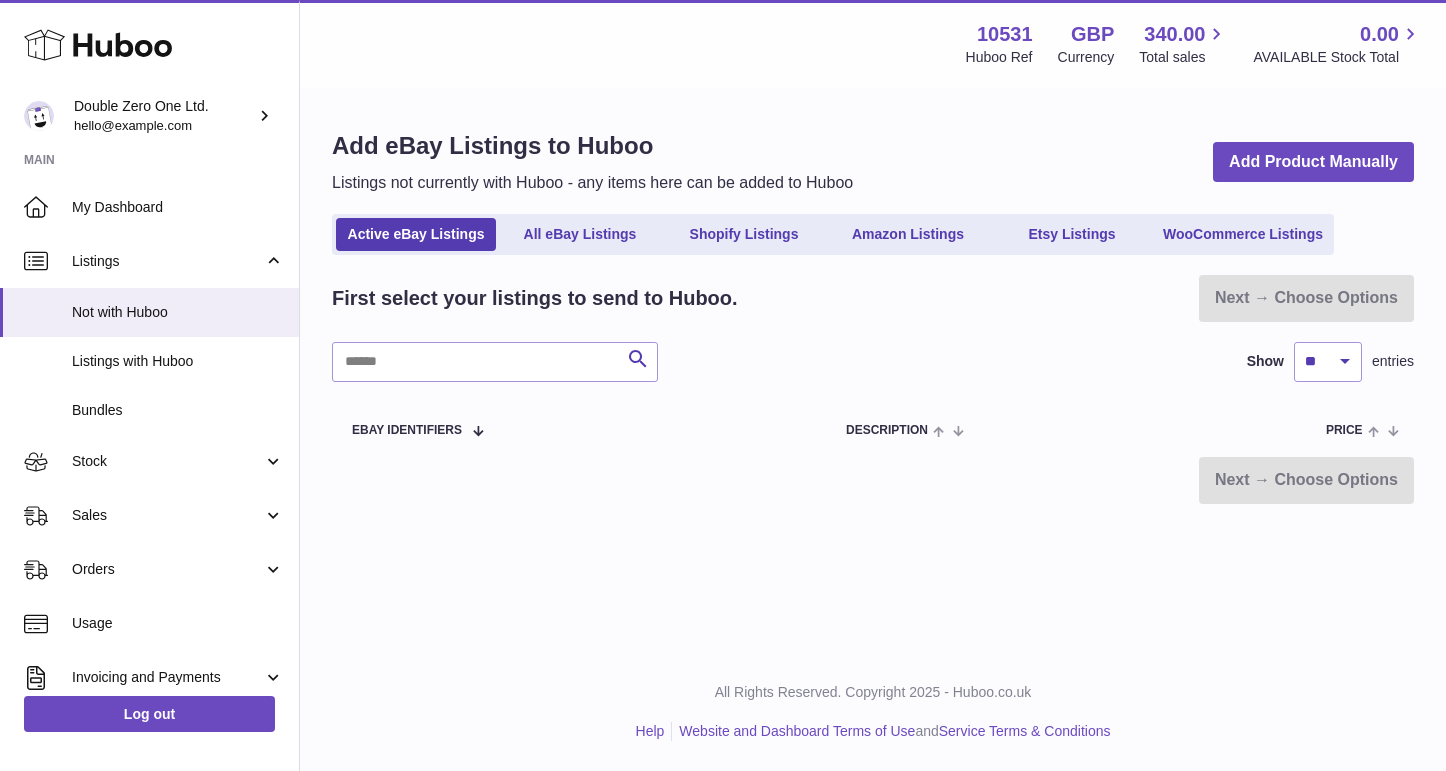 scroll, scrollTop: 0, scrollLeft: 0, axis: both 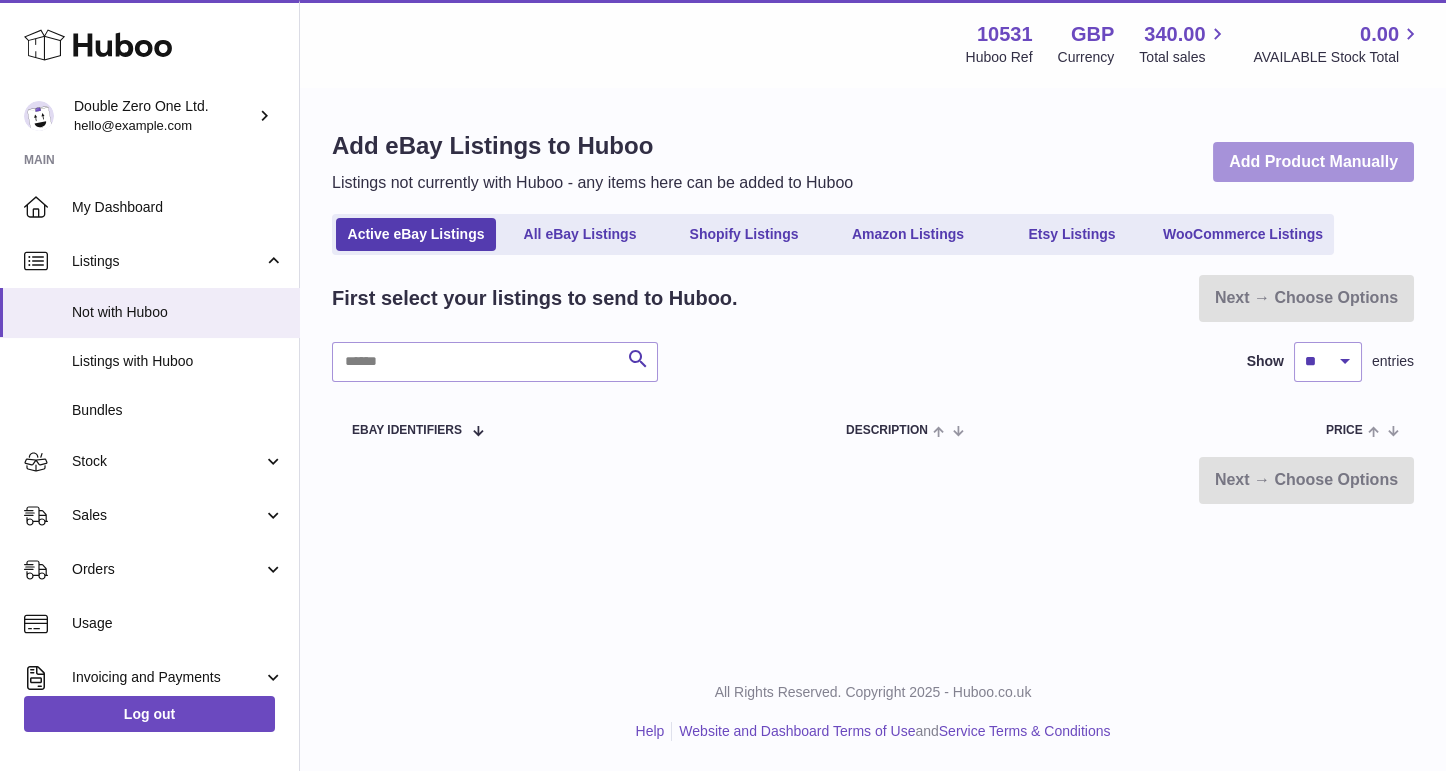 click on "Add Product Manually" at bounding box center (1313, 162) 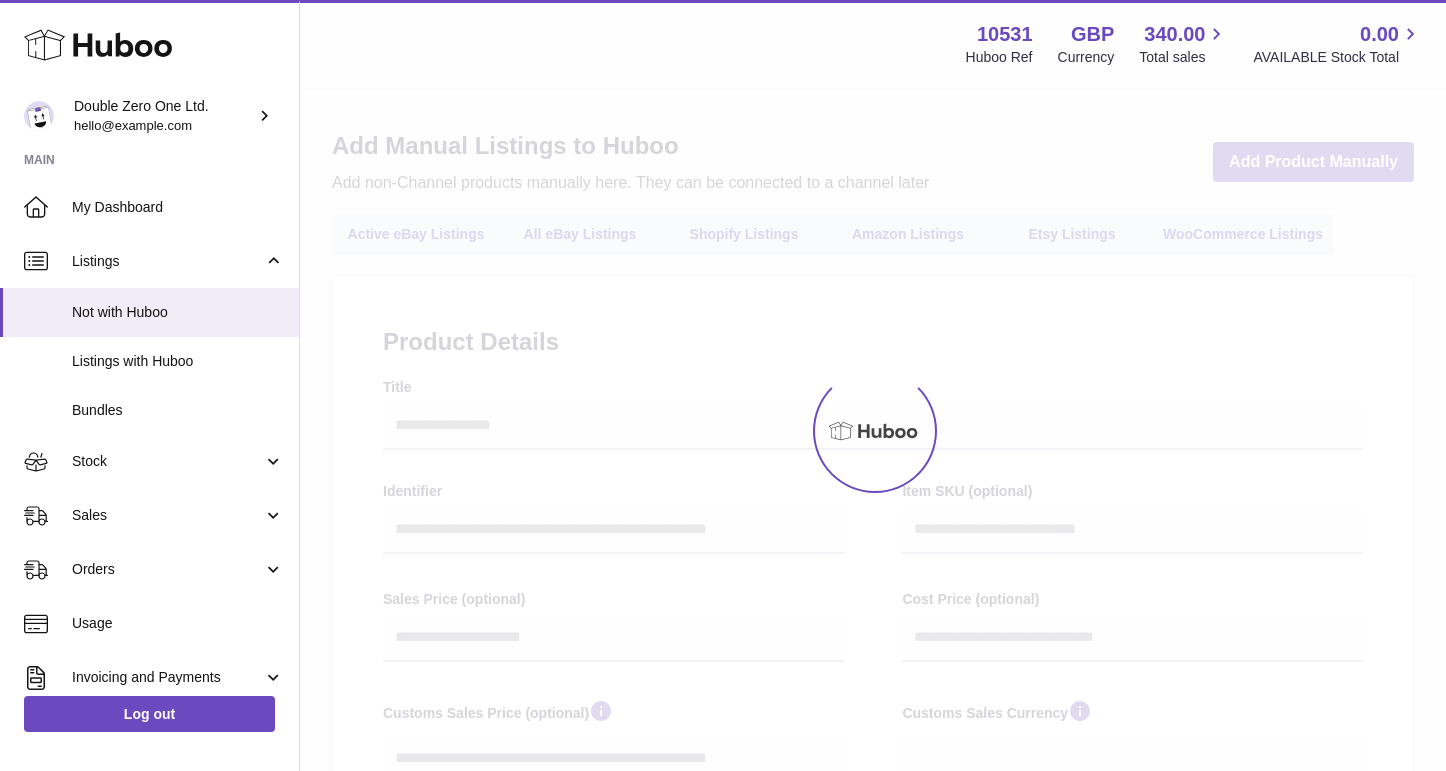 select 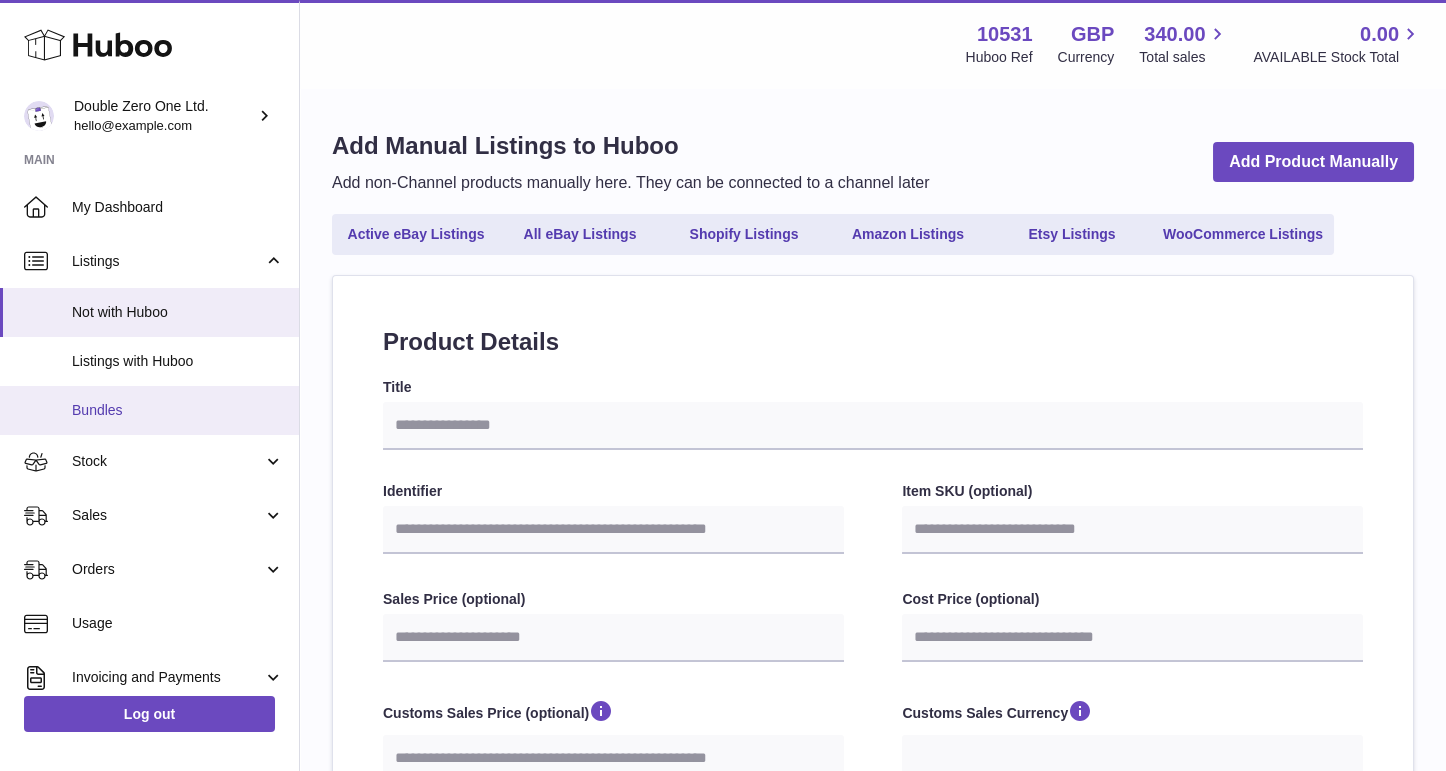 click on "Bundles" at bounding box center [178, 410] 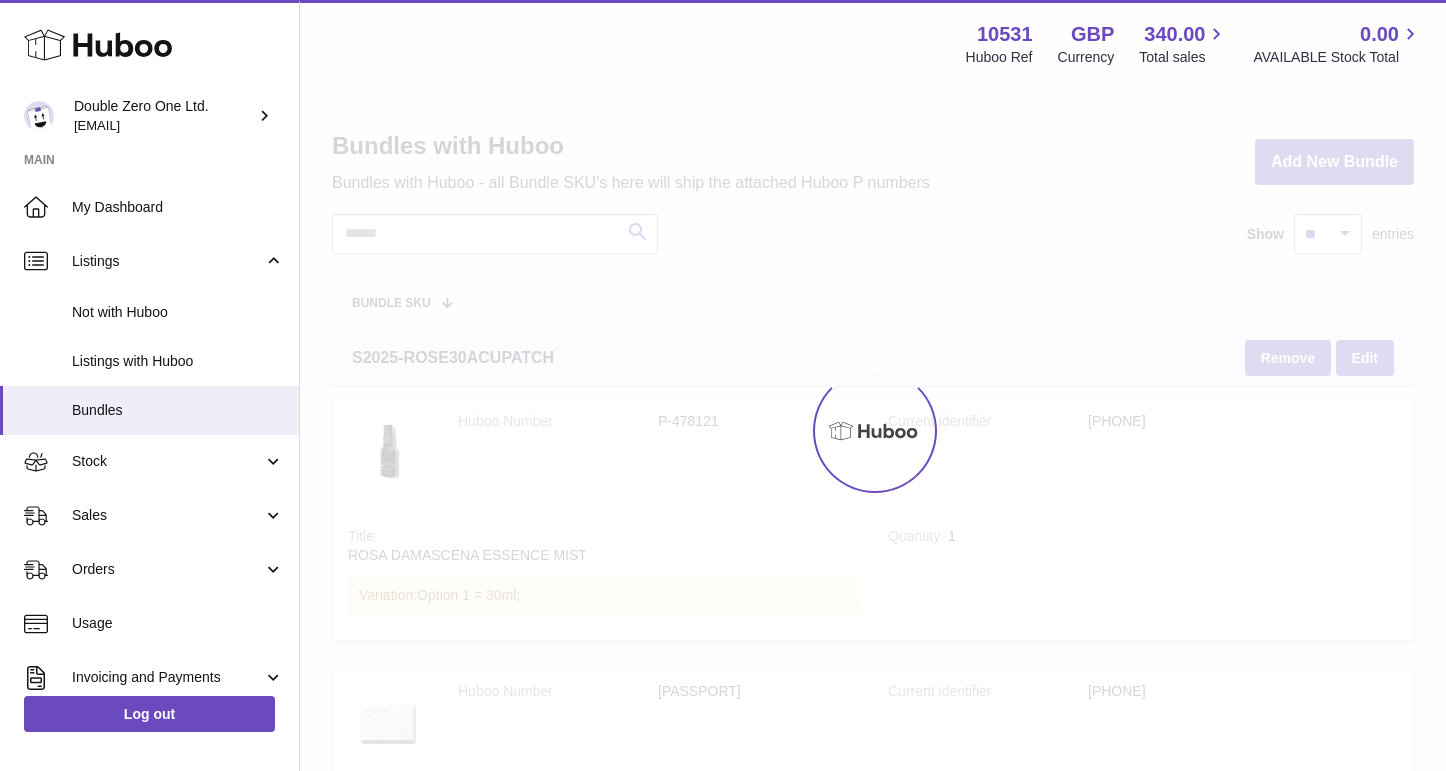 scroll, scrollTop: 0, scrollLeft: 0, axis: both 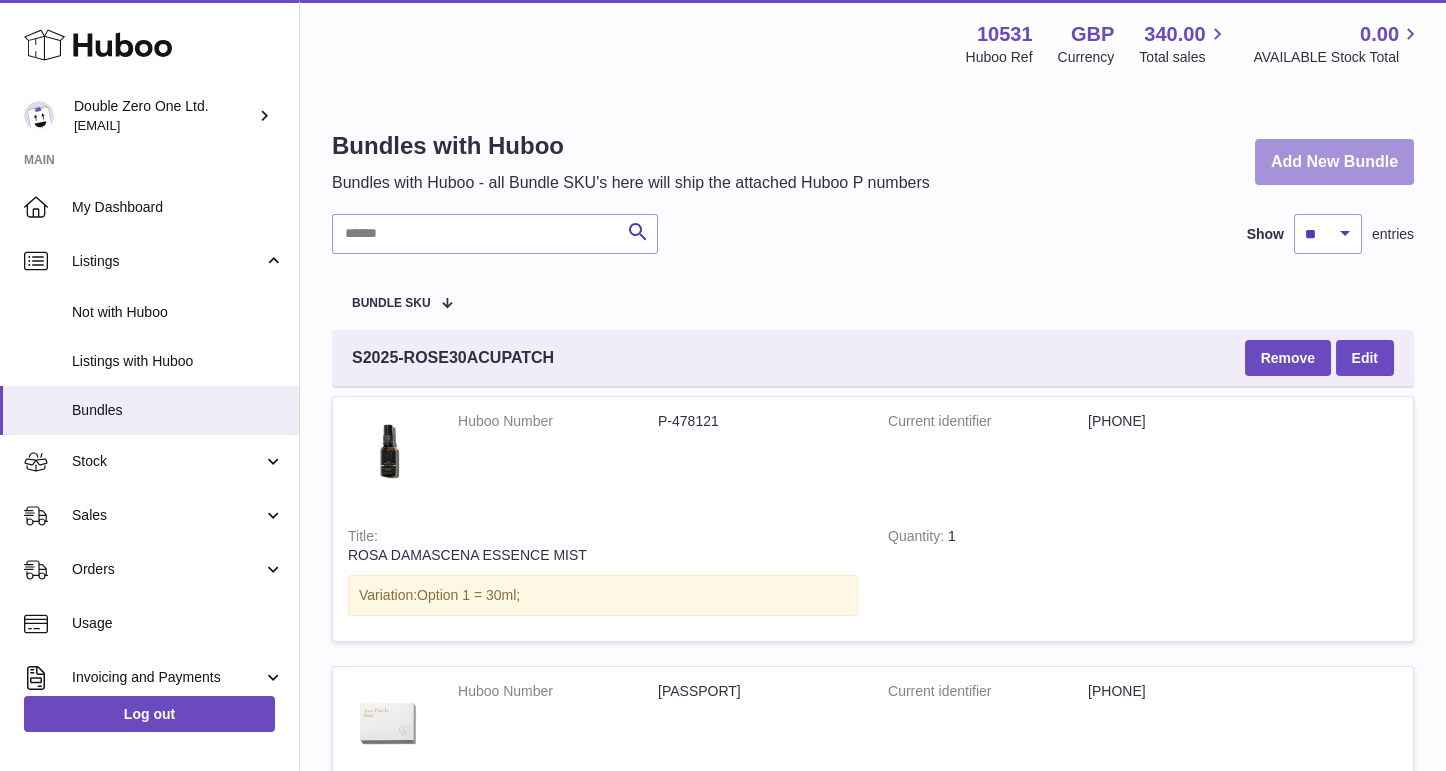 click on "Add New Bundle" at bounding box center (1334, 162) 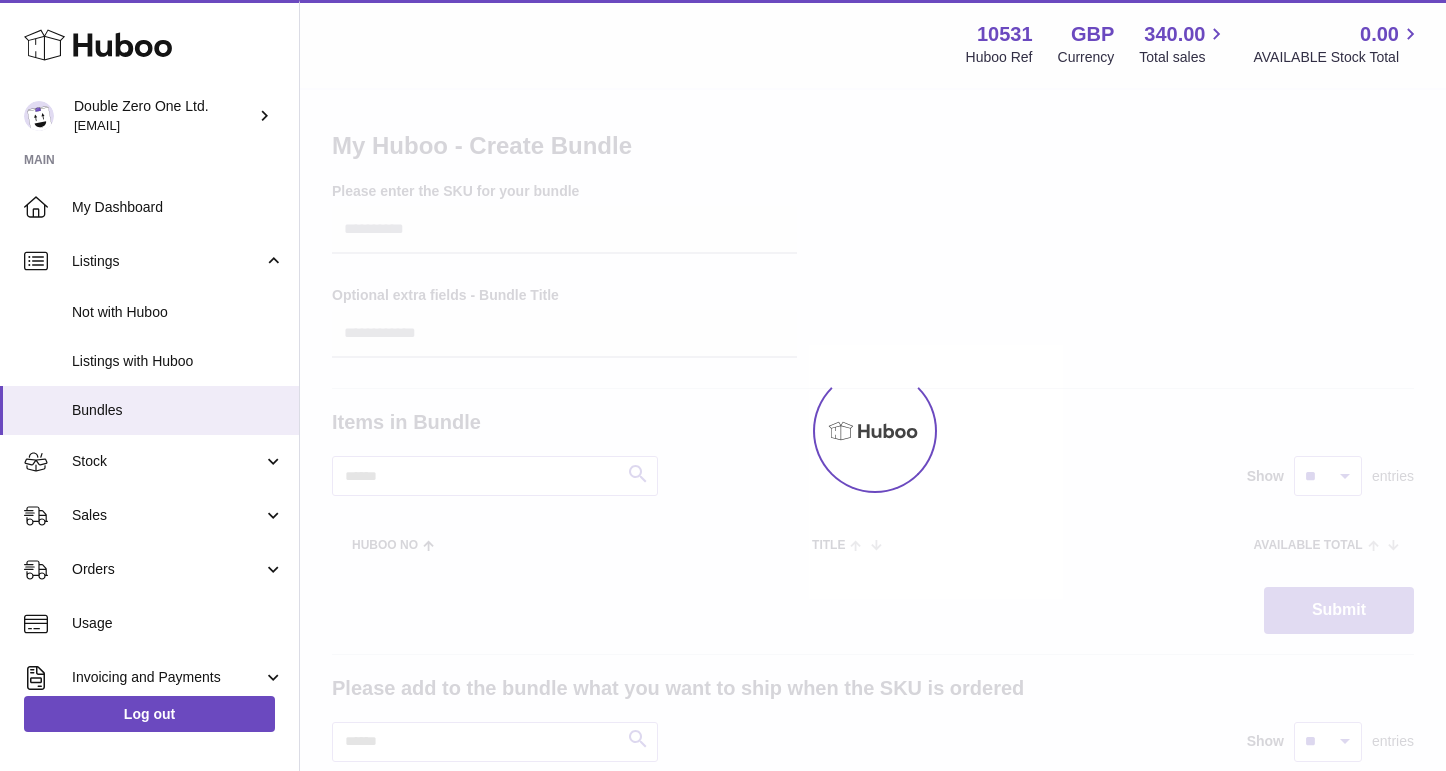 scroll, scrollTop: 0, scrollLeft: 0, axis: both 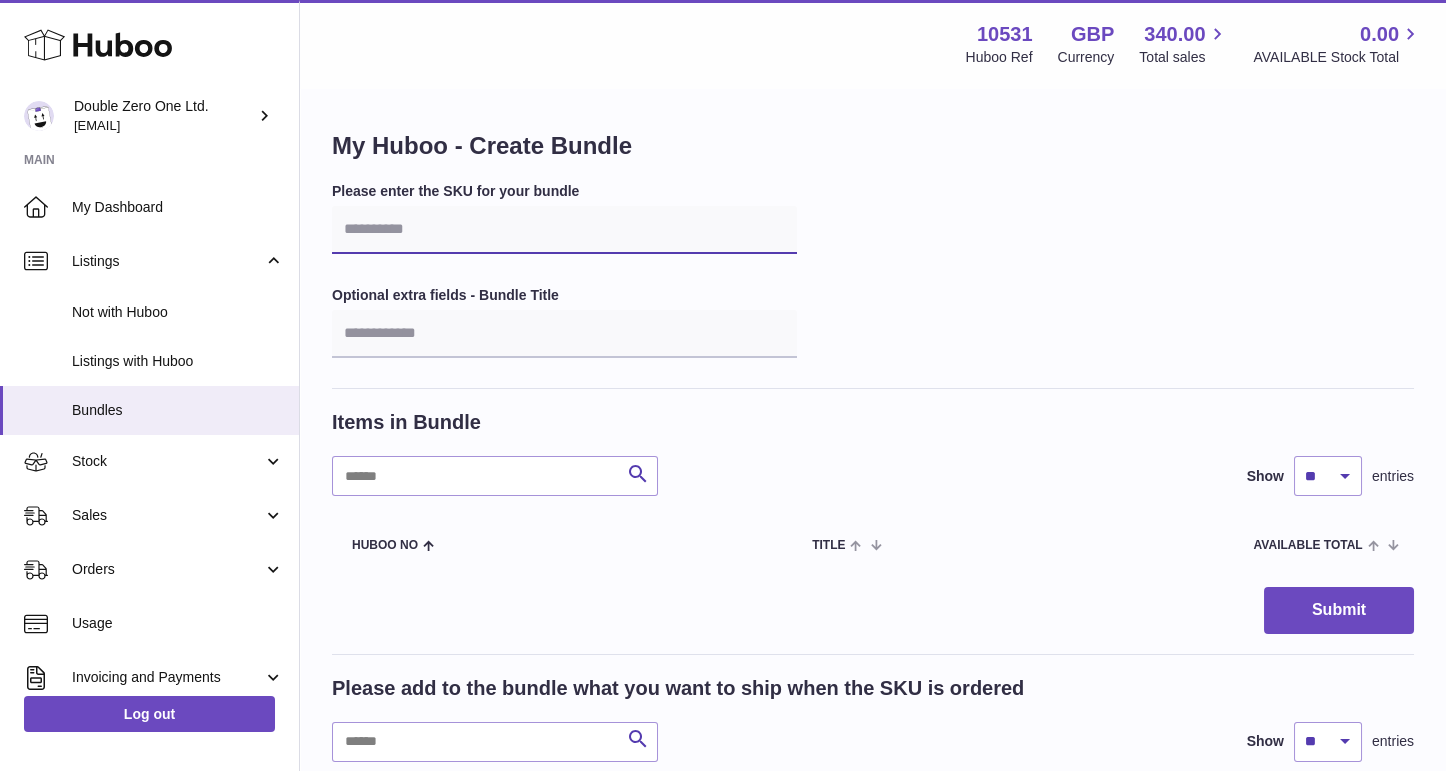 click at bounding box center (564, 230) 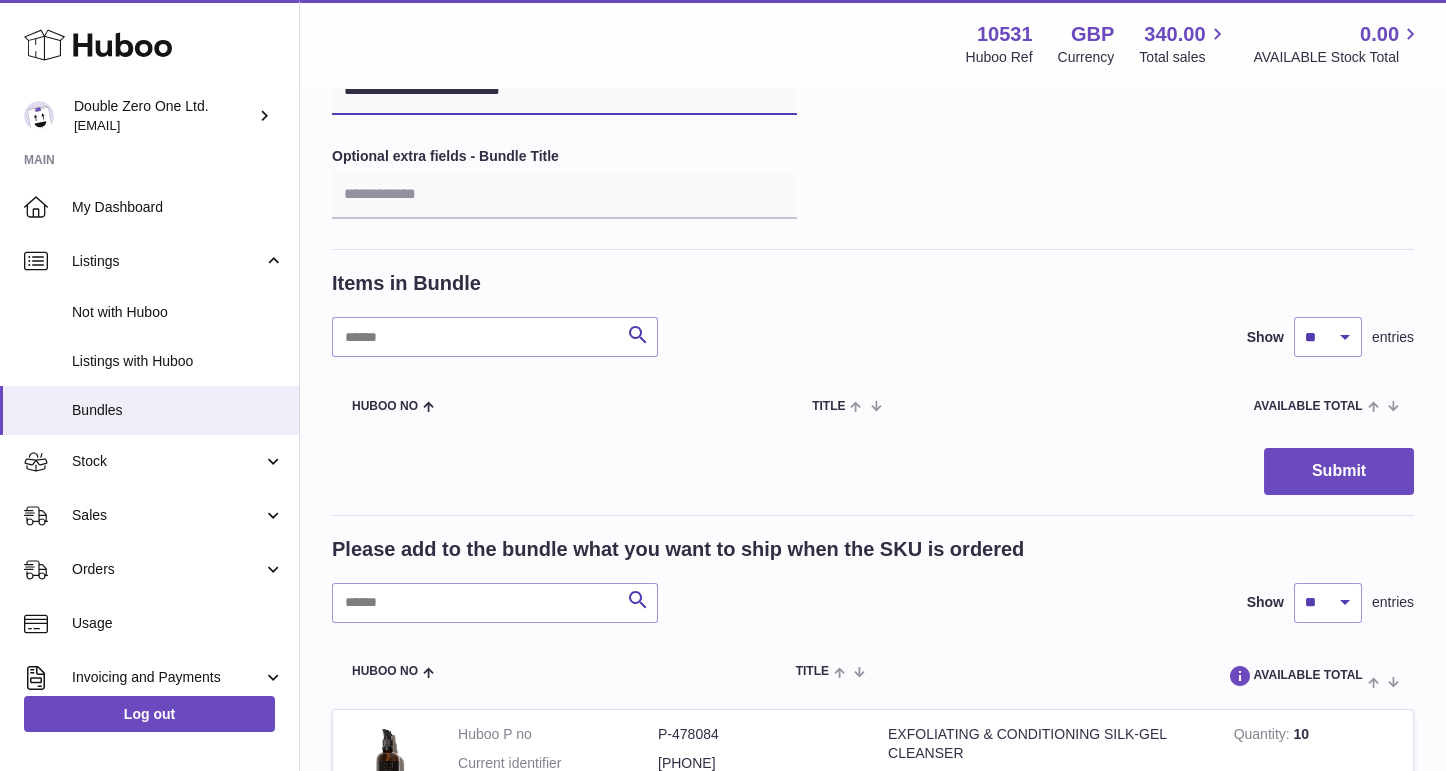 scroll, scrollTop: 149, scrollLeft: 0, axis: vertical 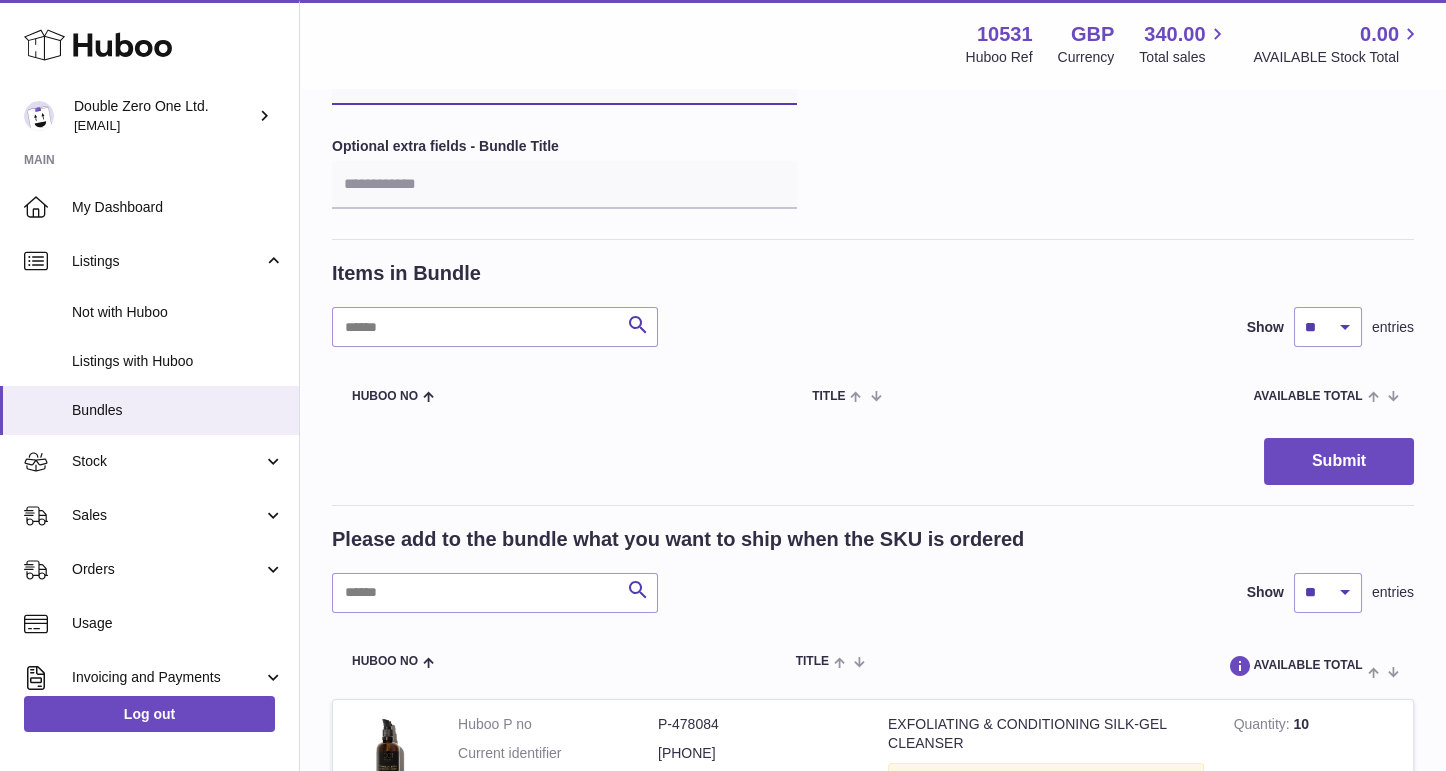 type on "**********" 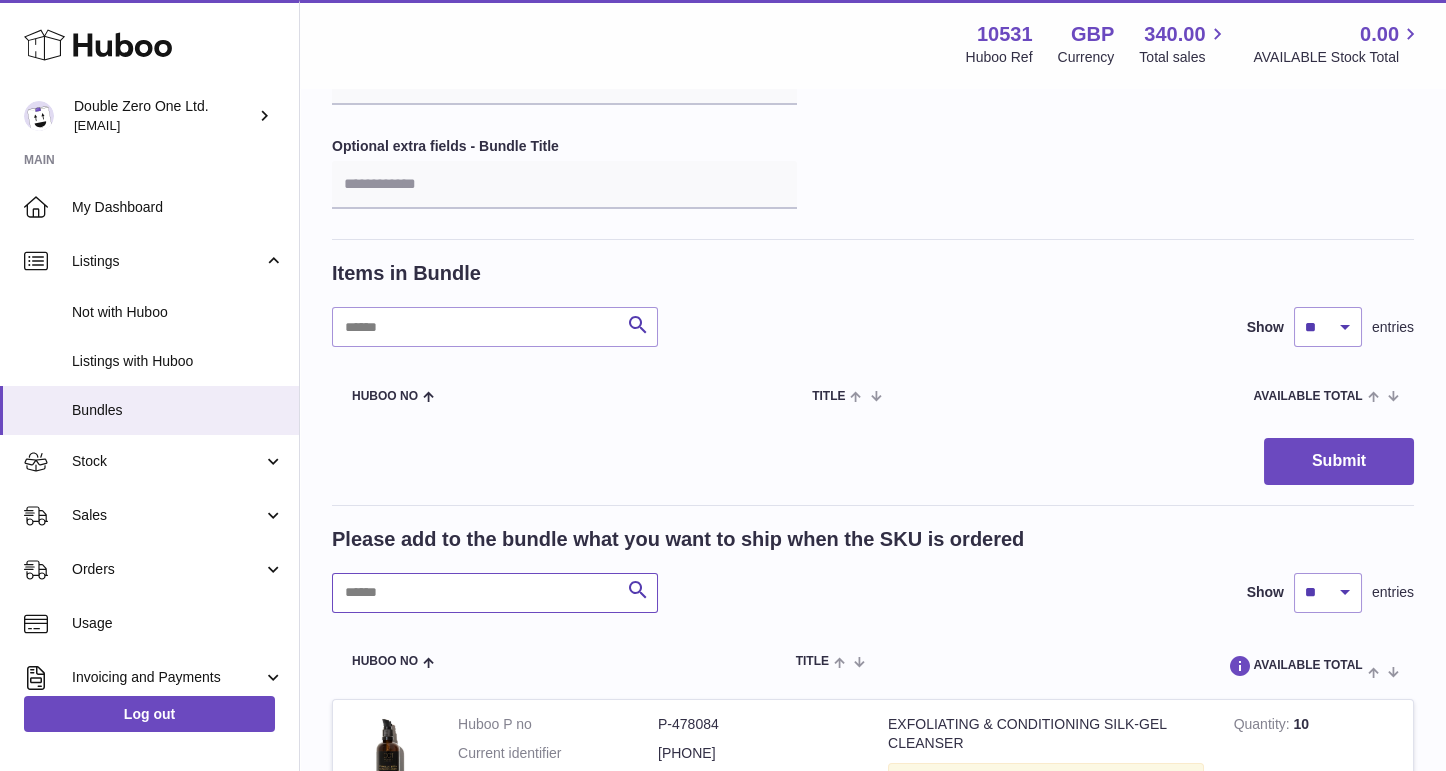 click at bounding box center [495, 593] 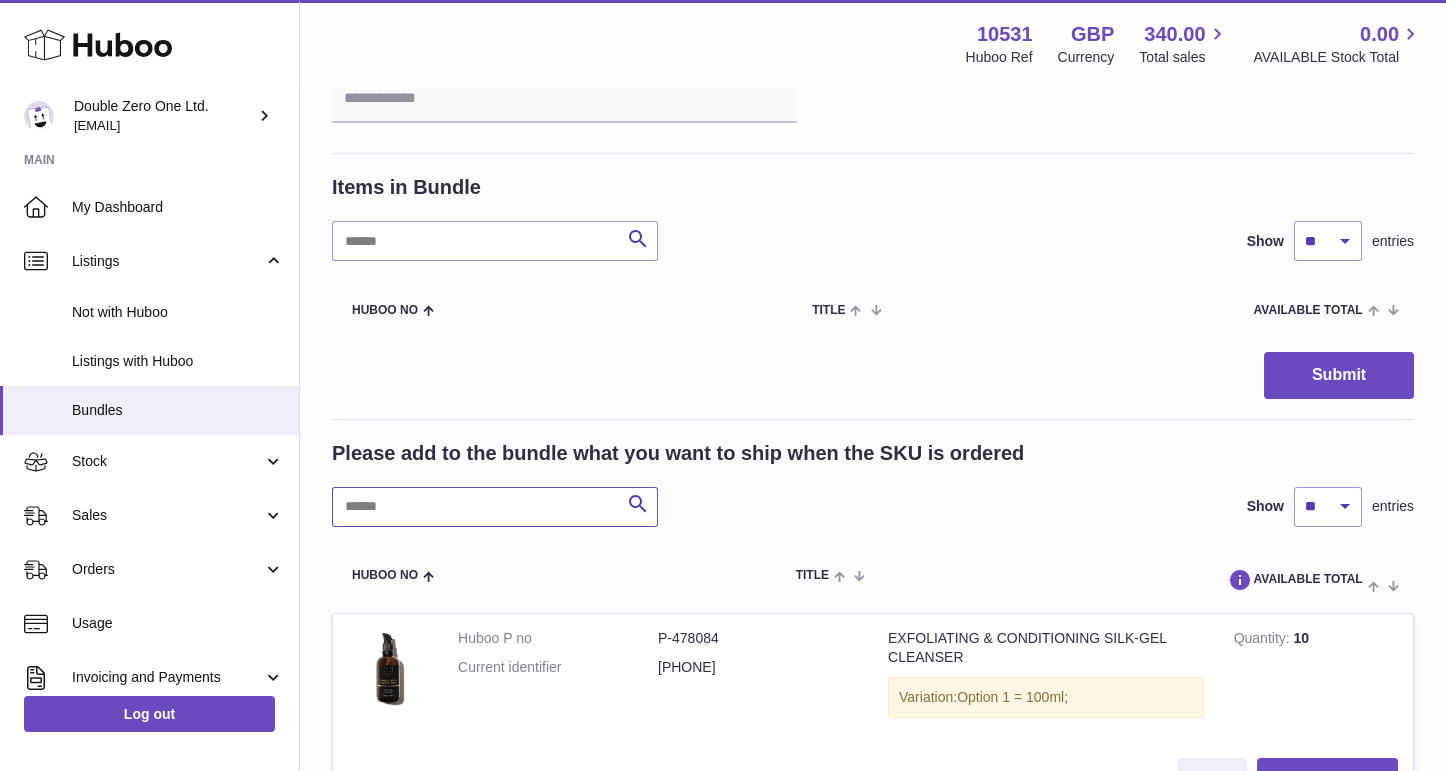 scroll, scrollTop: 236, scrollLeft: 0, axis: vertical 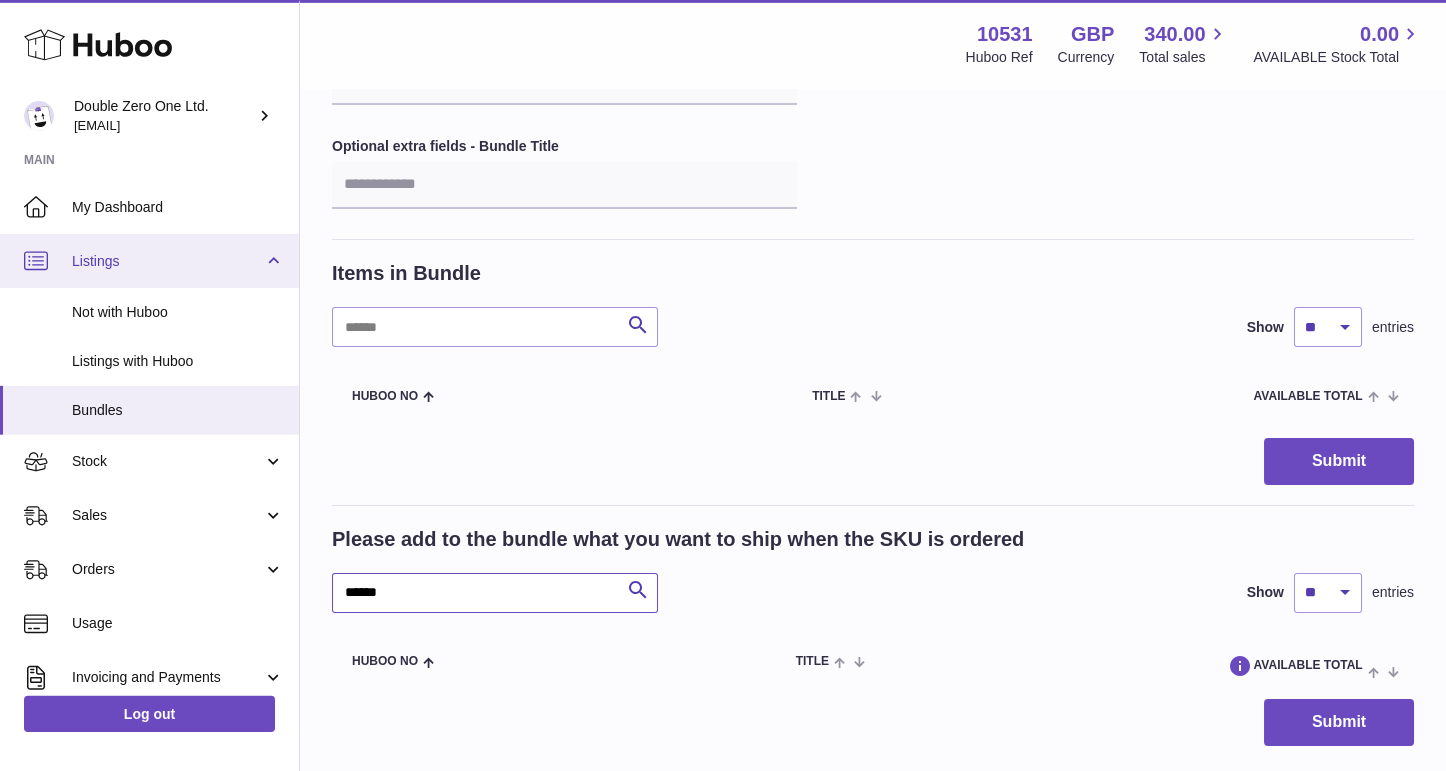 type on "******" 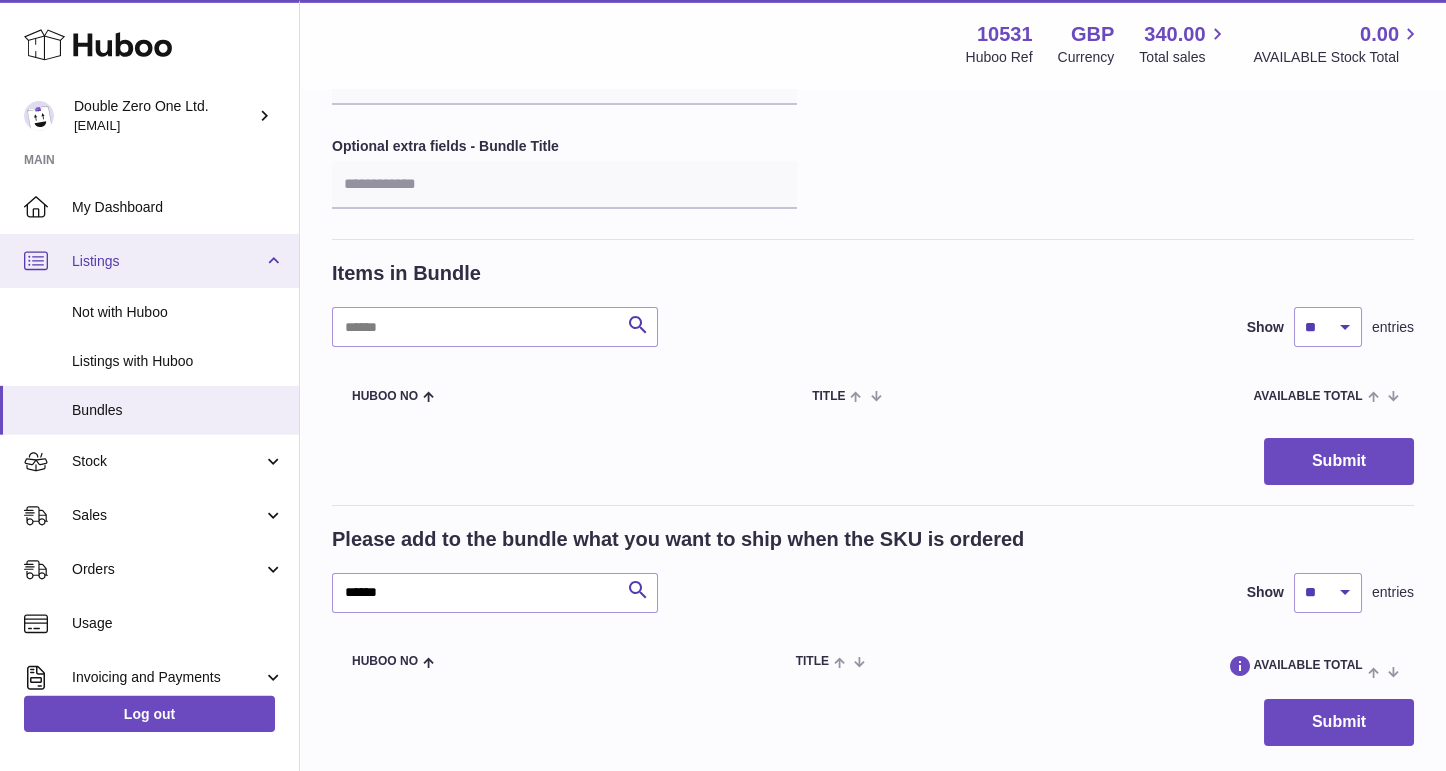 click on "Listings" at bounding box center (167, 261) 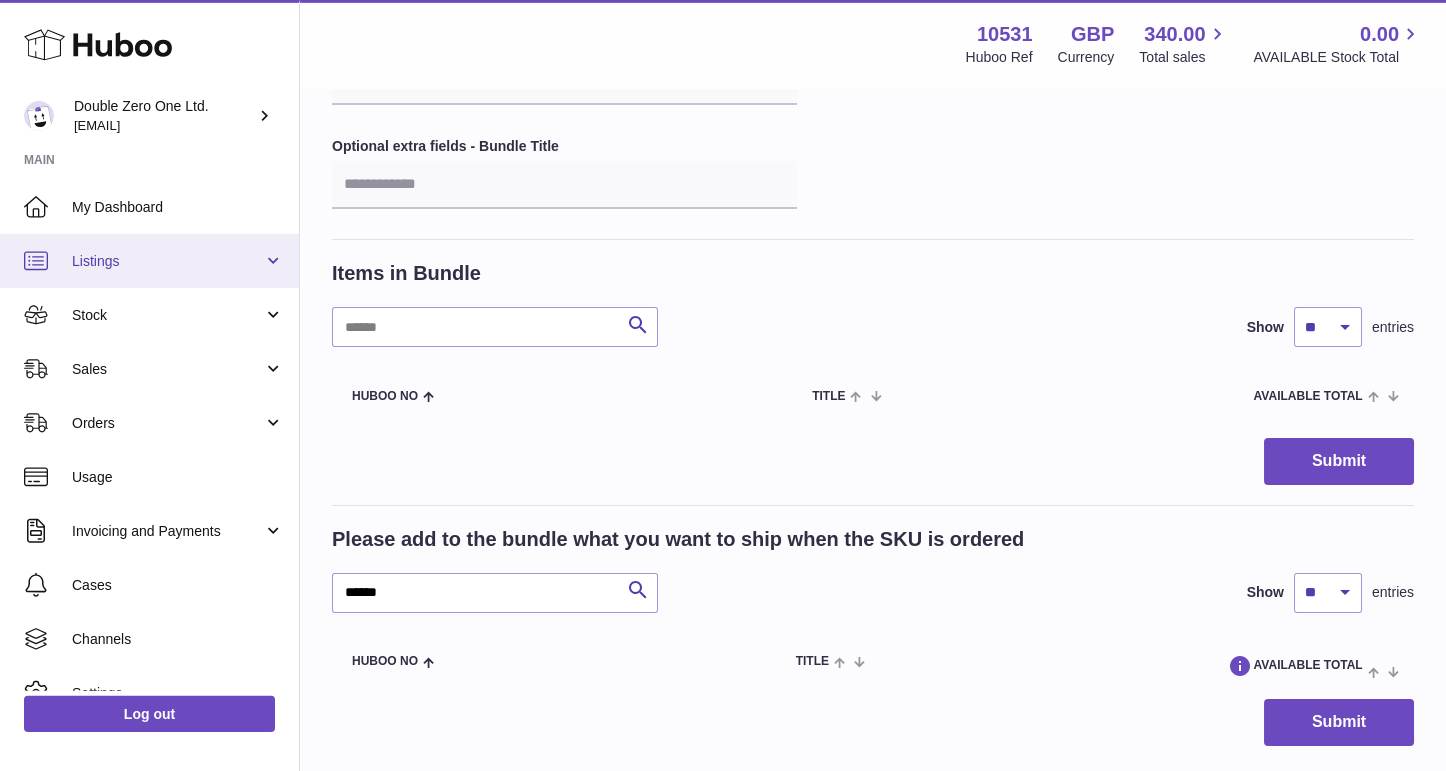 click on "Listings" at bounding box center (149, 261) 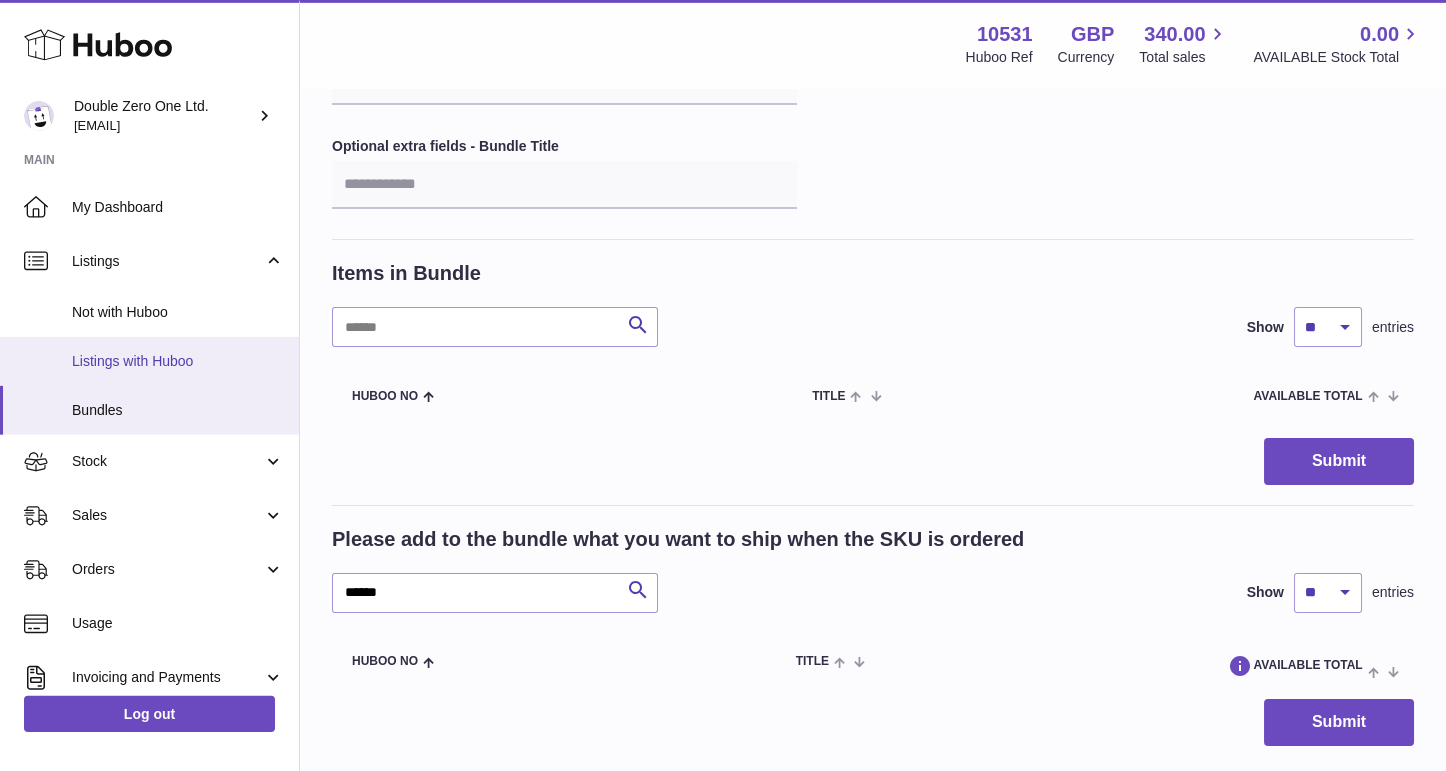click on "Listings with Huboo" at bounding box center [178, 361] 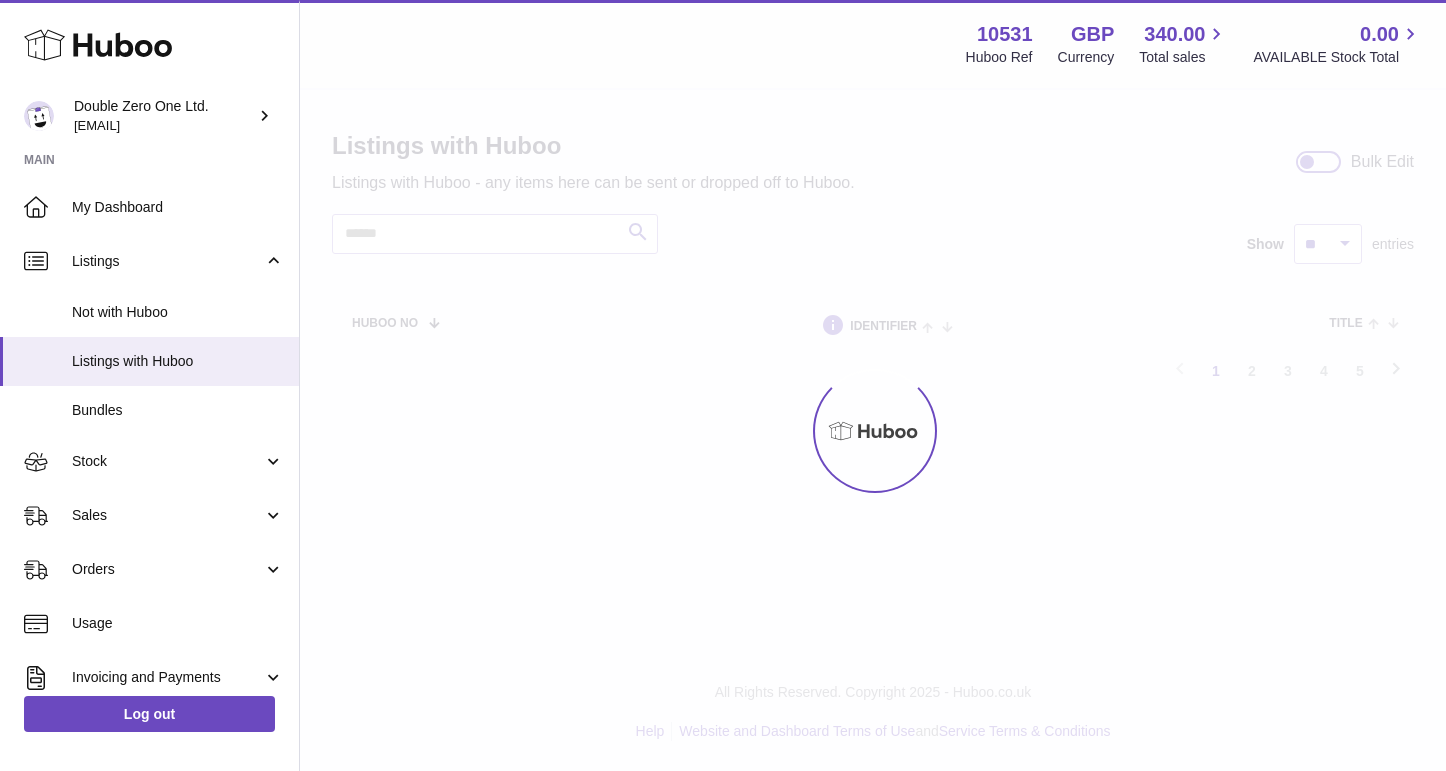 scroll, scrollTop: 0, scrollLeft: 0, axis: both 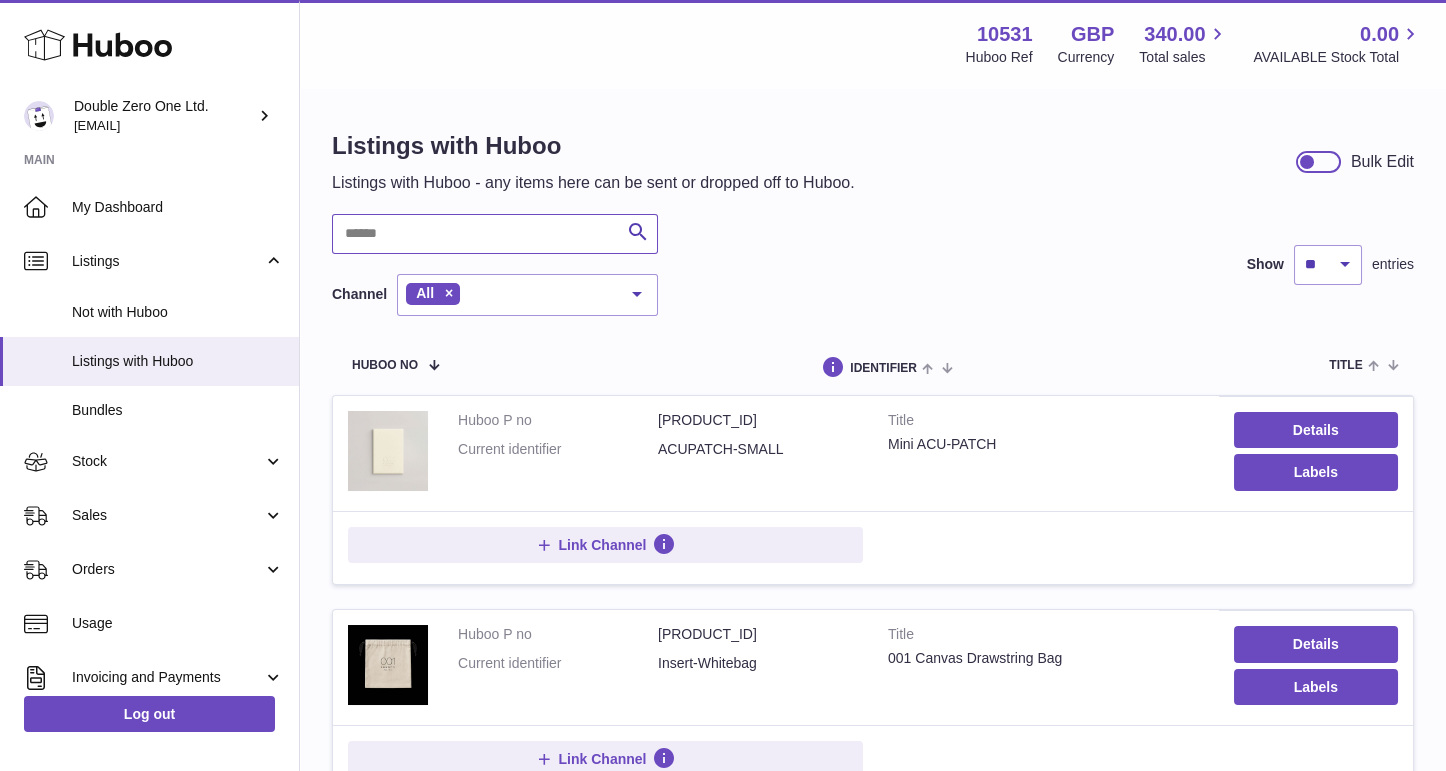 click at bounding box center (495, 234) 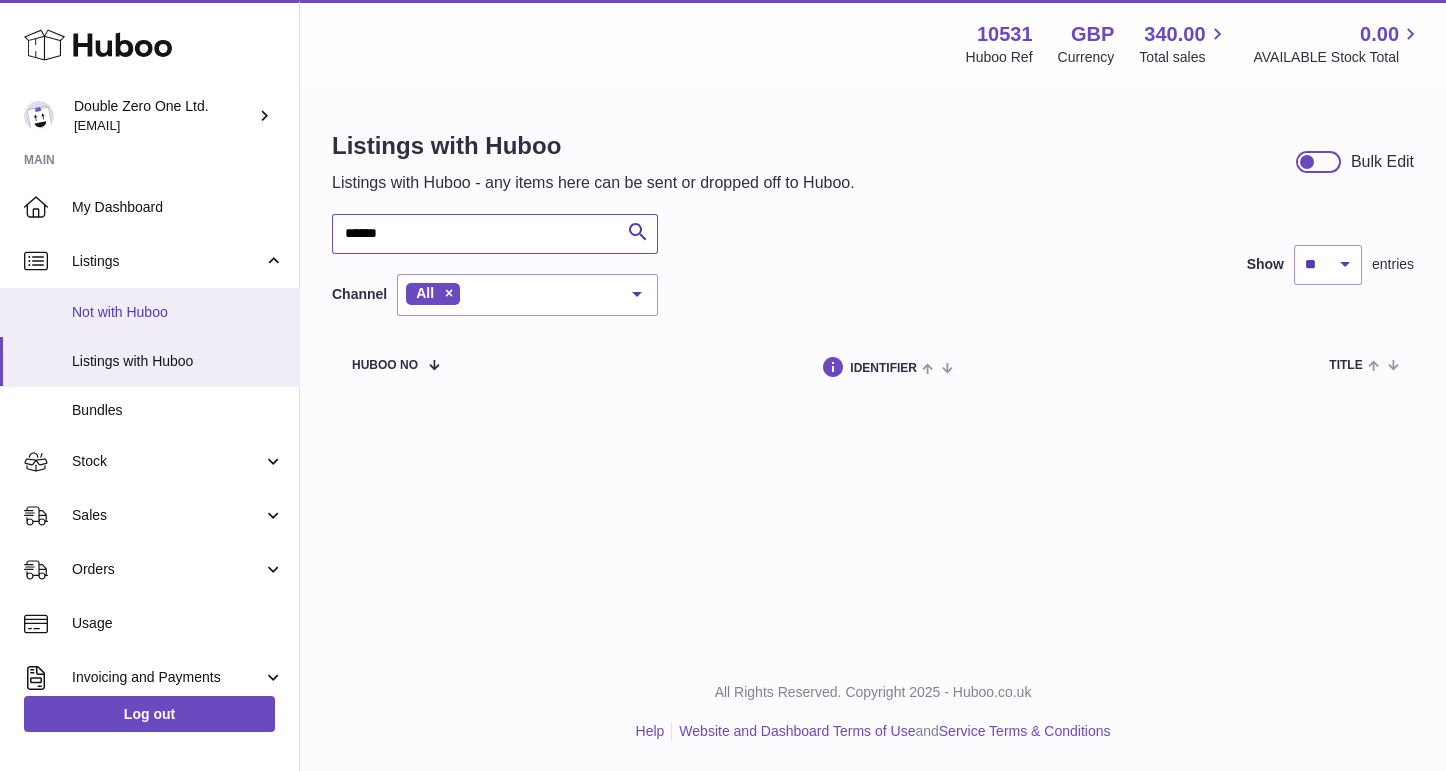 type on "******" 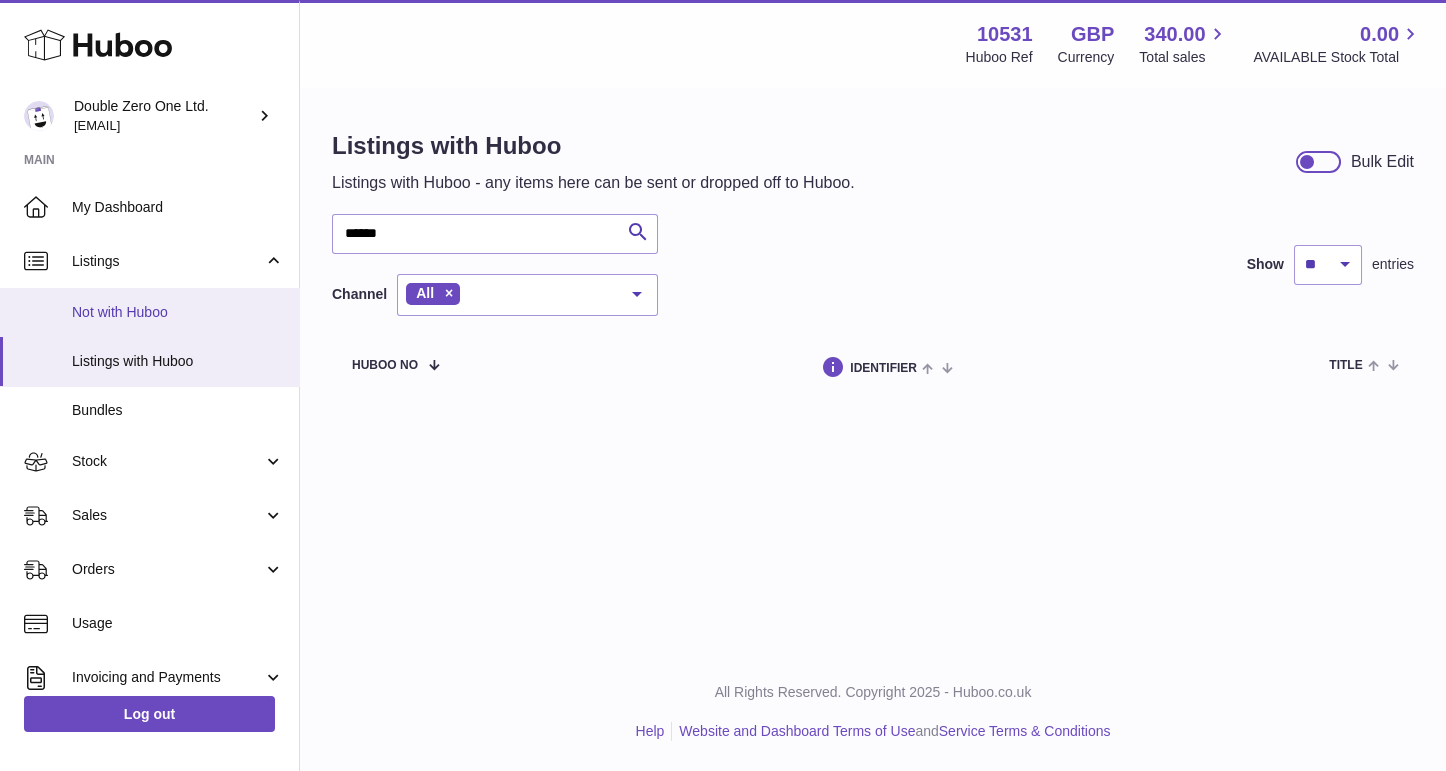 click on "Not with Huboo" at bounding box center [178, 312] 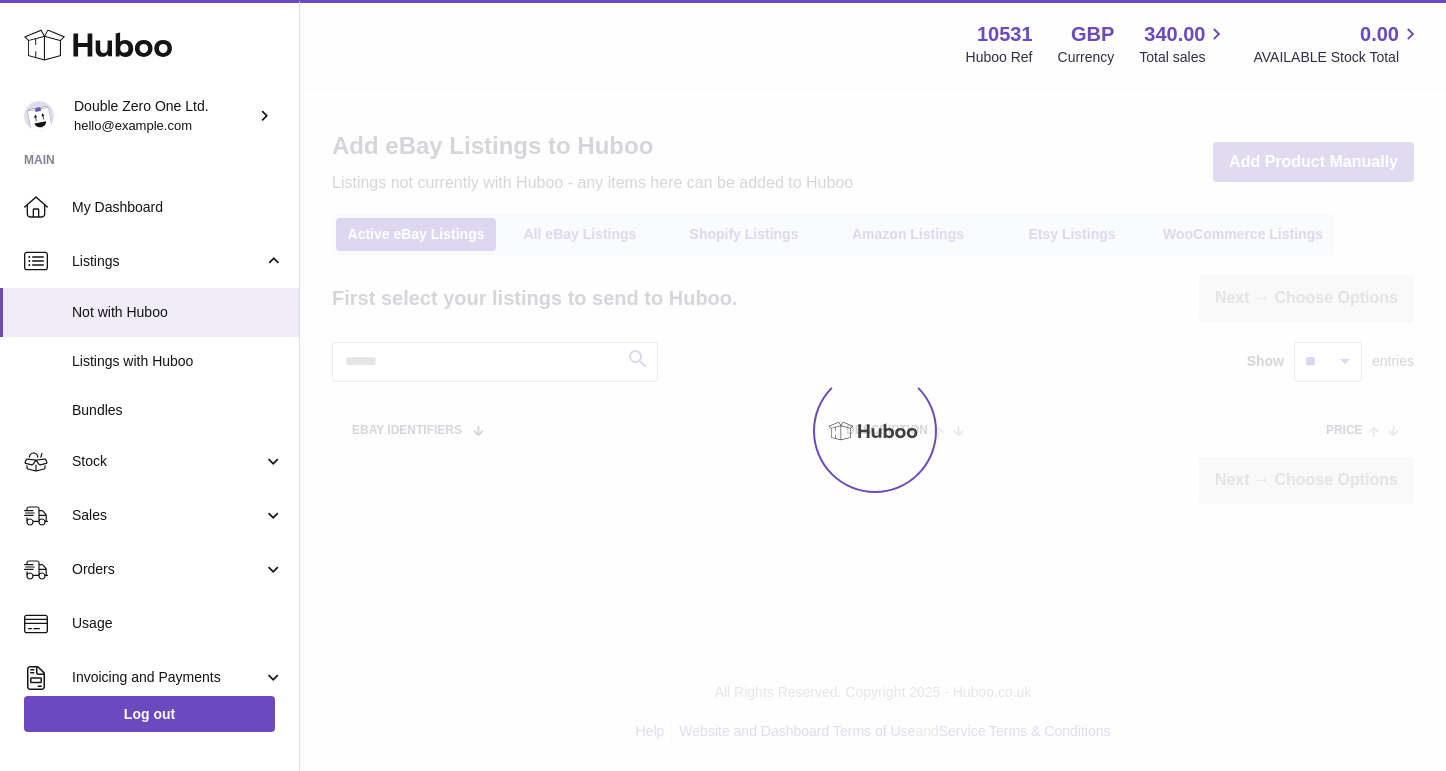 scroll, scrollTop: 0, scrollLeft: 0, axis: both 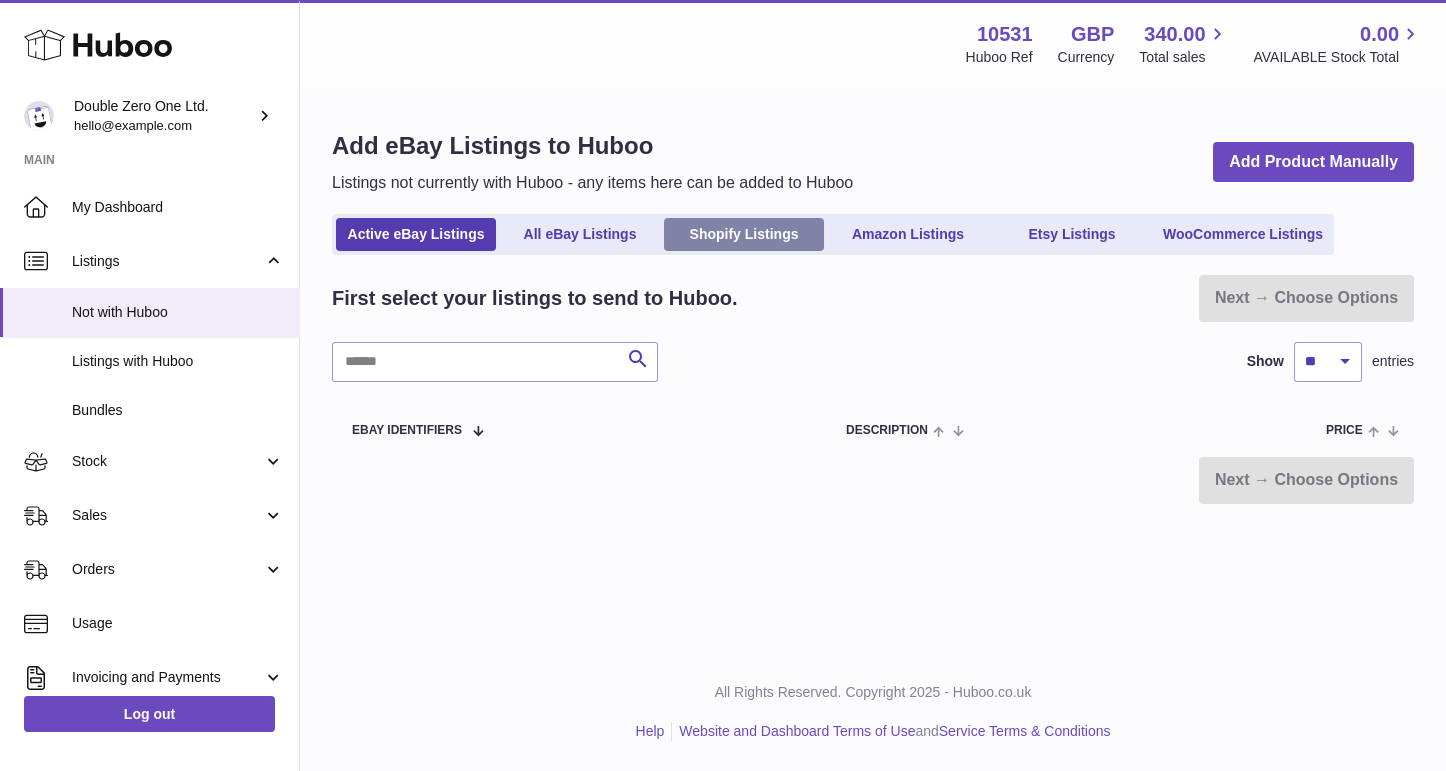 click on "Shopify Listings" at bounding box center [744, 234] 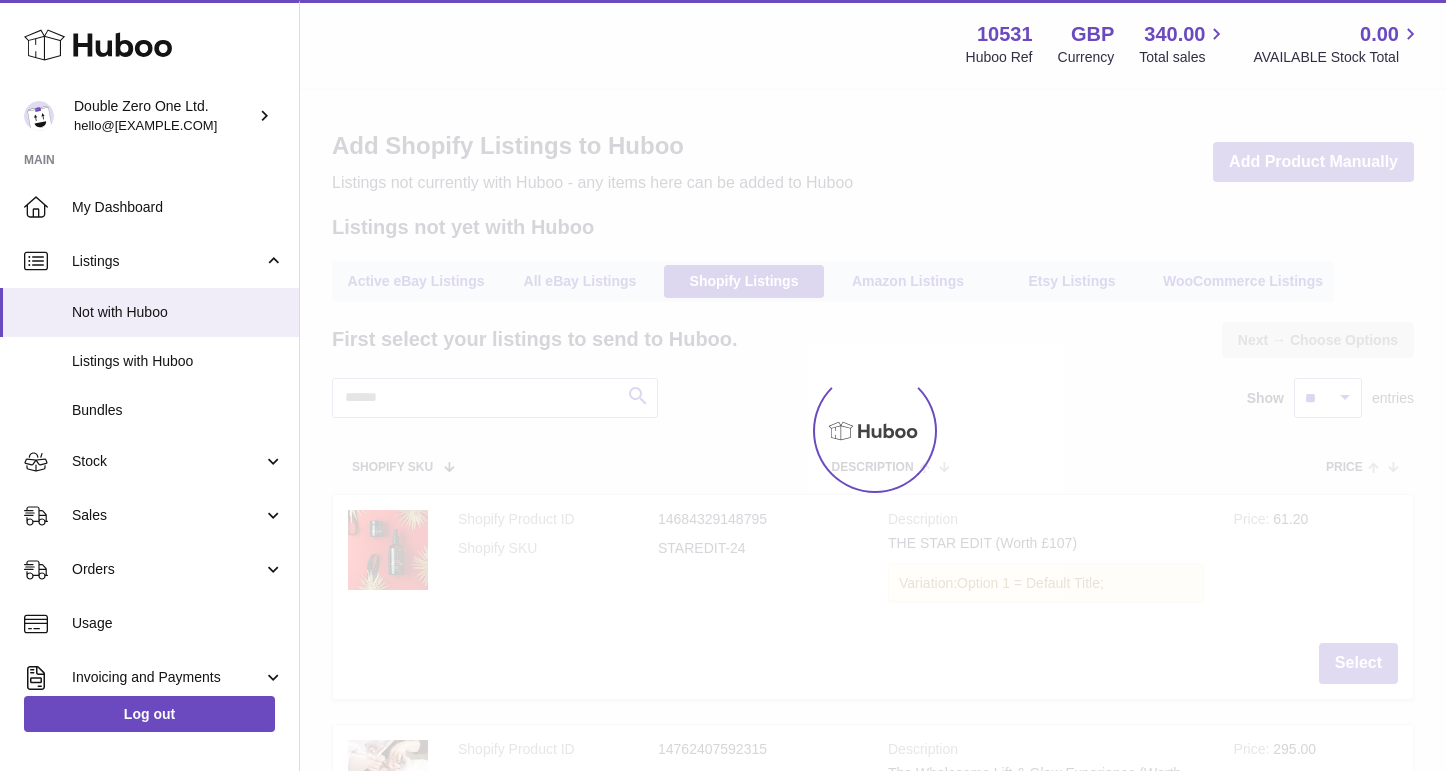 scroll, scrollTop: 0, scrollLeft: 0, axis: both 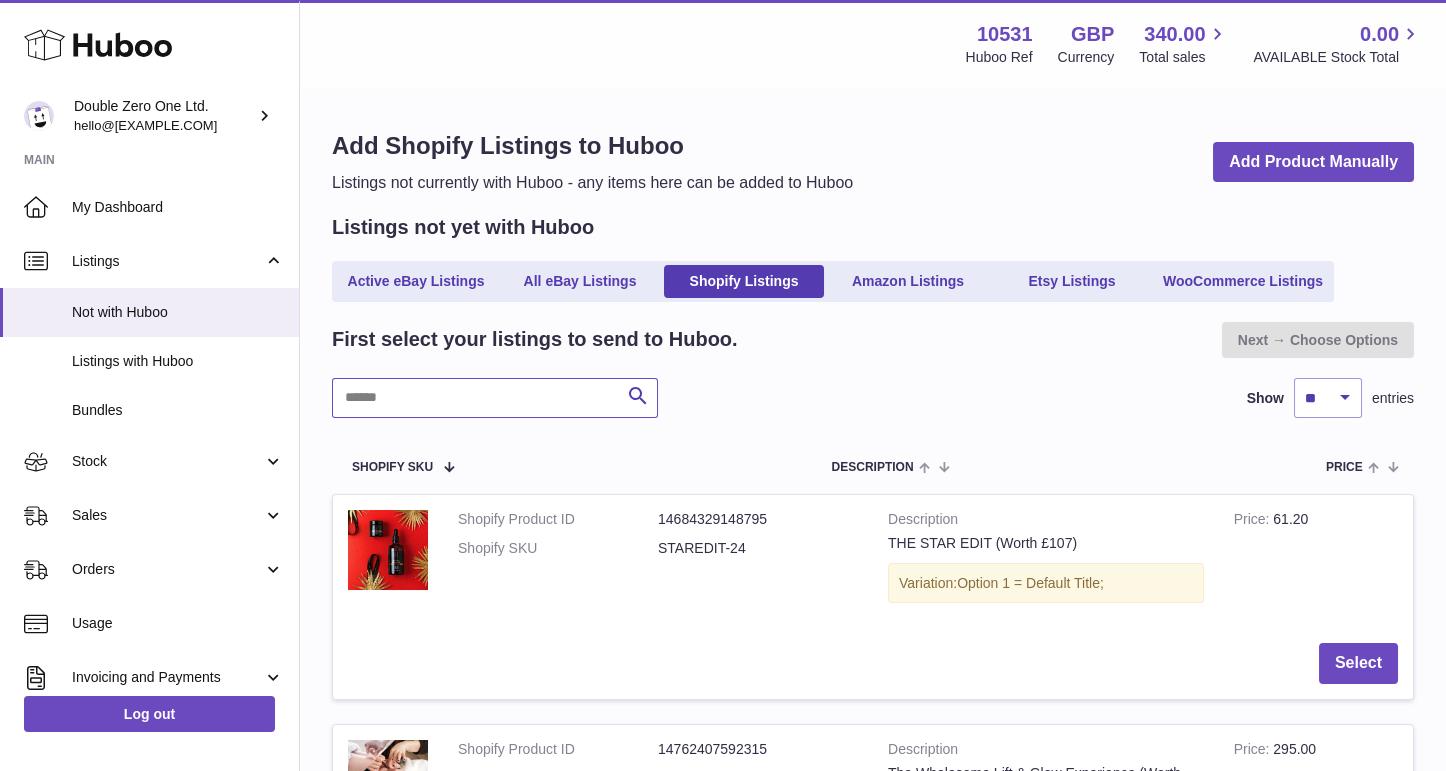 click at bounding box center [495, 398] 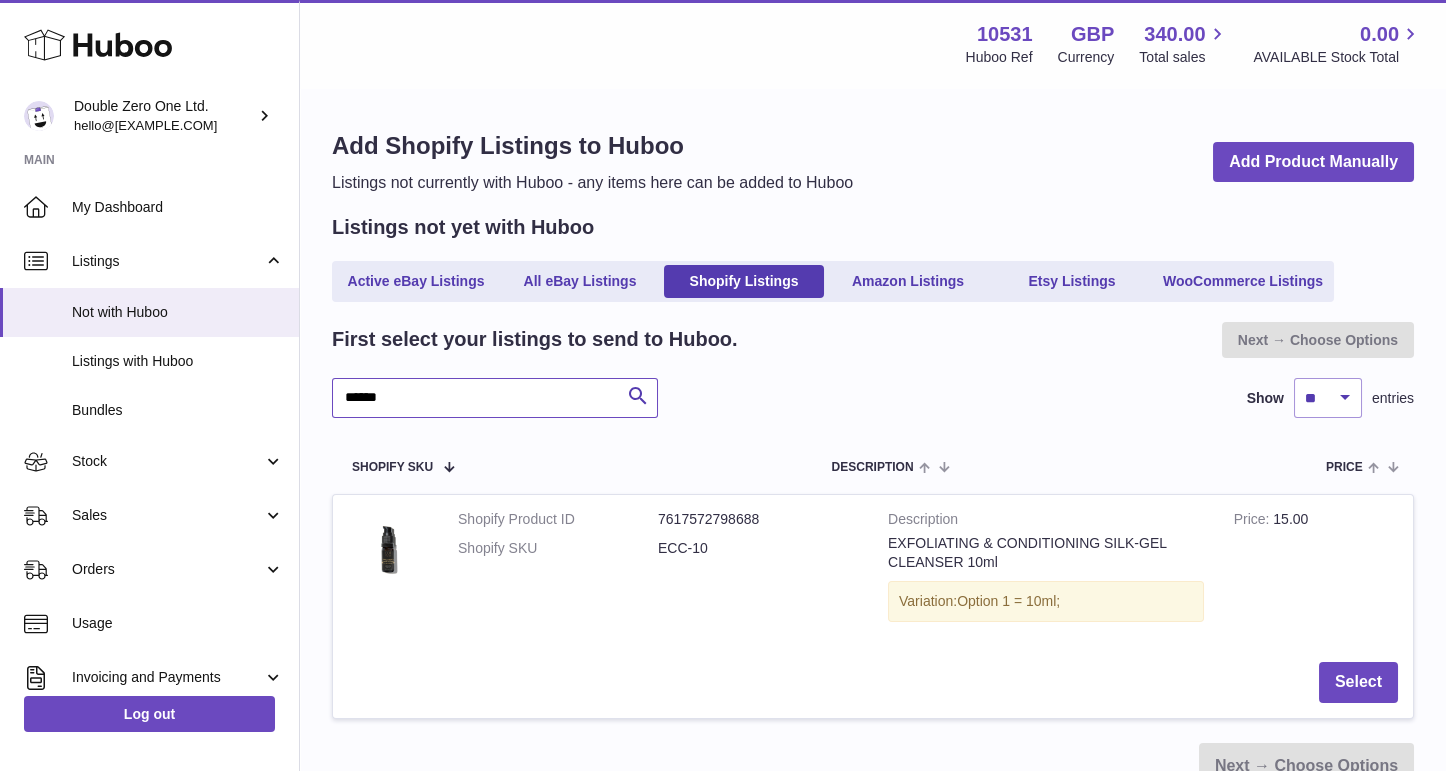 scroll, scrollTop: 8, scrollLeft: 0, axis: vertical 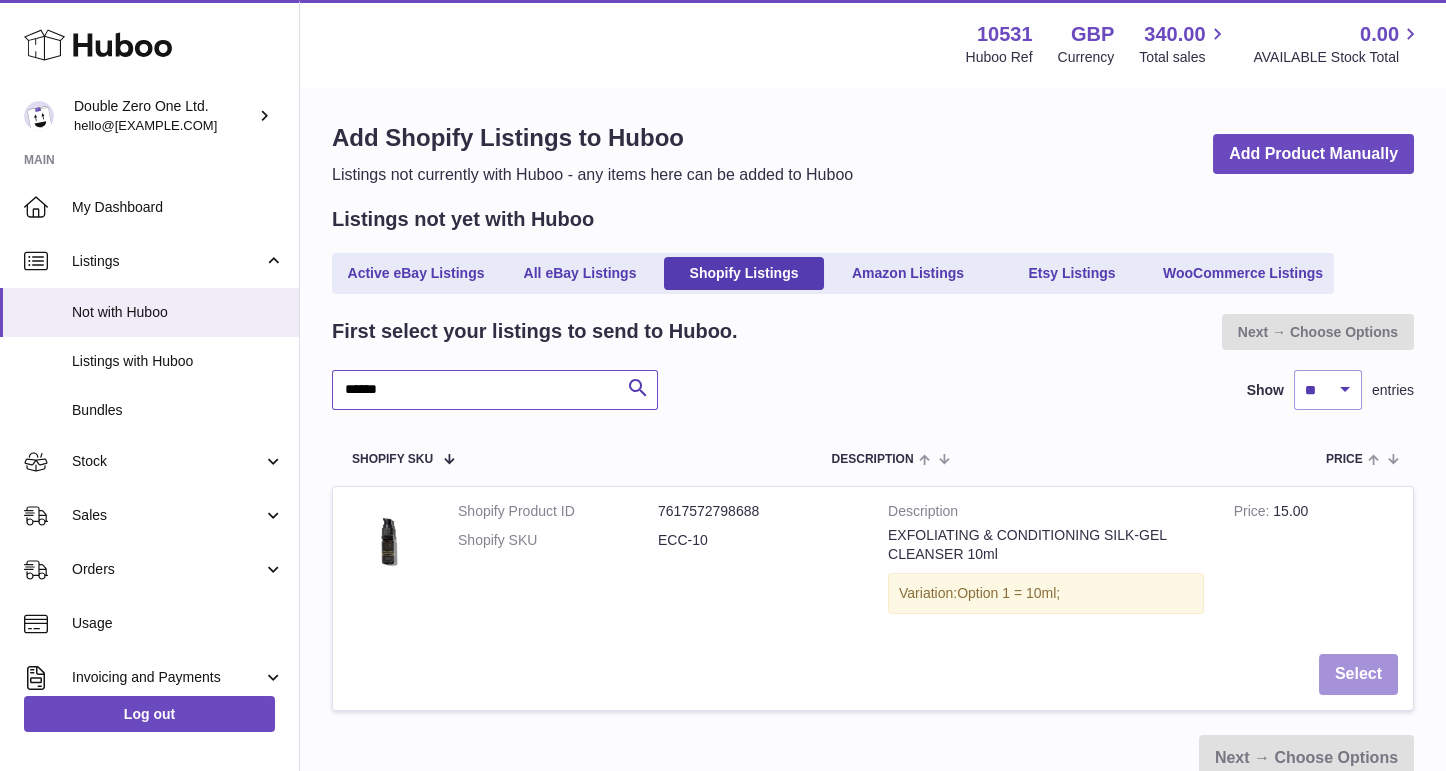 type on "******" 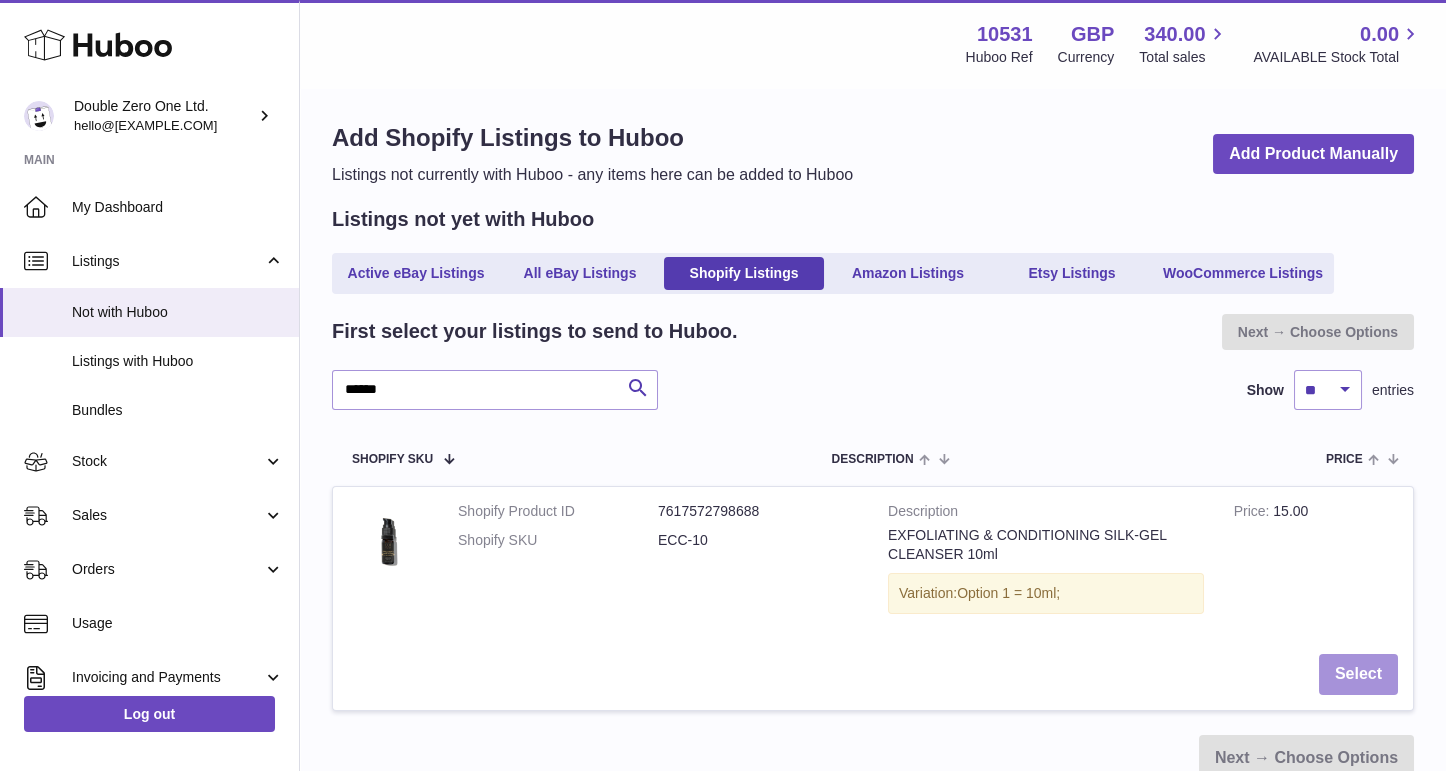 click on "Select" at bounding box center [1358, 674] 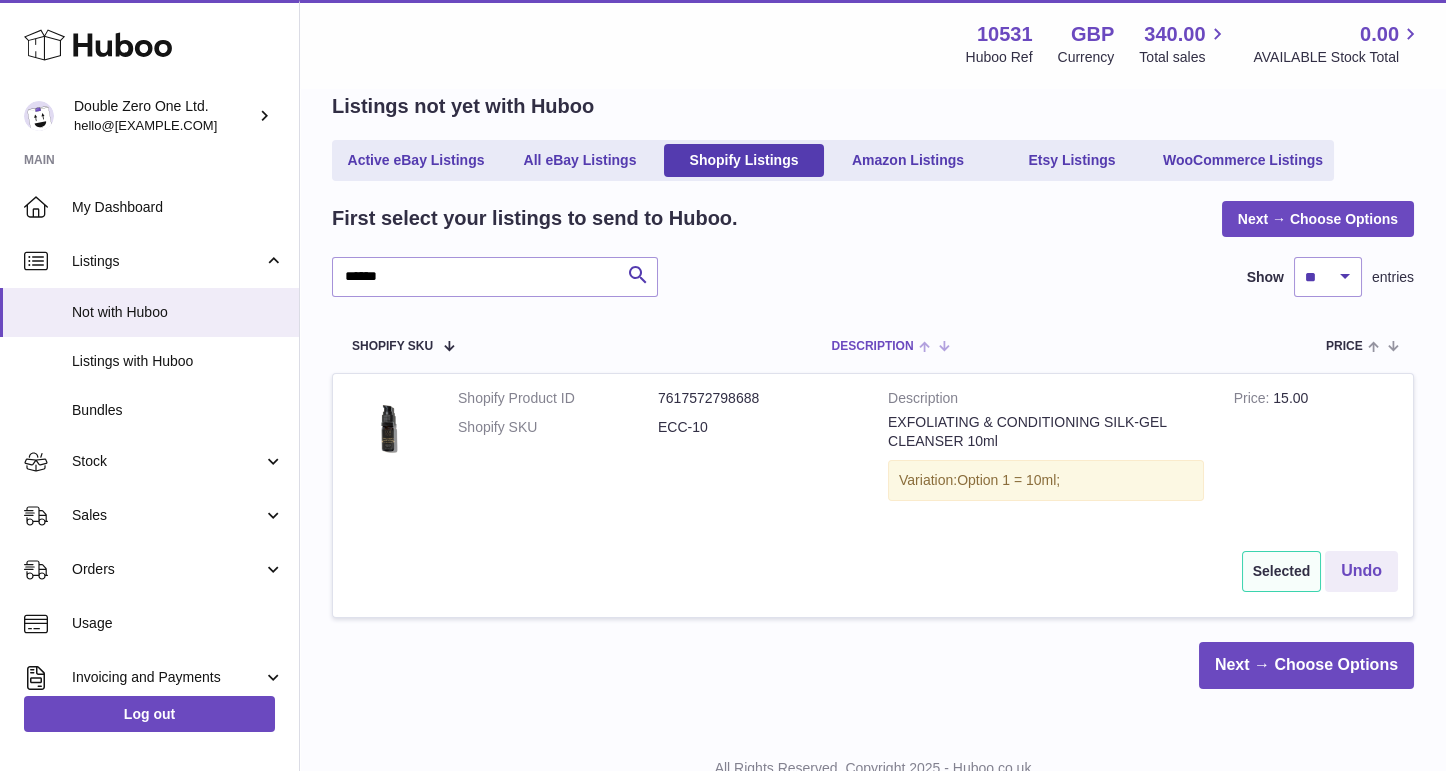 scroll, scrollTop: 126, scrollLeft: 0, axis: vertical 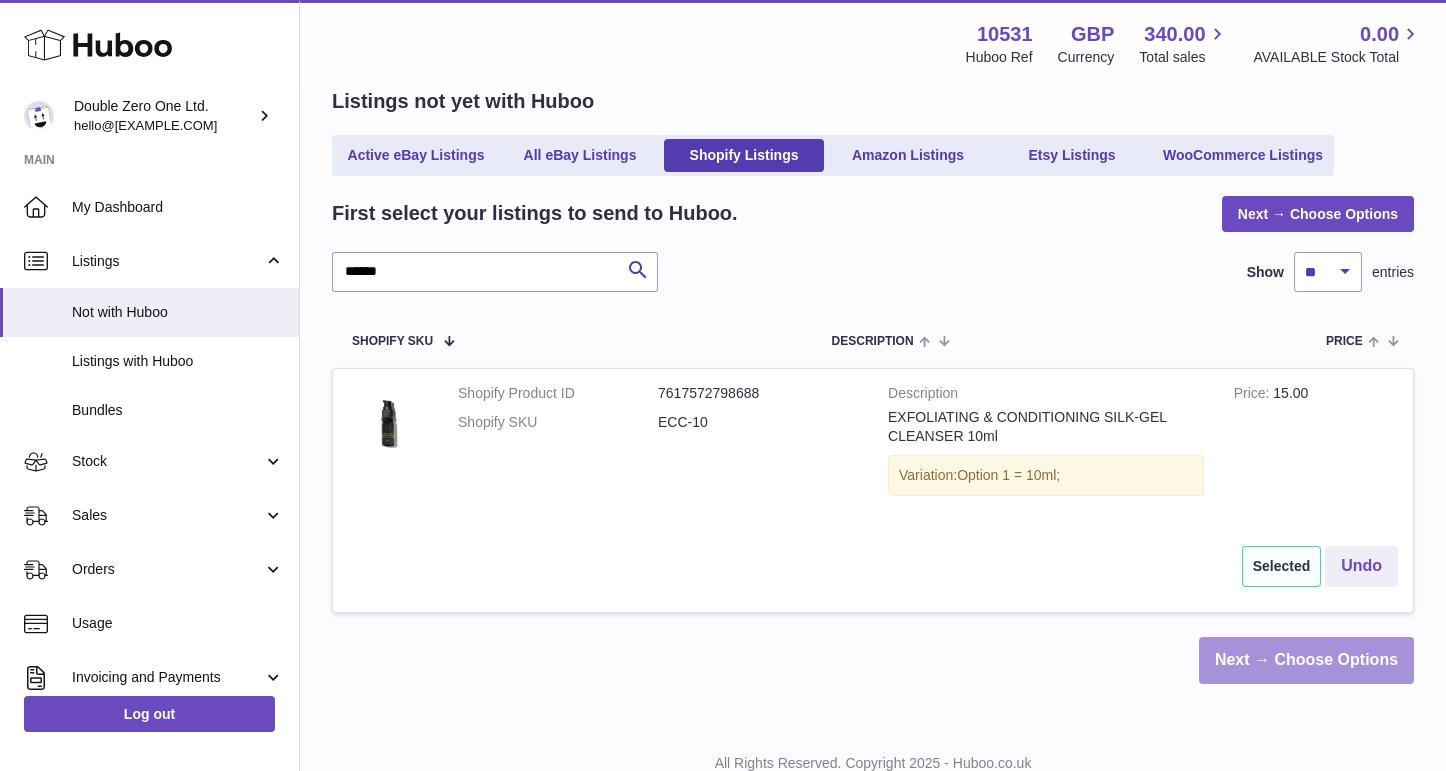 click on "Next → Choose Options" at bounding box center (1306, 660) 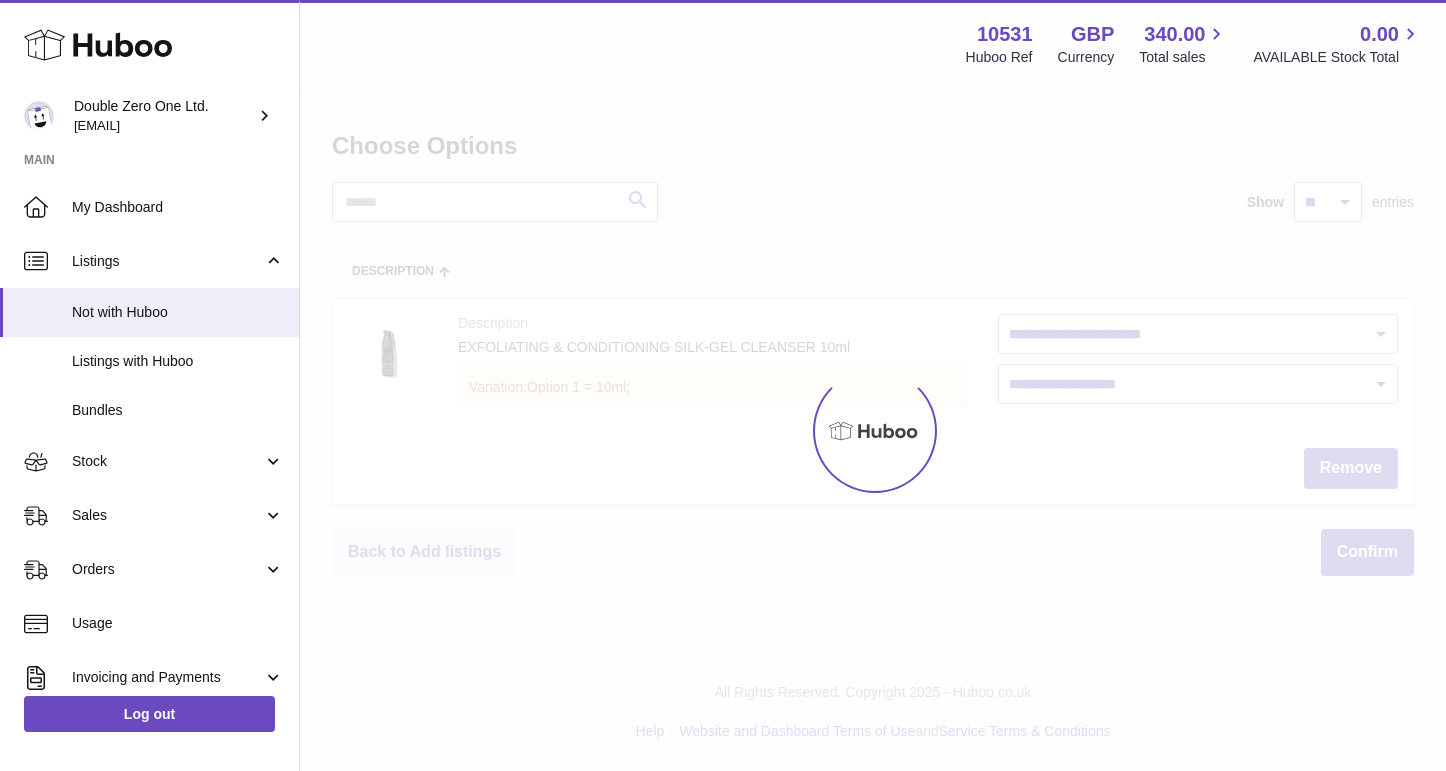 scroll, scrollTop: 0, scrollLeft: 0, axis: both 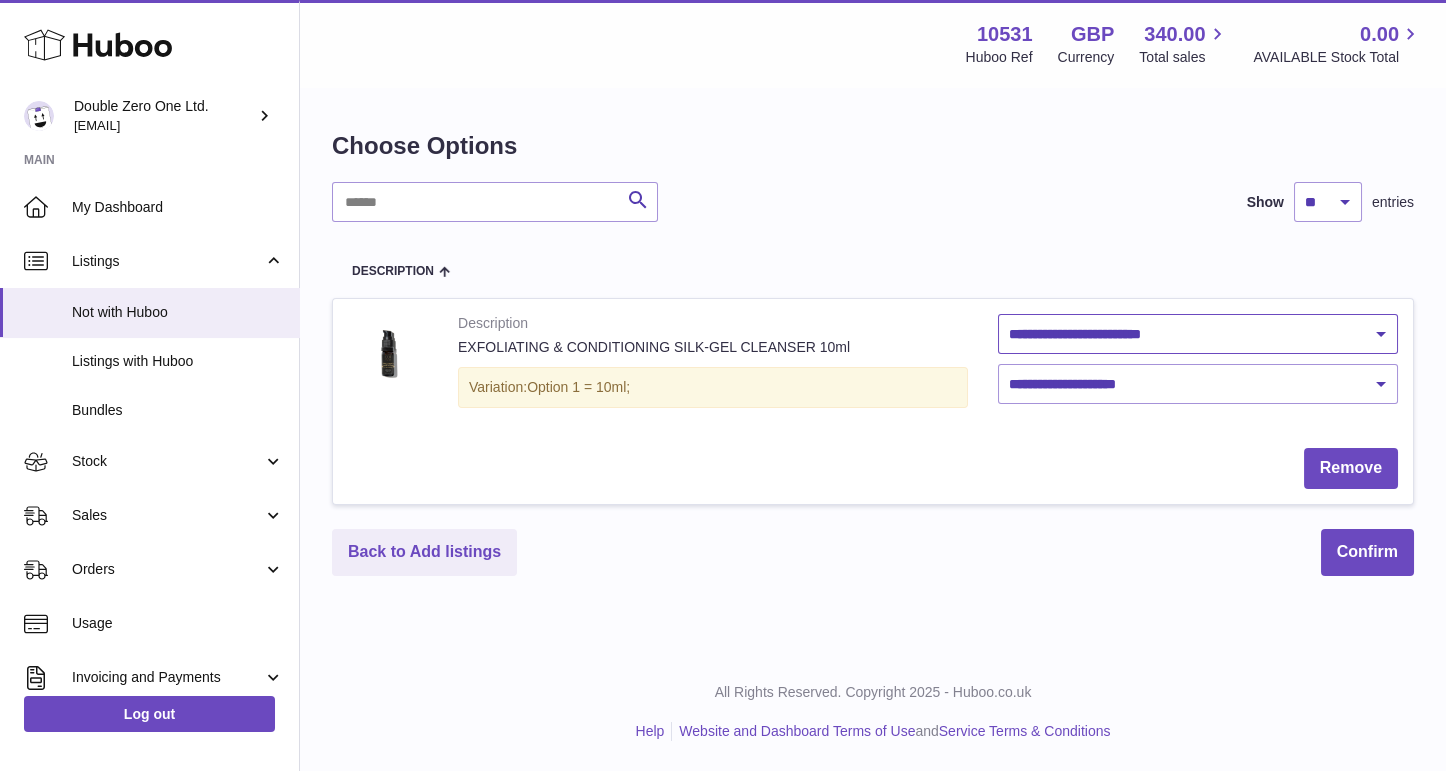 select on "***" 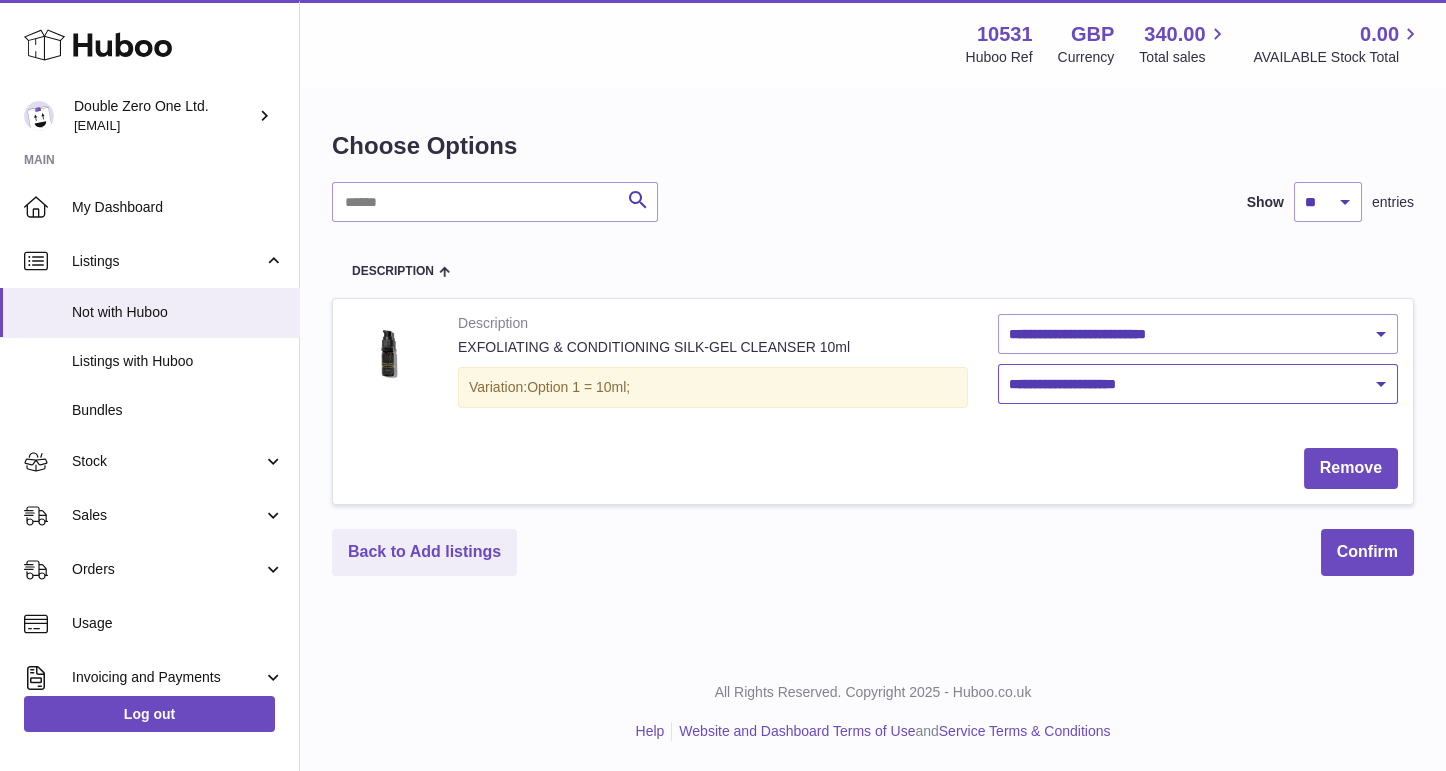 select on "****" 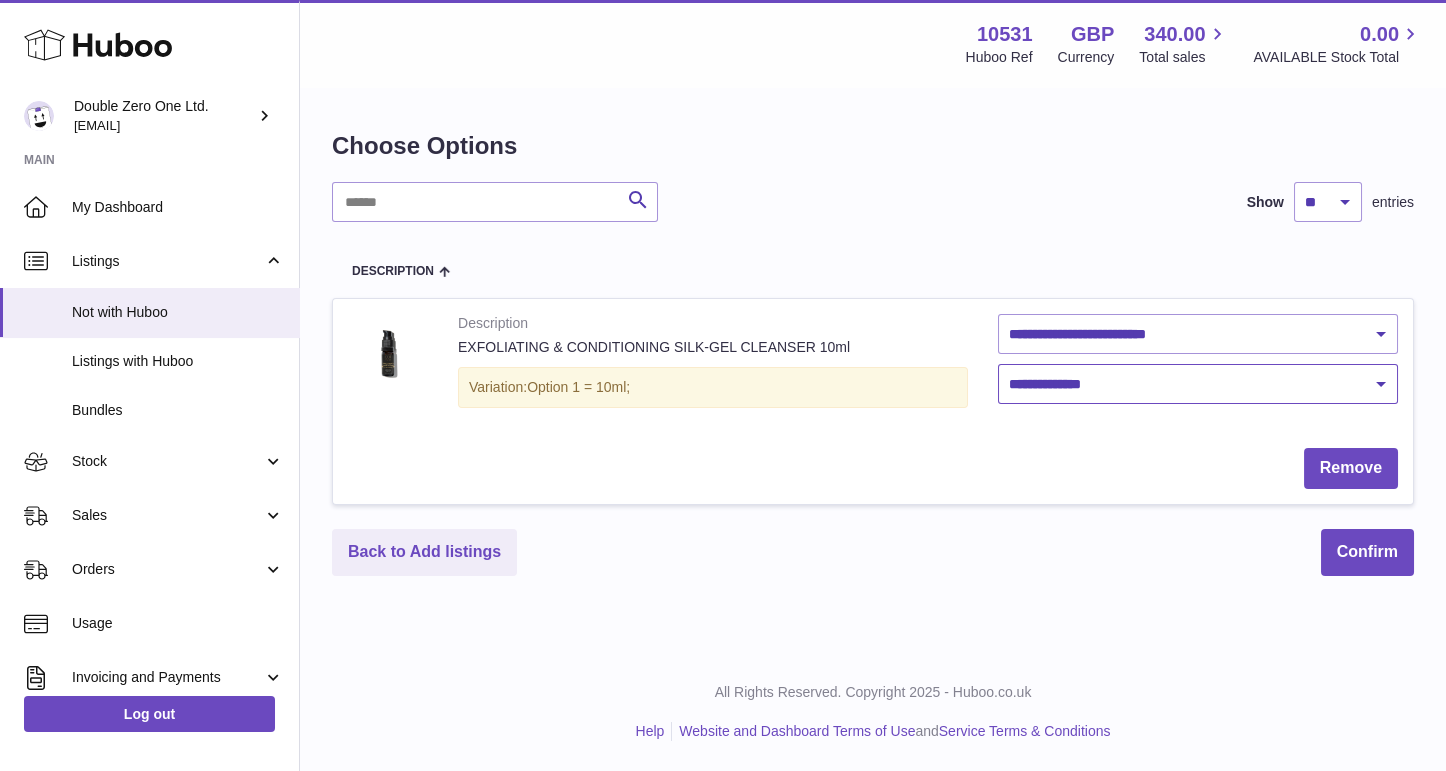 click on "**********" at bounding box center [0, 0] 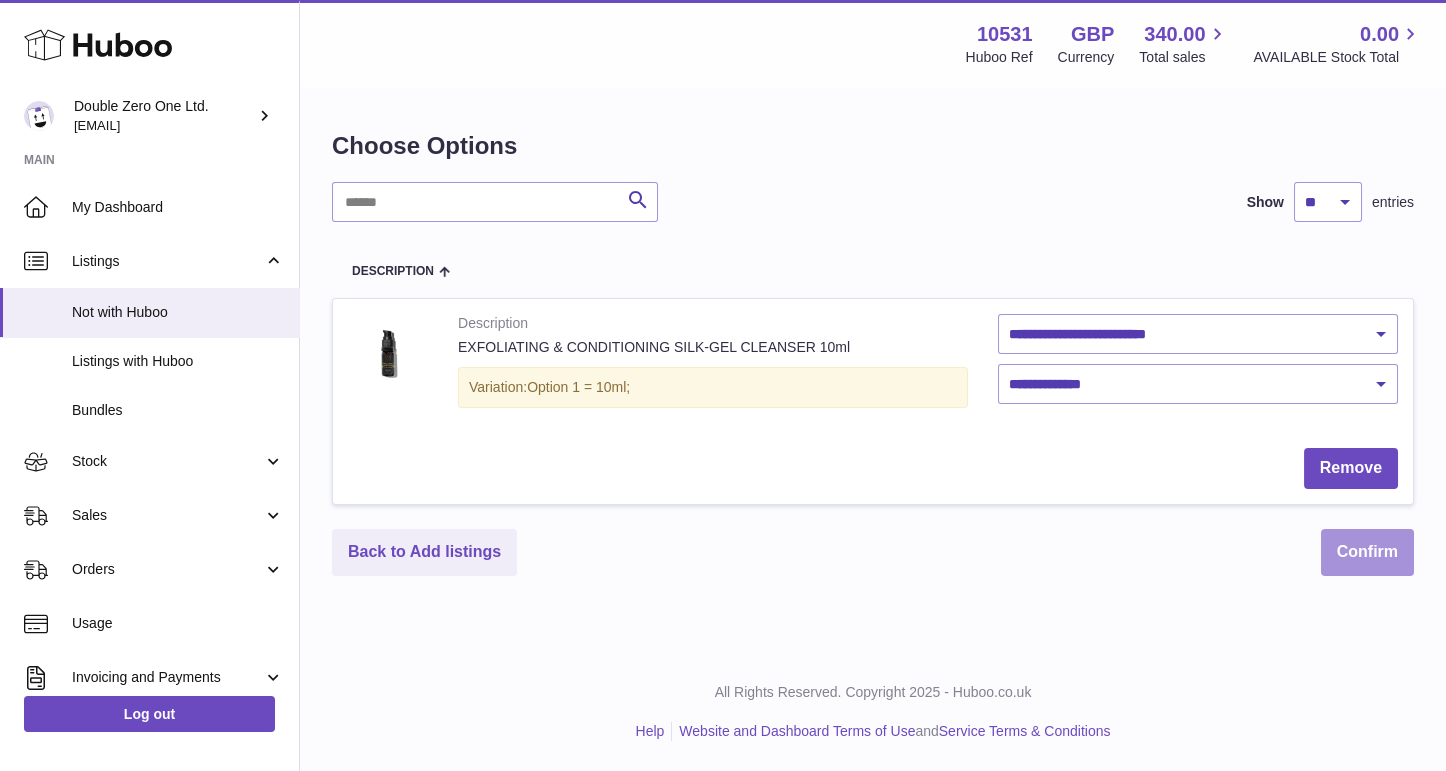 click on "Confirm" at bounding box center [1367, 552] 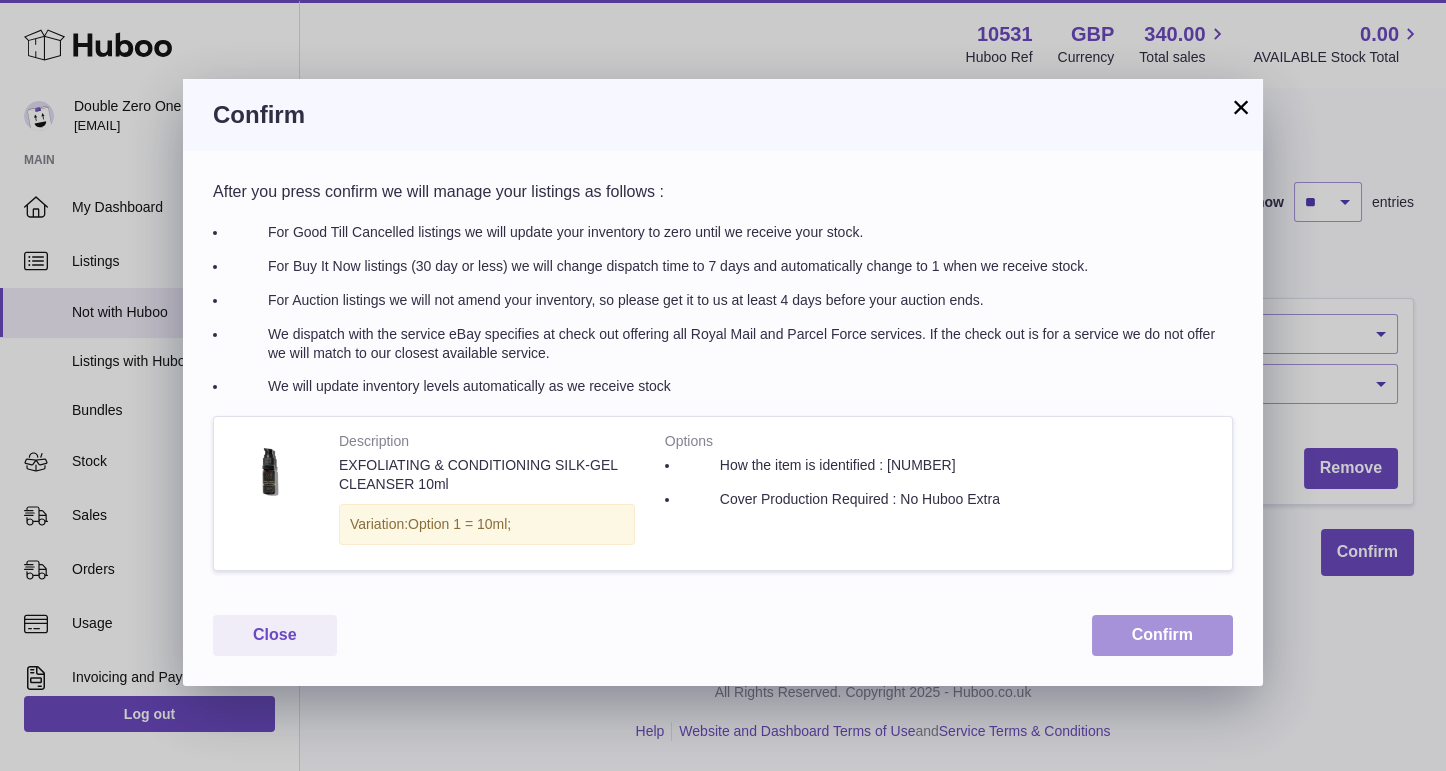 click on "Confirm" at bounding box center [1162, 635] 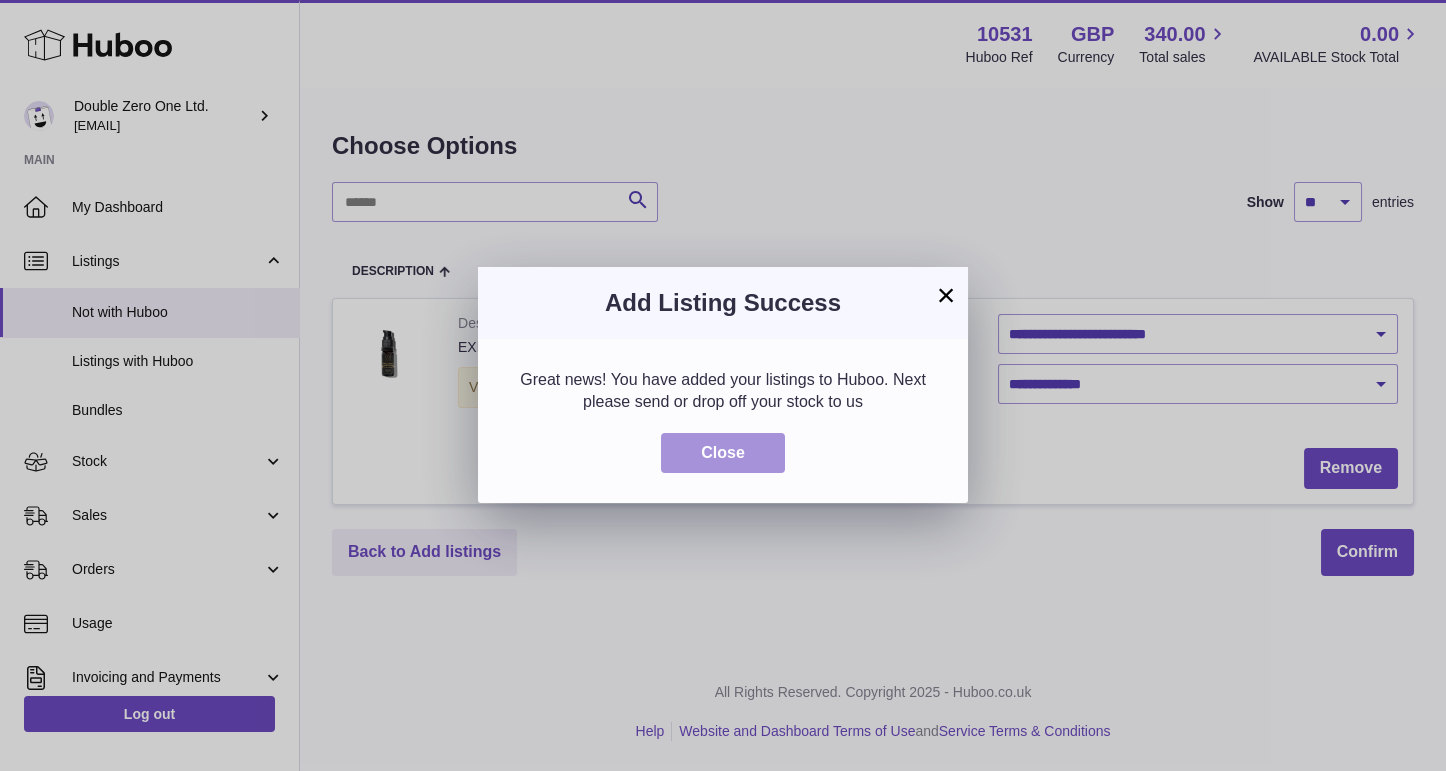 click on "Close" at bounding box center (723, 453) 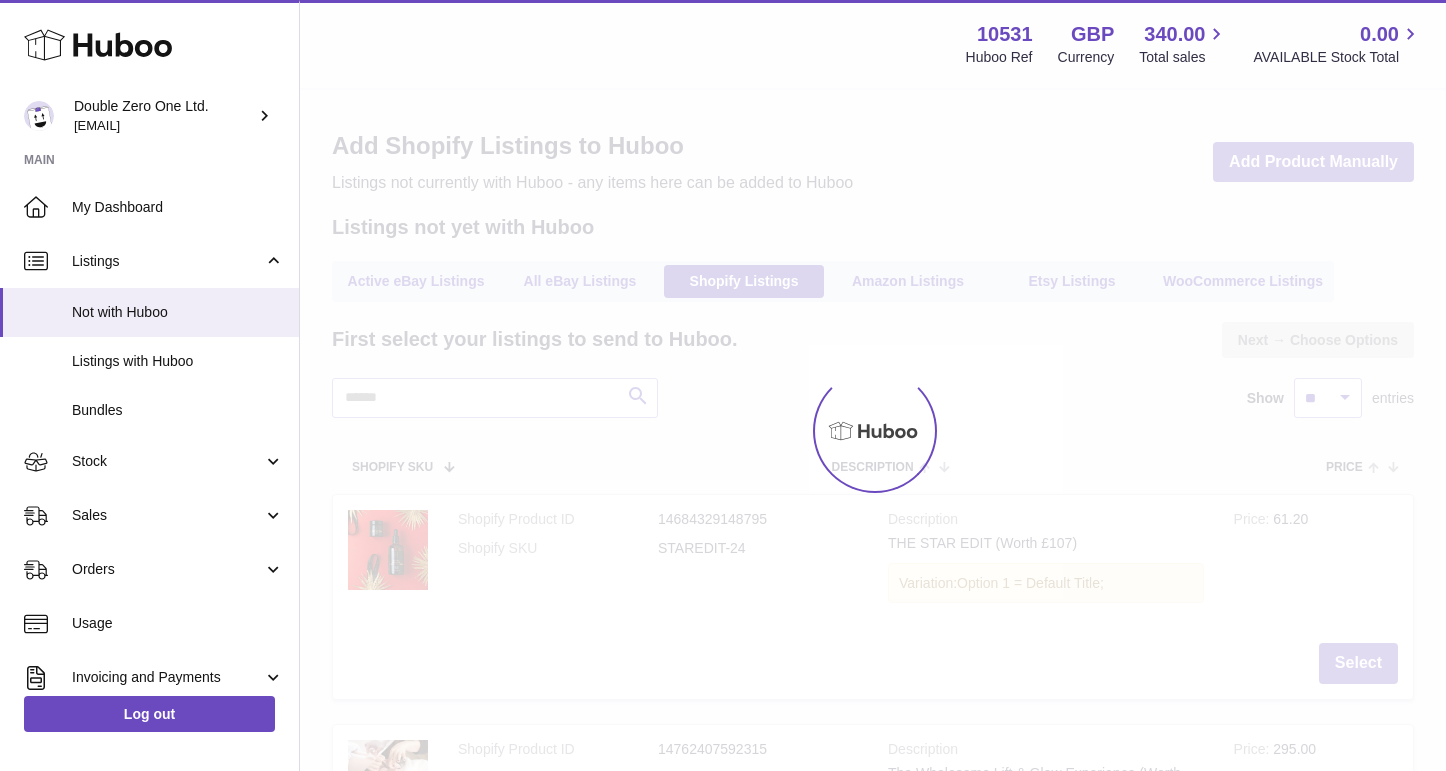 scroll, scrollTop: 0, scrollLeft: 0, axis: both 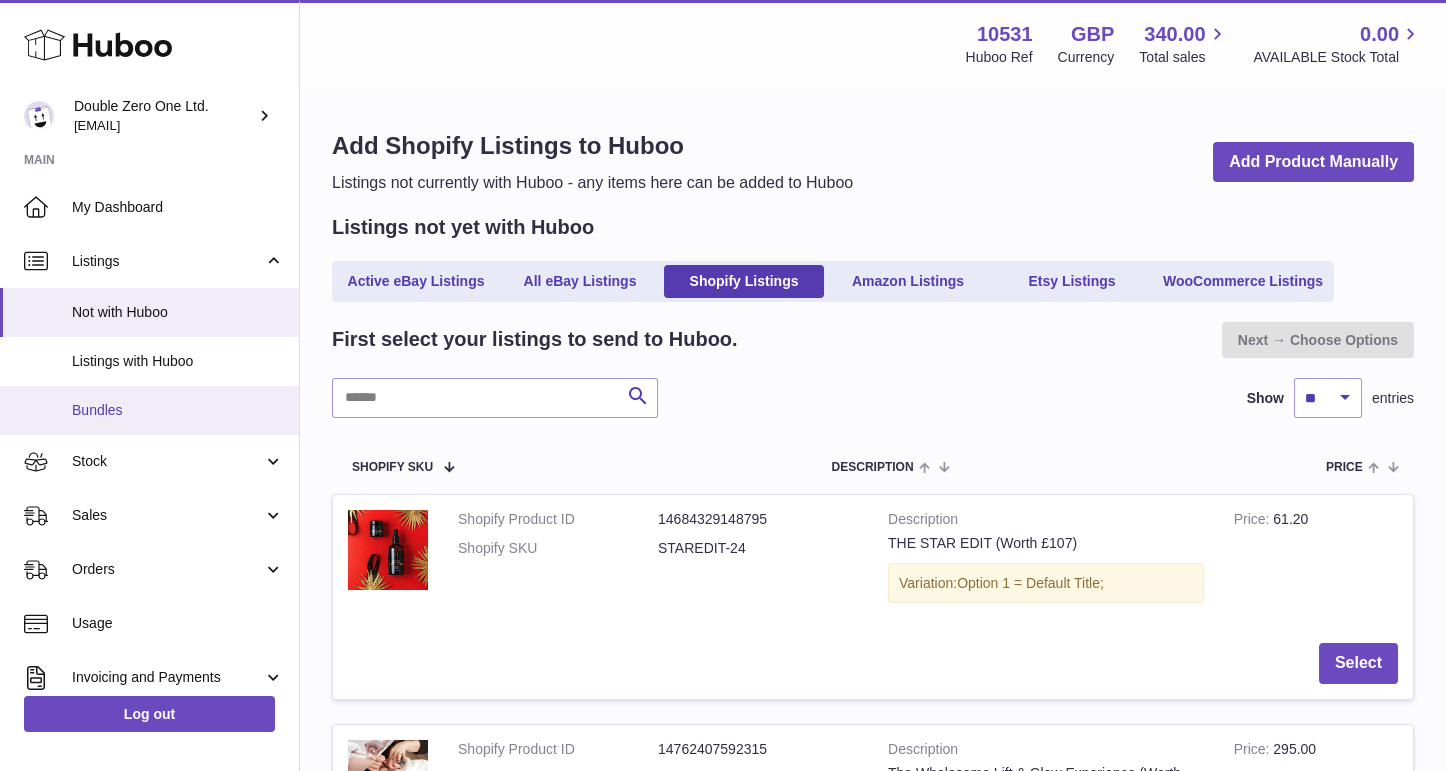 click on "Bundles" at bounding box center (178, 410) 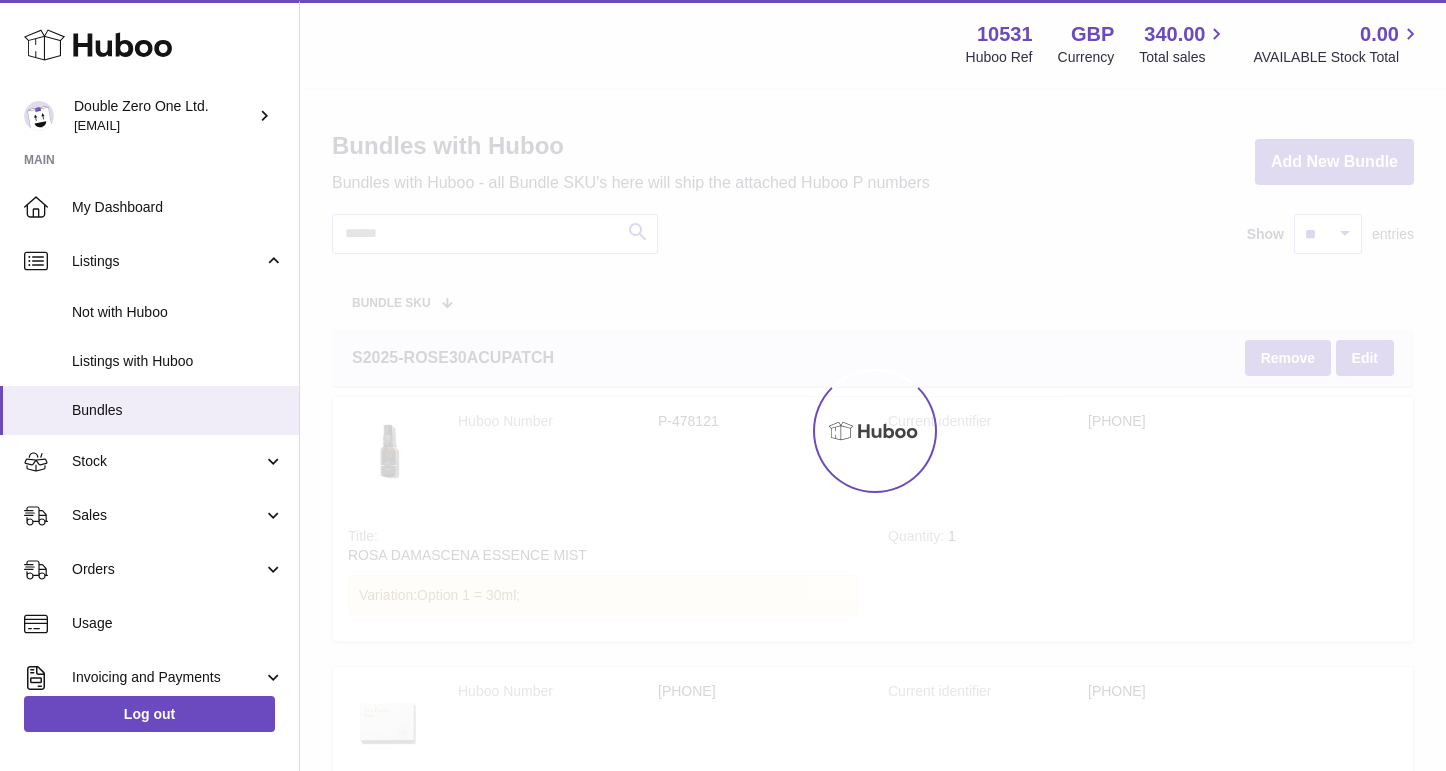 scroll, scrollTop: 0, scrollLeft: 0, axis: both 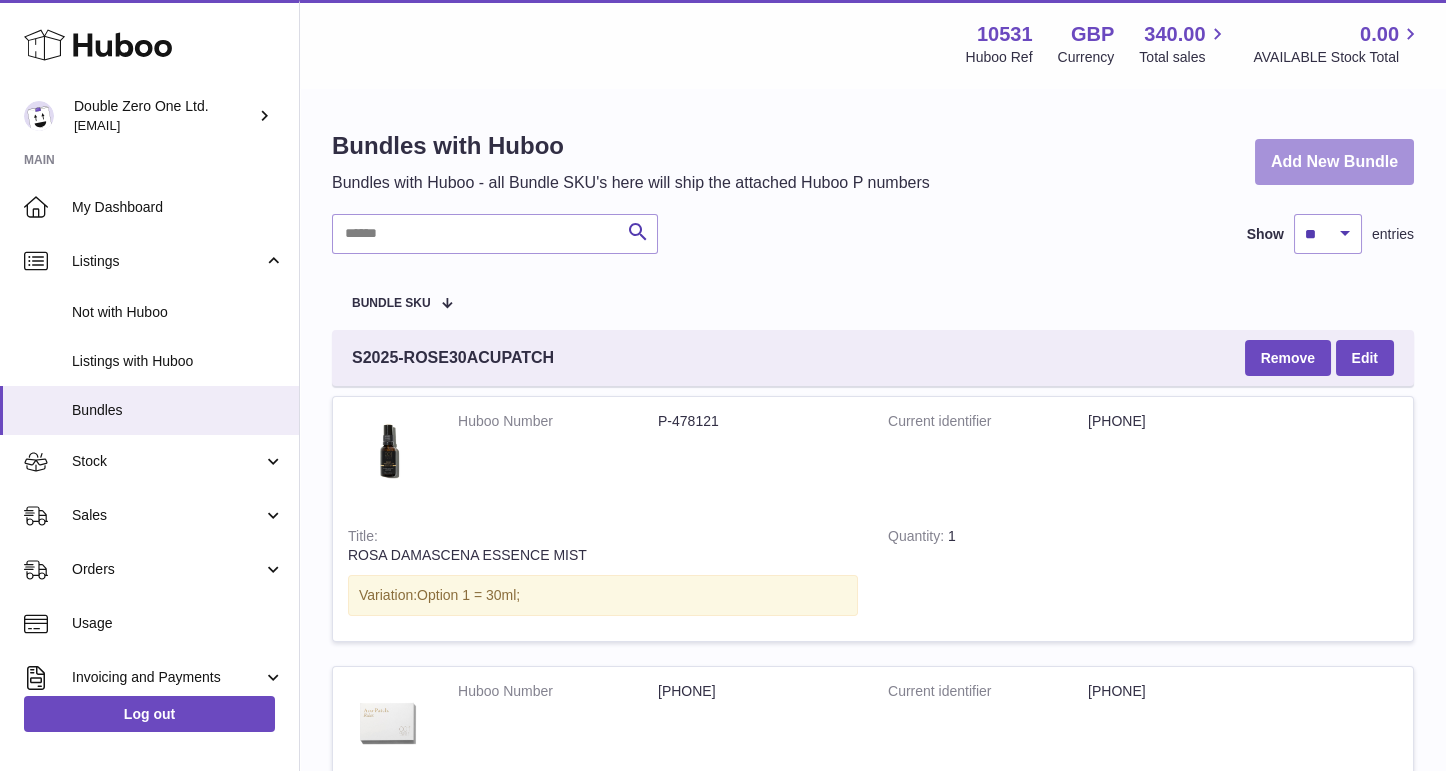 click on "Add New Bundle" at bounding box center [1334, 162] 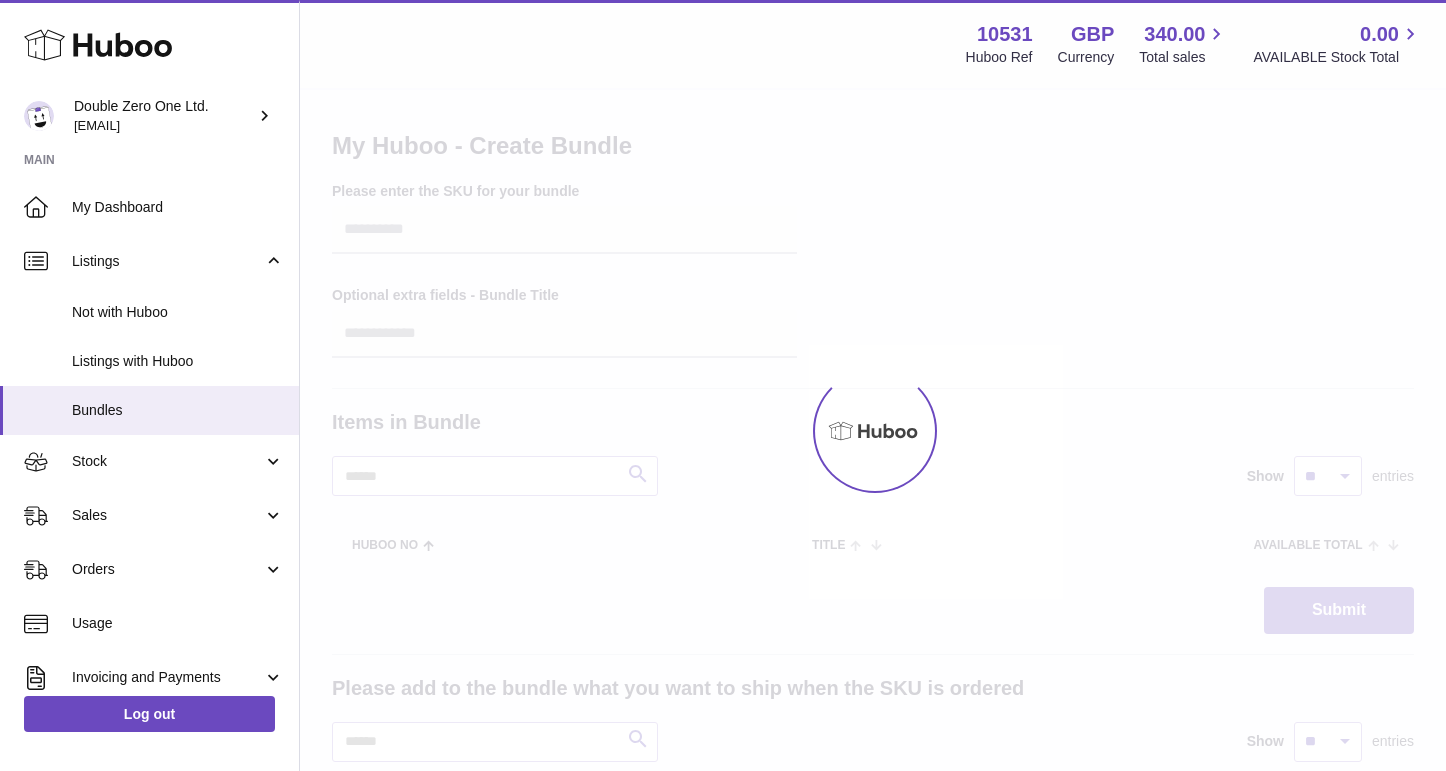 scroll, scrollTop: 0, scrollLeft: 0, axis: both 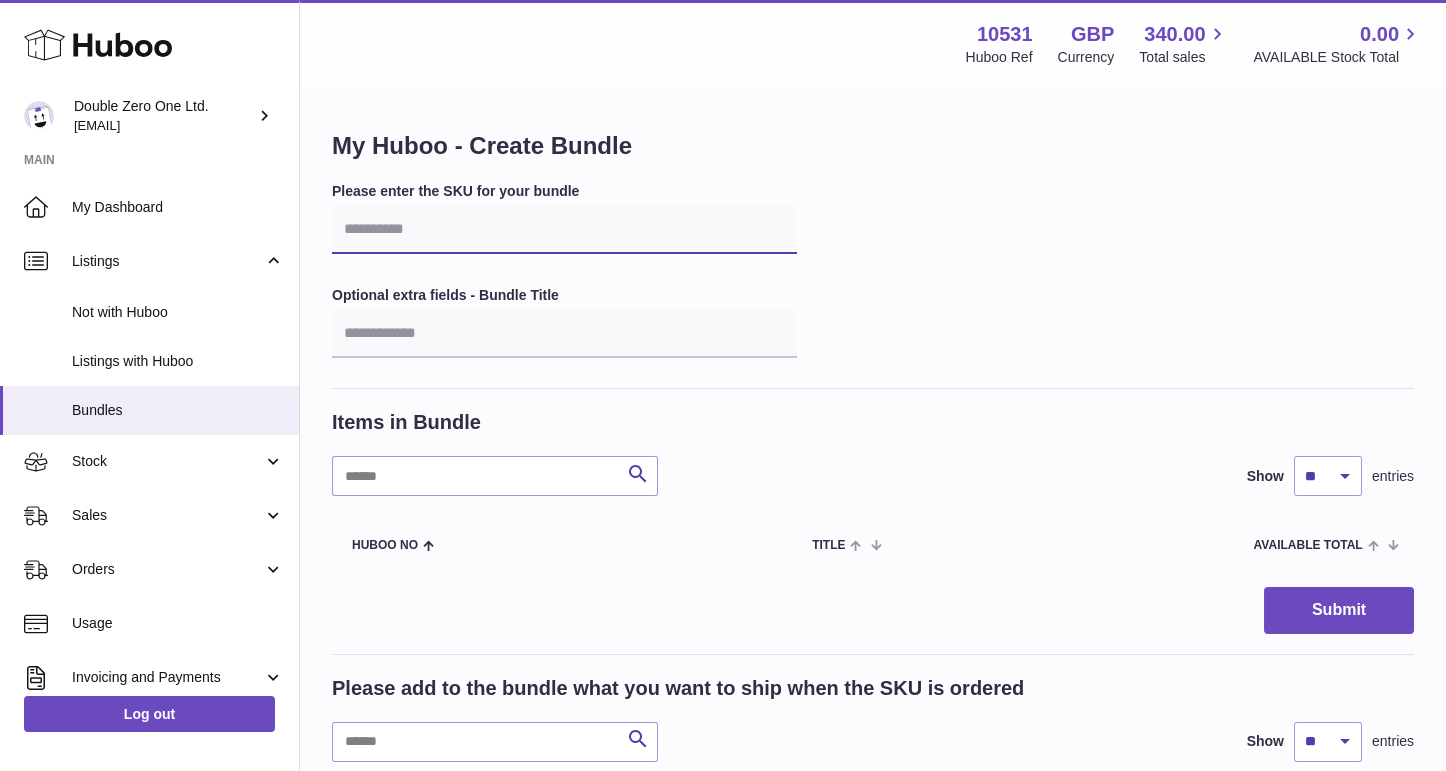 click at bounding box center (564, 230) 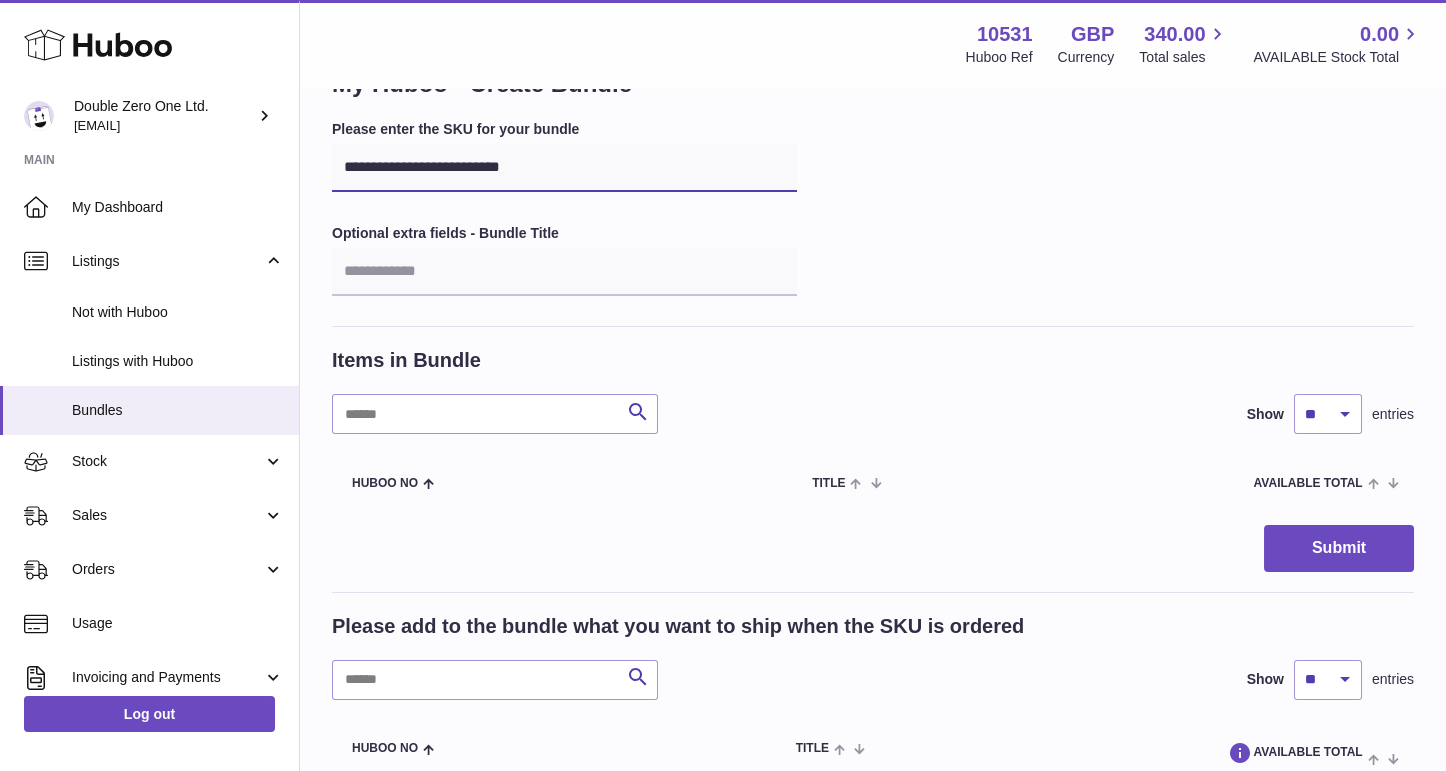 scroll, scrollTop: 67, scrollLeft: 0, axis: vertical 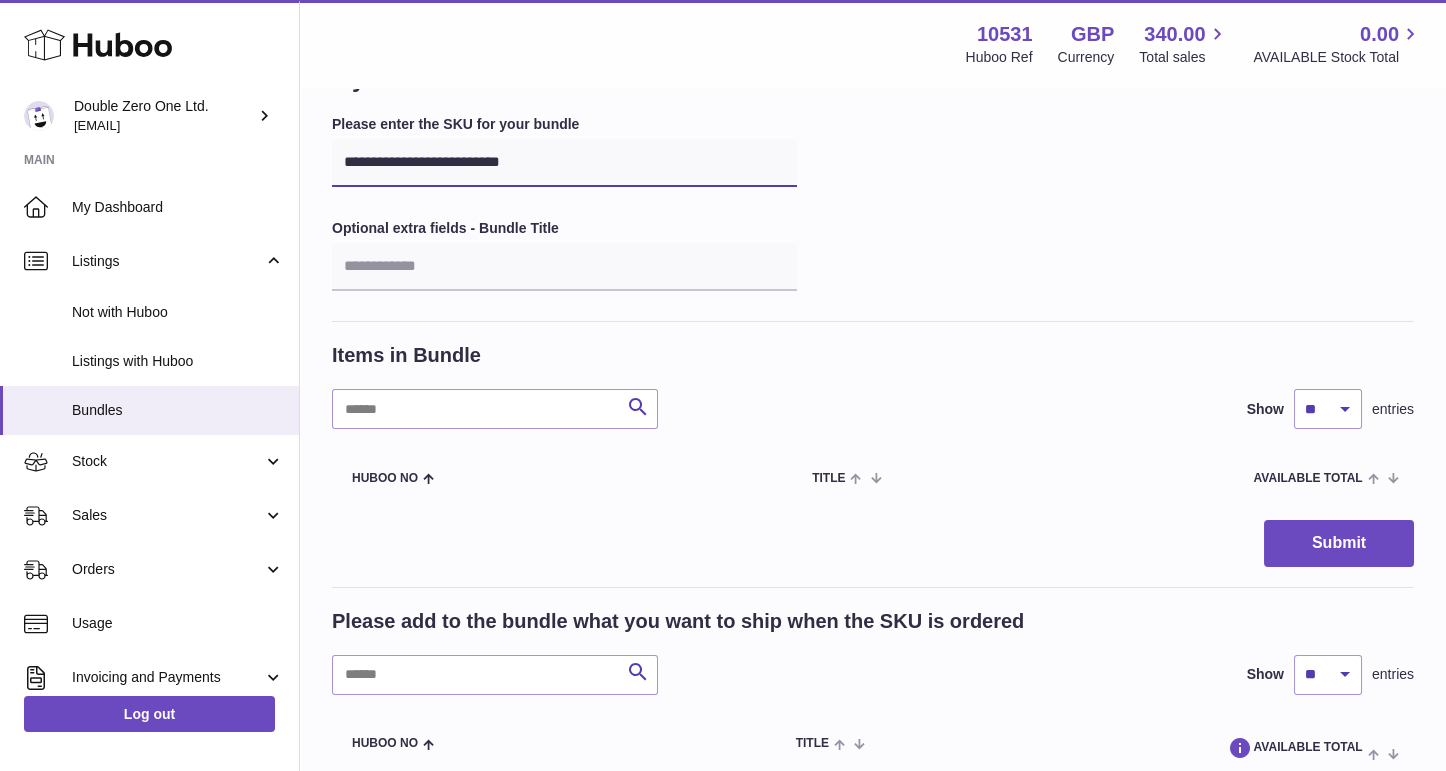 type on "**********" 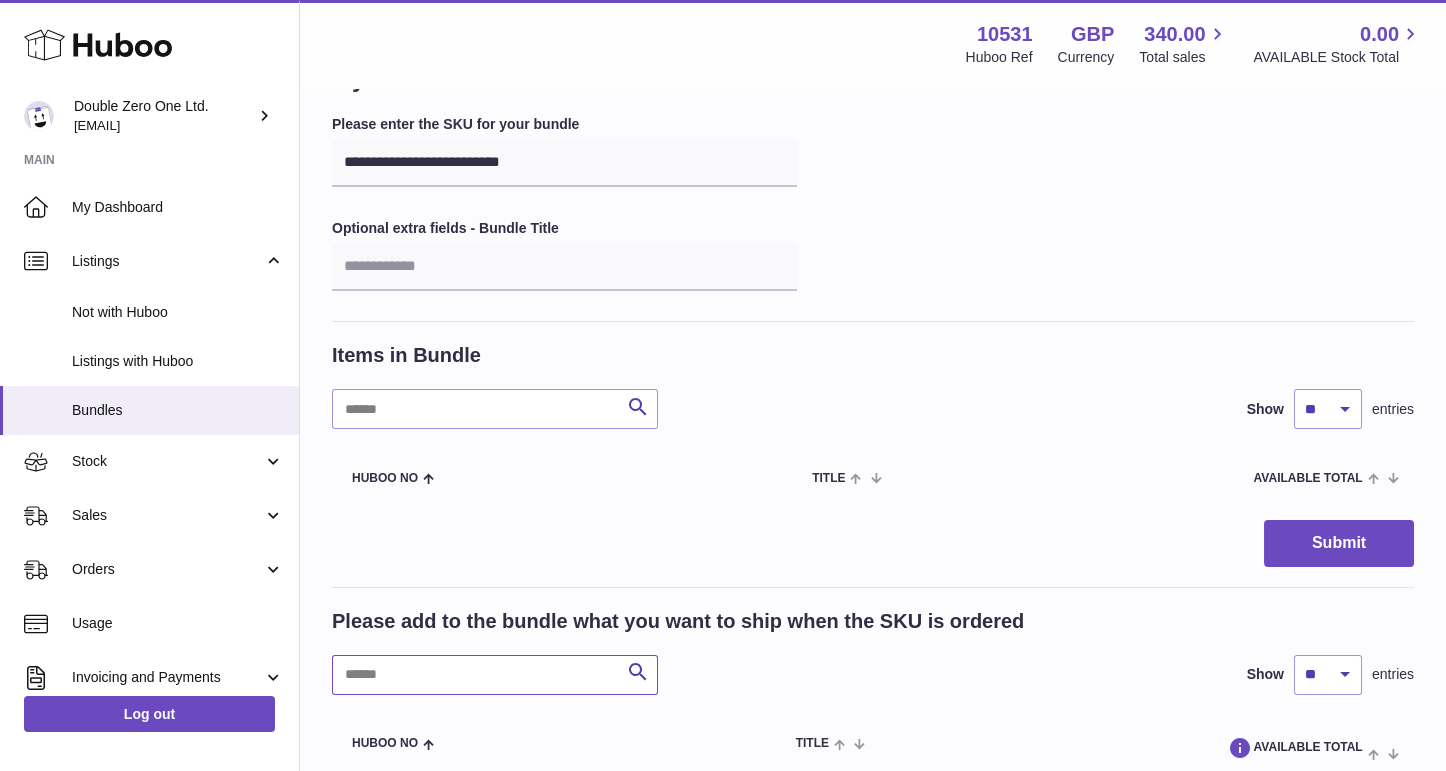 click at bounding box center [495, 675] 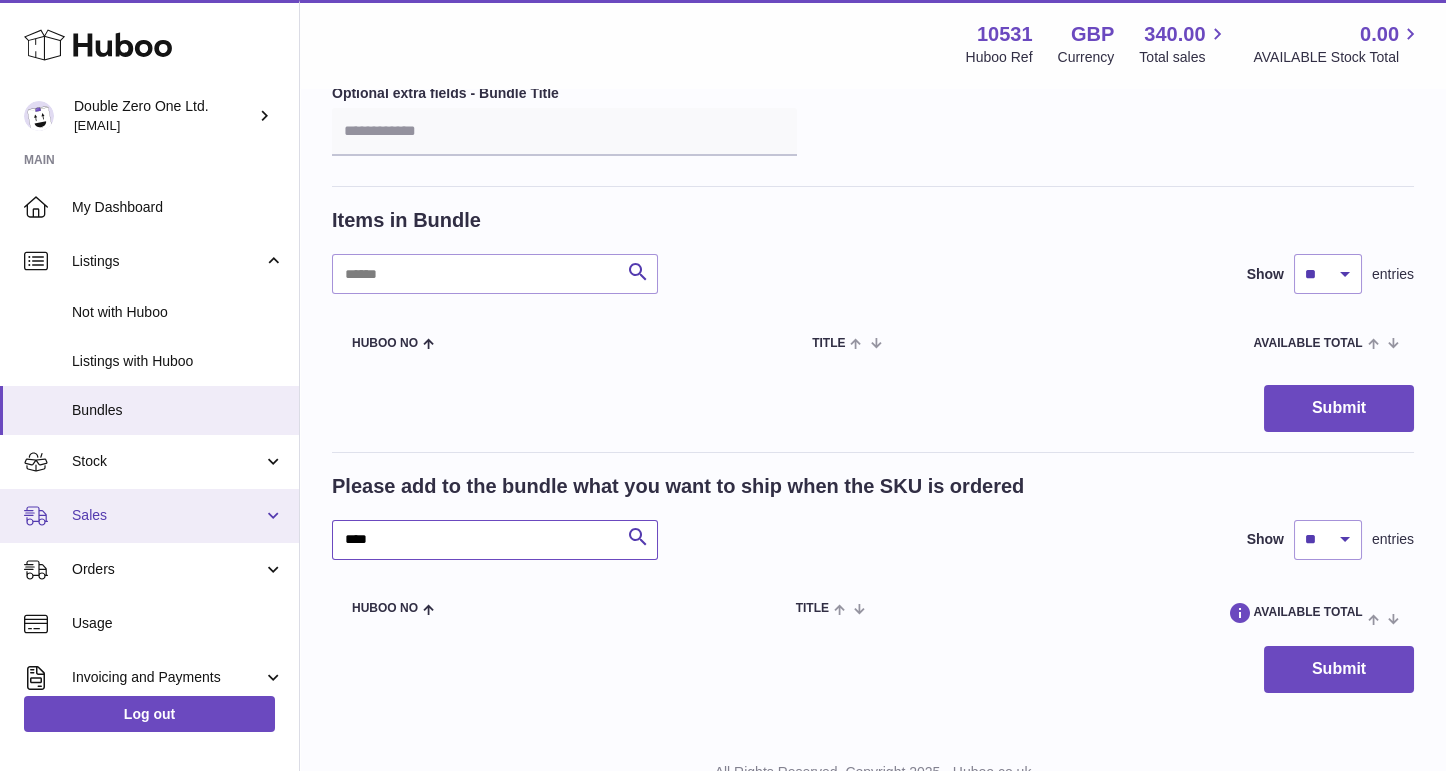 scroll, scrollTop: 229, scrollLeft: 0, axis: vertical 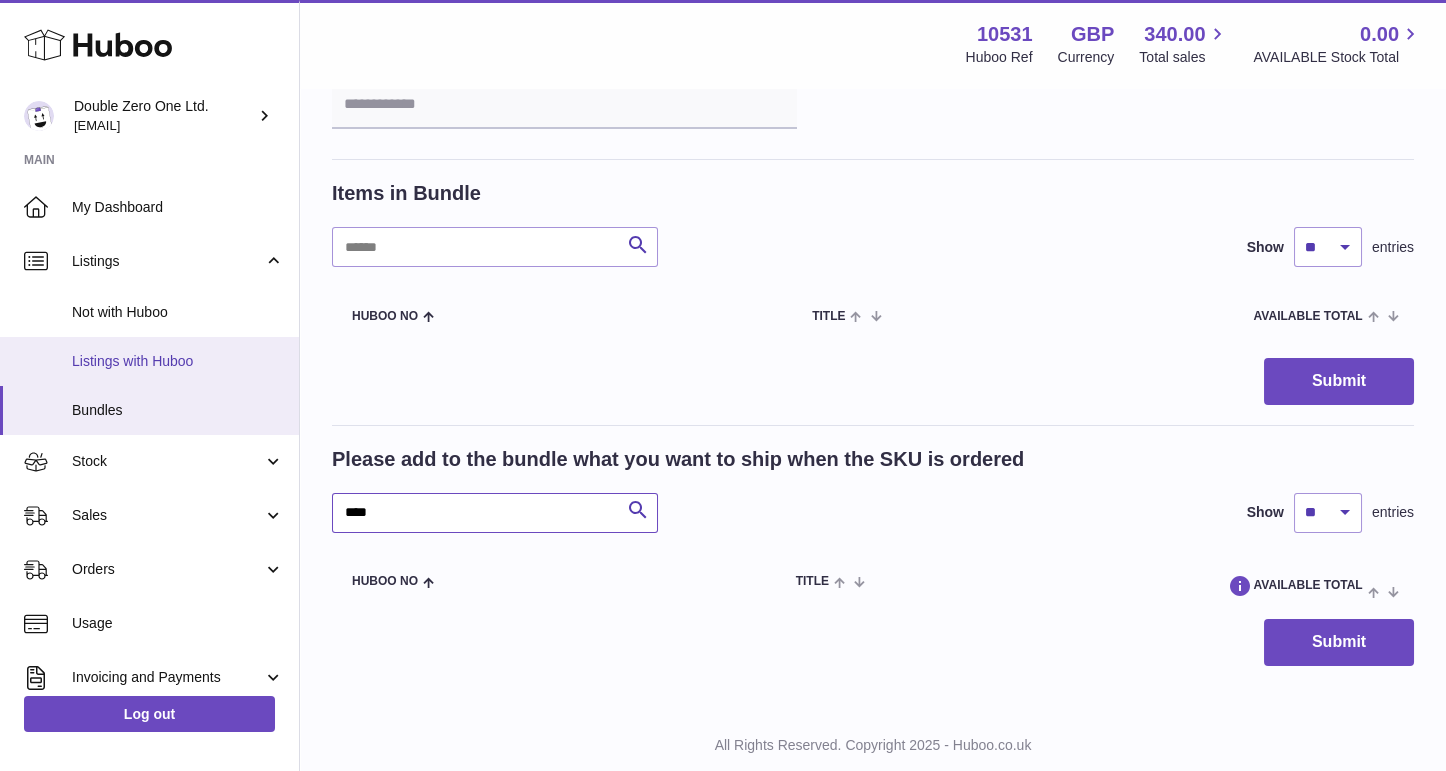 type on "****" 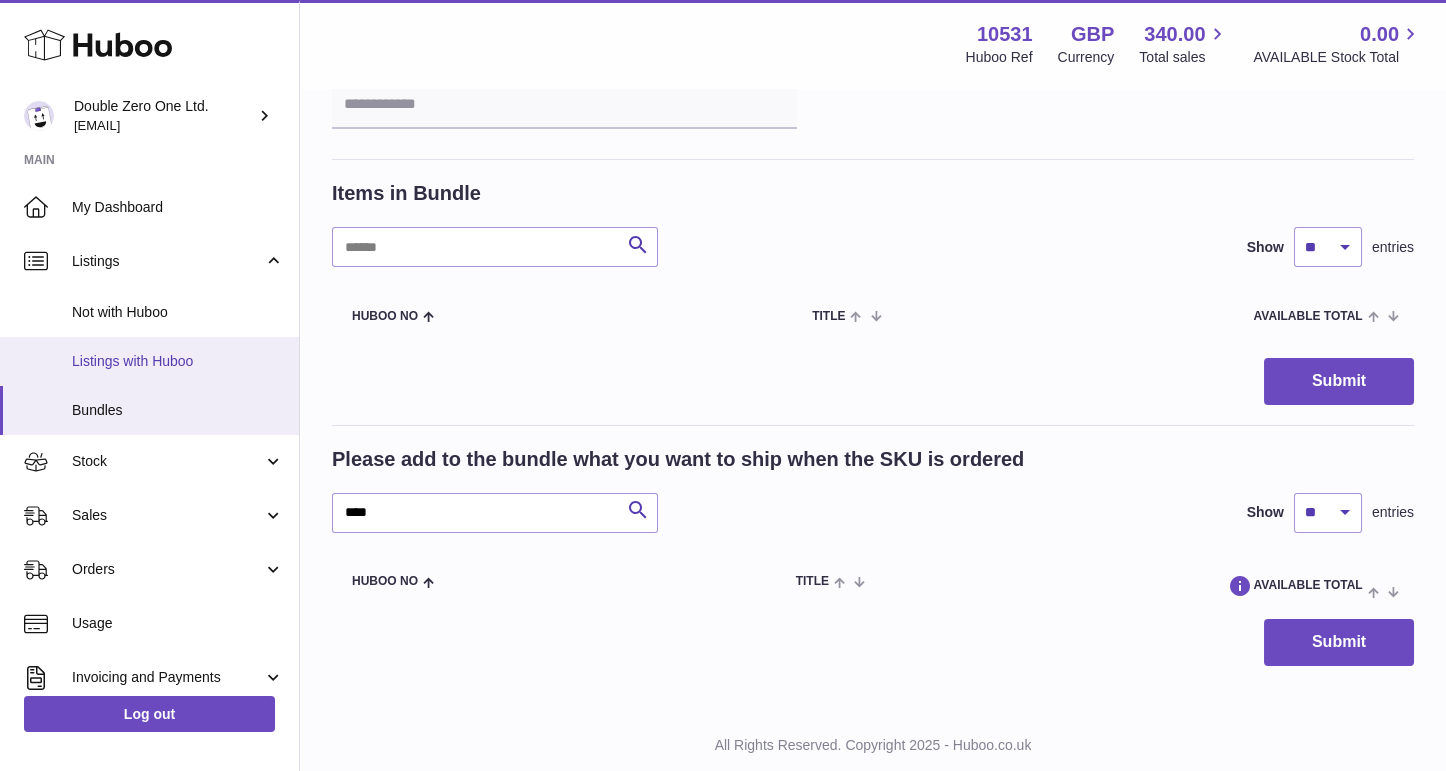 click on "Listings with Huboo" at bounding box center (178, 361) 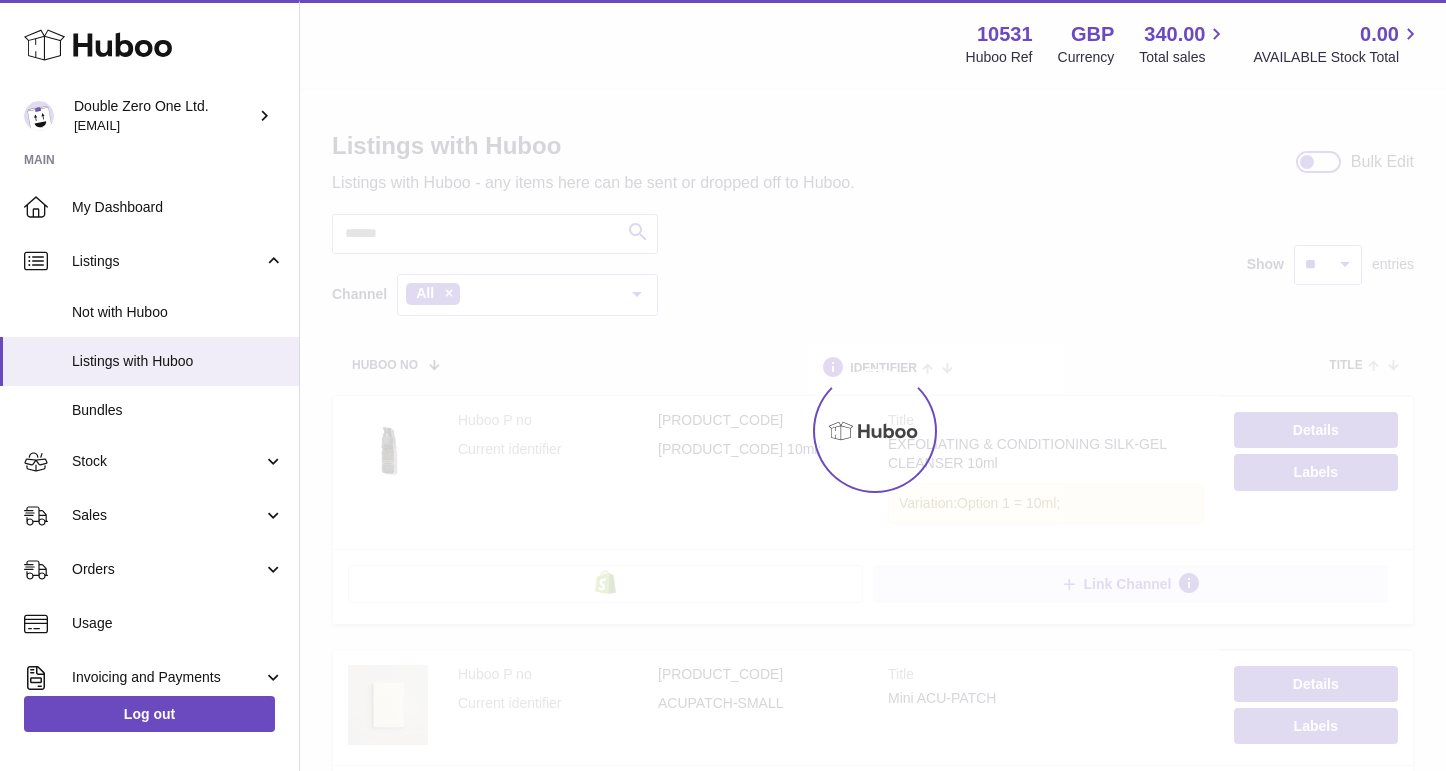 scroll, scrollTop: 0, scrollLeft: 0, axis: both 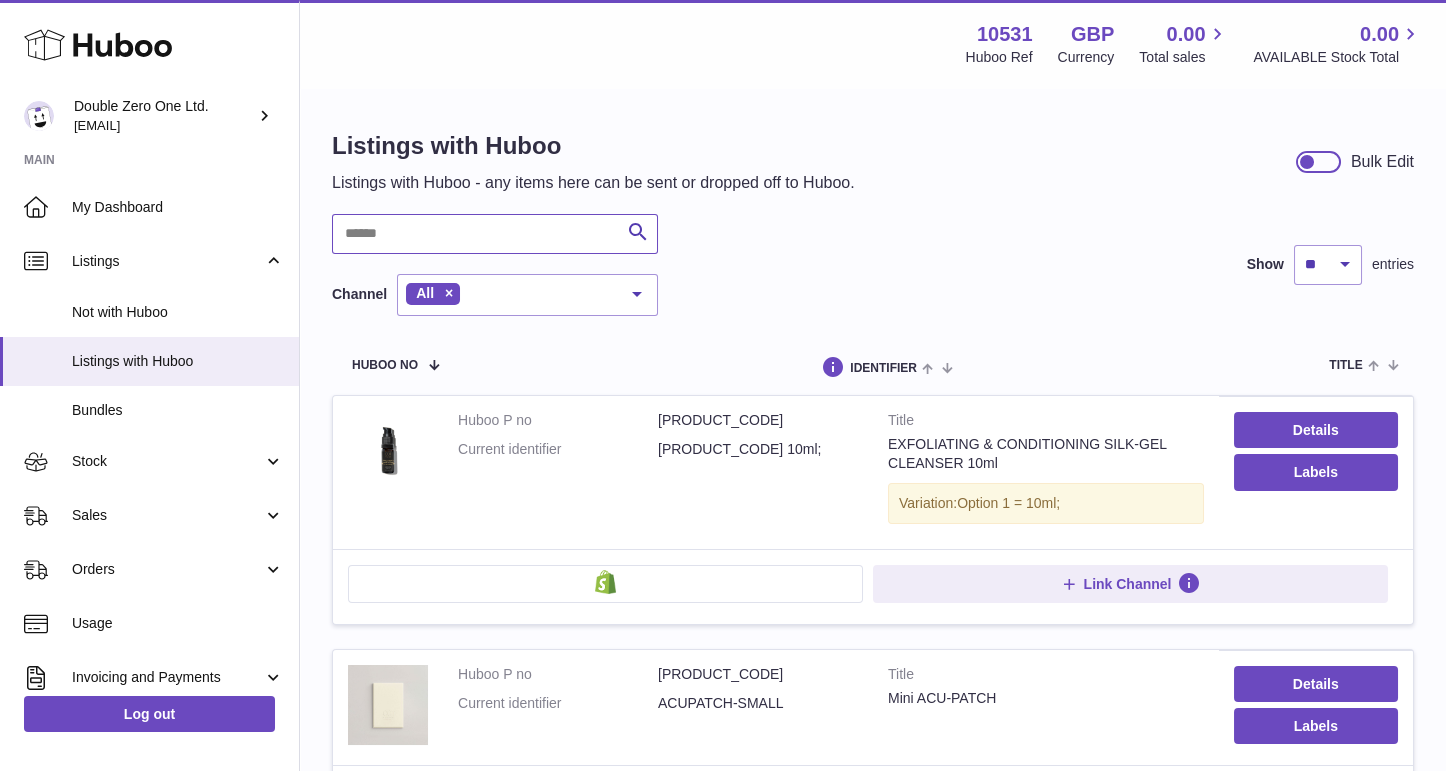 click at bounding box center [495, 234] 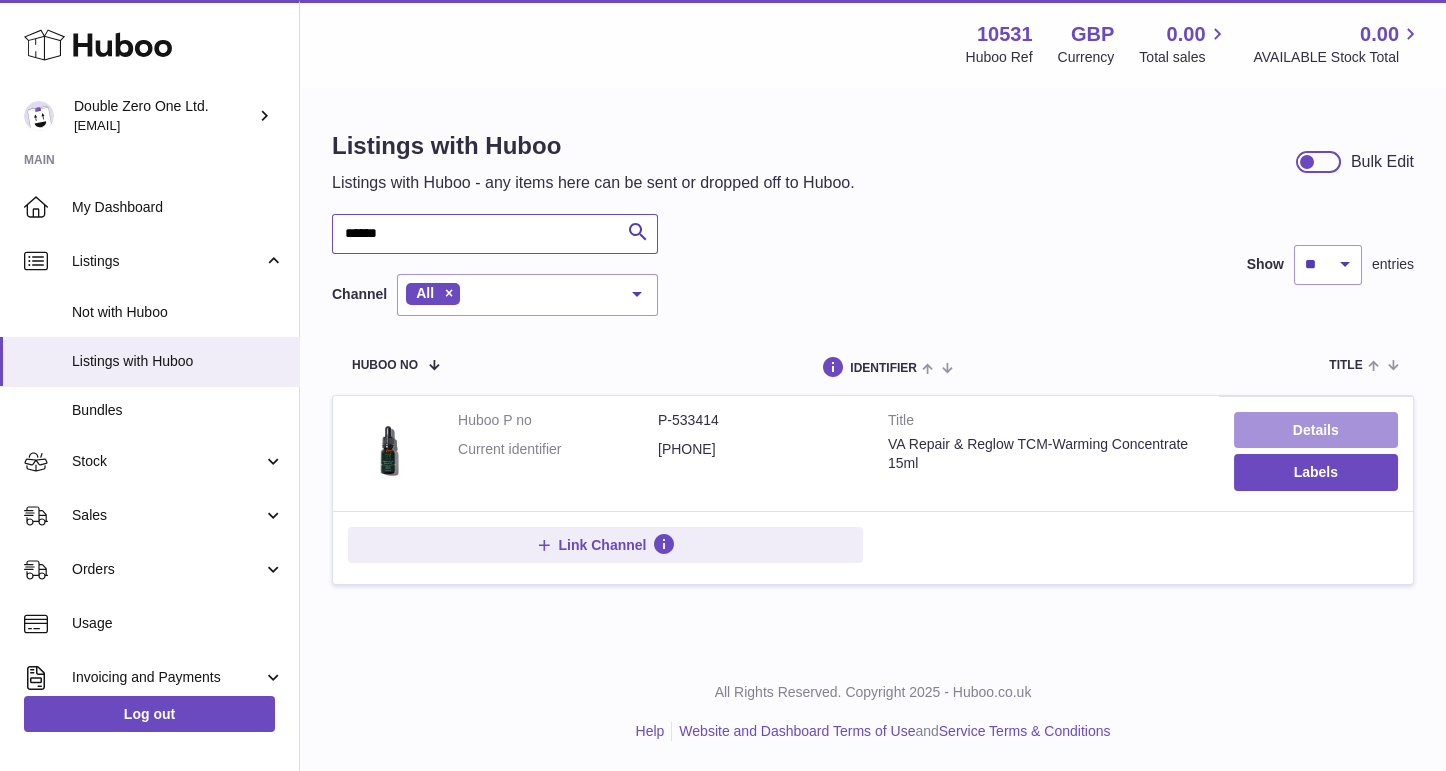 type on "******" 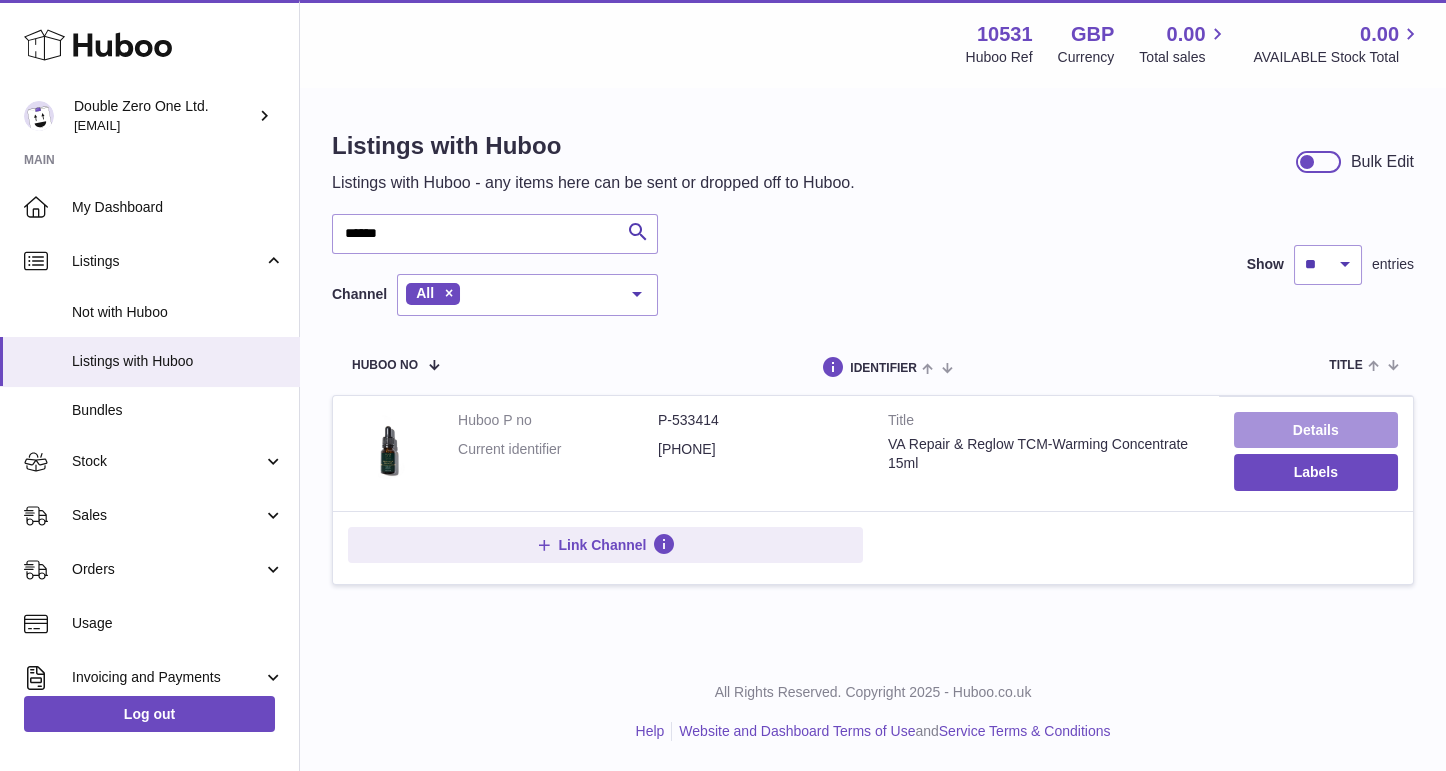 click on "Details" at bounding box center (1316, 430) 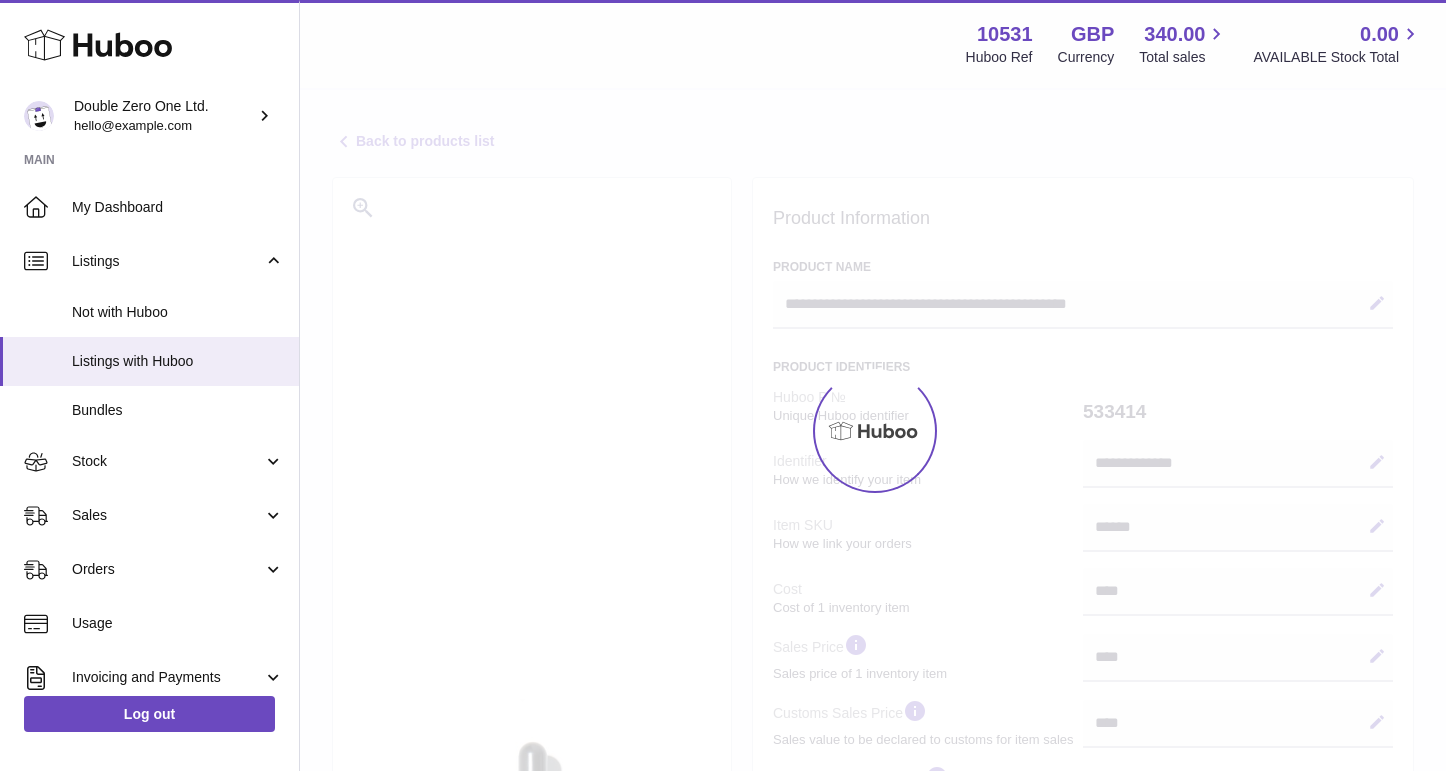 select on "***" 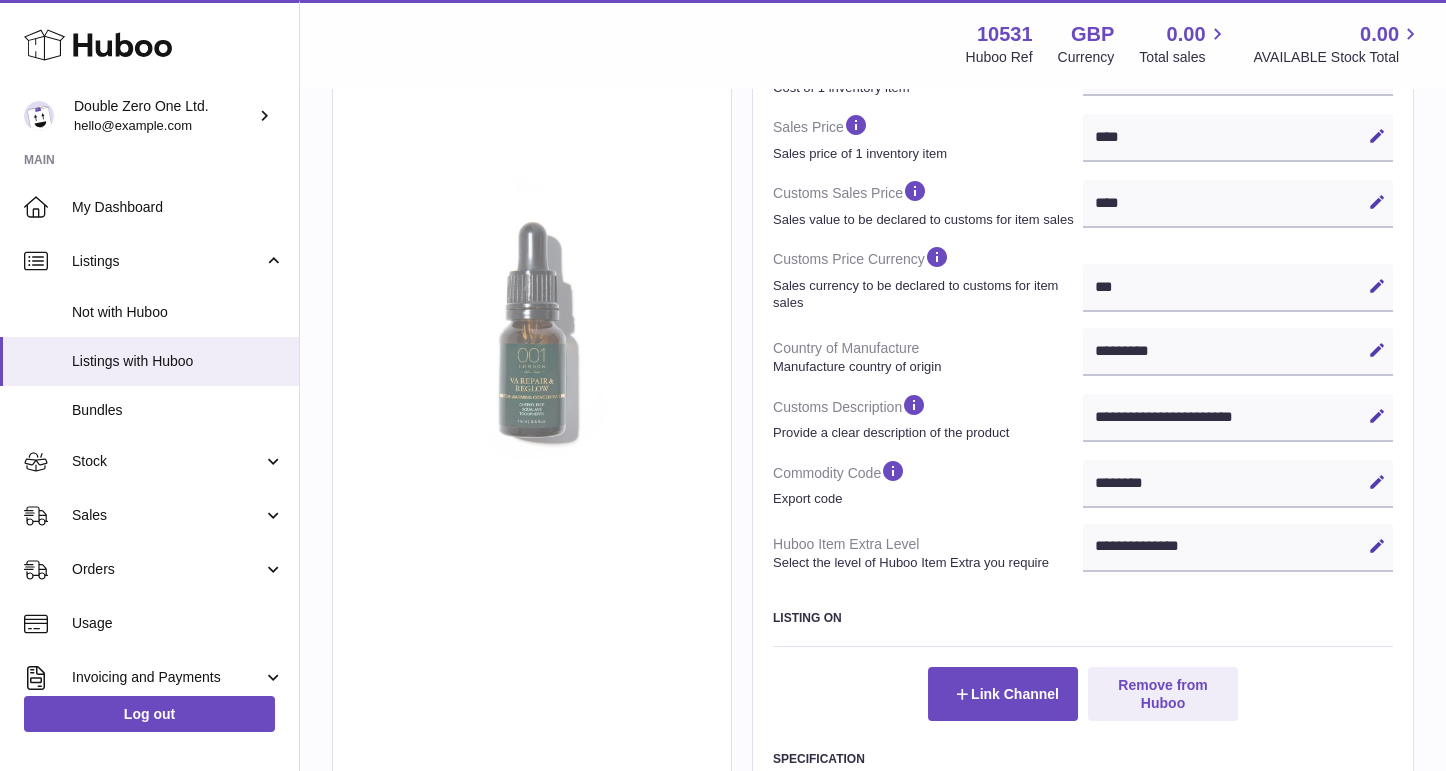 scroll, scrollTop: 362, scrollLeft: 0, axis: vertical 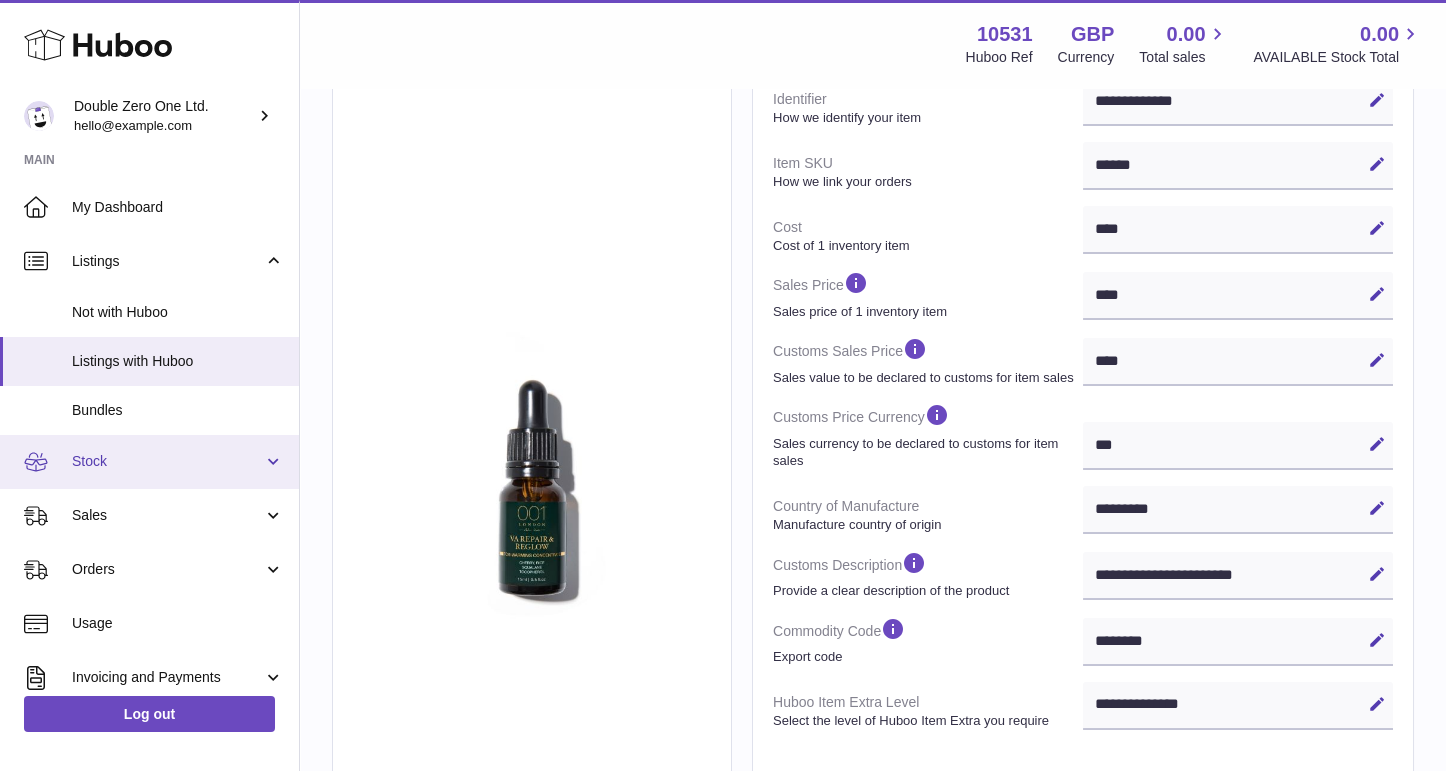 click on "Stock" at bounding box center (167, 461) 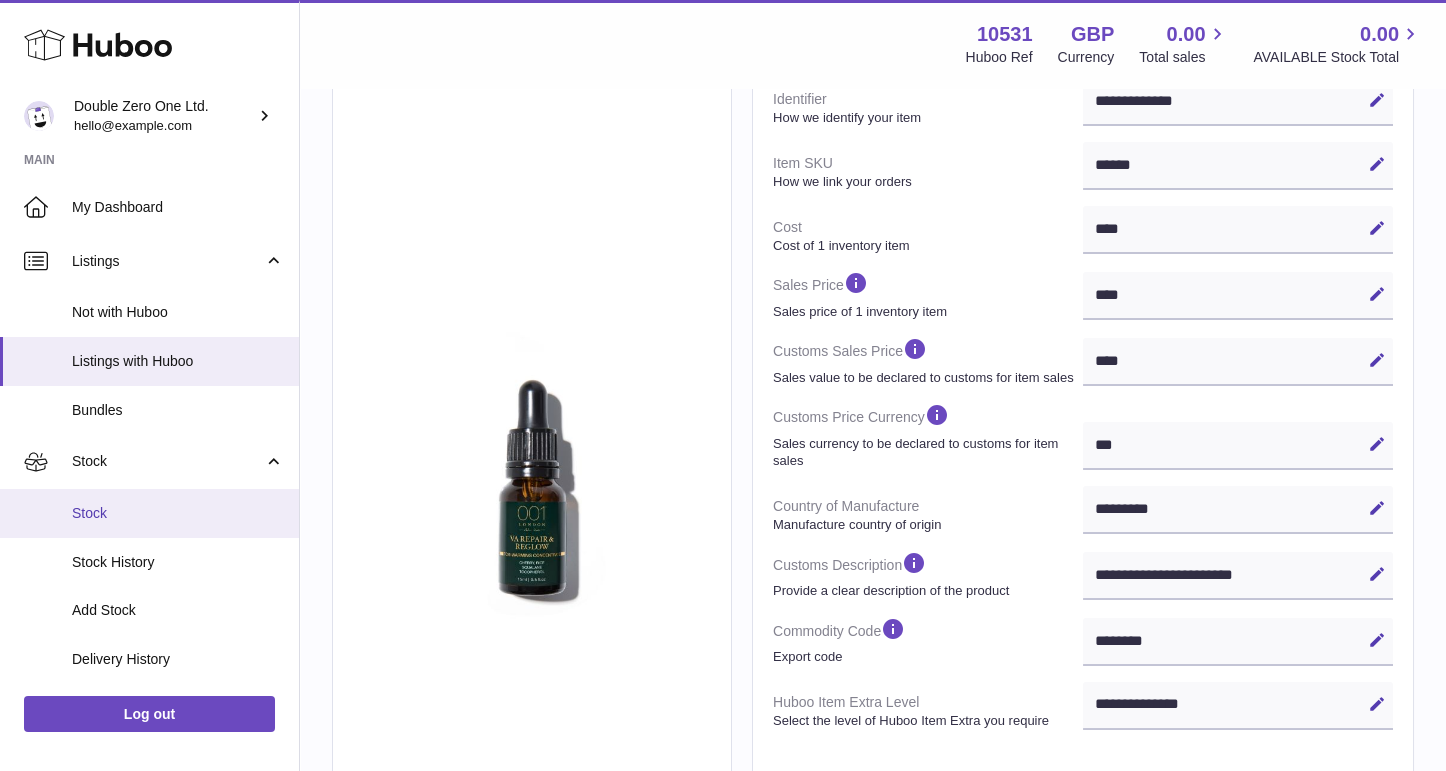 click on "Stock" at bounding box center [178, 513] 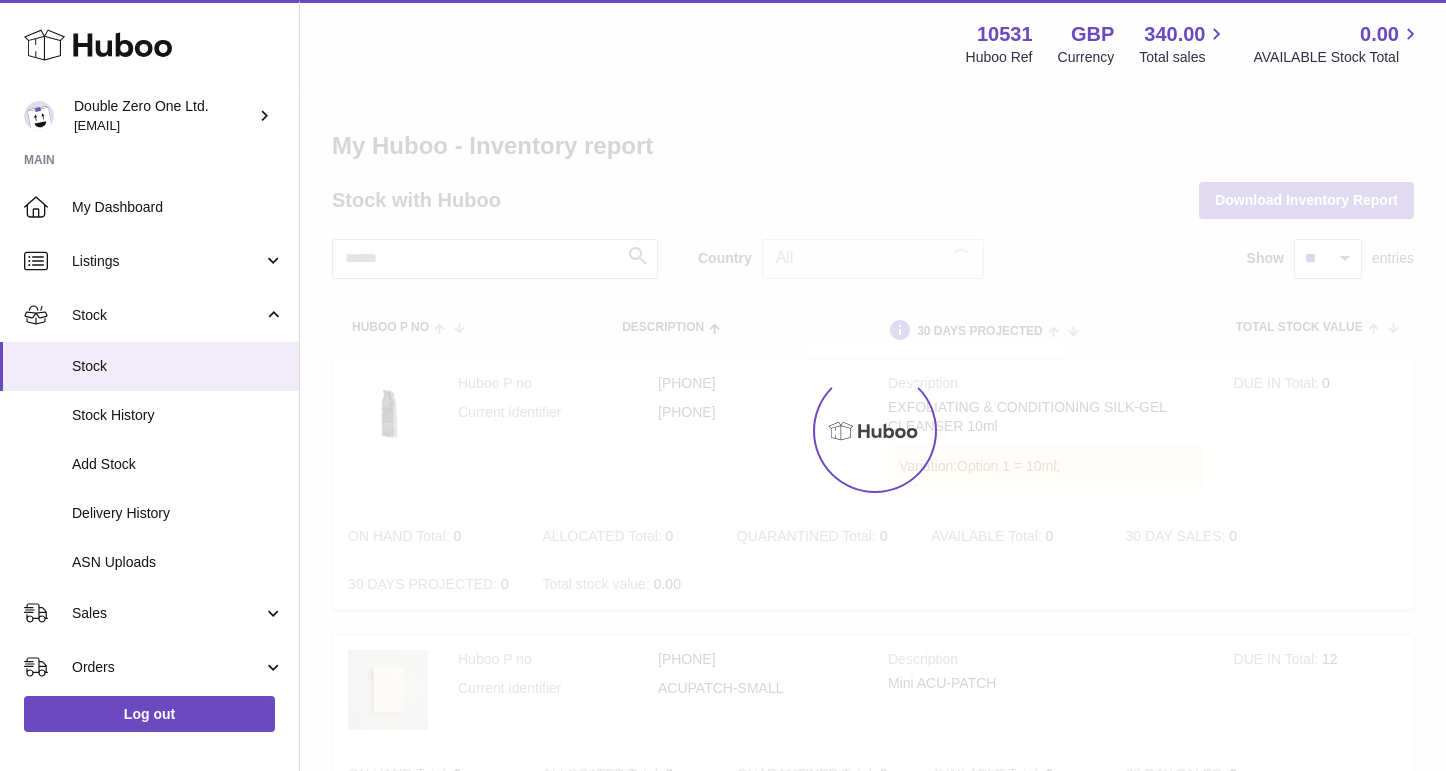 scroll, scrollTop: 0, scrollLeft: 0, axis: both 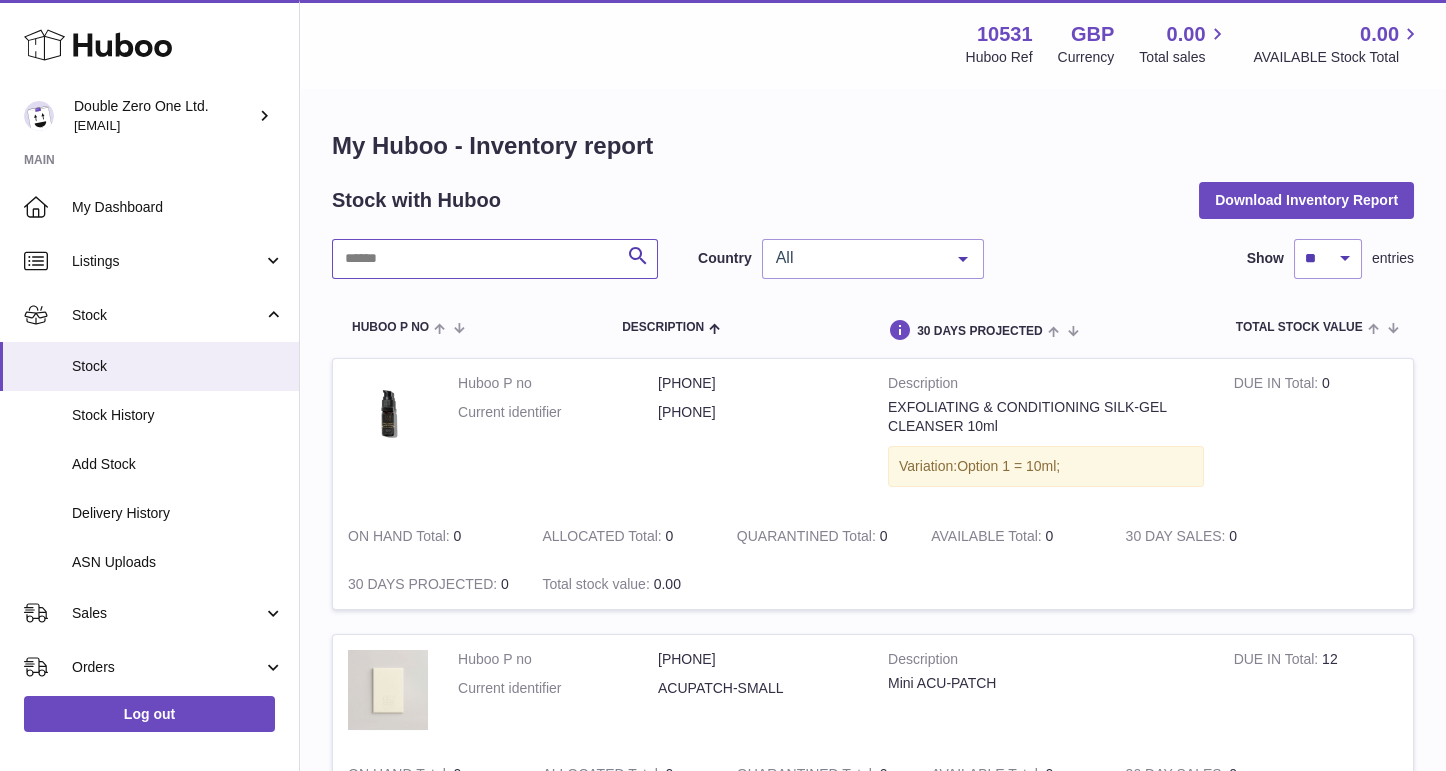click at bounding box center [495, 259] 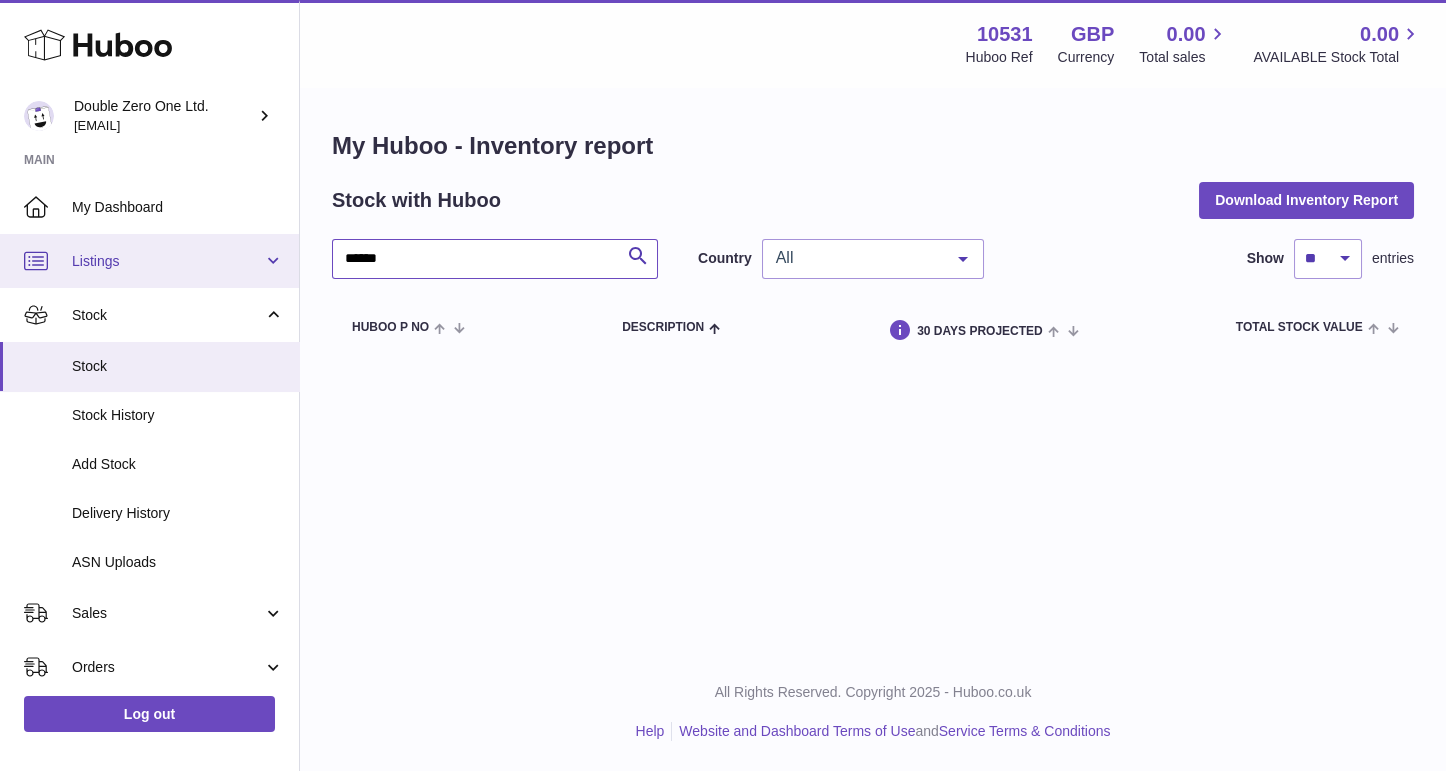 type on "******" 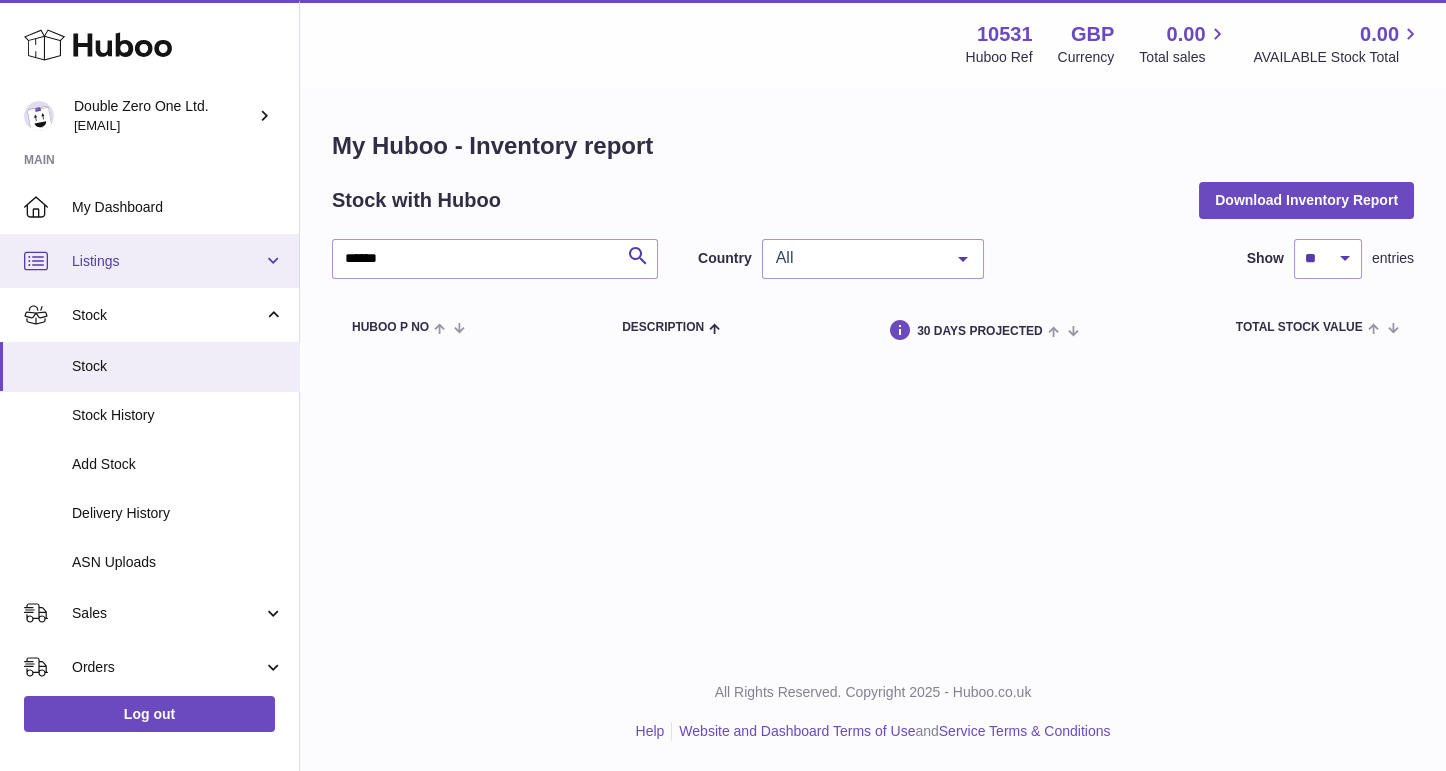 click on "Listings" at bounding box center (167, 261) 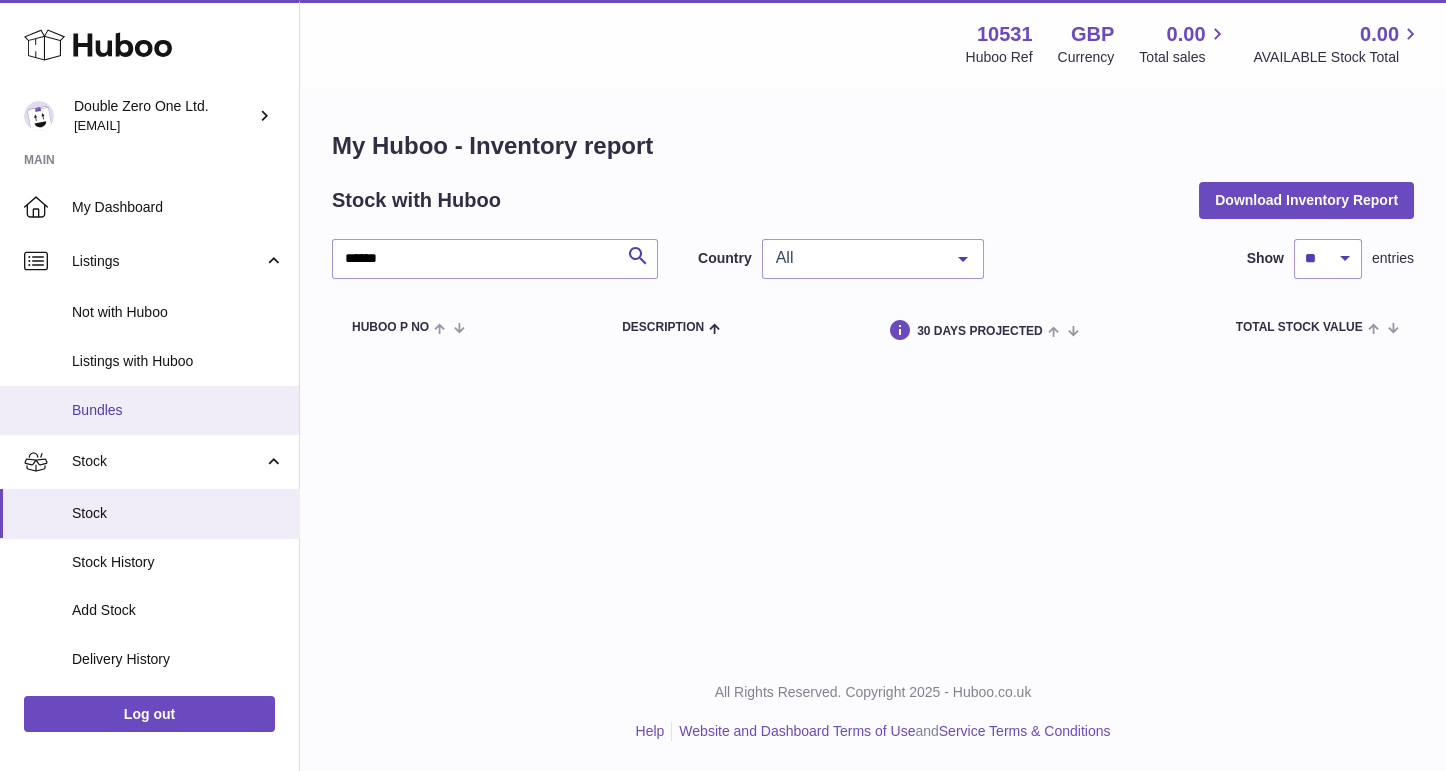 click on "Bundles" at bounding box center (178, 410) 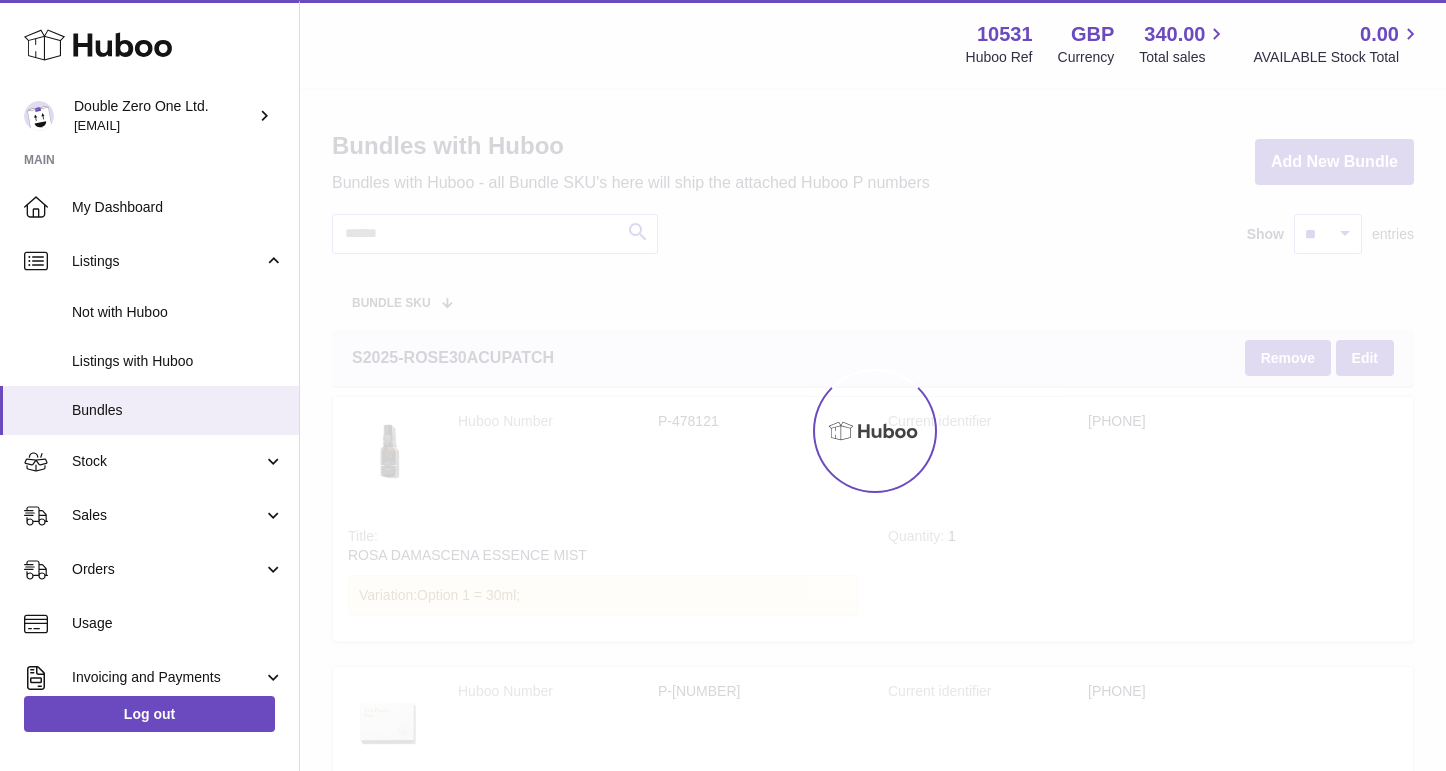 scroll, scrollTop: 0, scrollLeft: 0, axis: both 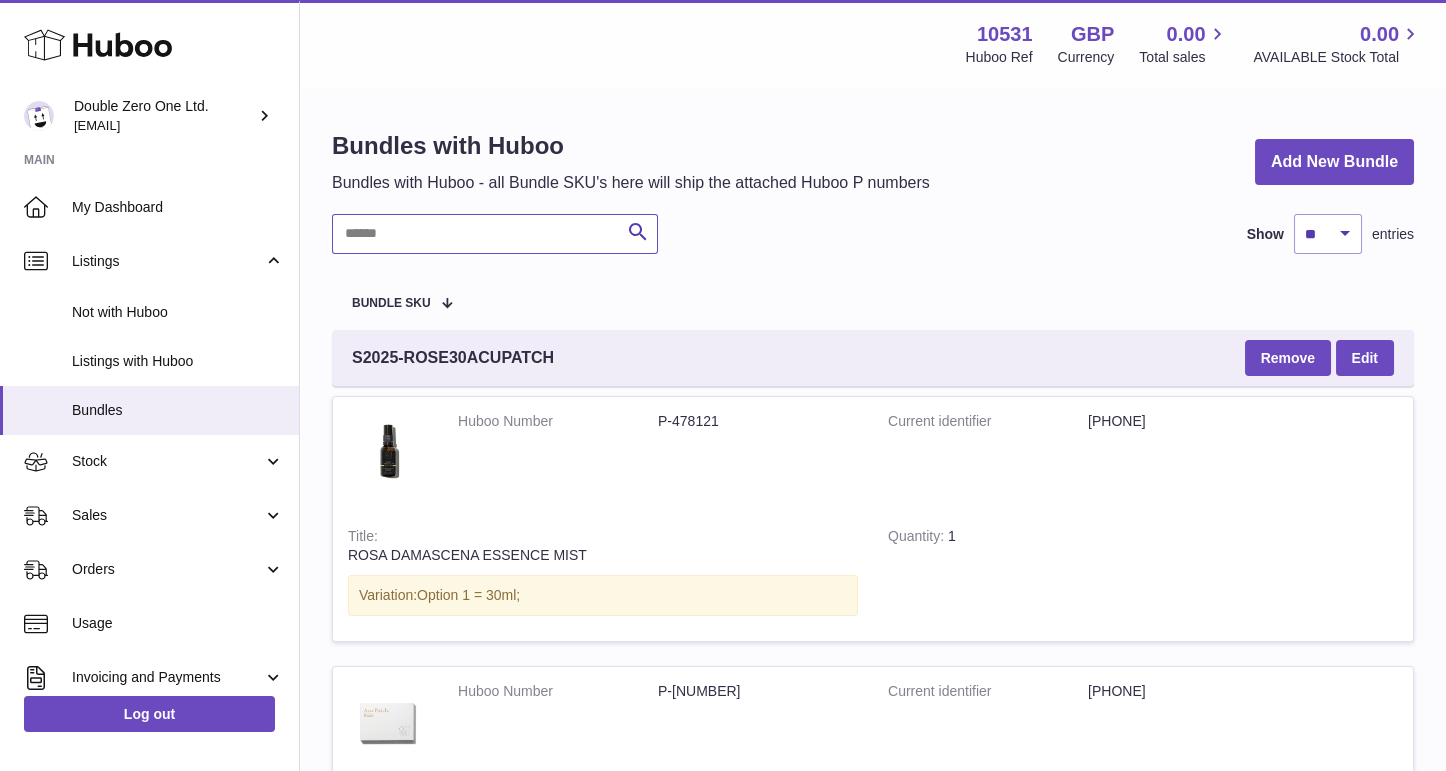 click at bounding box center [495, 234] 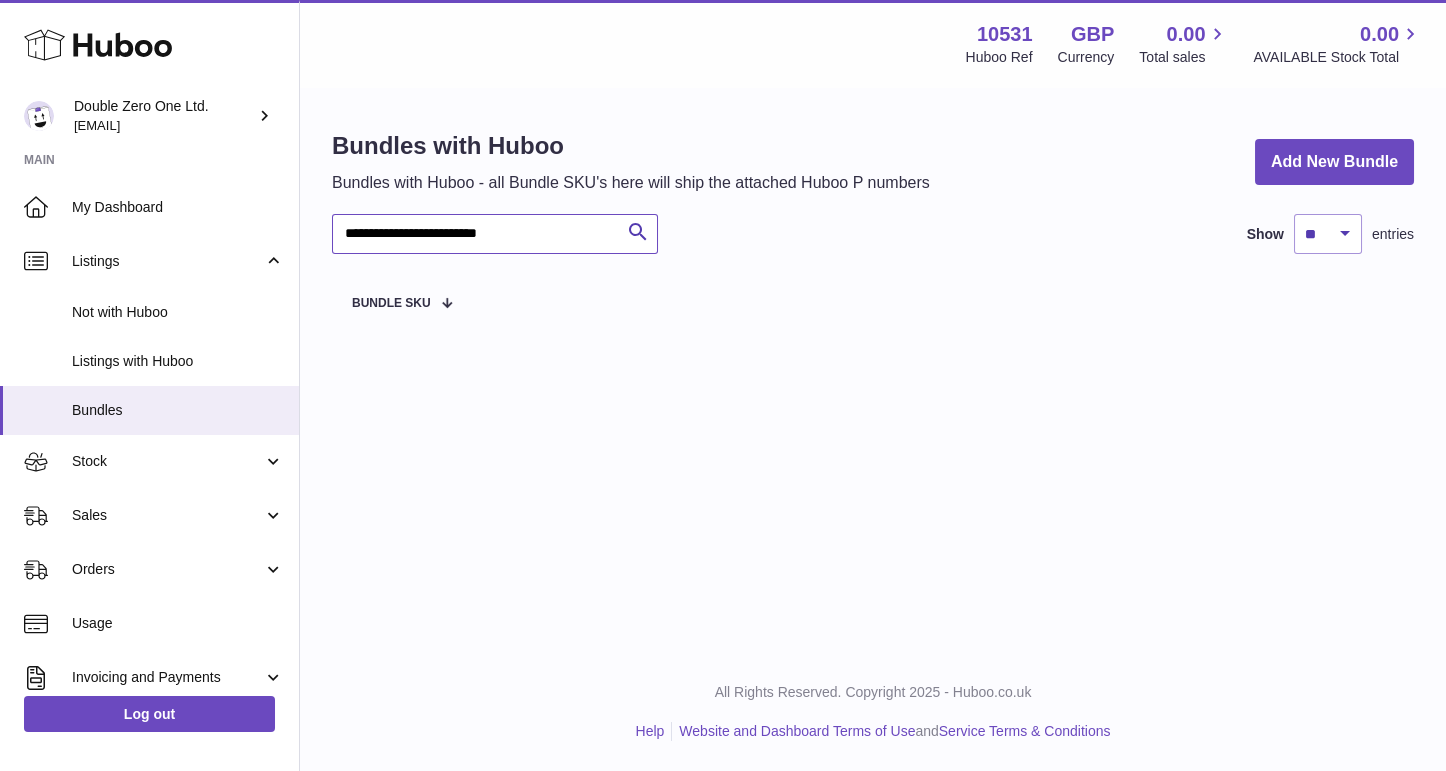 click on "**********" at bounding box center [495, 234] 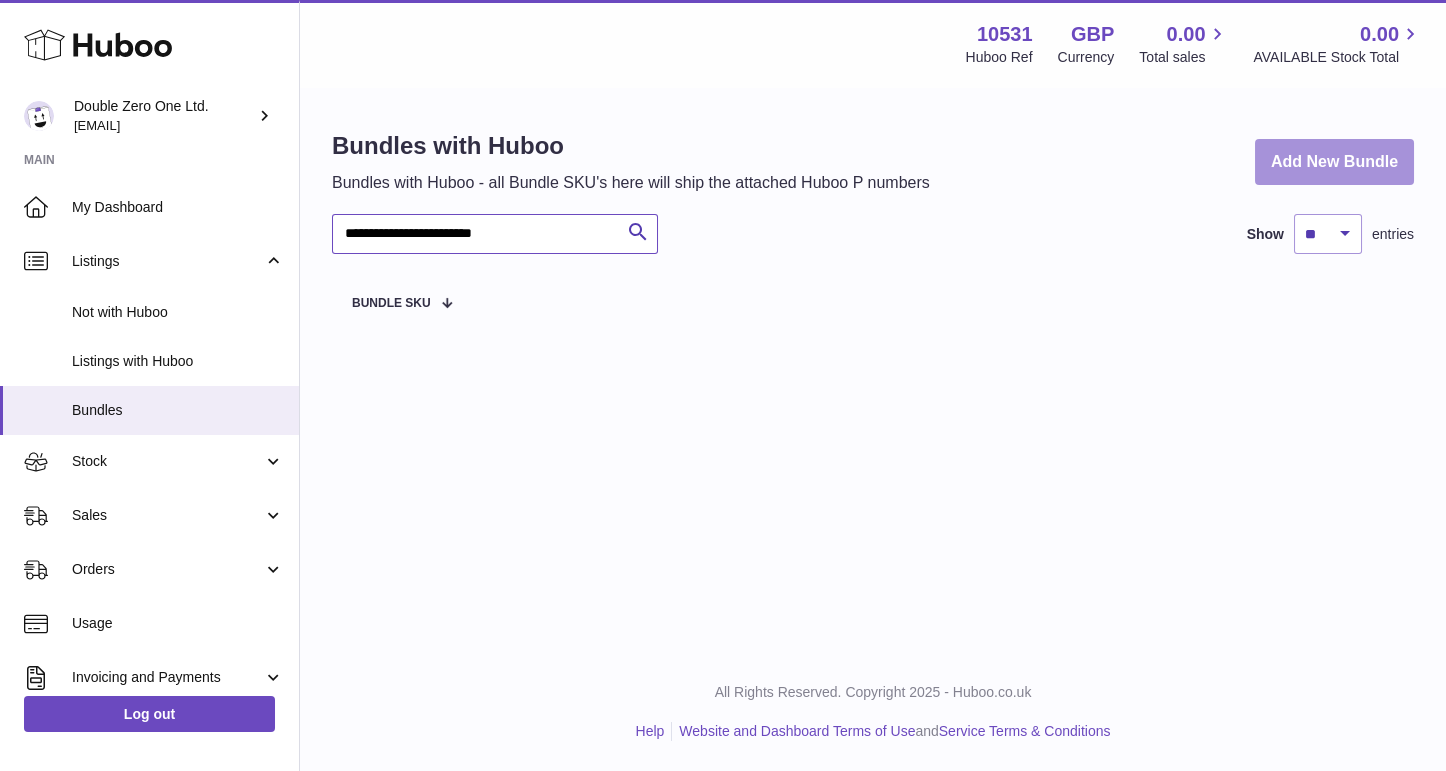 type on "**********" 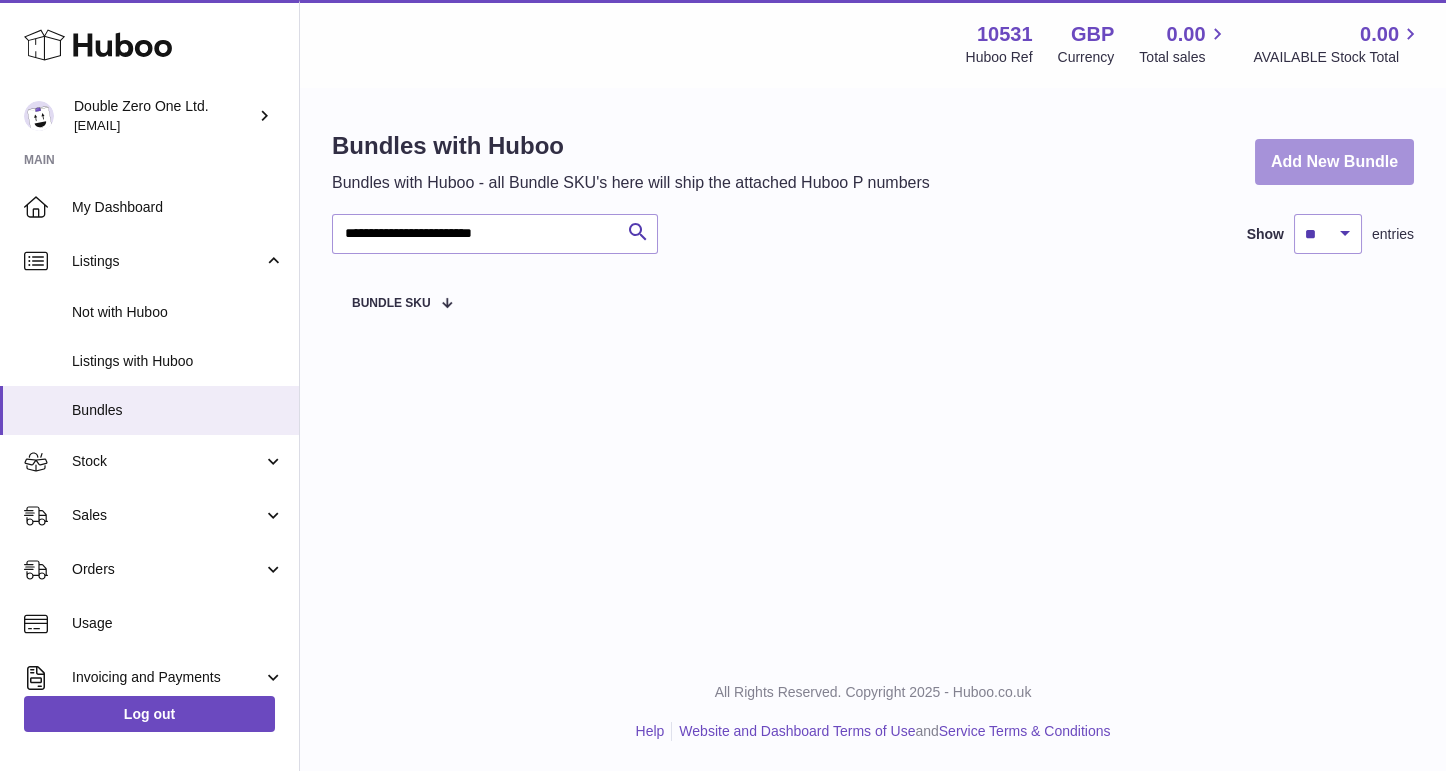 click on "Add New Bundle" at bounding box center (1334, 162) 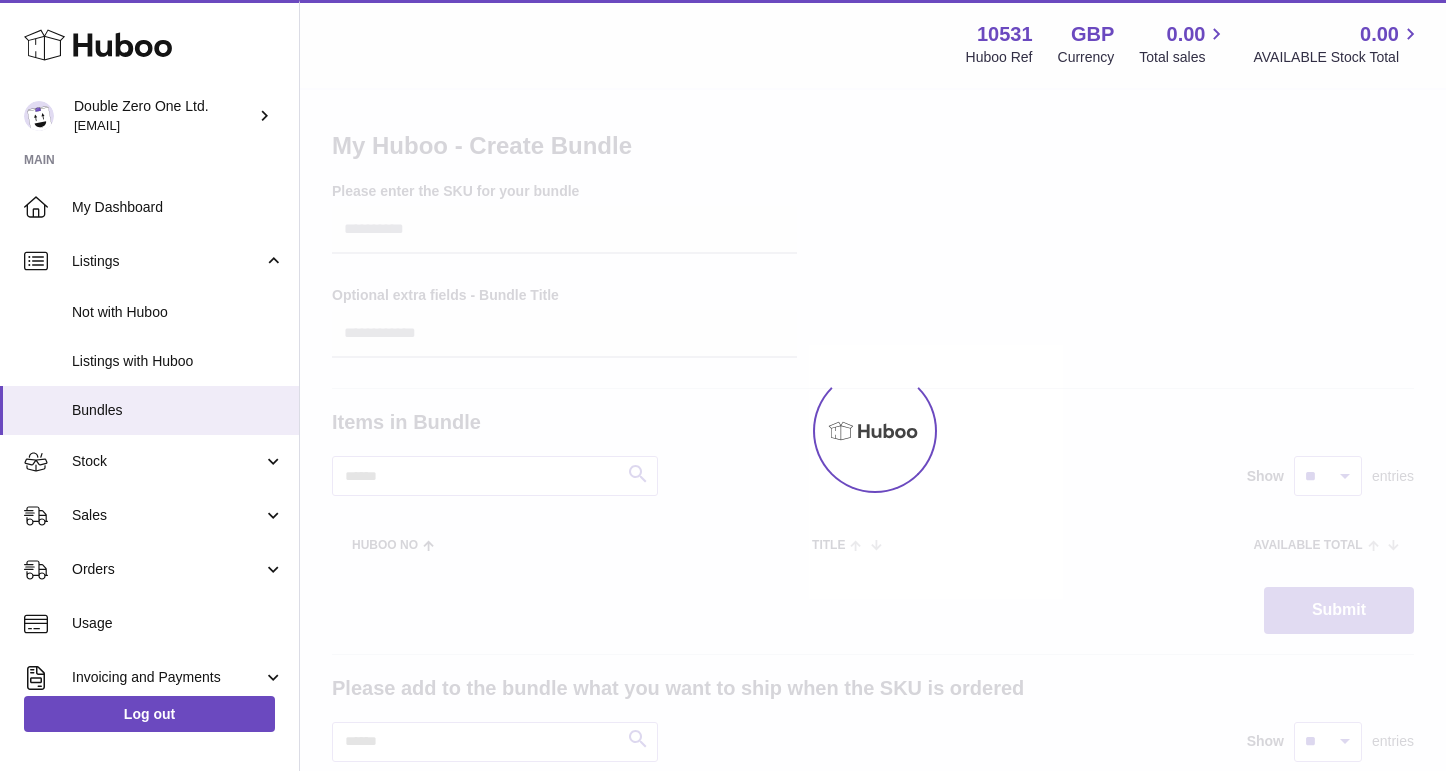 scroll, scrollTop: 0, scrollLeft: 0, axis: both 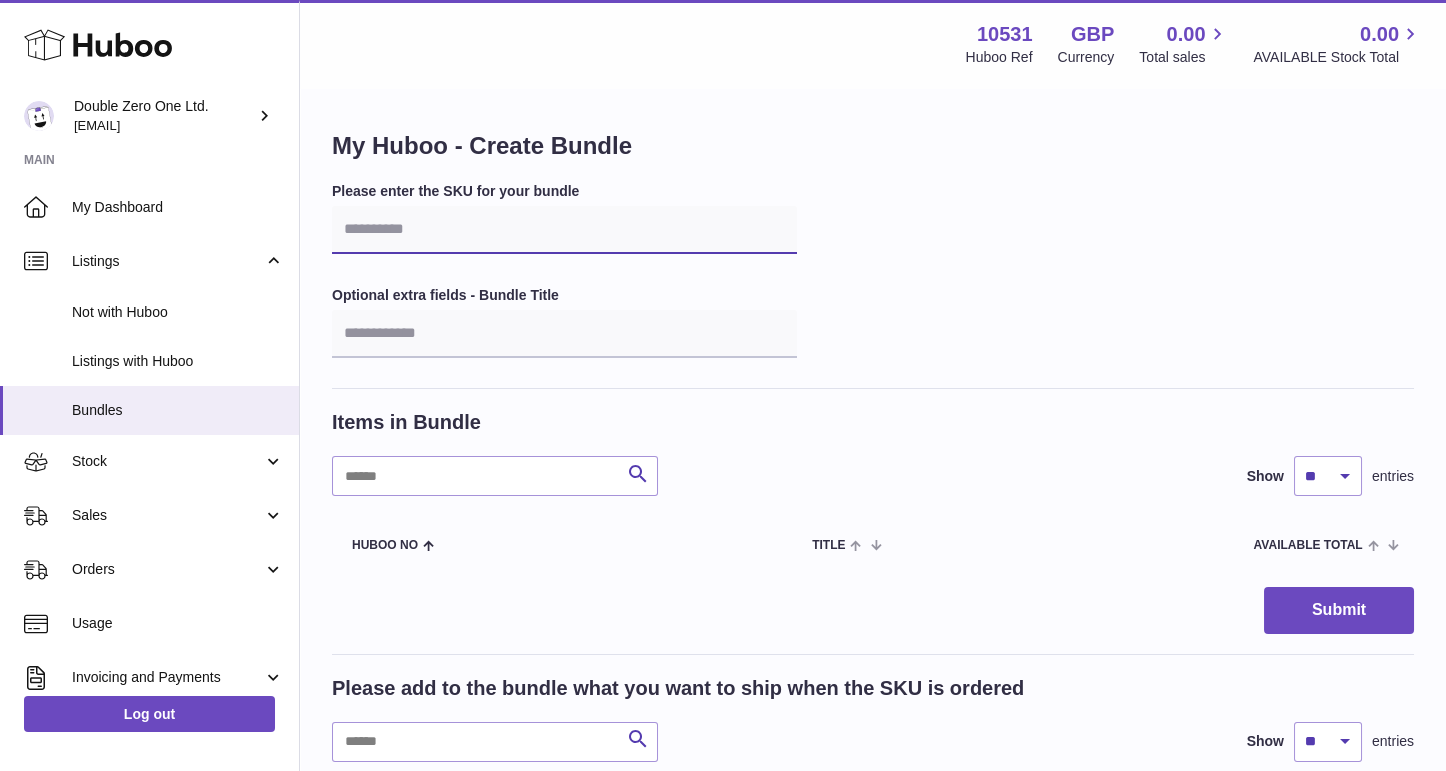 click at bounding box center (564, 230) 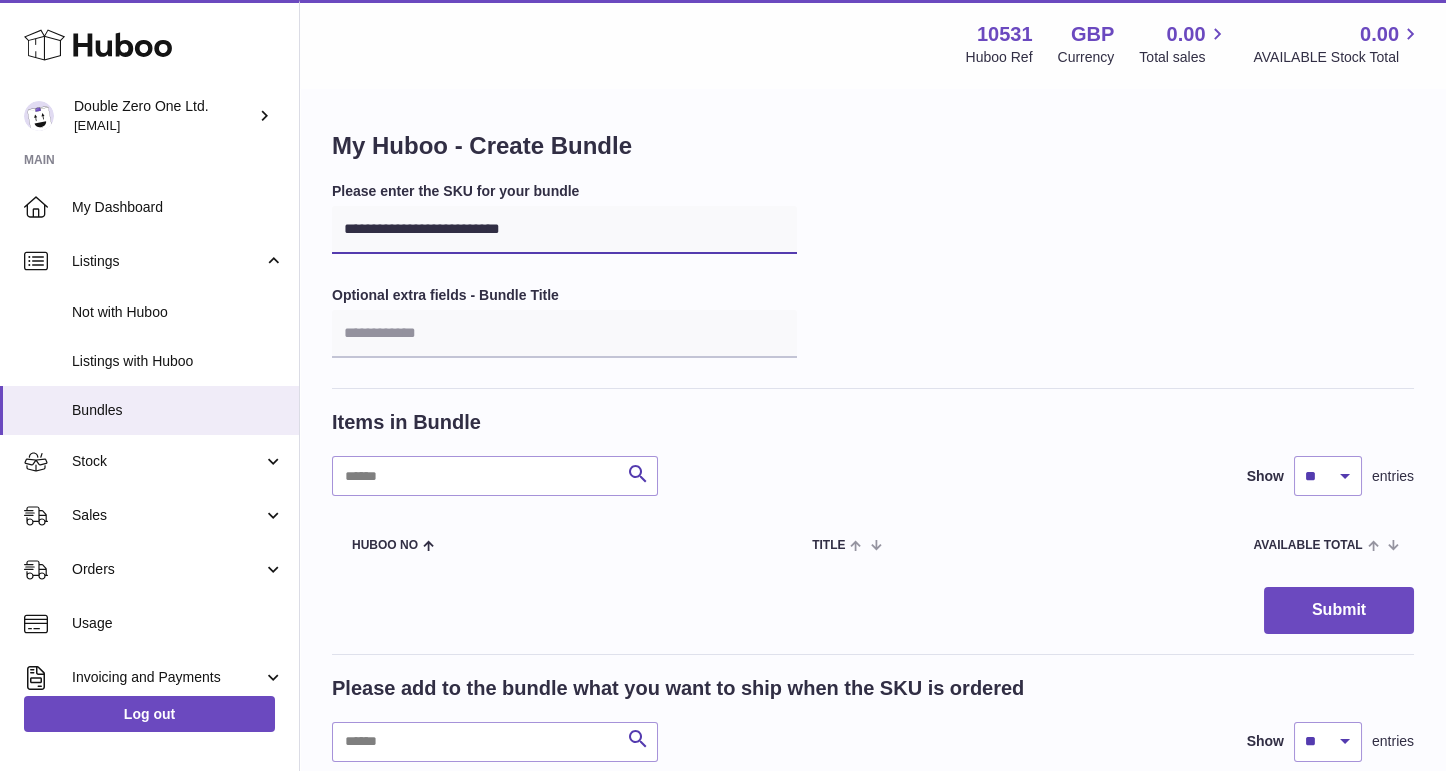 click on "**********" at bounding box center [564, 230] 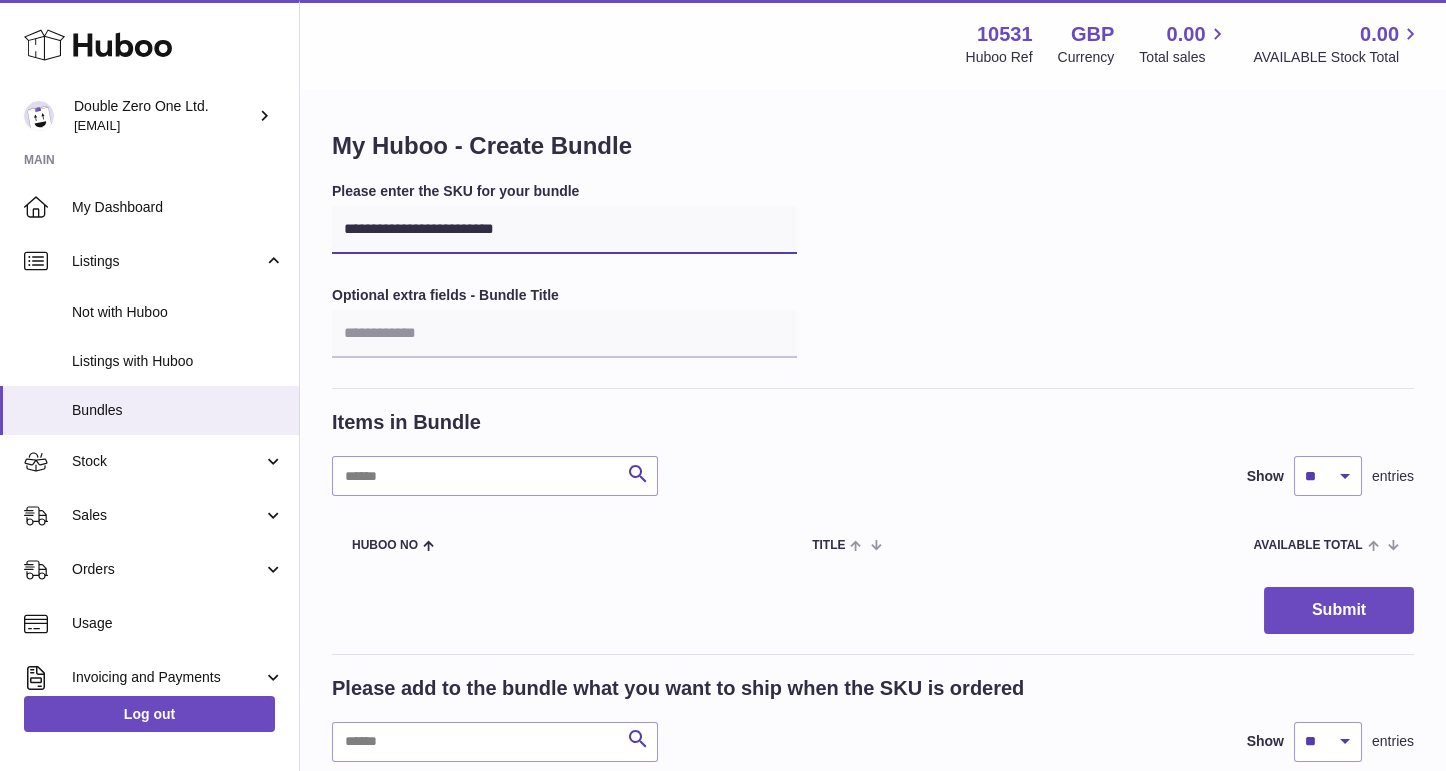 click on "**********" at bounding box center [564, 230] 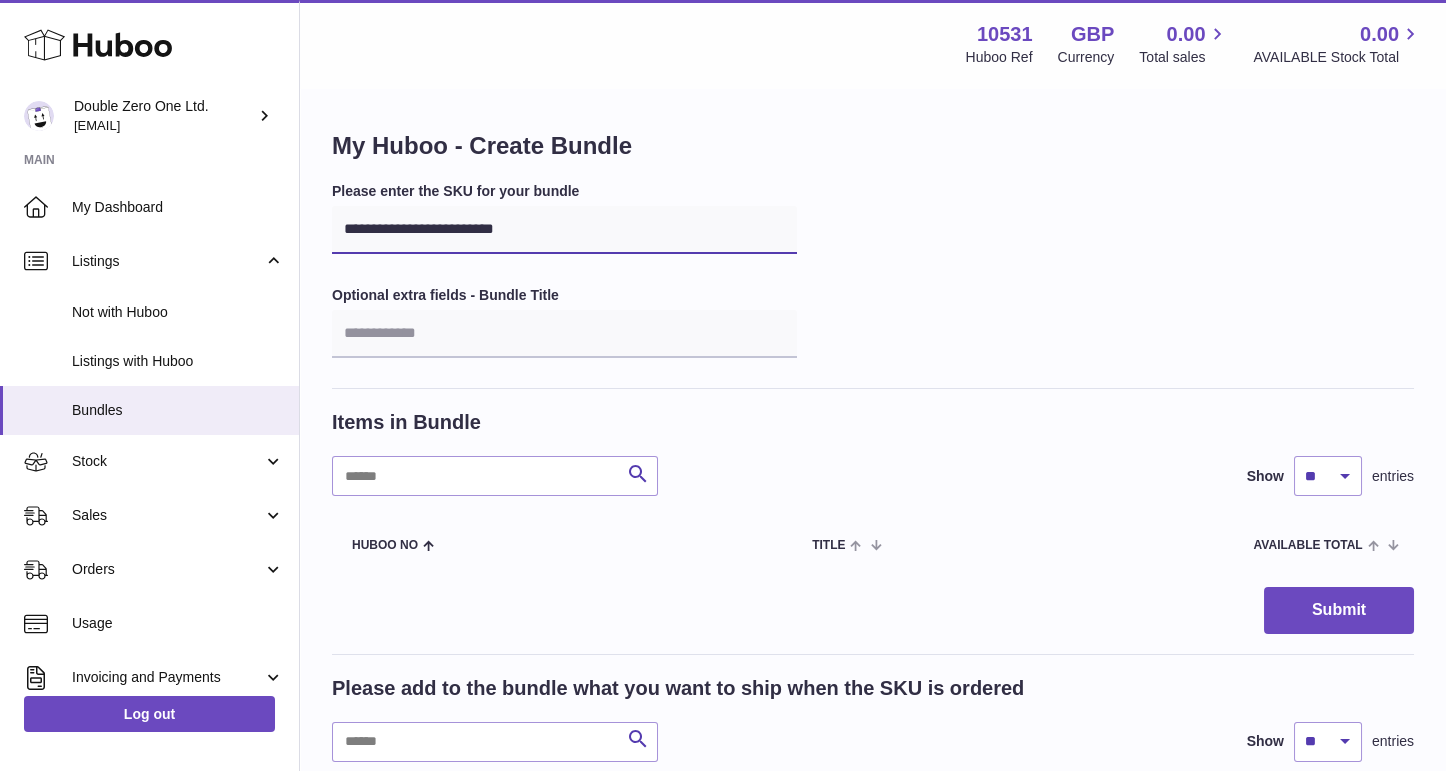 type on "**********" 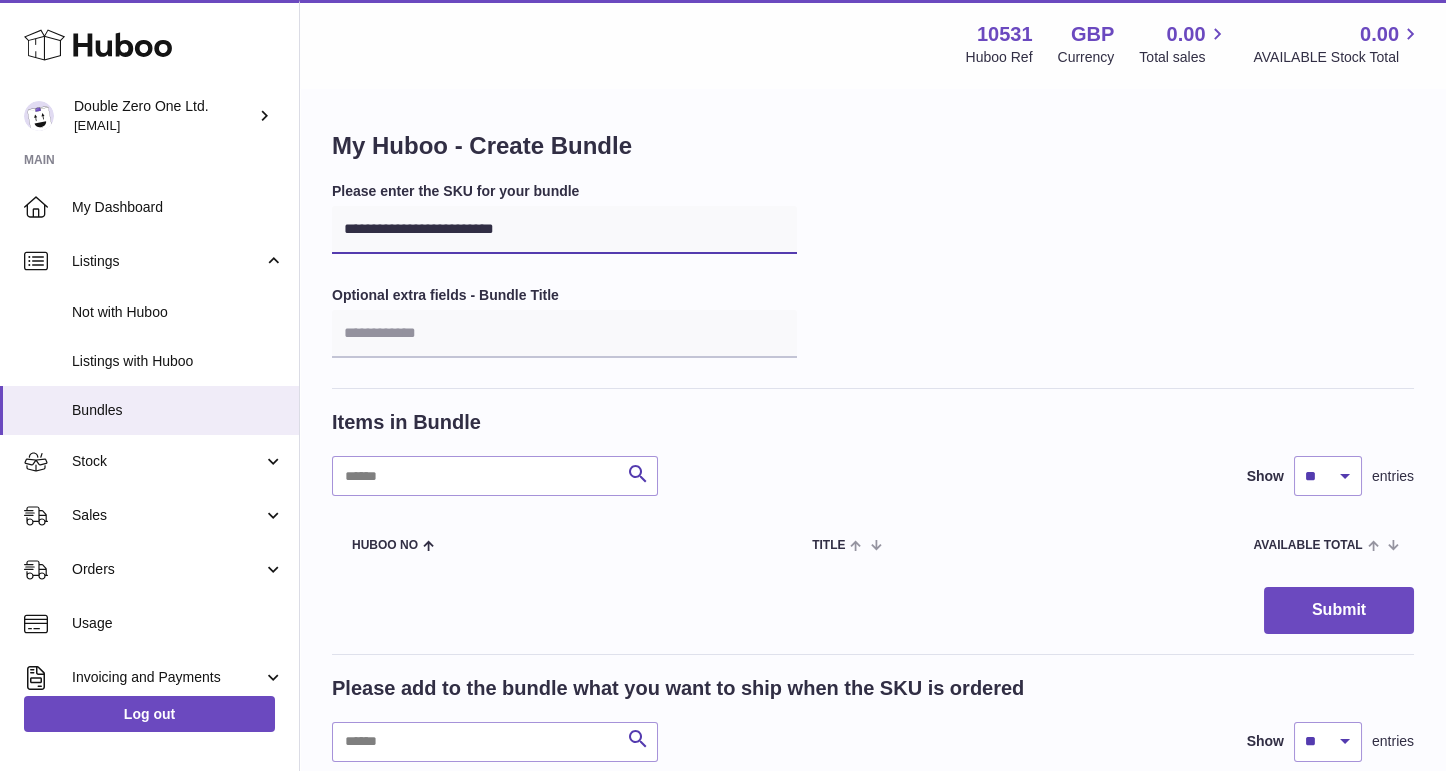 click on "**********" at bounding box center (564, 230) 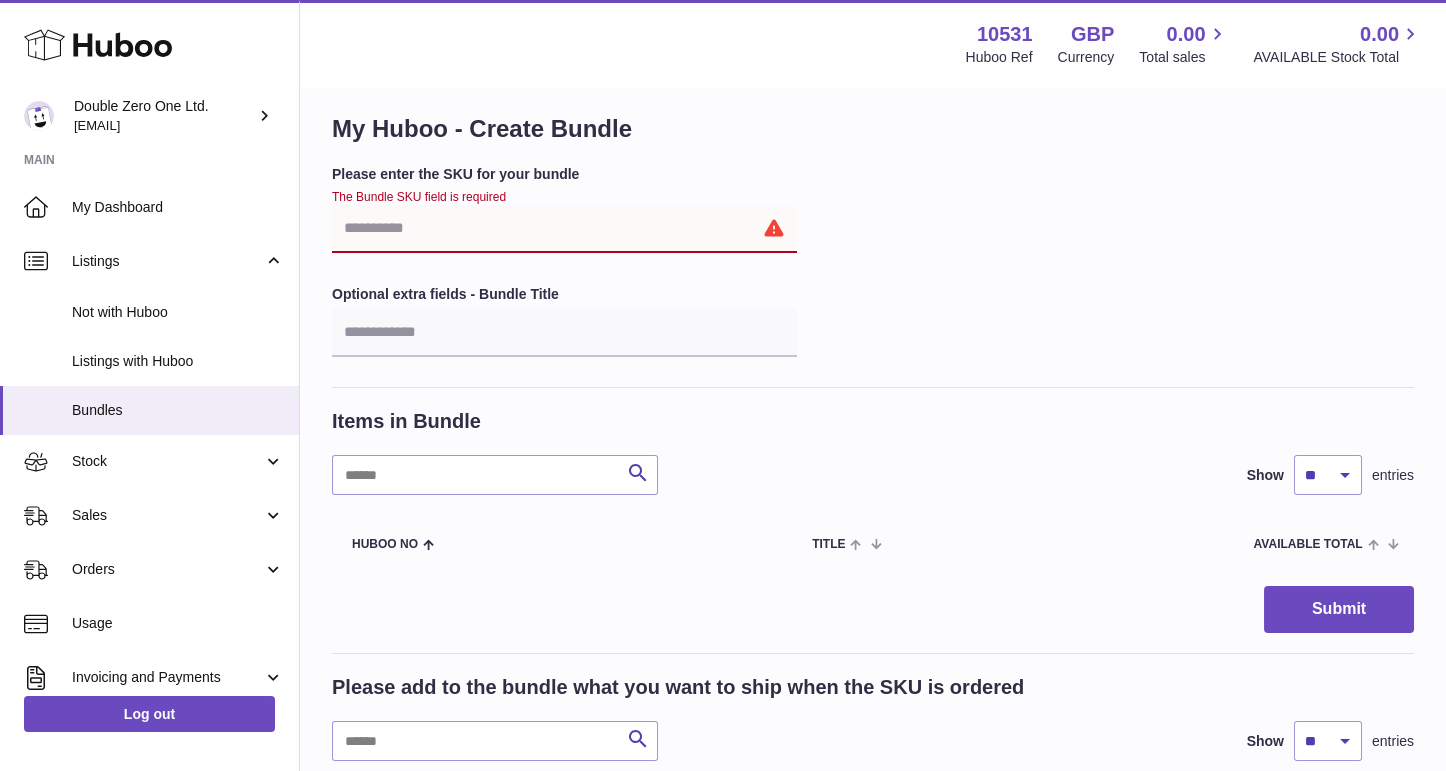 scroll, scrollTop: 11, scrollLeft: 0, axis: vertical 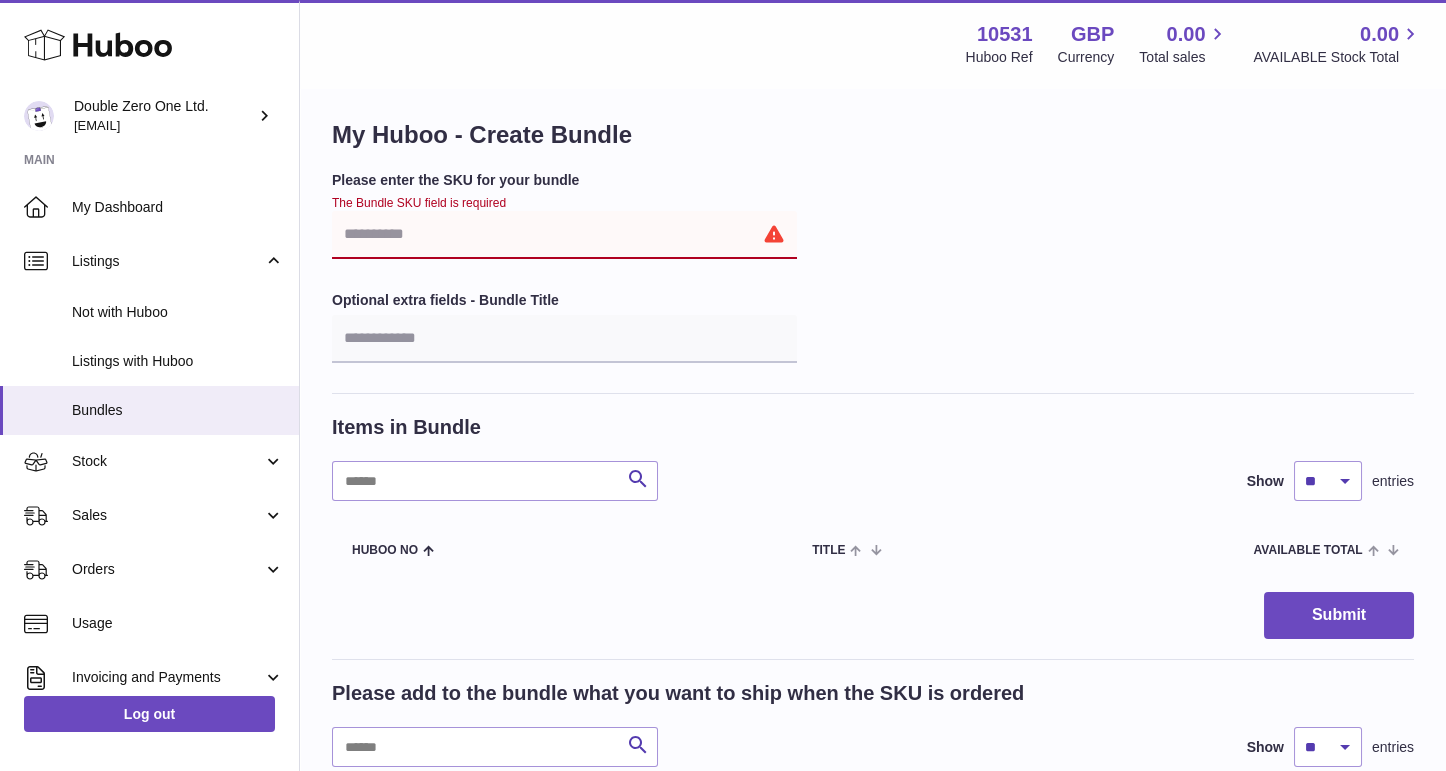paste on "**********" 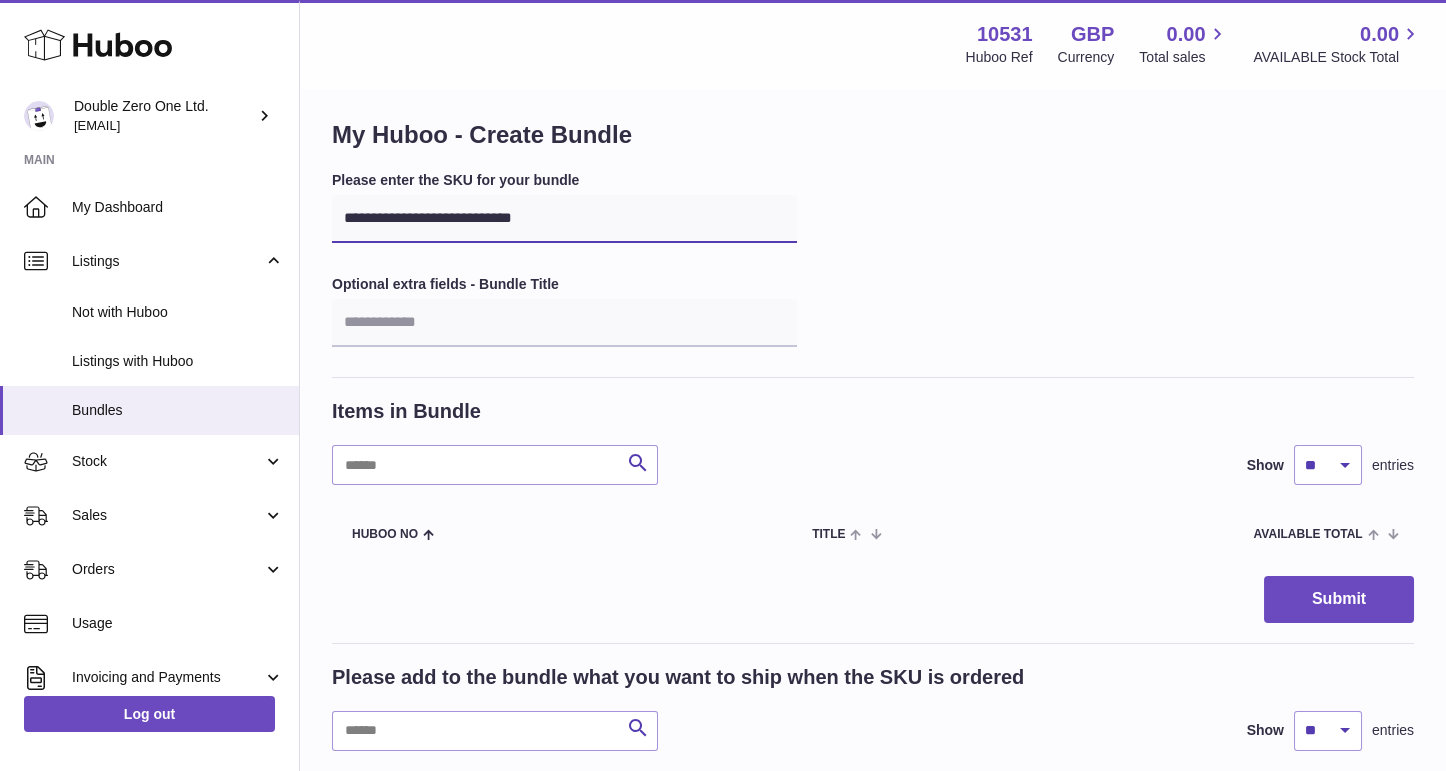 type on "**********" 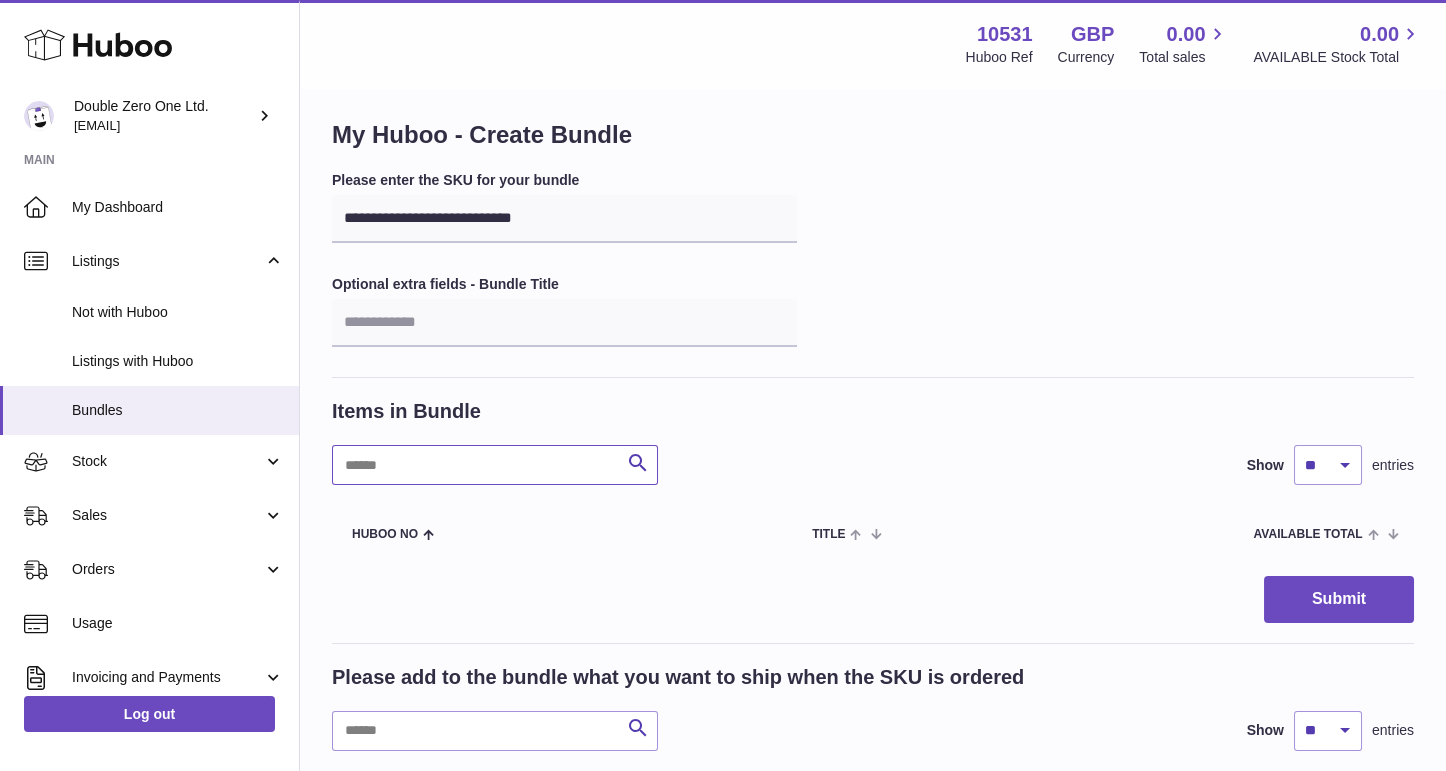click at bounding box center [495, 465] 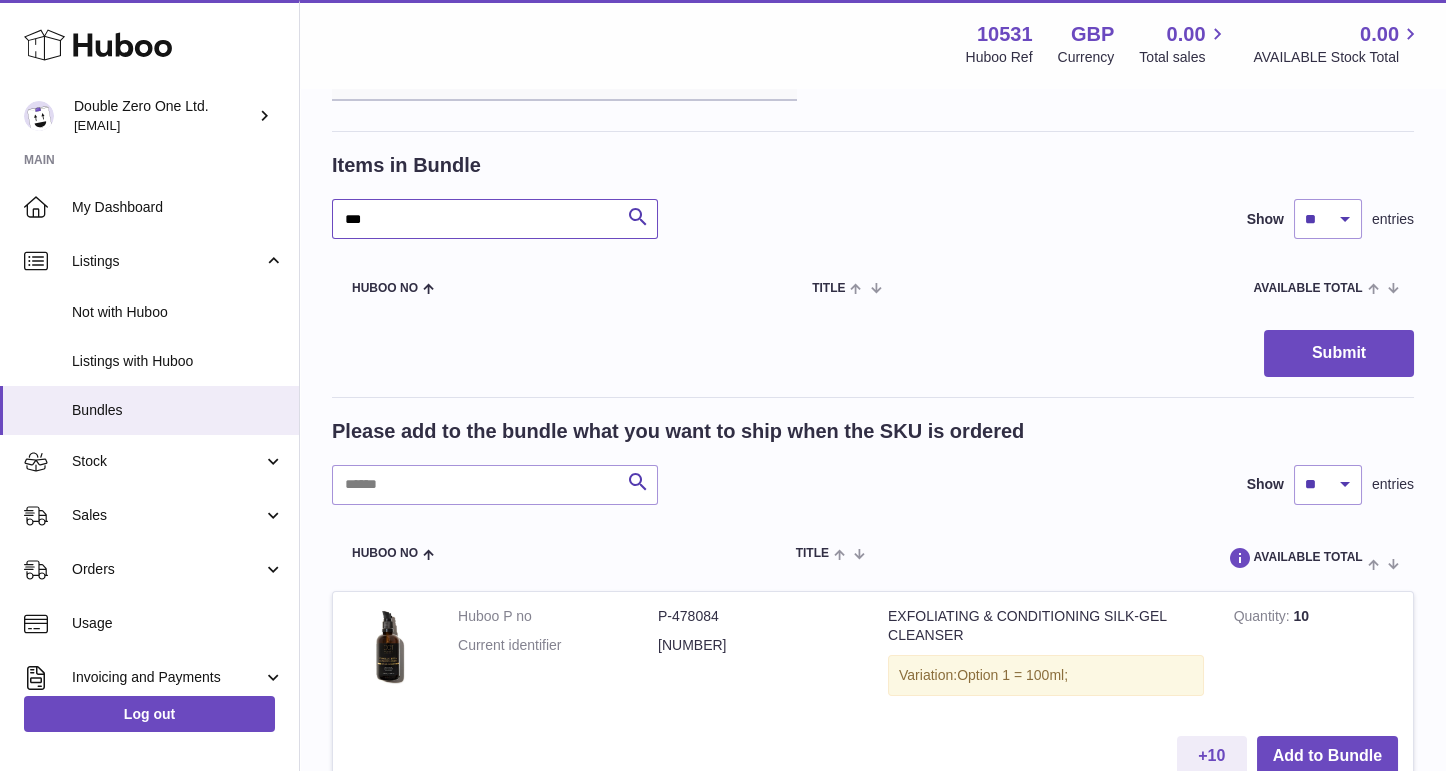 scroll, scrollTop: 249, scrollLeft: 0, axis: vertical 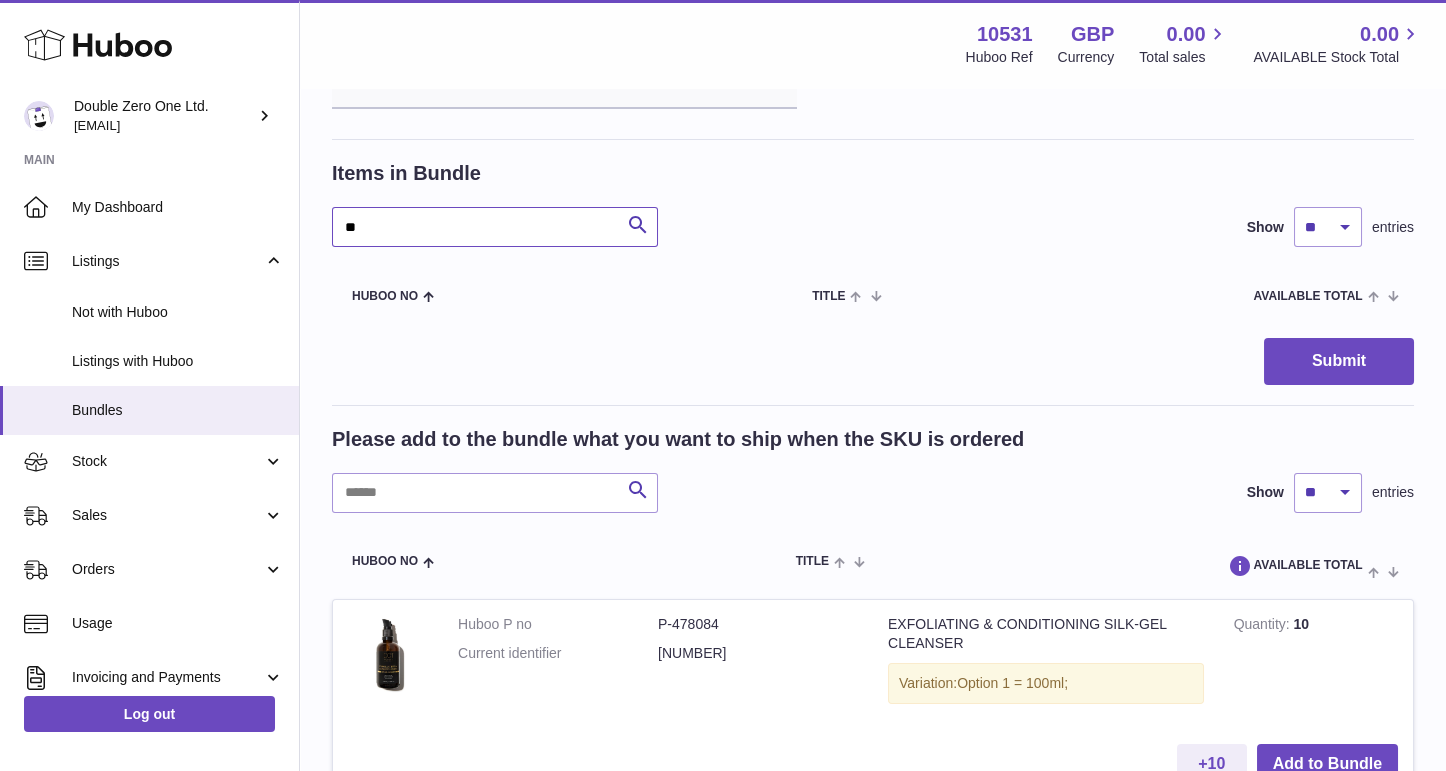 type on "*" 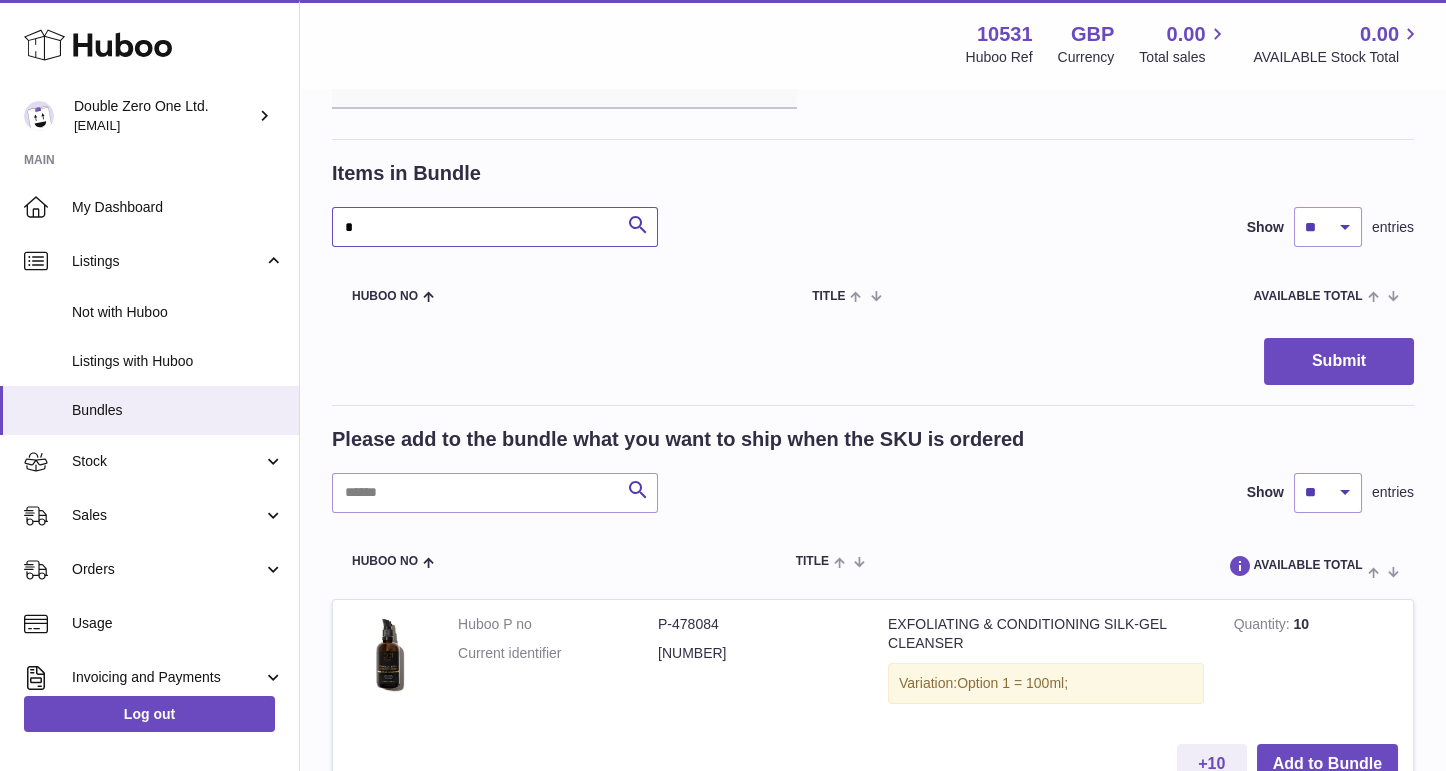 type 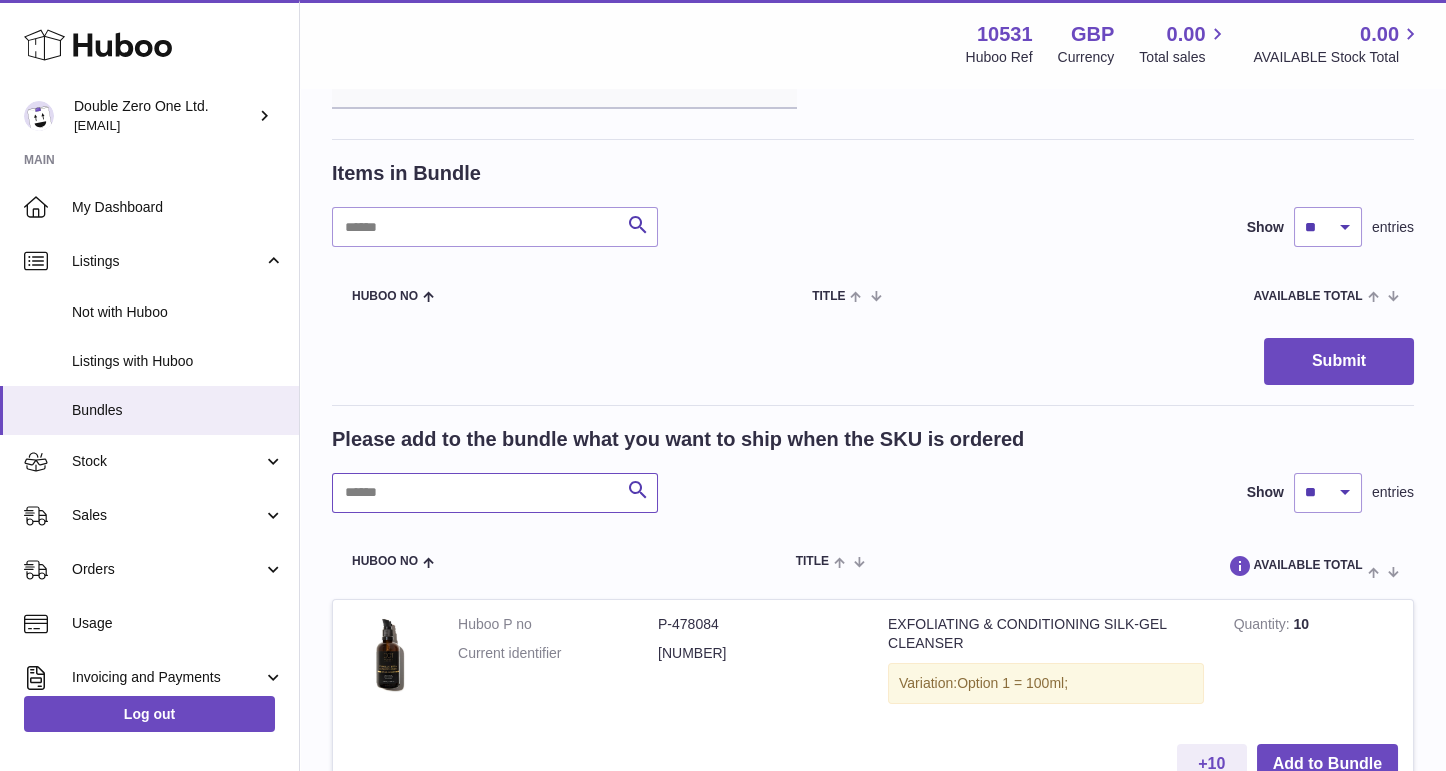 click at bounding box center (495, 493) 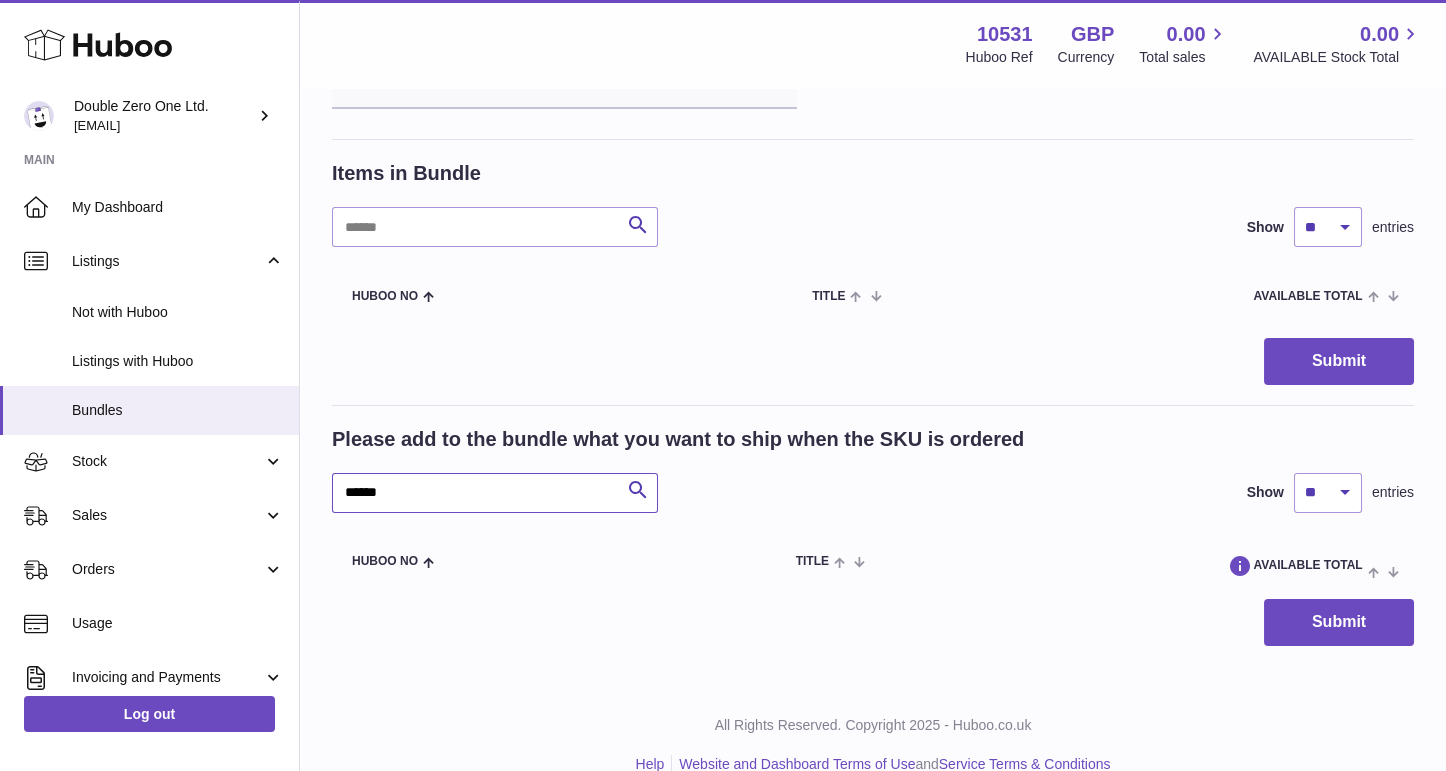 scroll, scrollTop: 281, scrollLeft: 0, axis: vertical 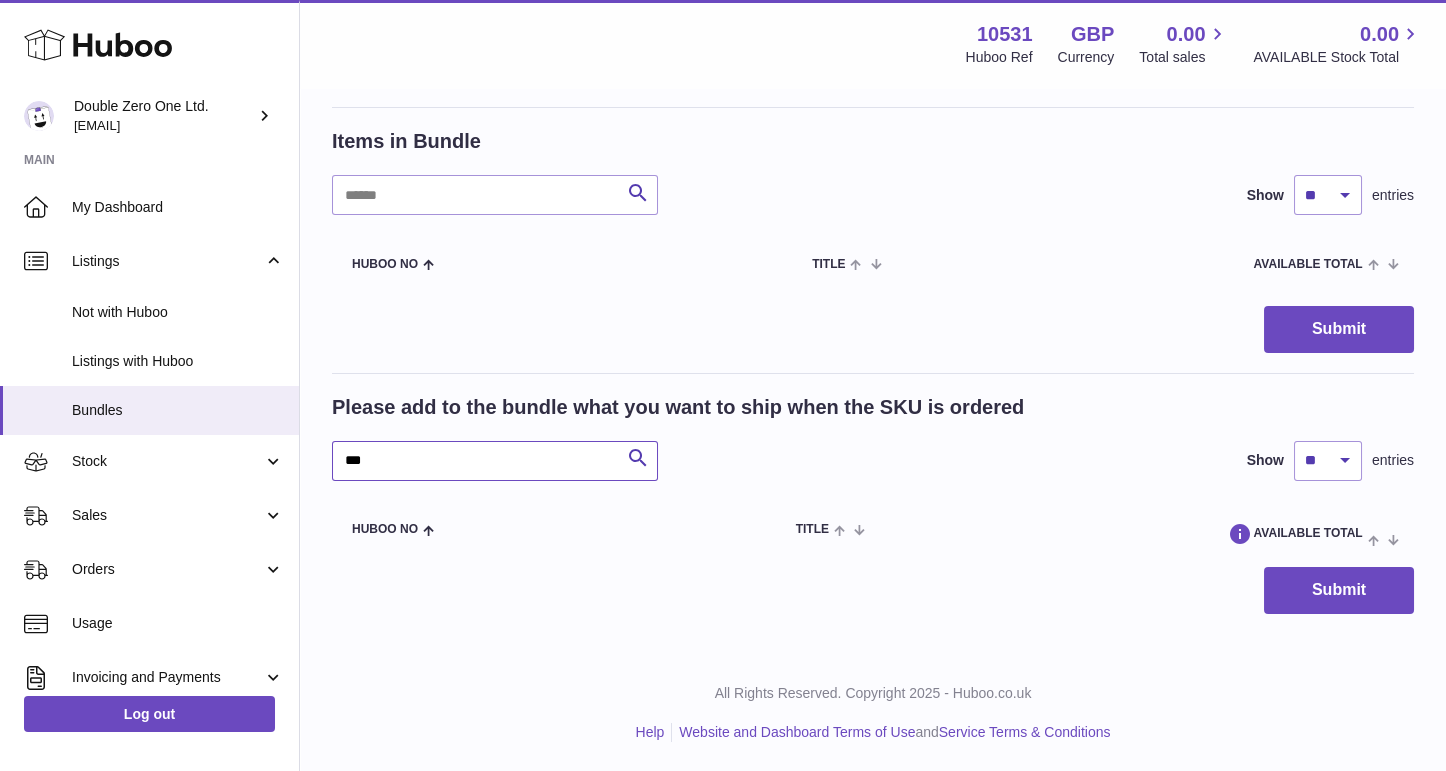 click on "***" at bounding box center [495, 461] 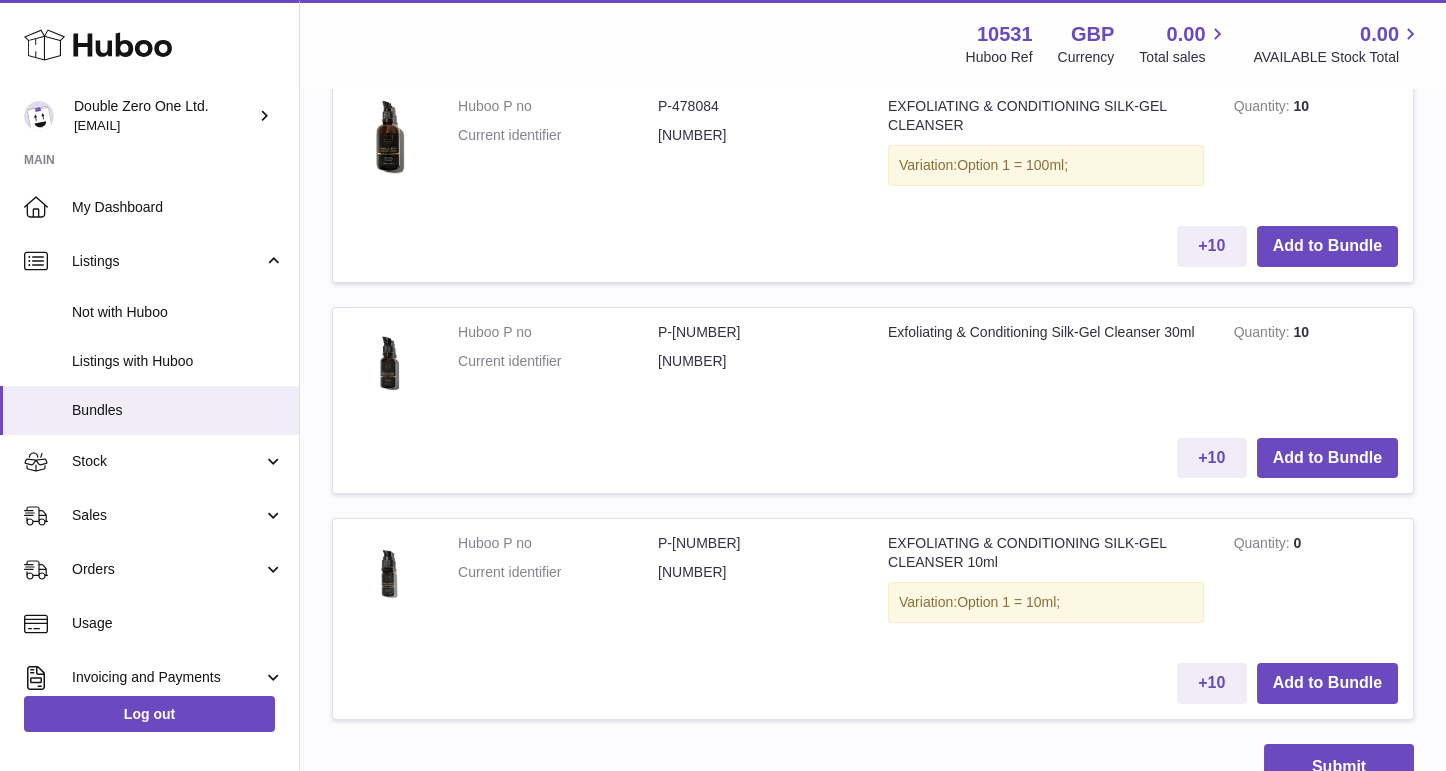 scroll, scrollTop: 787, scrollLeft: 0, axis: vertical 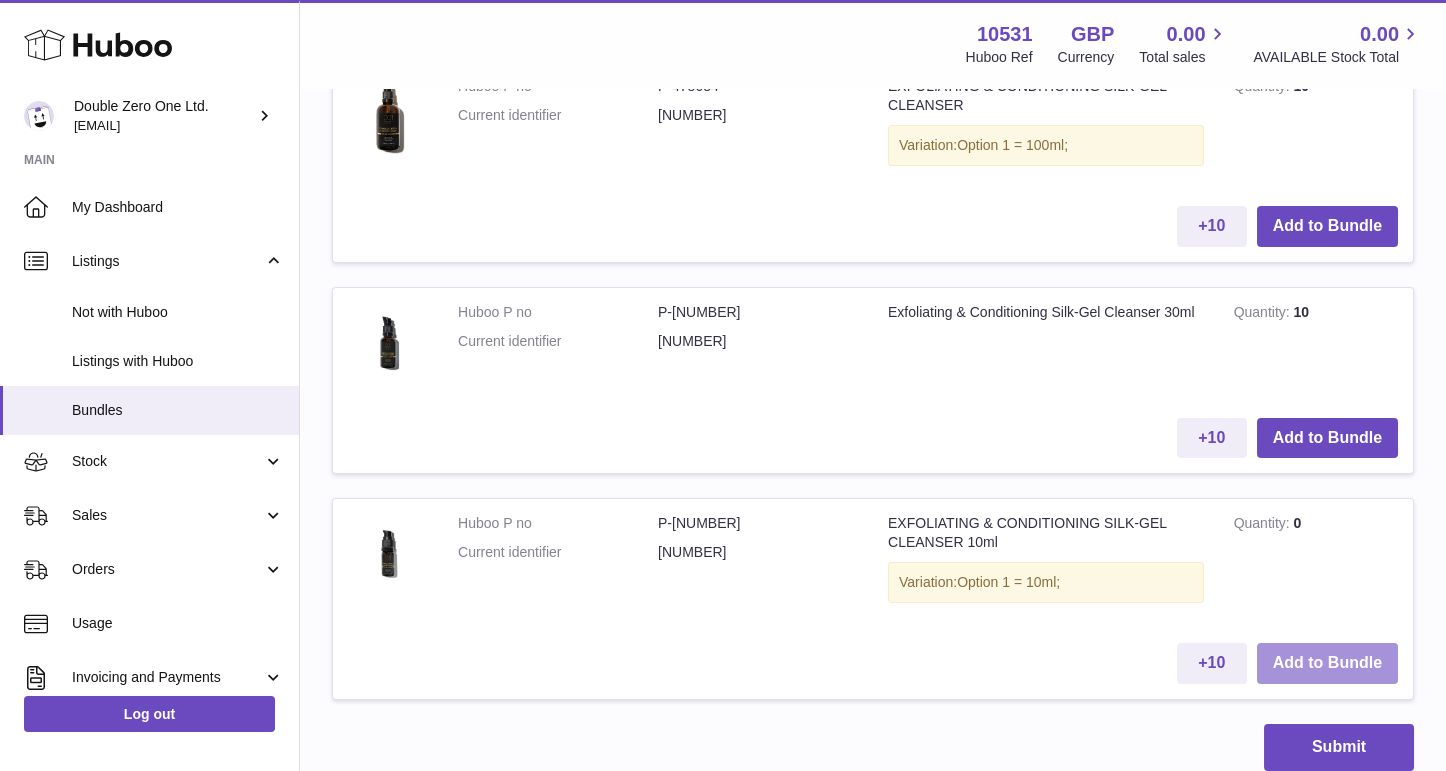 click on "Add to Bundle" at bounding box center [1327, 663] 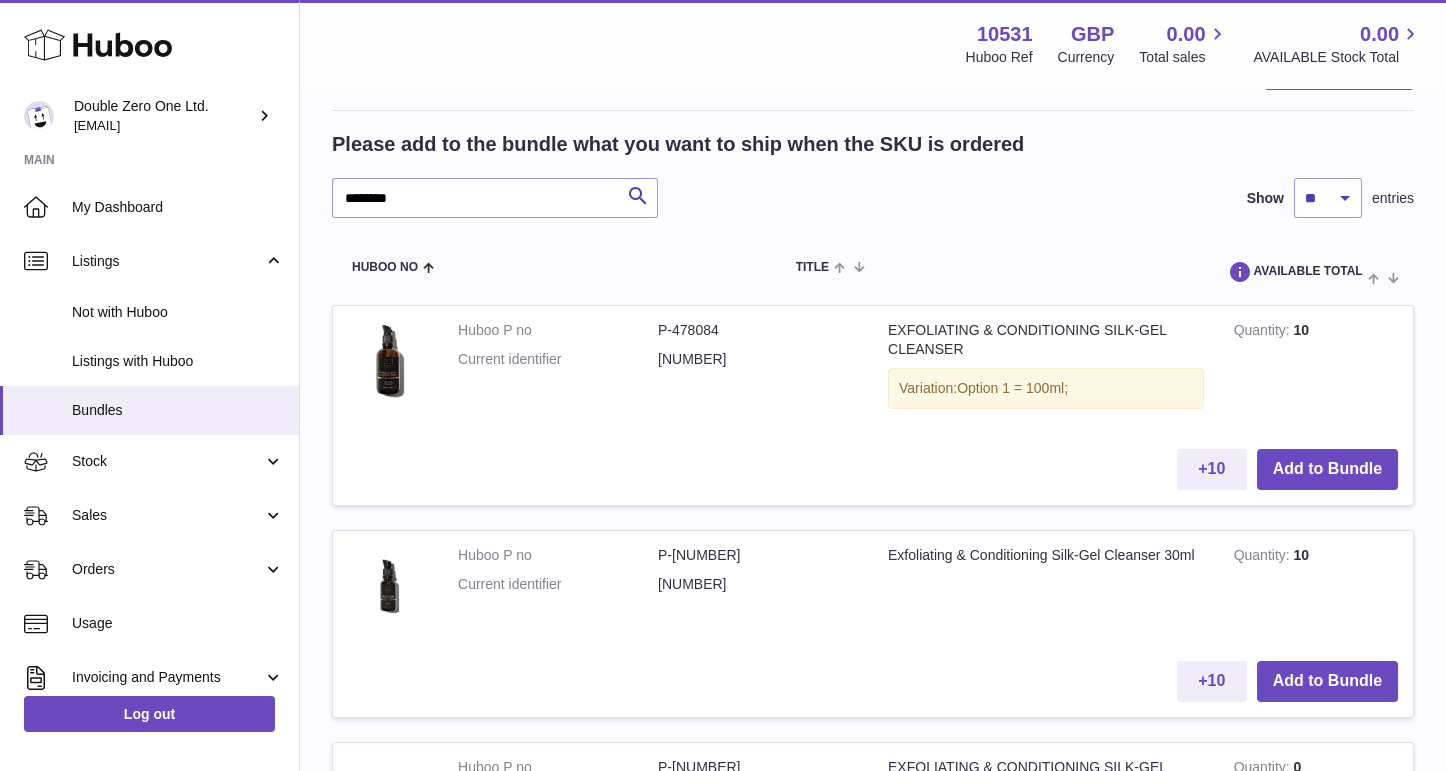 scroll, scrollTop: 715, scrollLeft: 0, axis: vertical 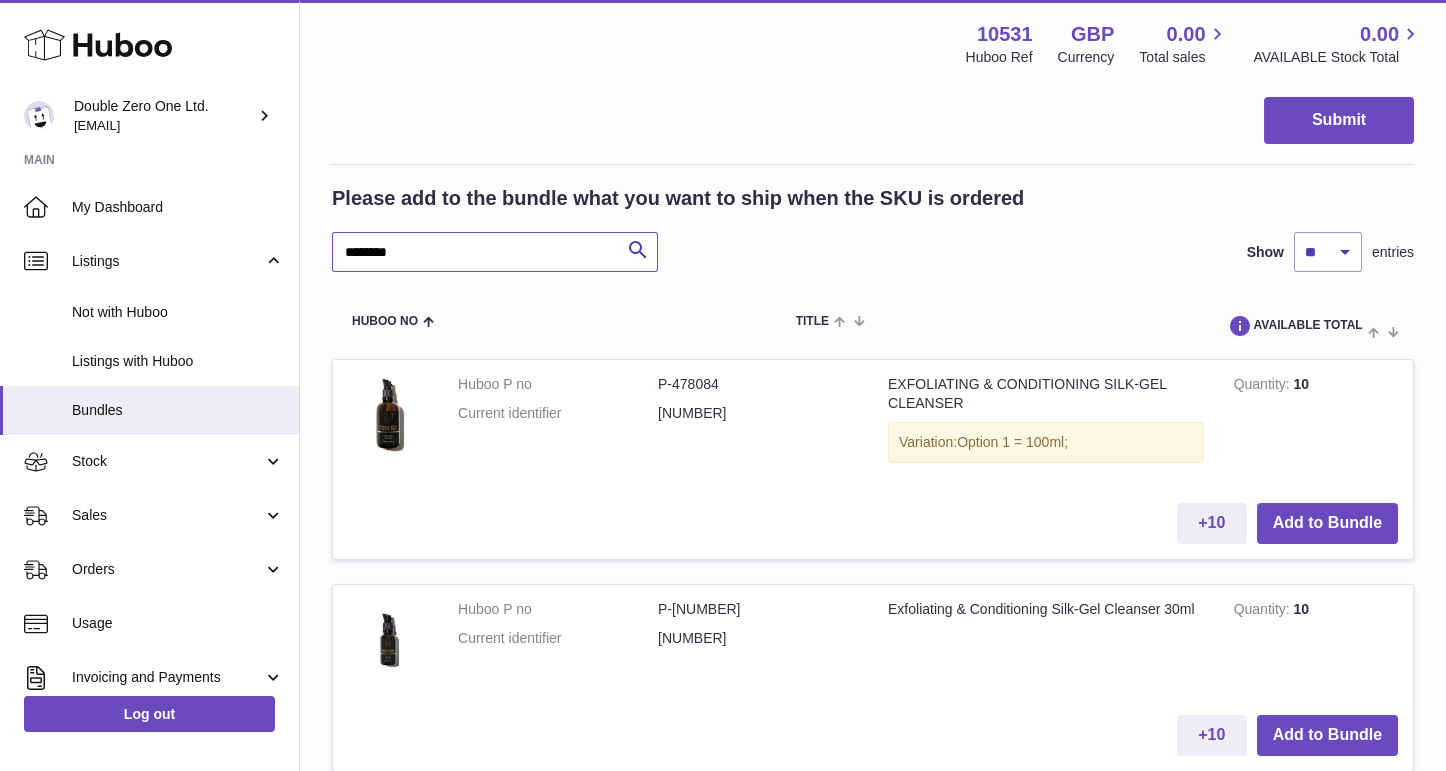click on "********" at bounding box center (495, 252) 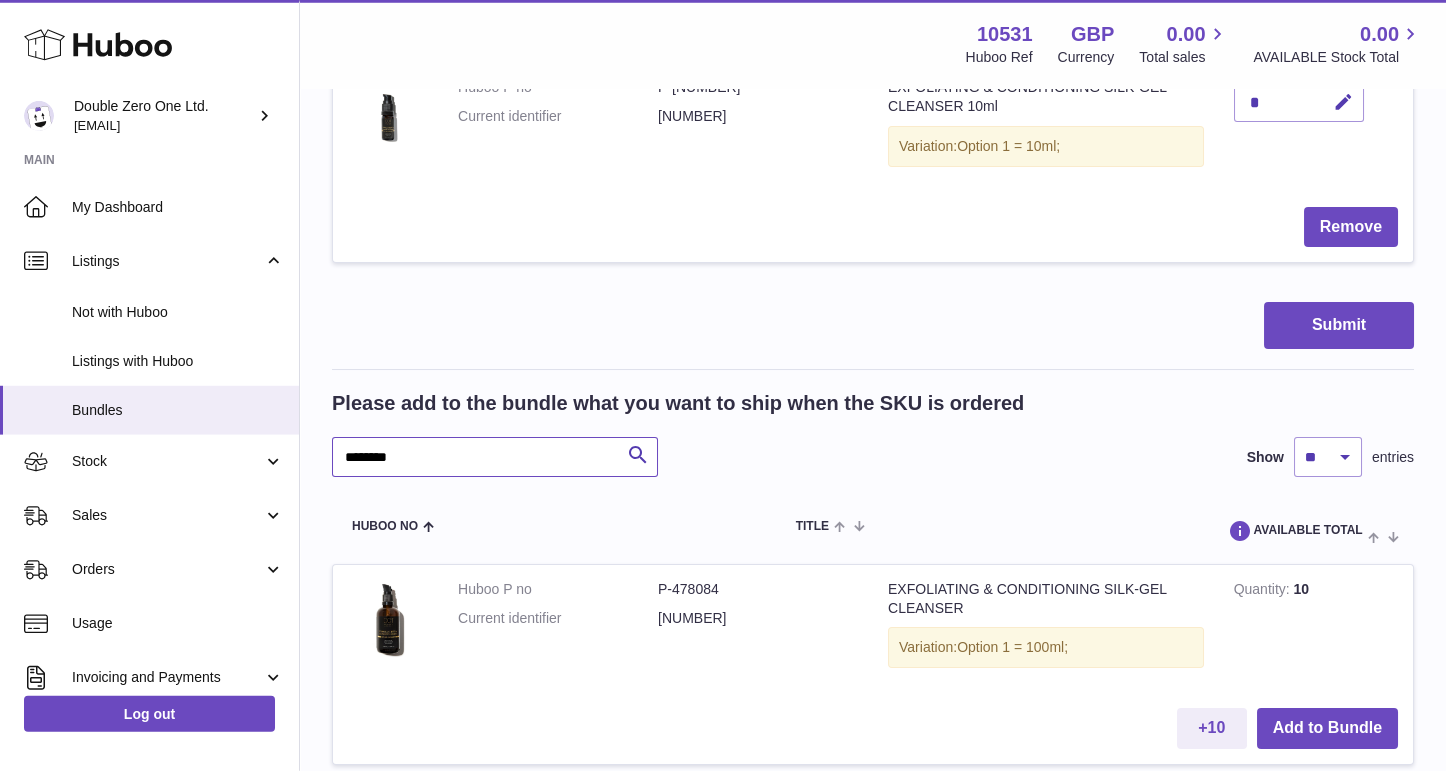 scroll, scrollTop: 514, scrollLeft: 0, axis: vertical 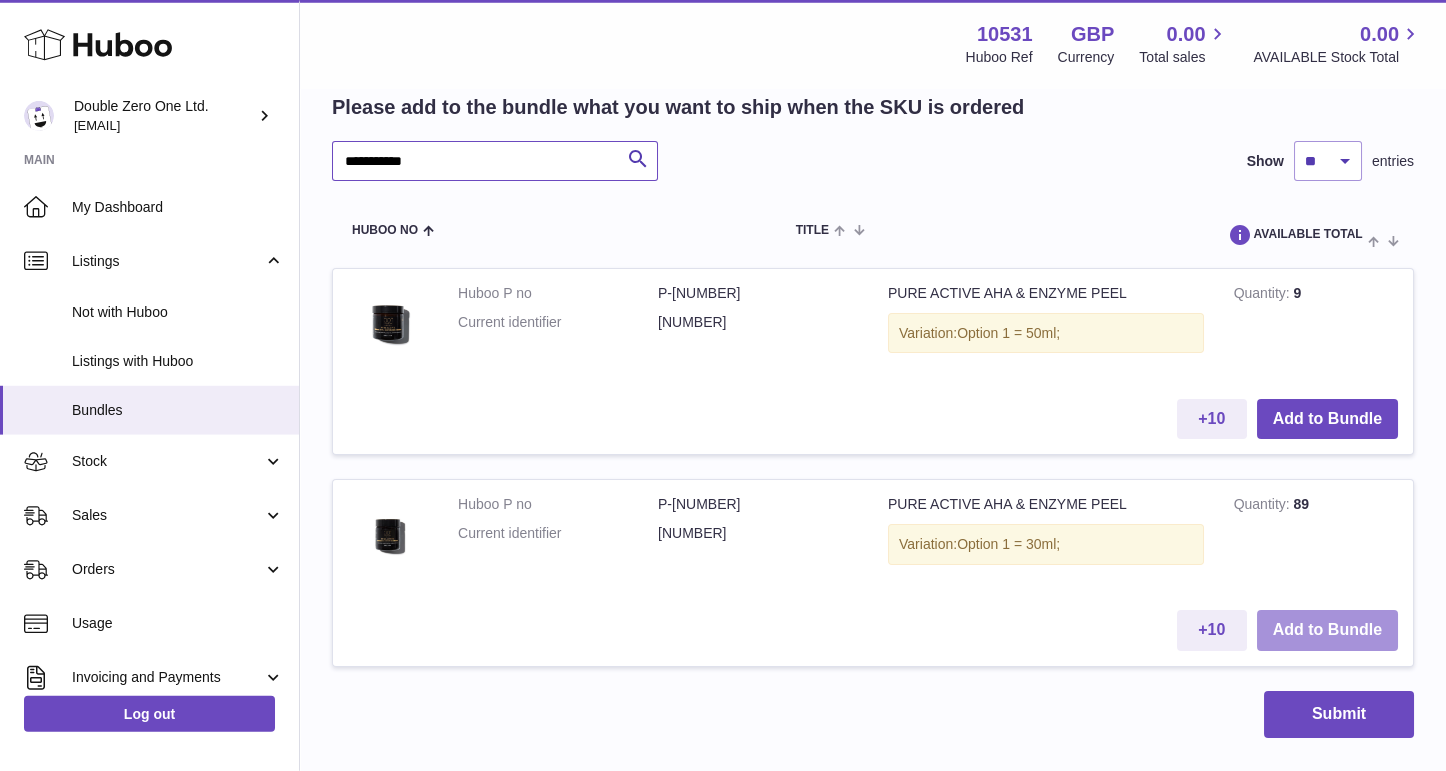 type on "**********" 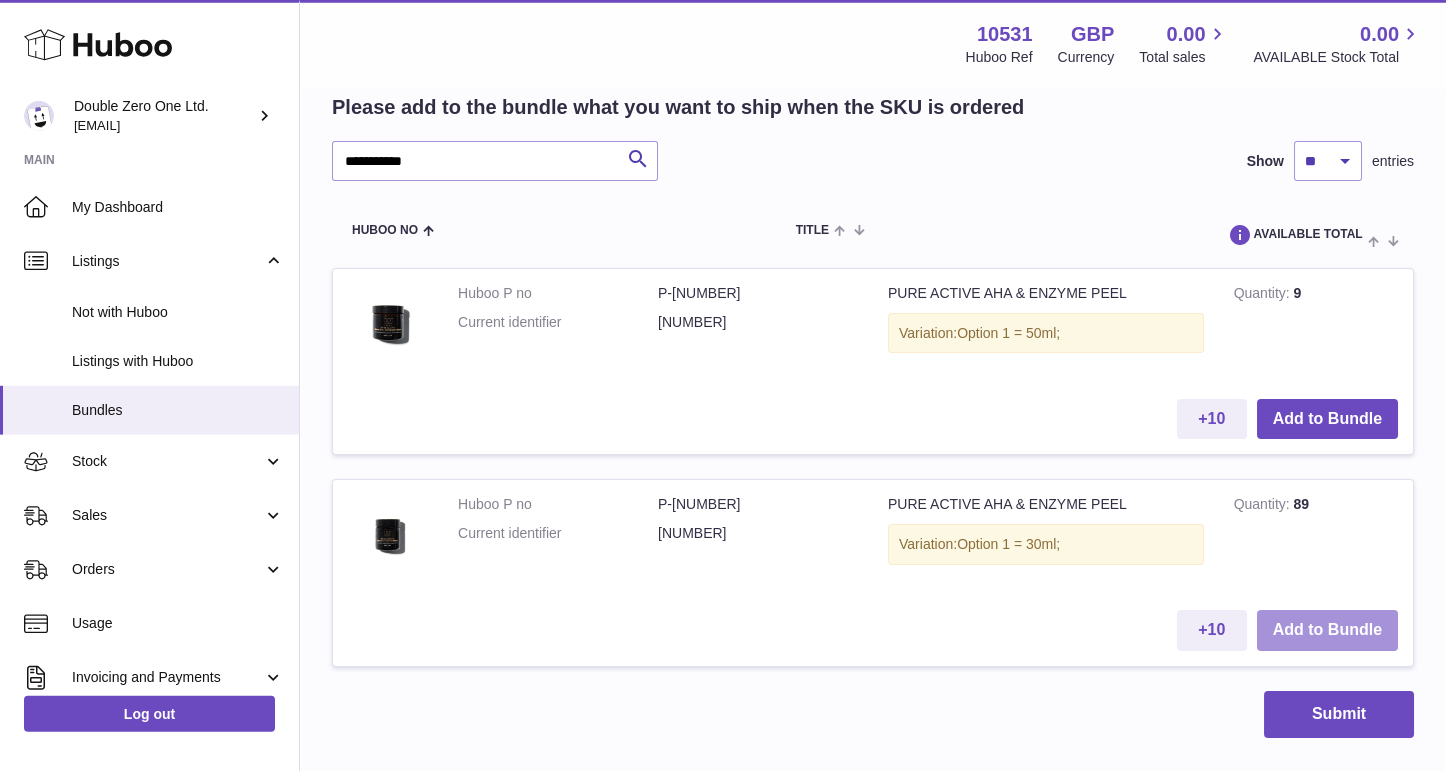 click on "Add to Bundle" at bounding box center [1327, 630] 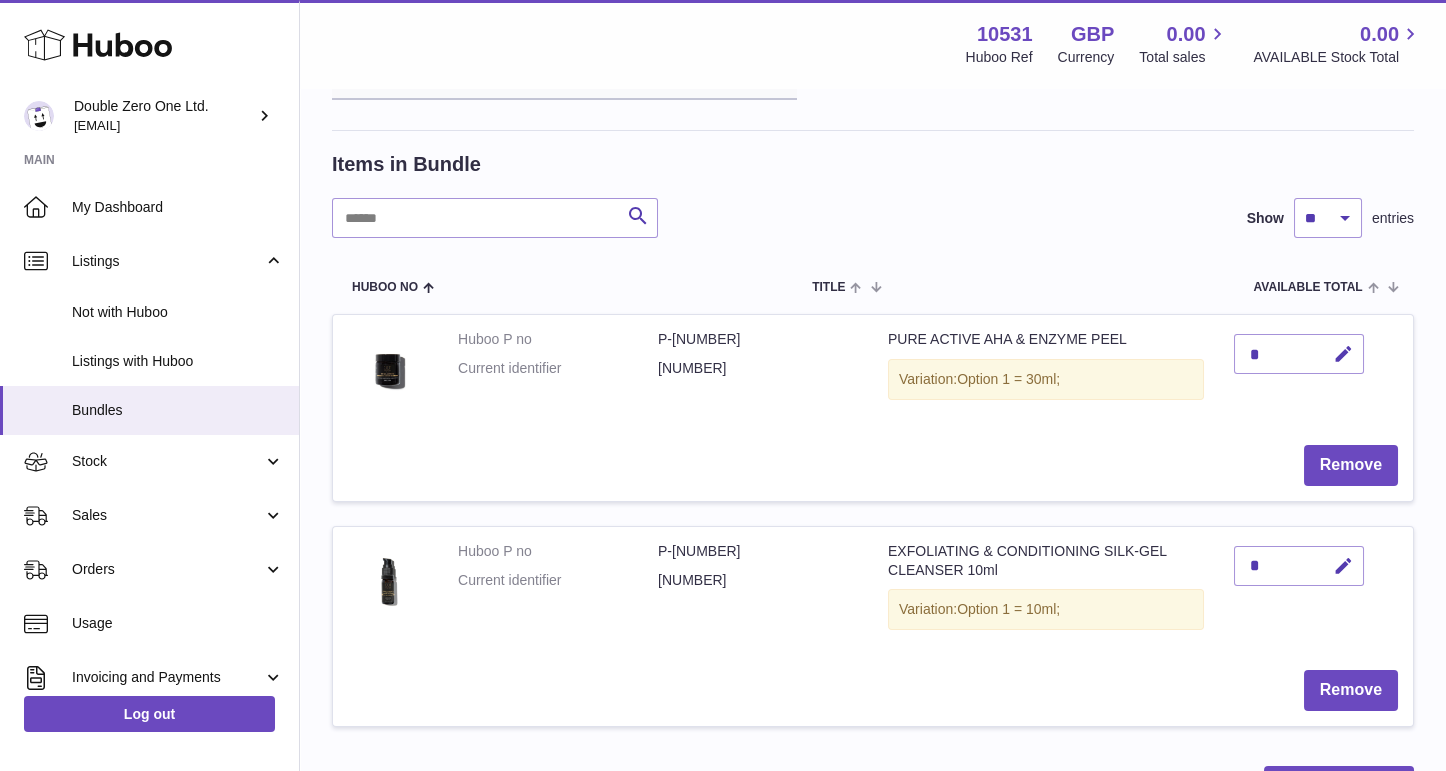 scroll, scrollTop: 243, scrollLeft: 0, axis: vertical 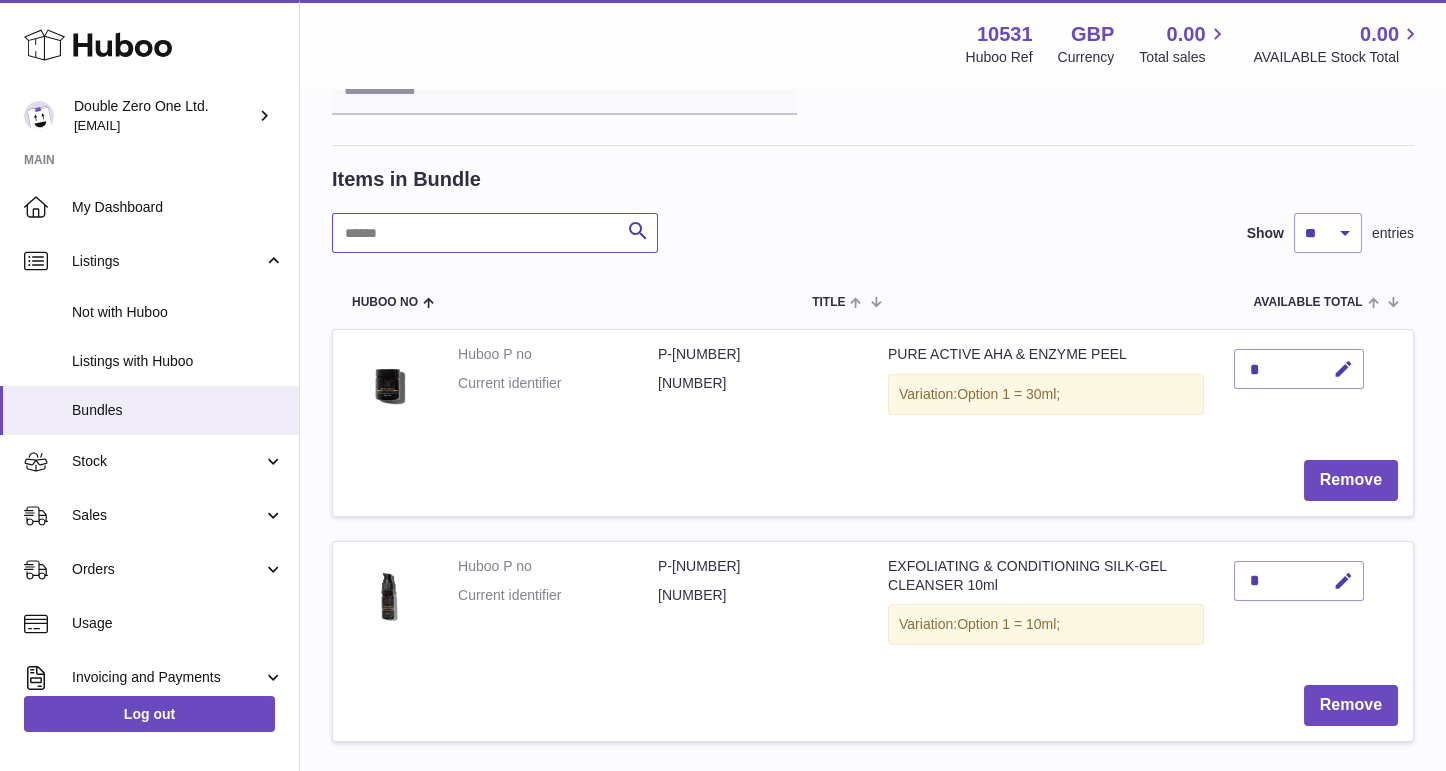 click at bounding box center (495, 233) 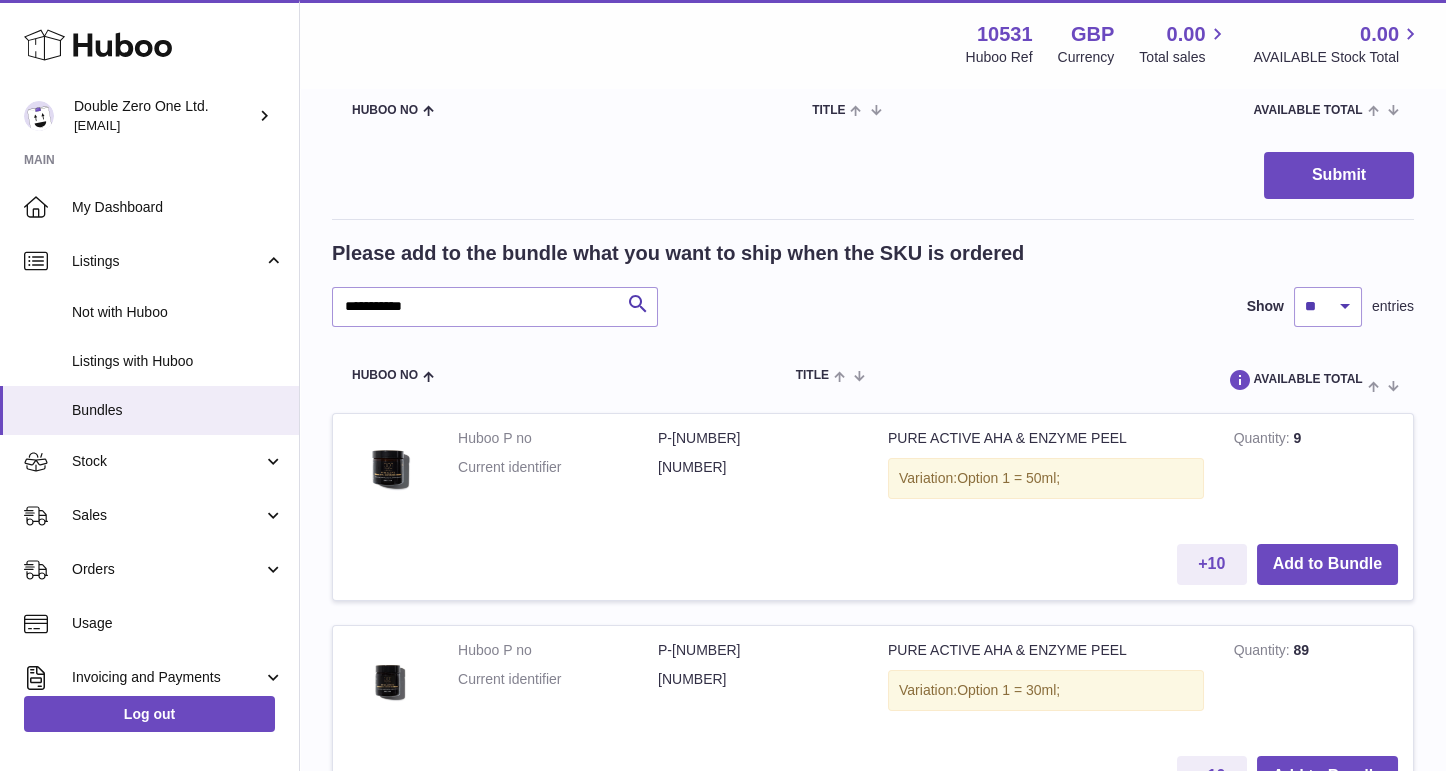 scroll, scrollTop: 402, scrollLeft: 0, axis: vertical 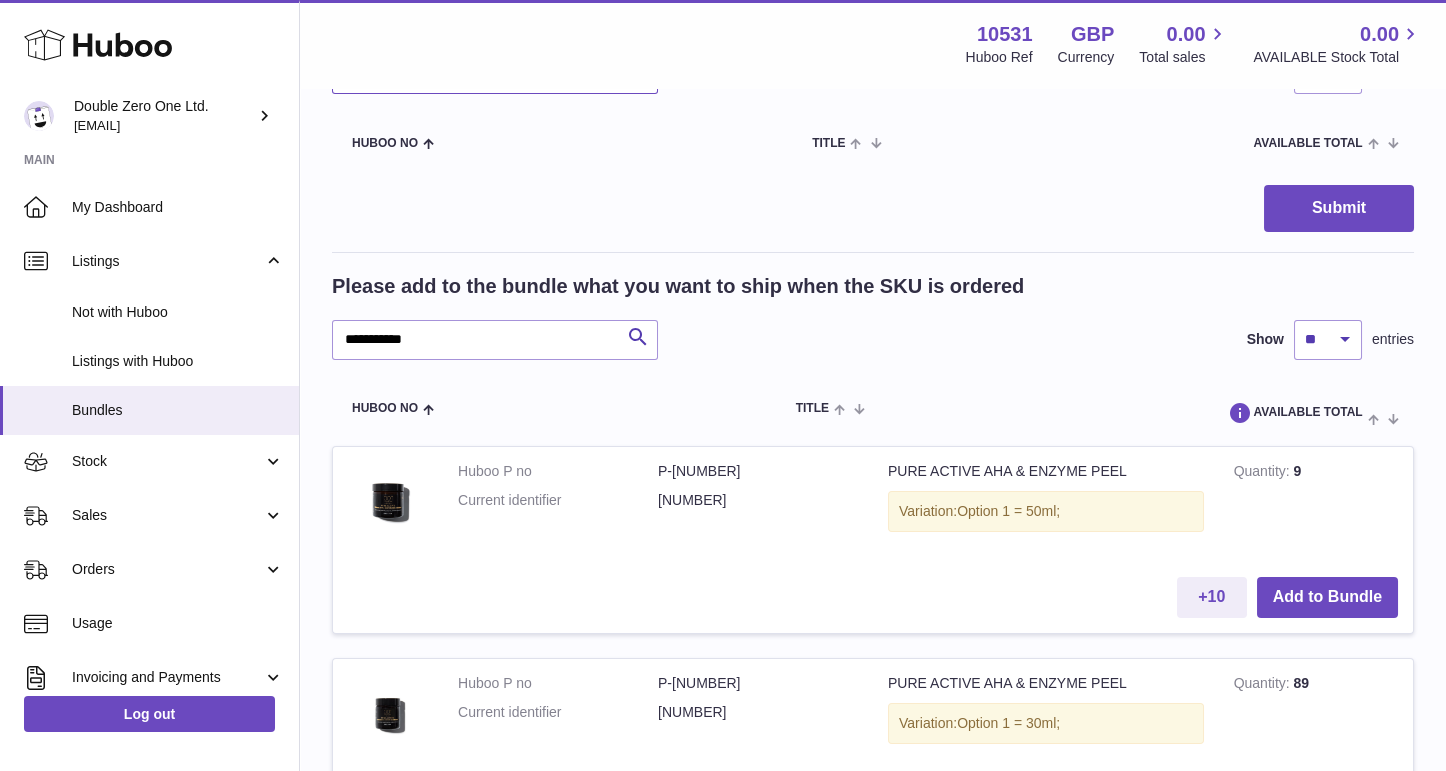 type on "**********" 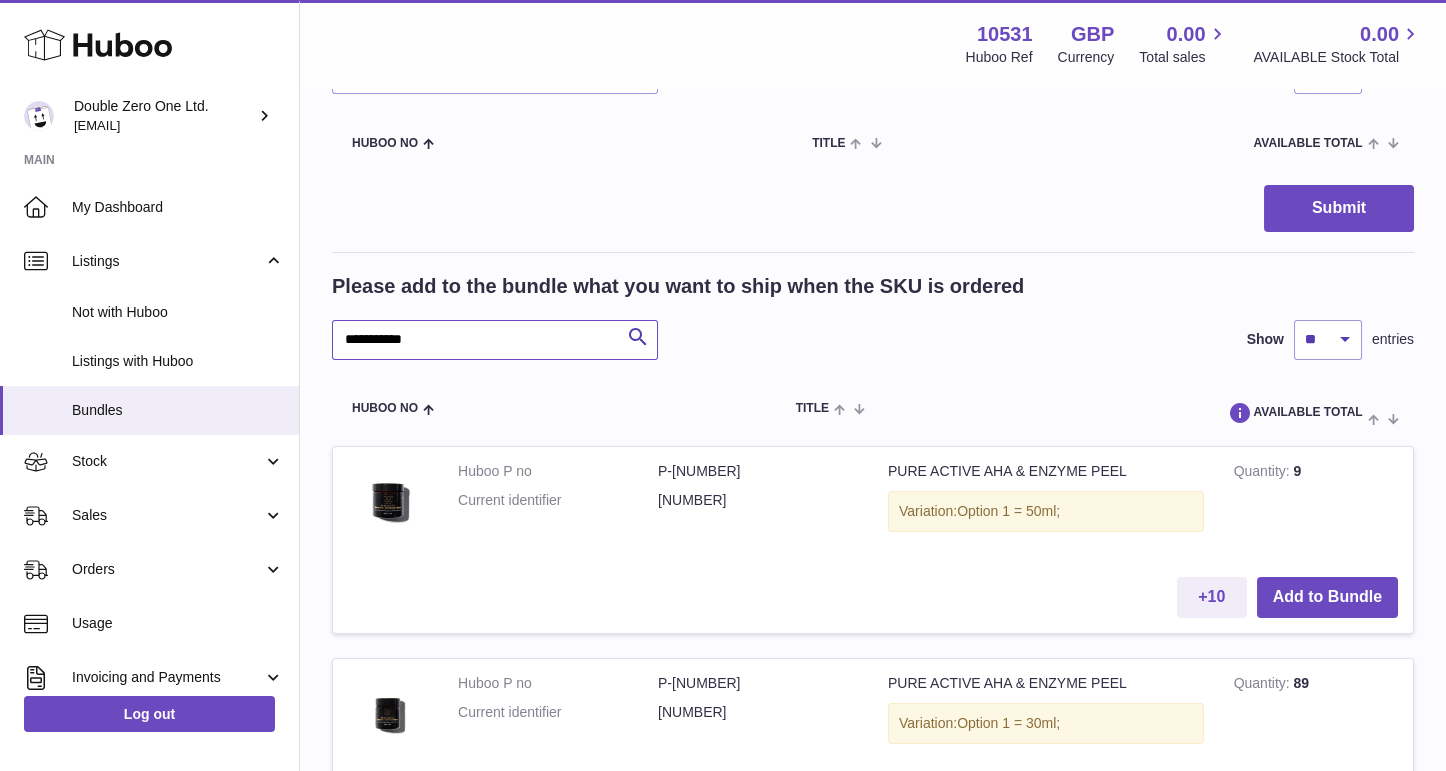 click on "**********" at bounding box center [495, 340] 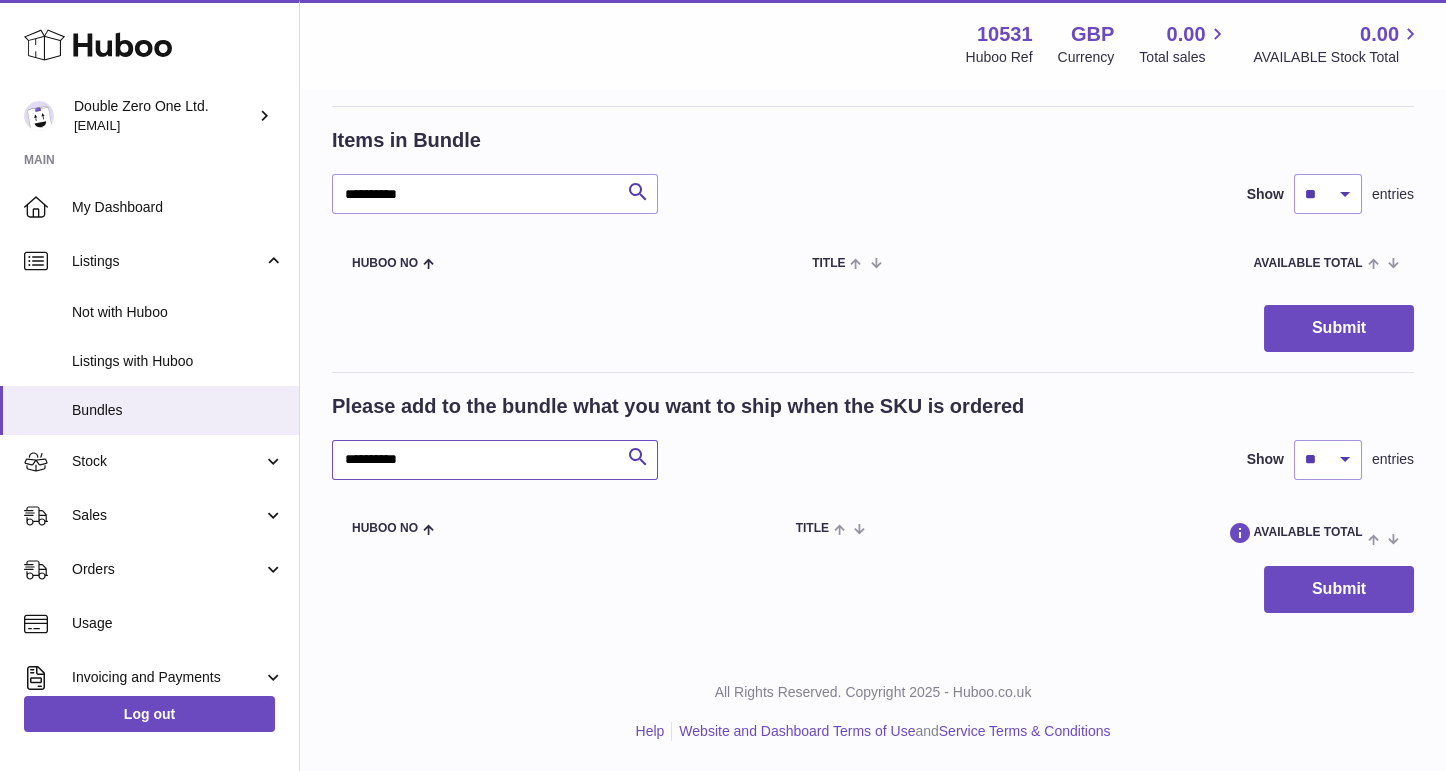 scroll, scrollTop: 281, scrollLeft: 0, axis: vertical 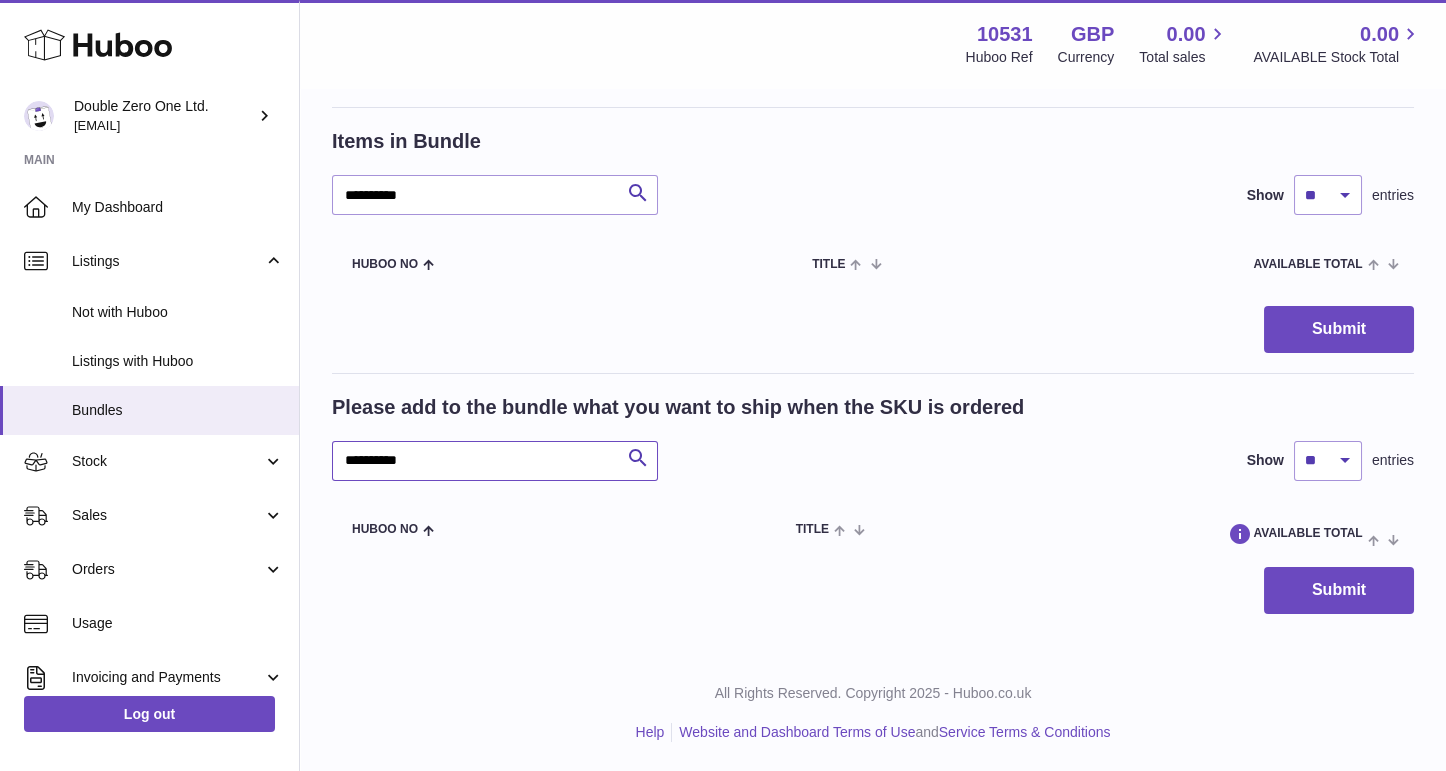 click on "**********" at bounding box center (495, 461) 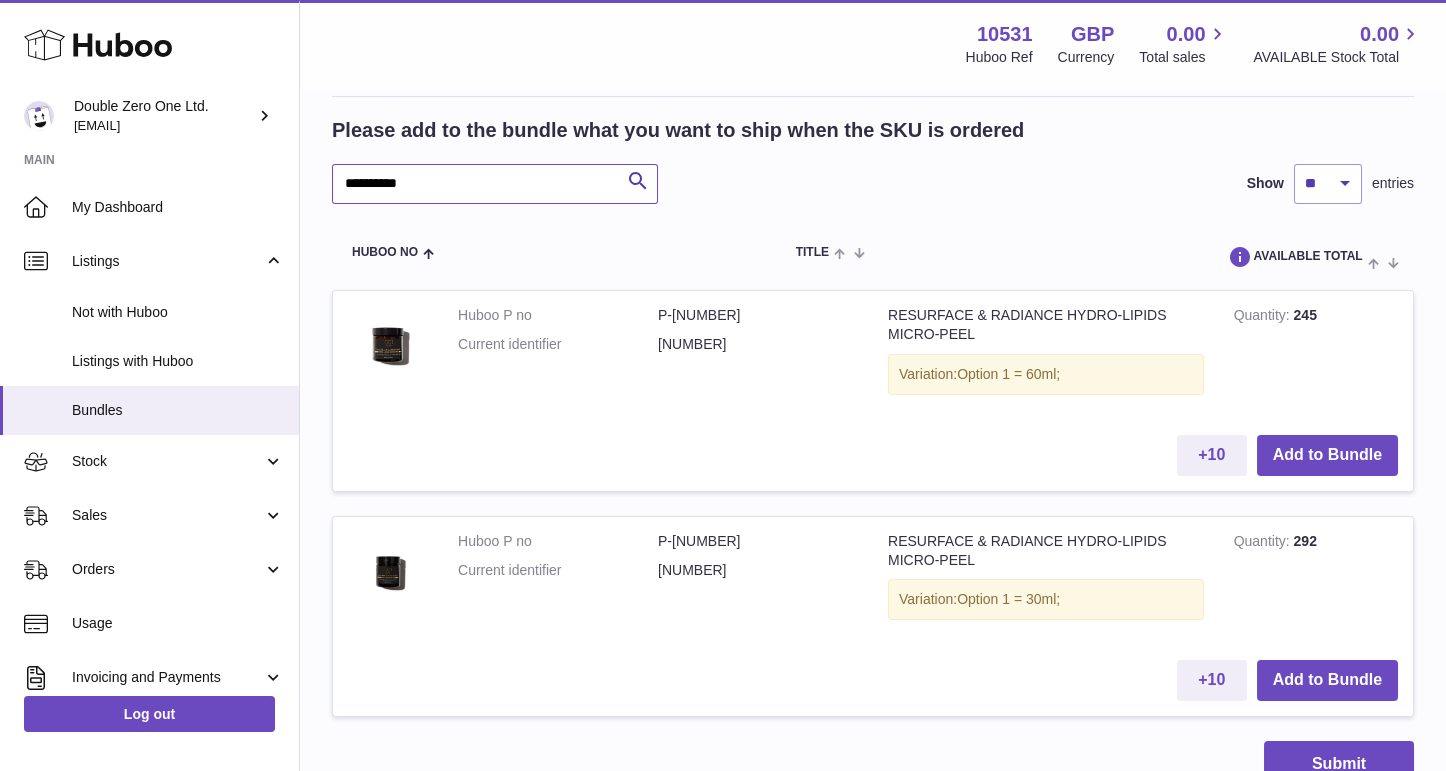 scroll, scrollTop: 595, scrollLeft: 0, axis: vertical 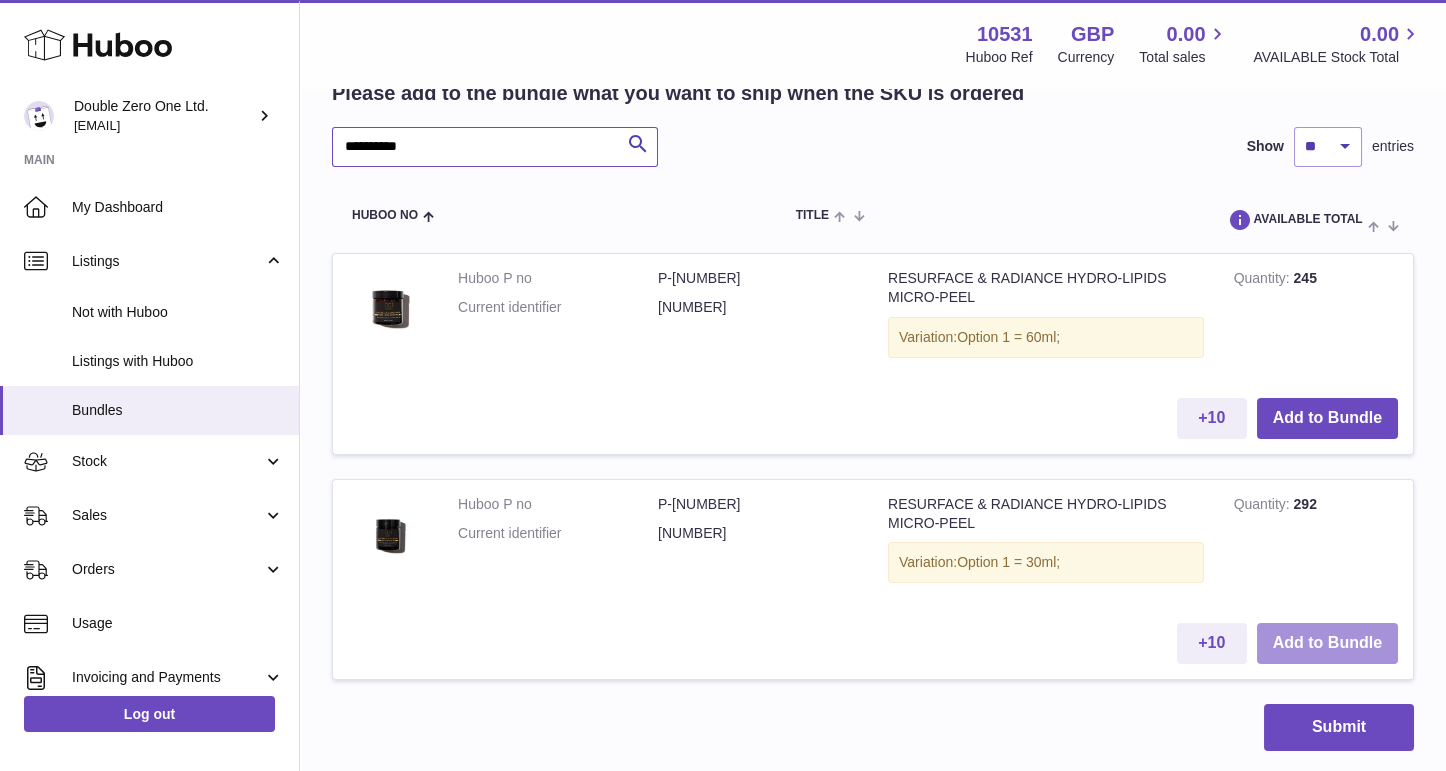 type on "**********" 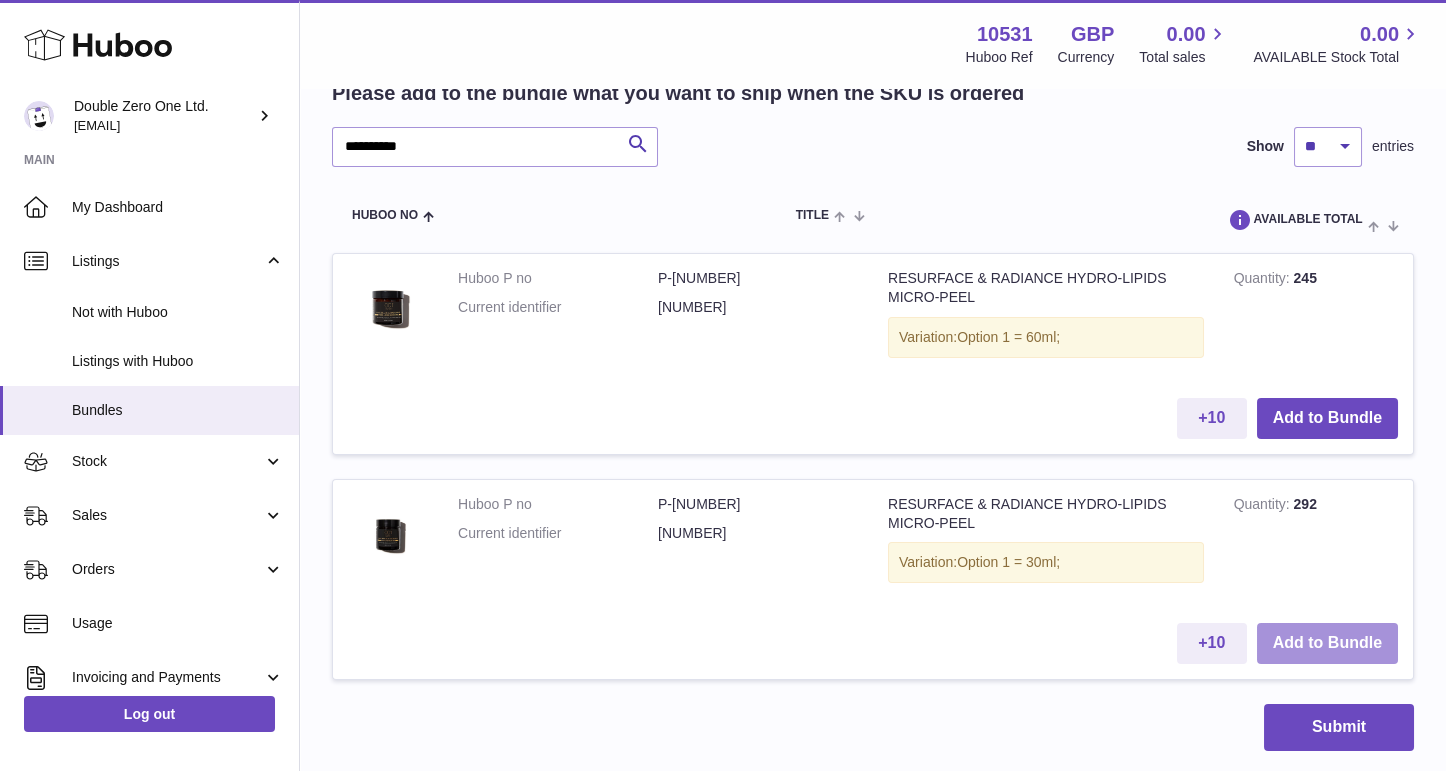click on "Add to Bundle" at bounding box center (1327, 643) 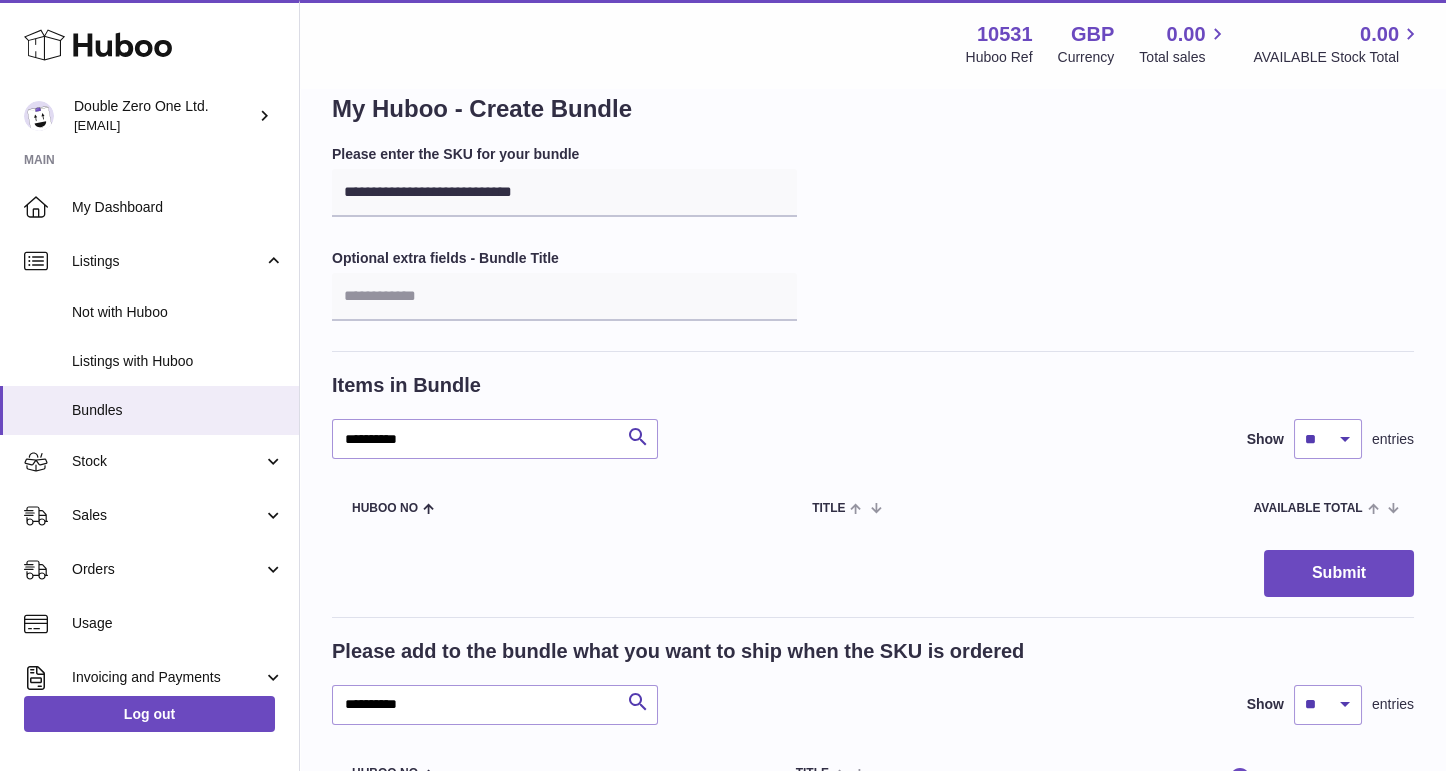 scroll, scrollTop: 36, scrollLeft: 0, axis: vertical 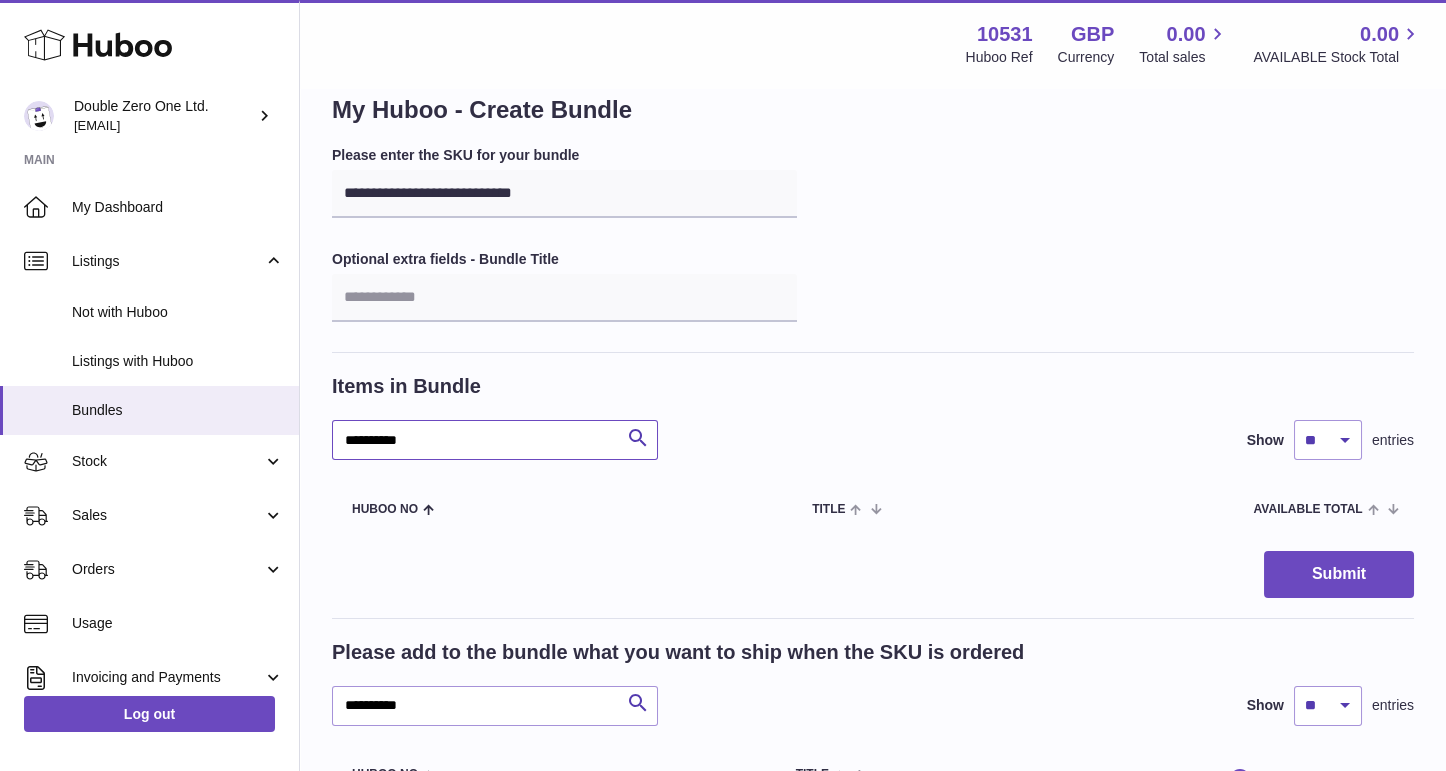 click on "**********" at bounding box center (495, 440) 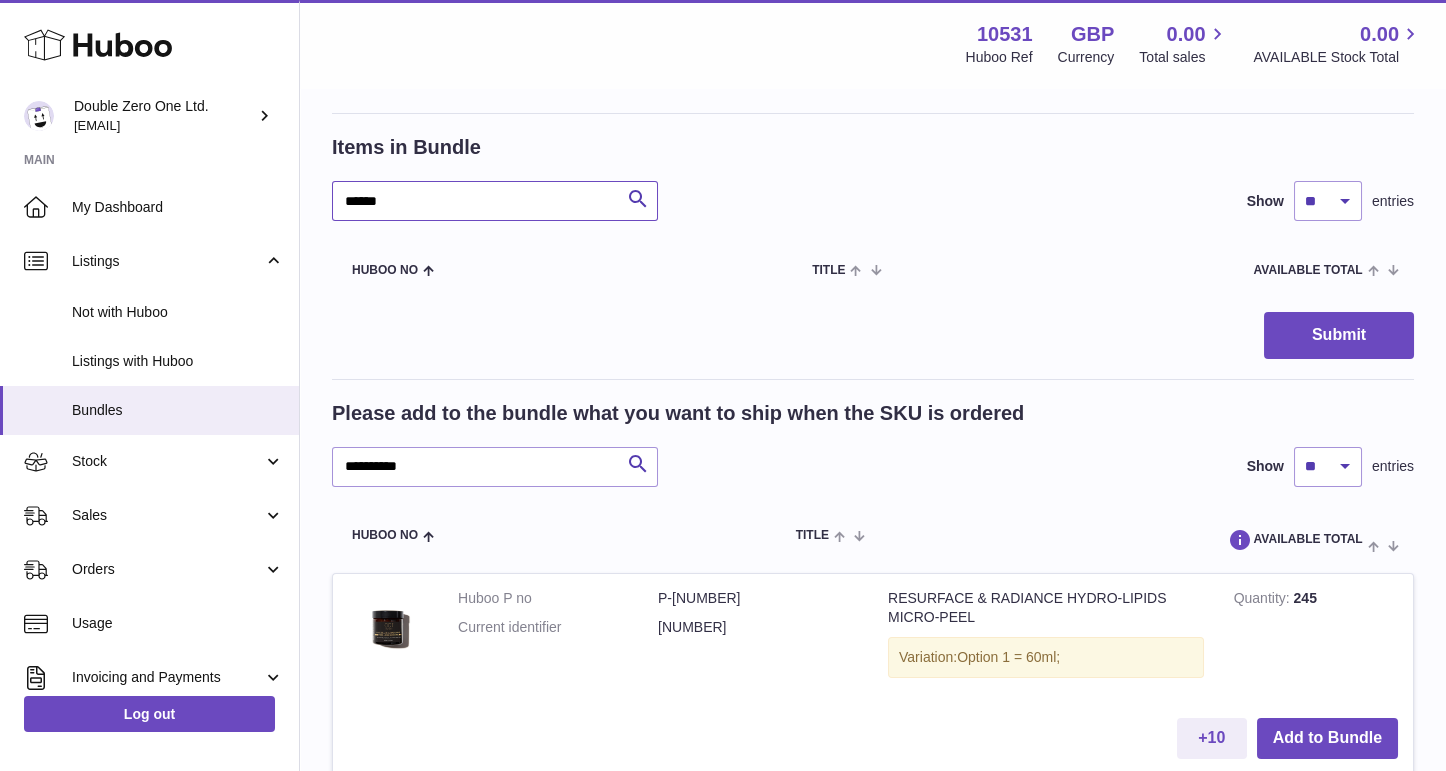 scroll, scrollTop: 0, scrollLeft: 0, axis: both 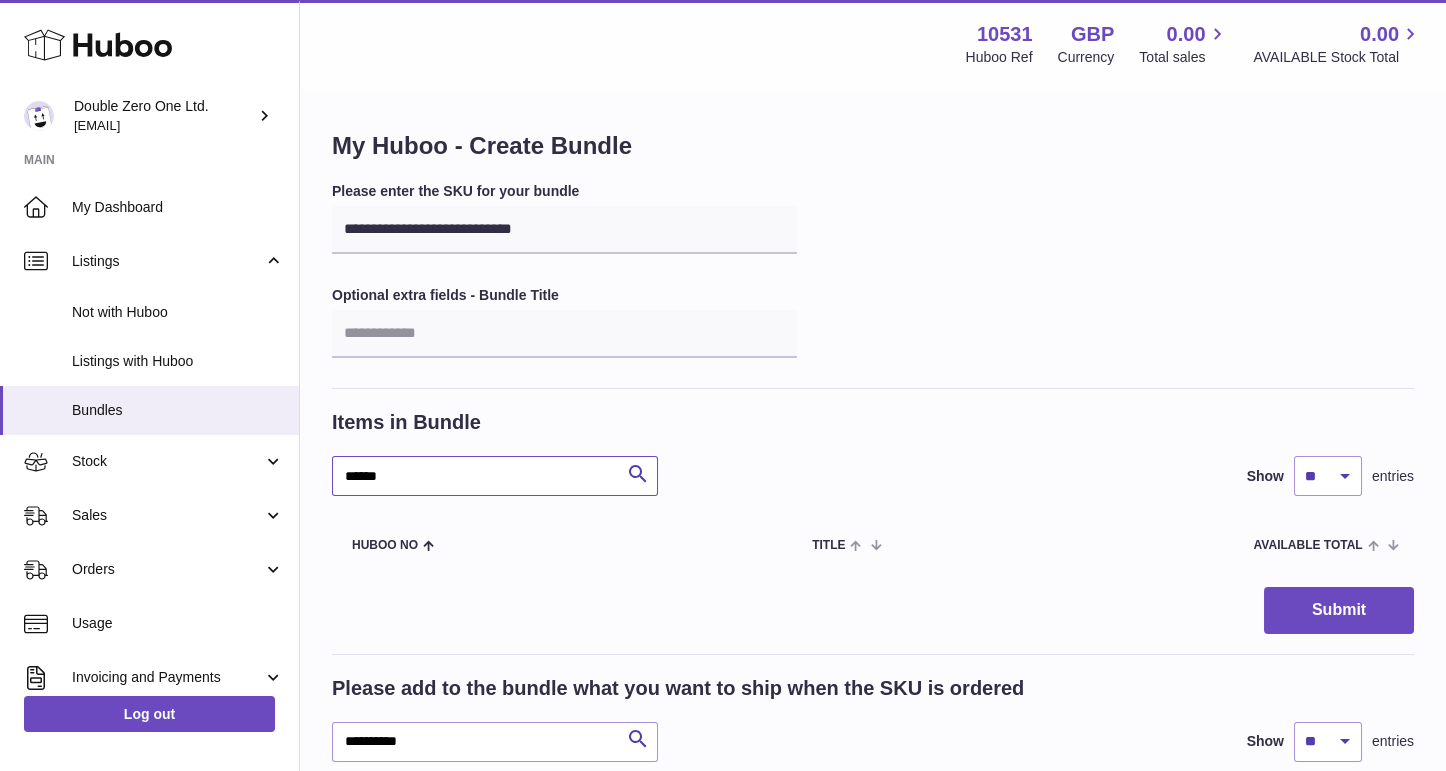 click on "******" at bounding box center (495, 476) 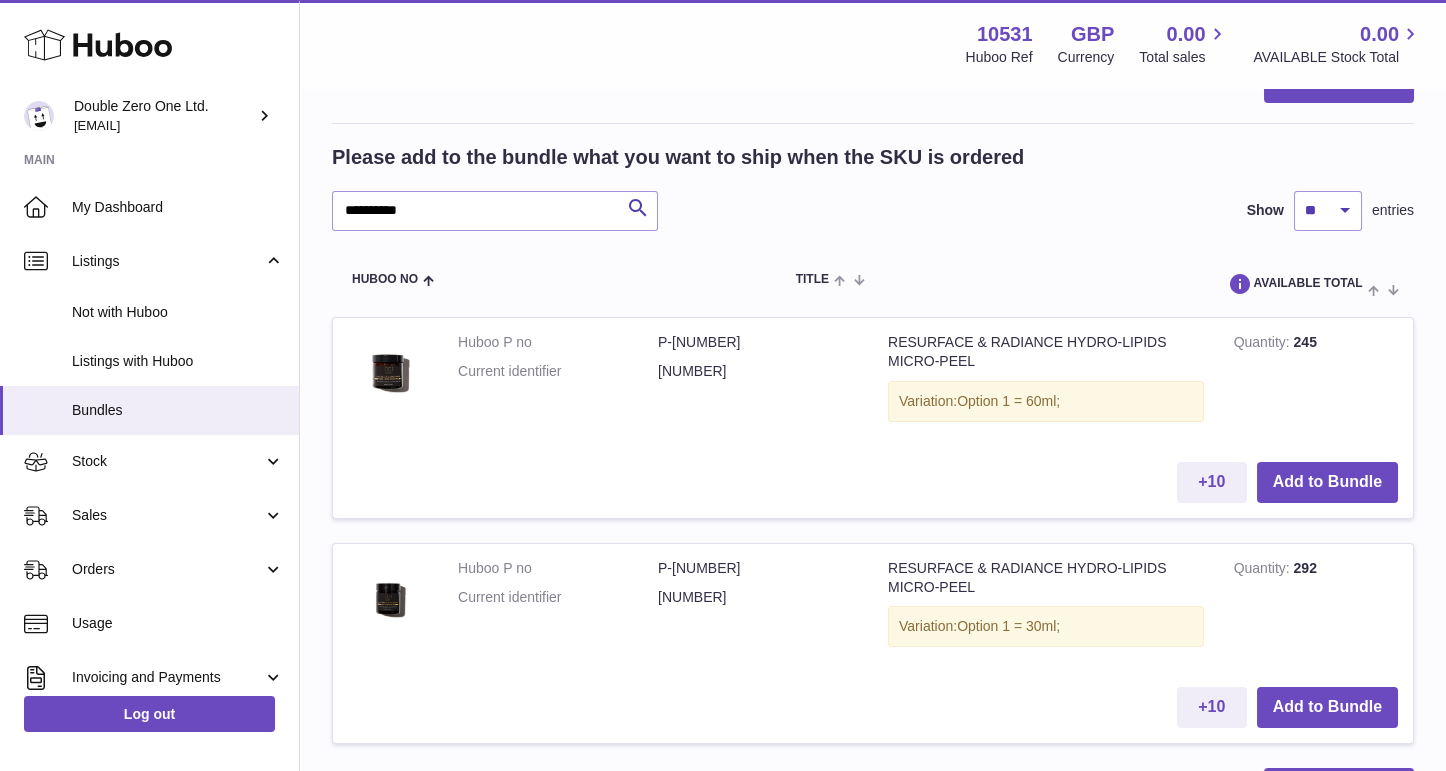 scroll, scrollTop: 443, scrollLeft: 0, axis: vertical 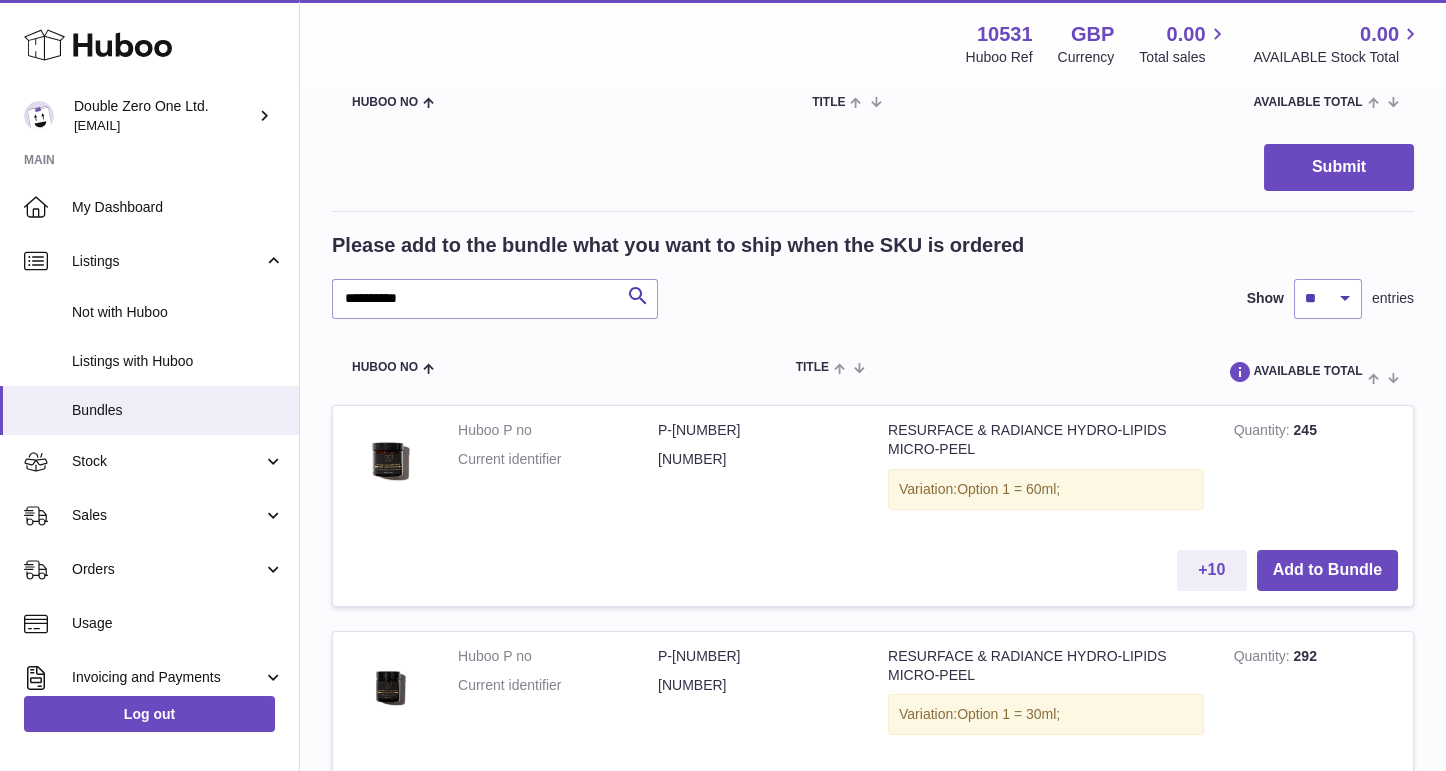 type on "**********" 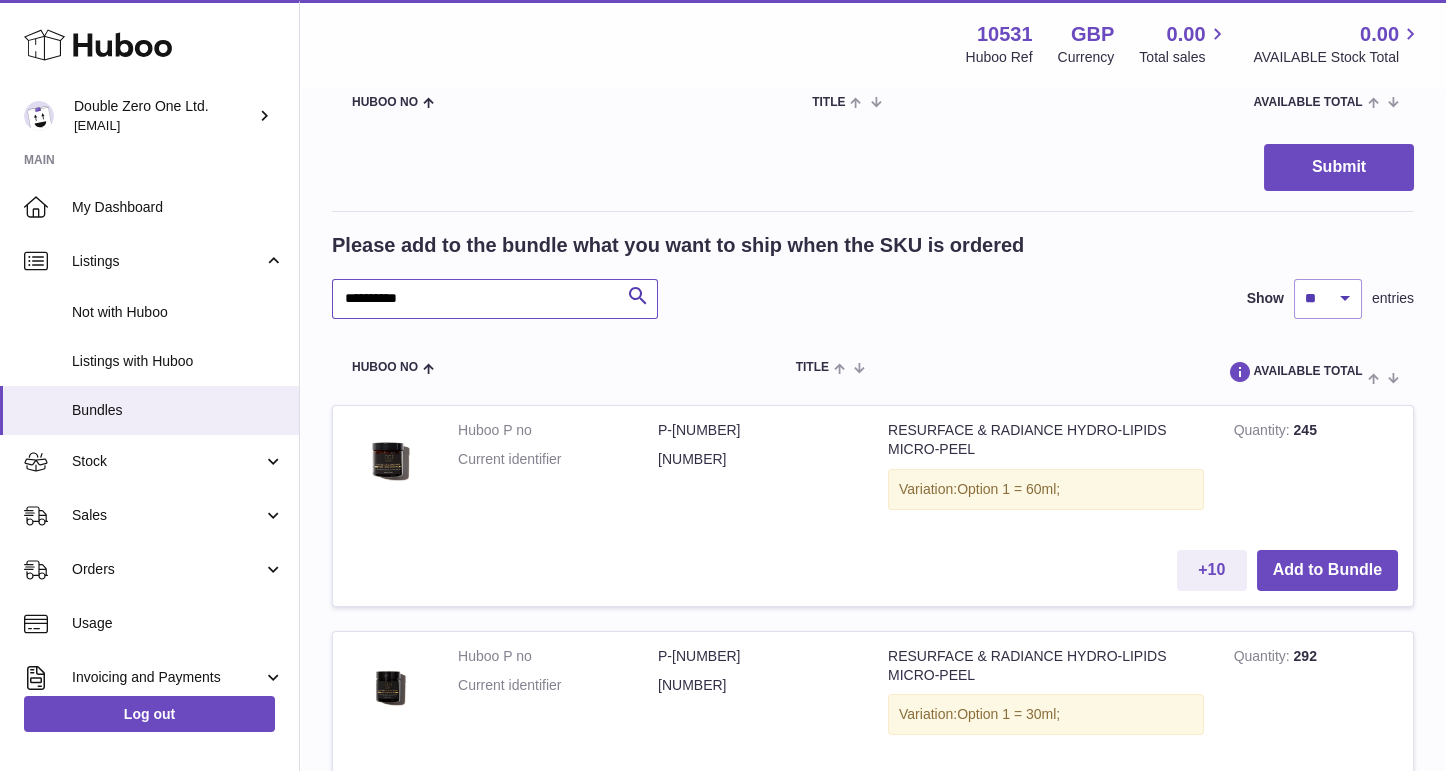 click on "**********" at bounding box center (495, 299) 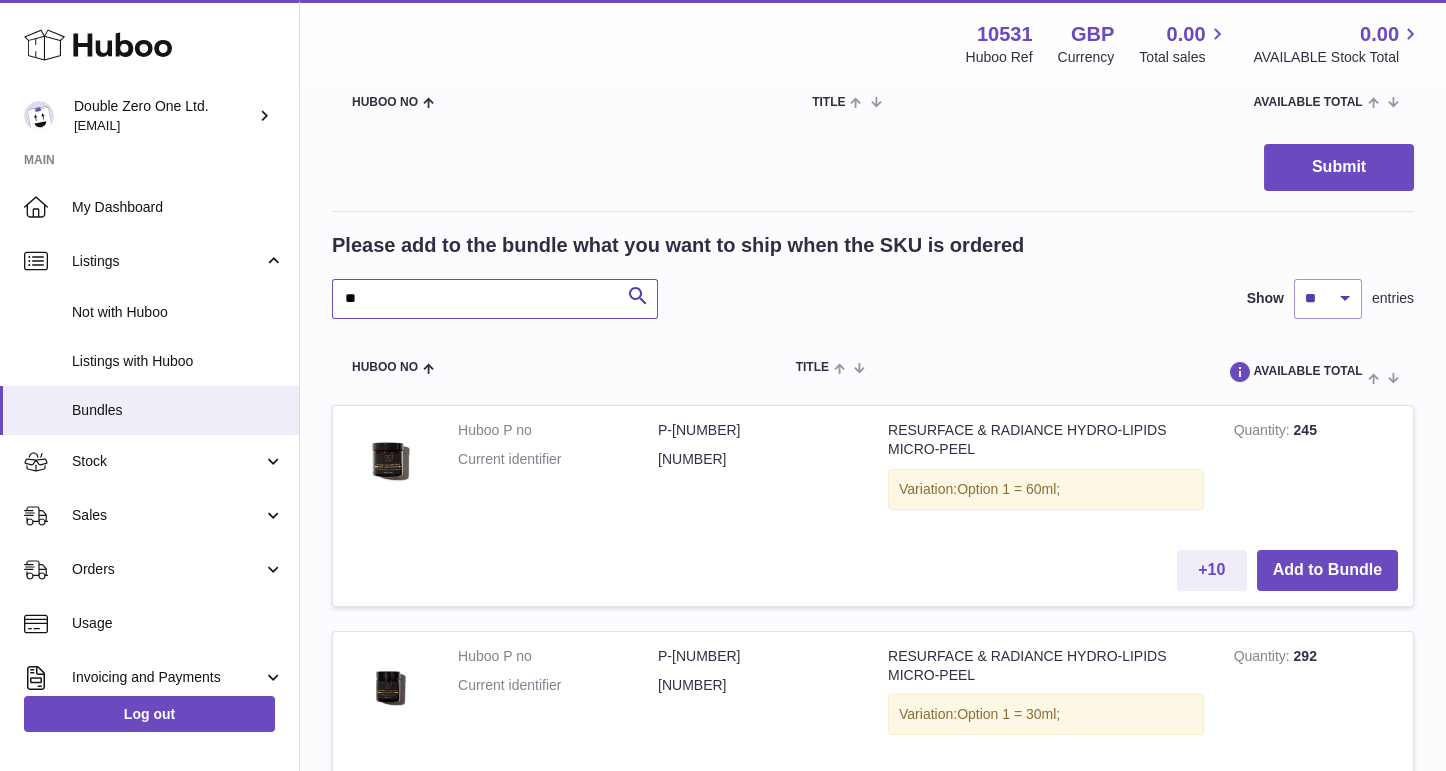 type on "*" 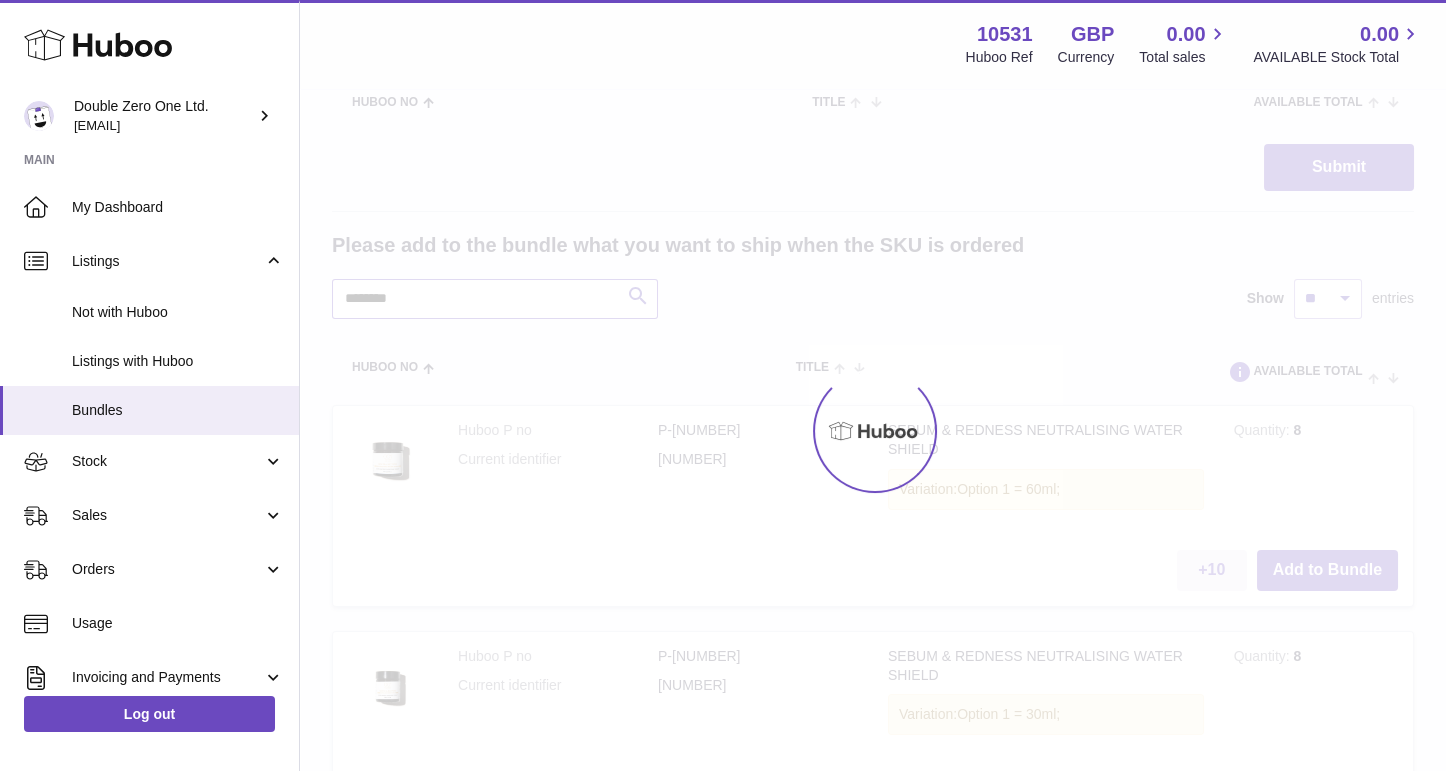 scroll, scrollTop: 281, scrollLeft: 0, axis: vertical 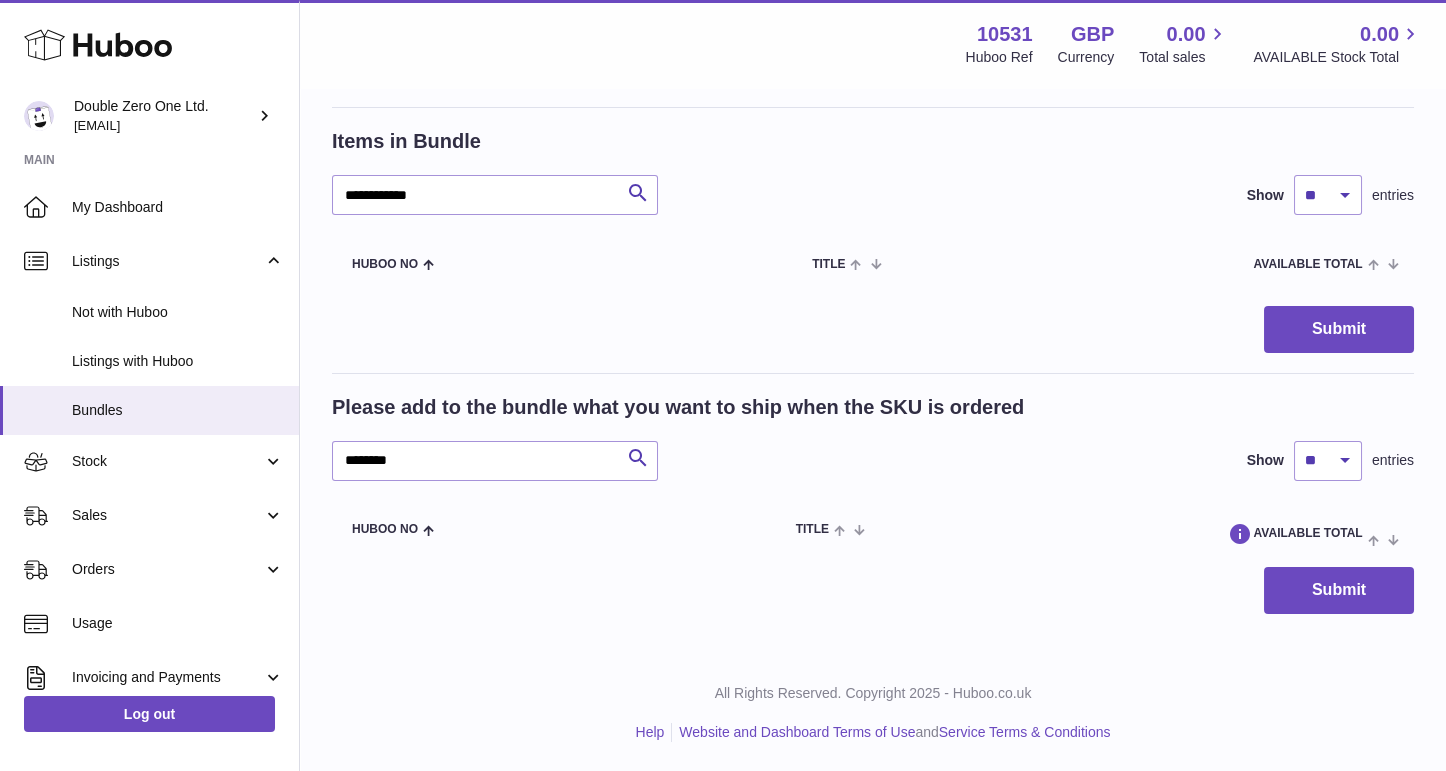click on "Please add to the bundle what you want to ship when the SKU is ordered" at bounding box center (678, 407) 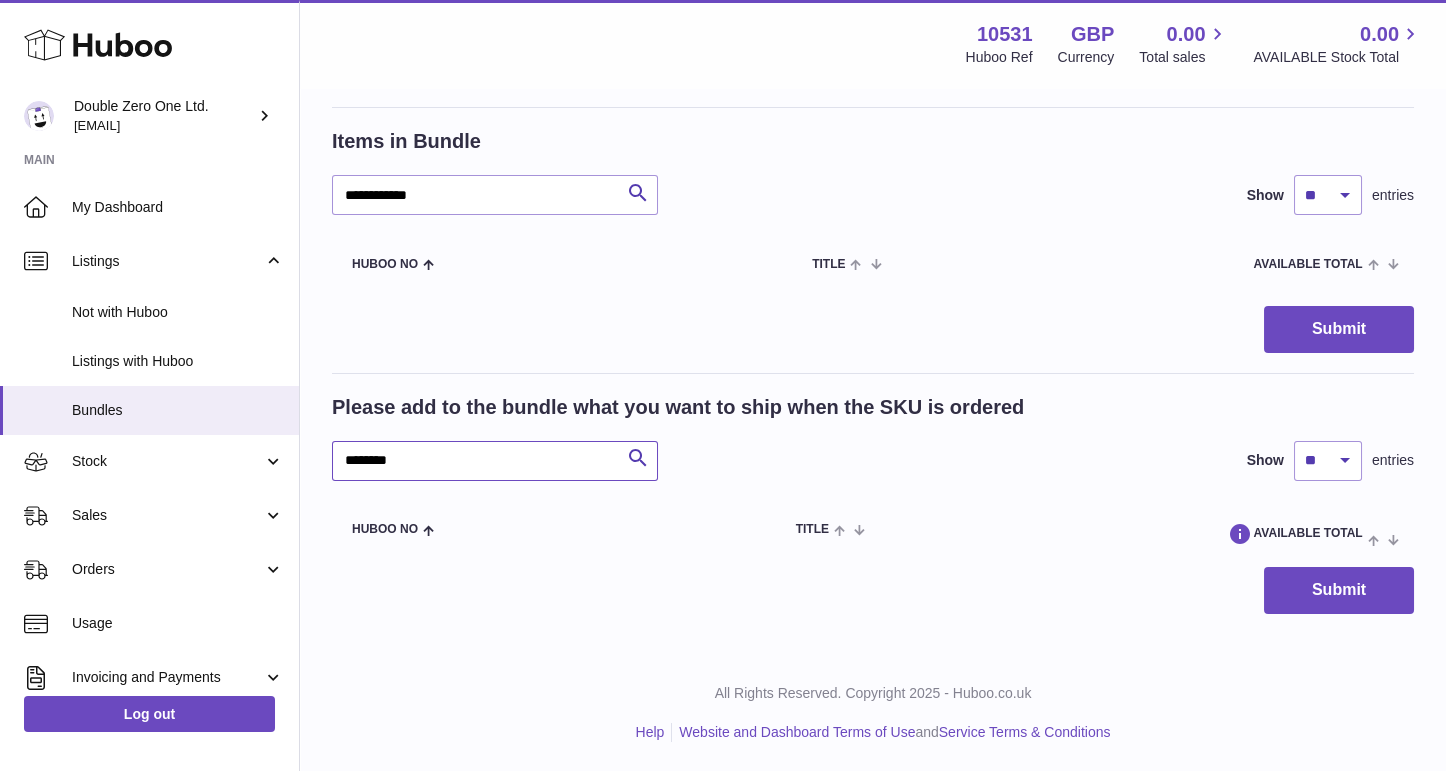 click on "********" at bounding box center (495, 461) 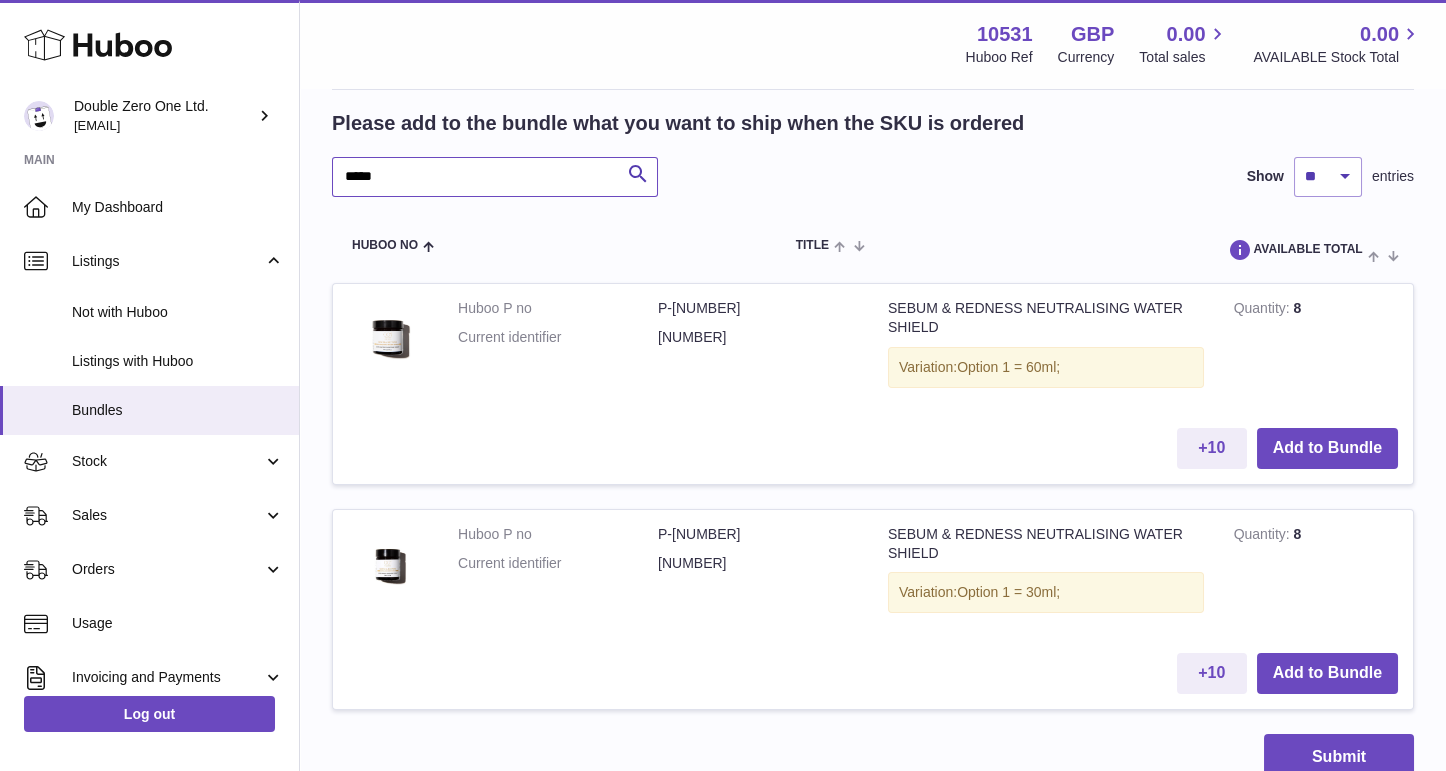 scroll, scrollTop: 574, scrollLeft: 0, axis: vertical 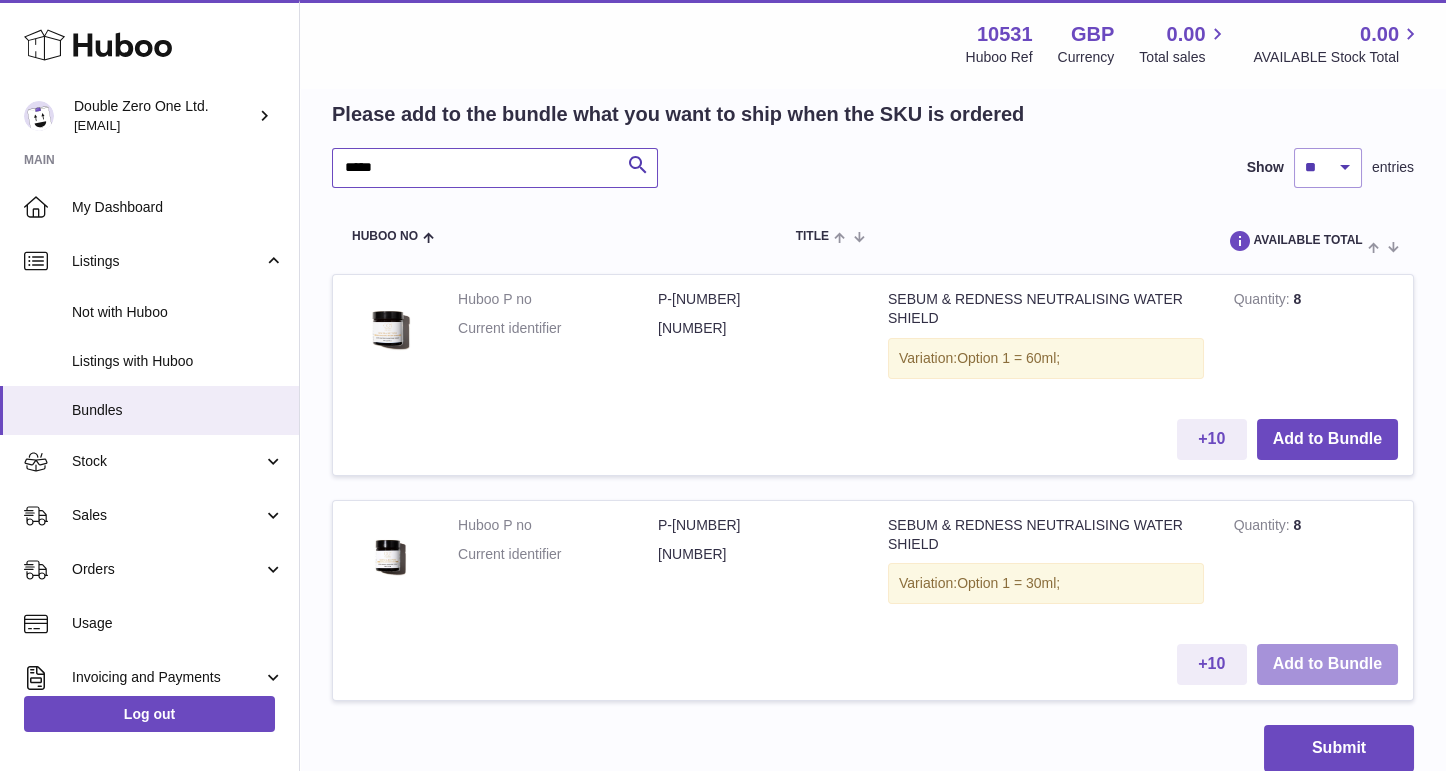 type on "*****" 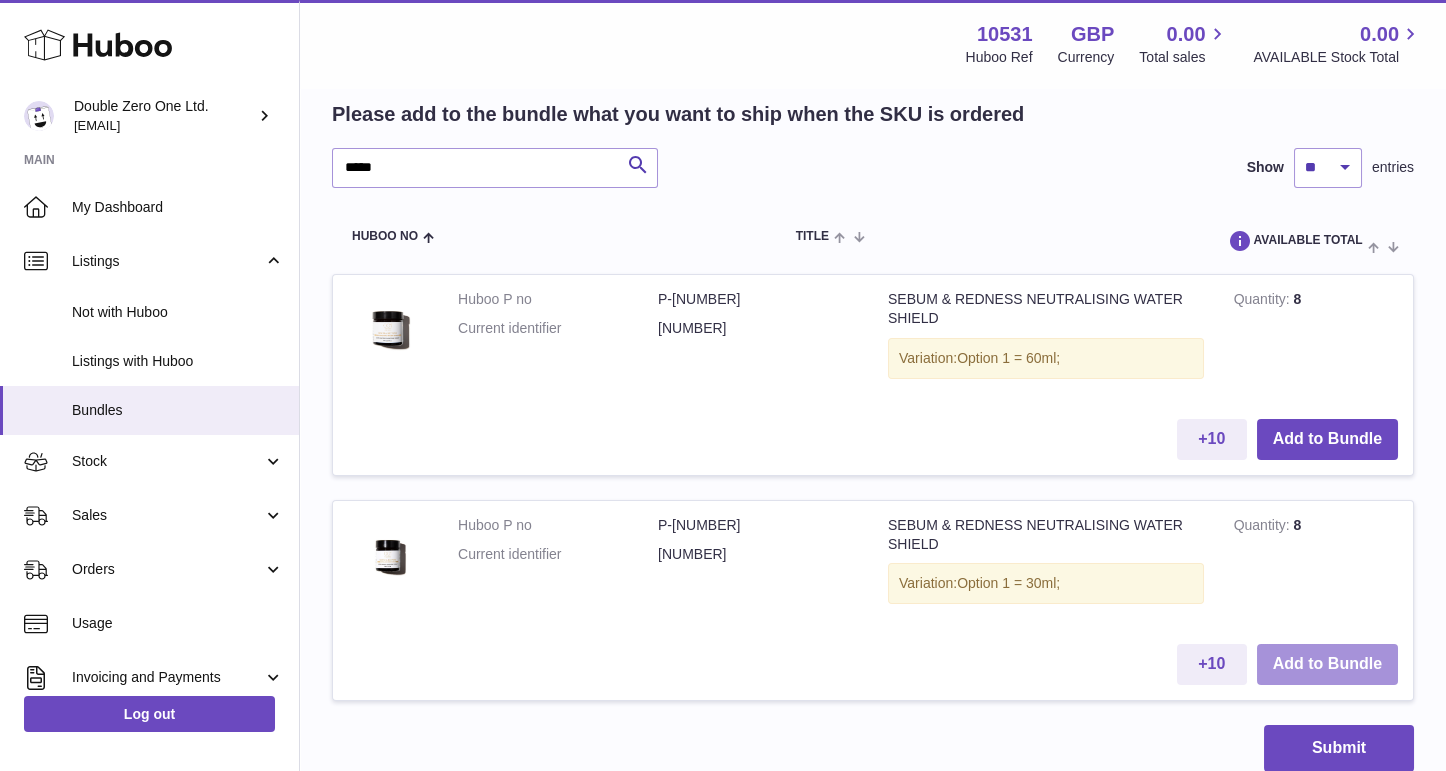 click on "Add to Bundle" at bounding box center (1327, 664) 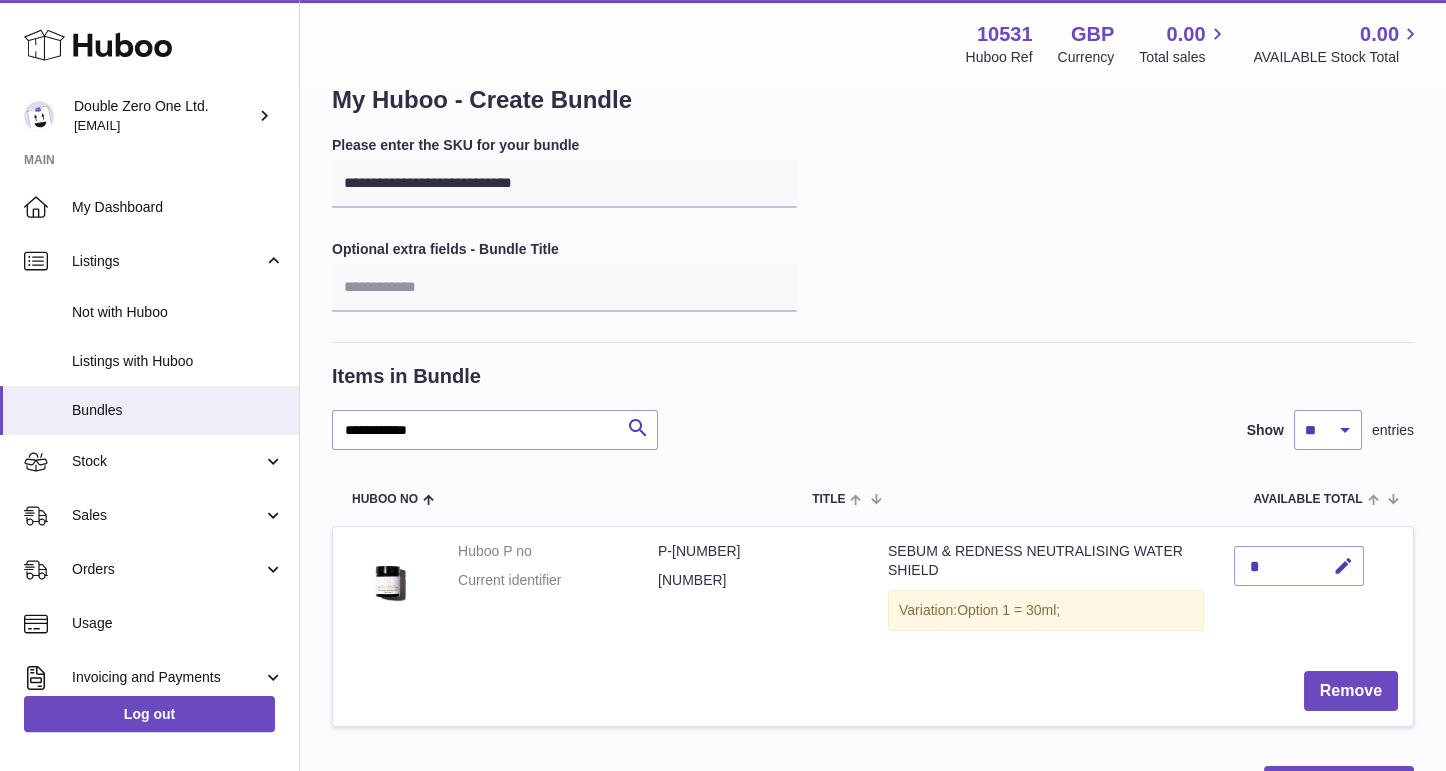 scroll, scrollTop: 53, scrollLeft: 0, axis: vertical 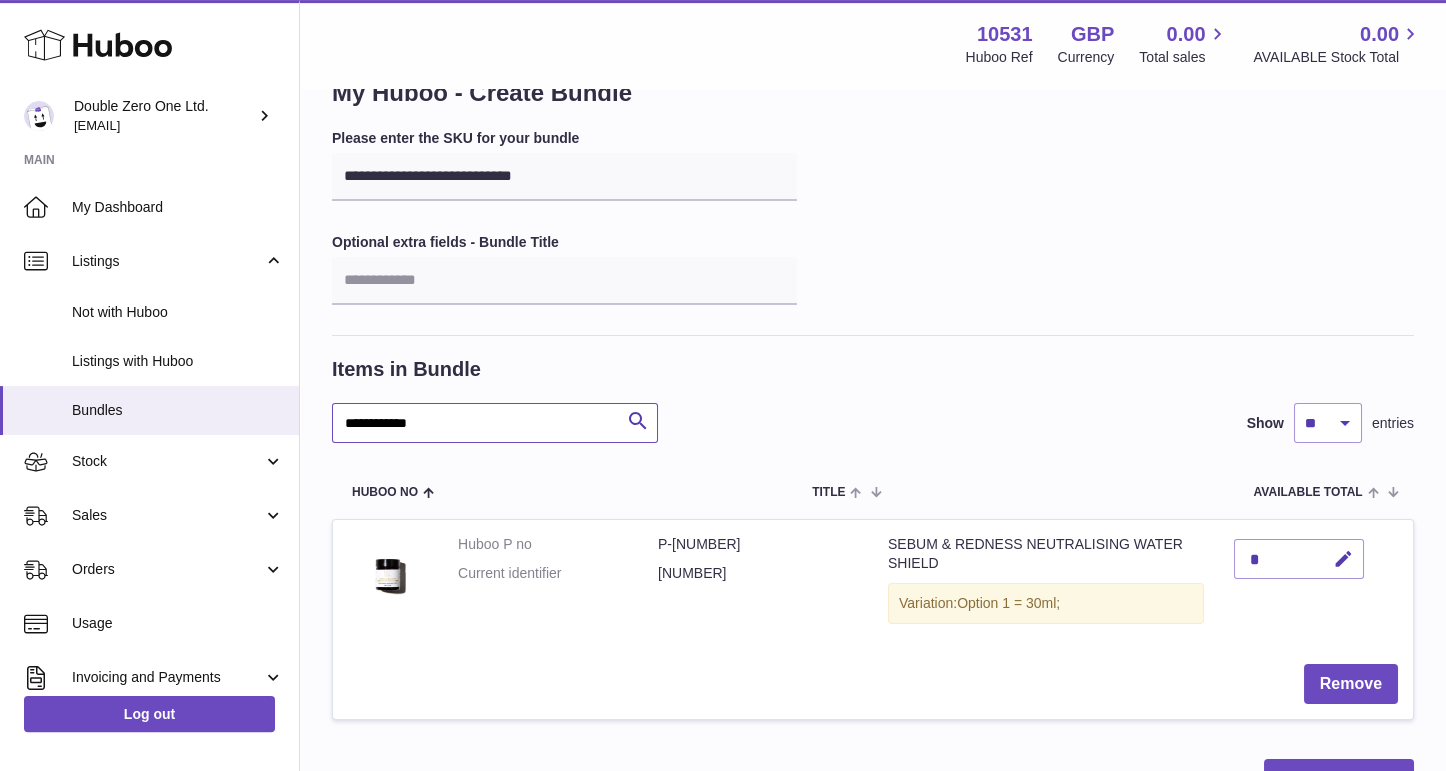 click on "**********" at bounding box center (495, 423) 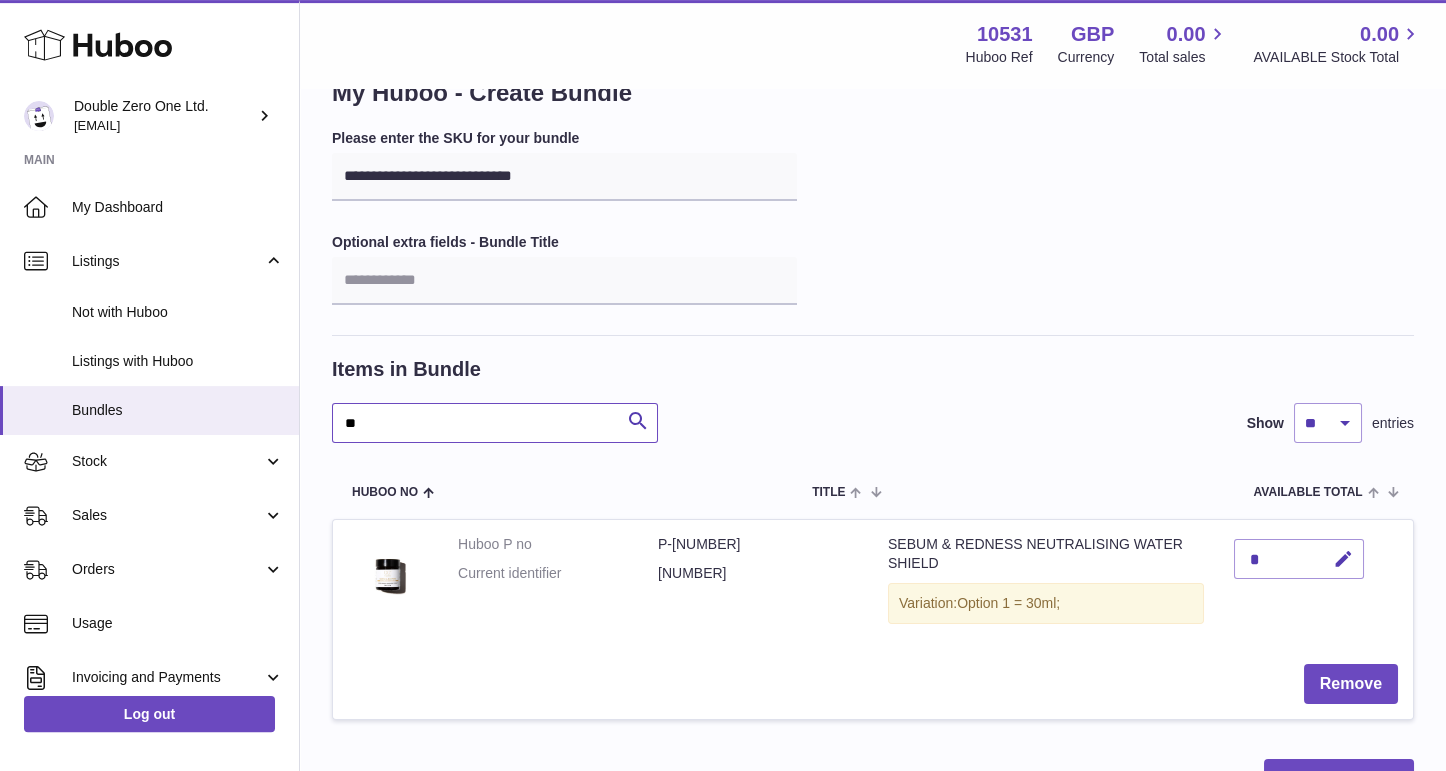 type on "*" 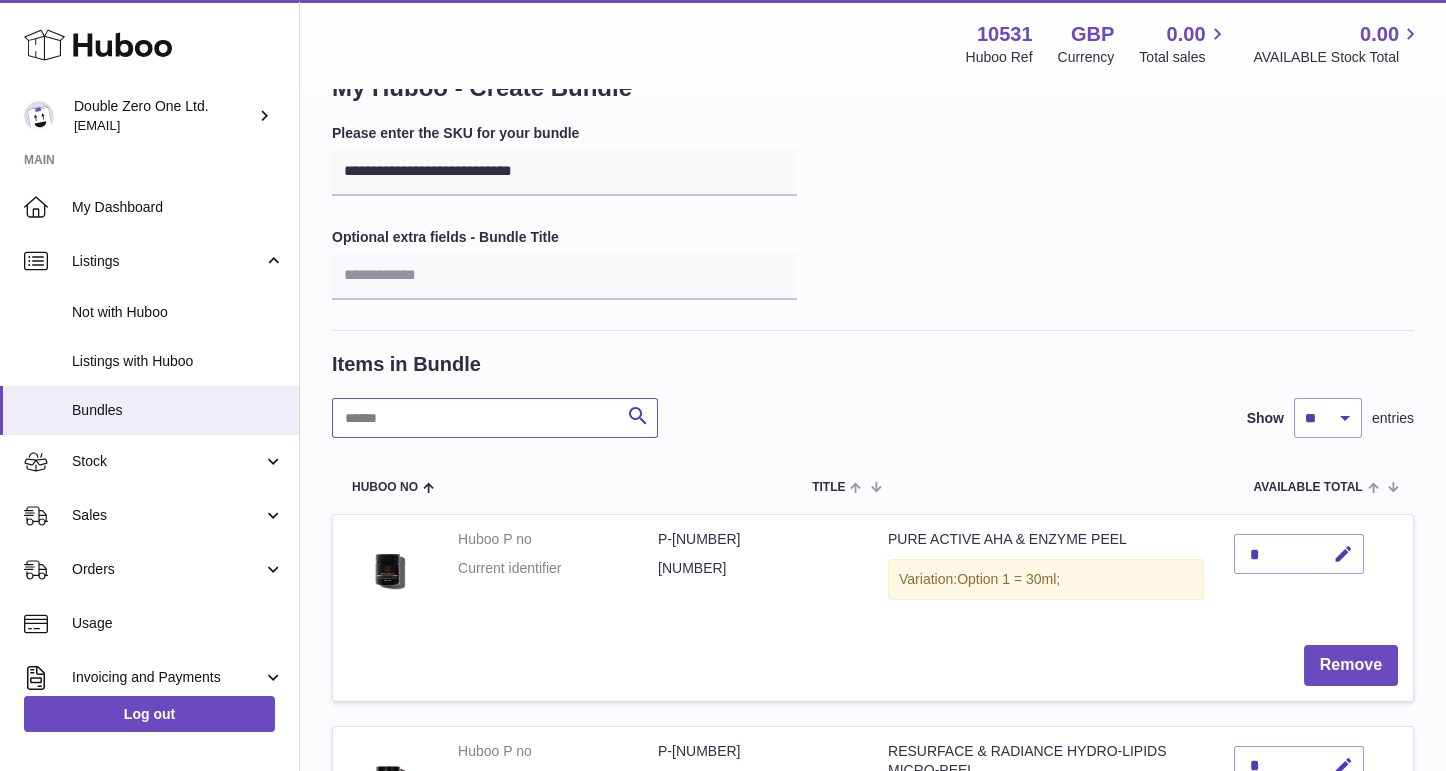 scroll, scrollTop: 59, scrollLeft: 0, axis: vertical 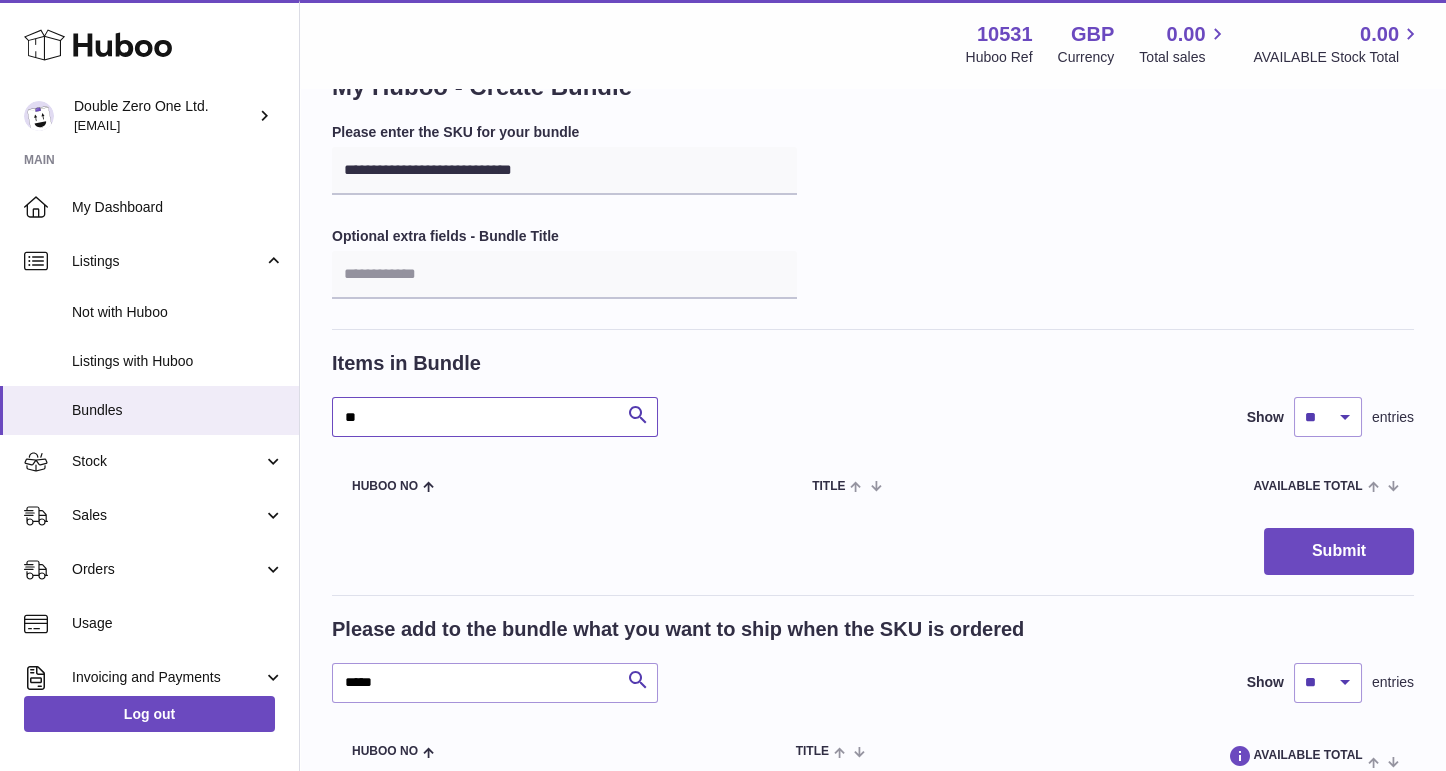 type on "*" 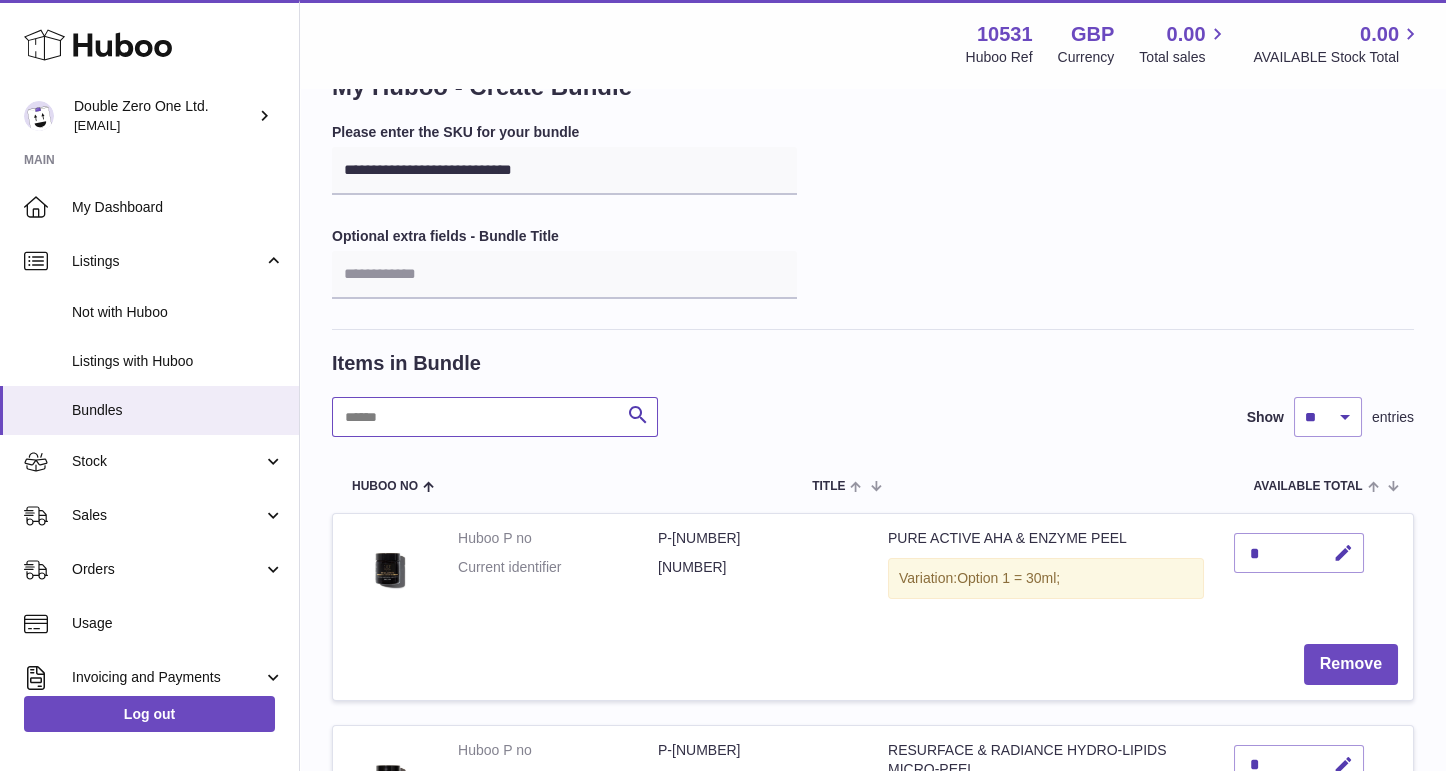type 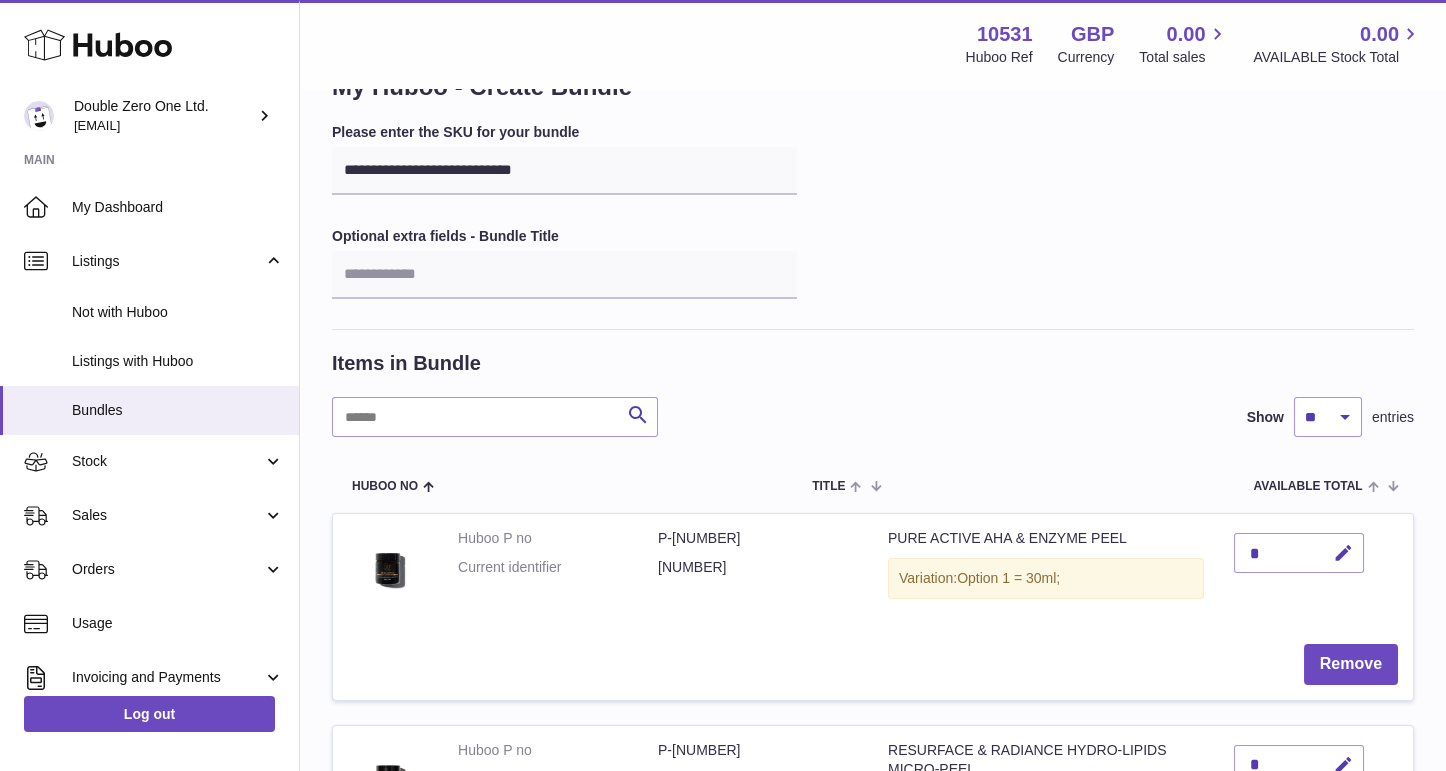 click on "Remove" at bounding box center [873, 664] 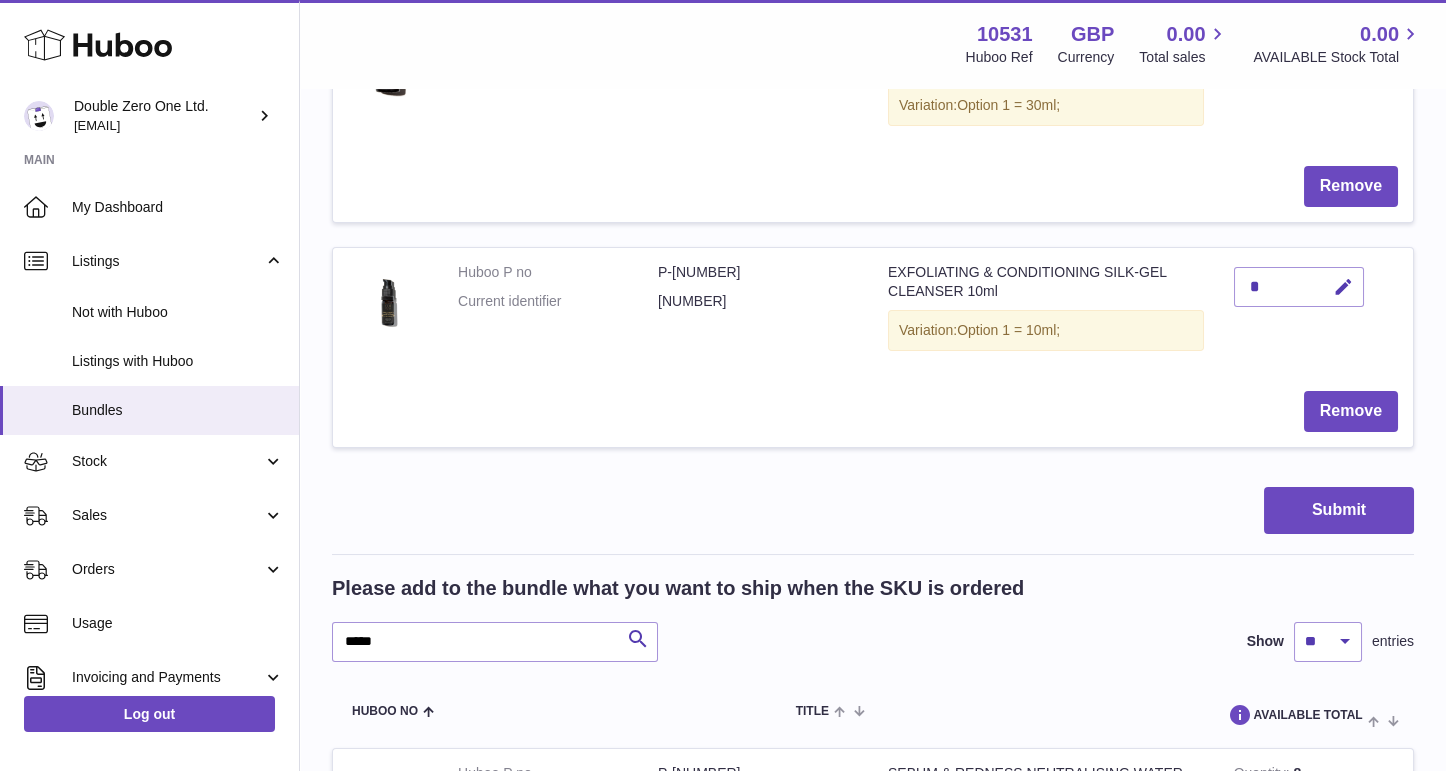 scroll, scrollTop: 999, scrollLeft: 0, axis: vertical 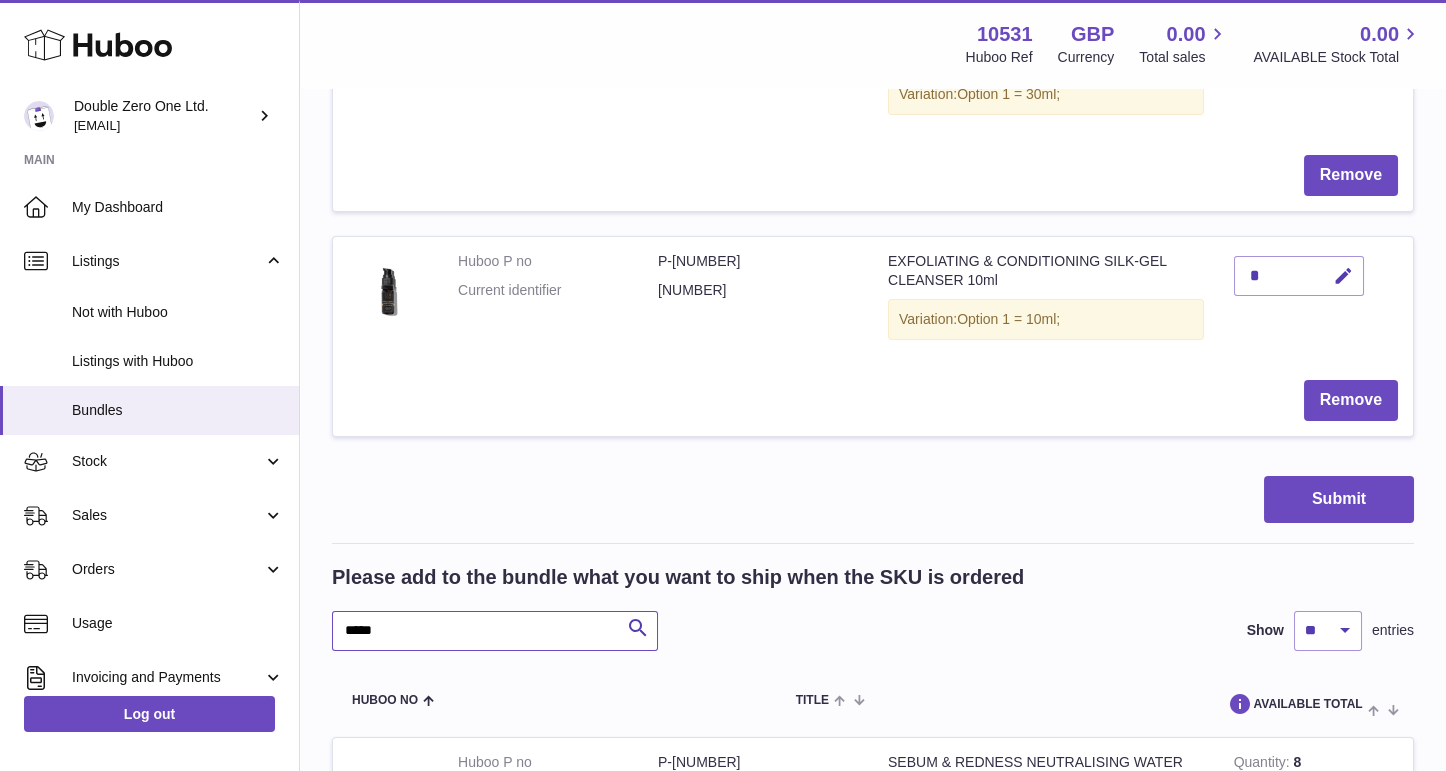 click on "*****" at bounding box center [495, 631] 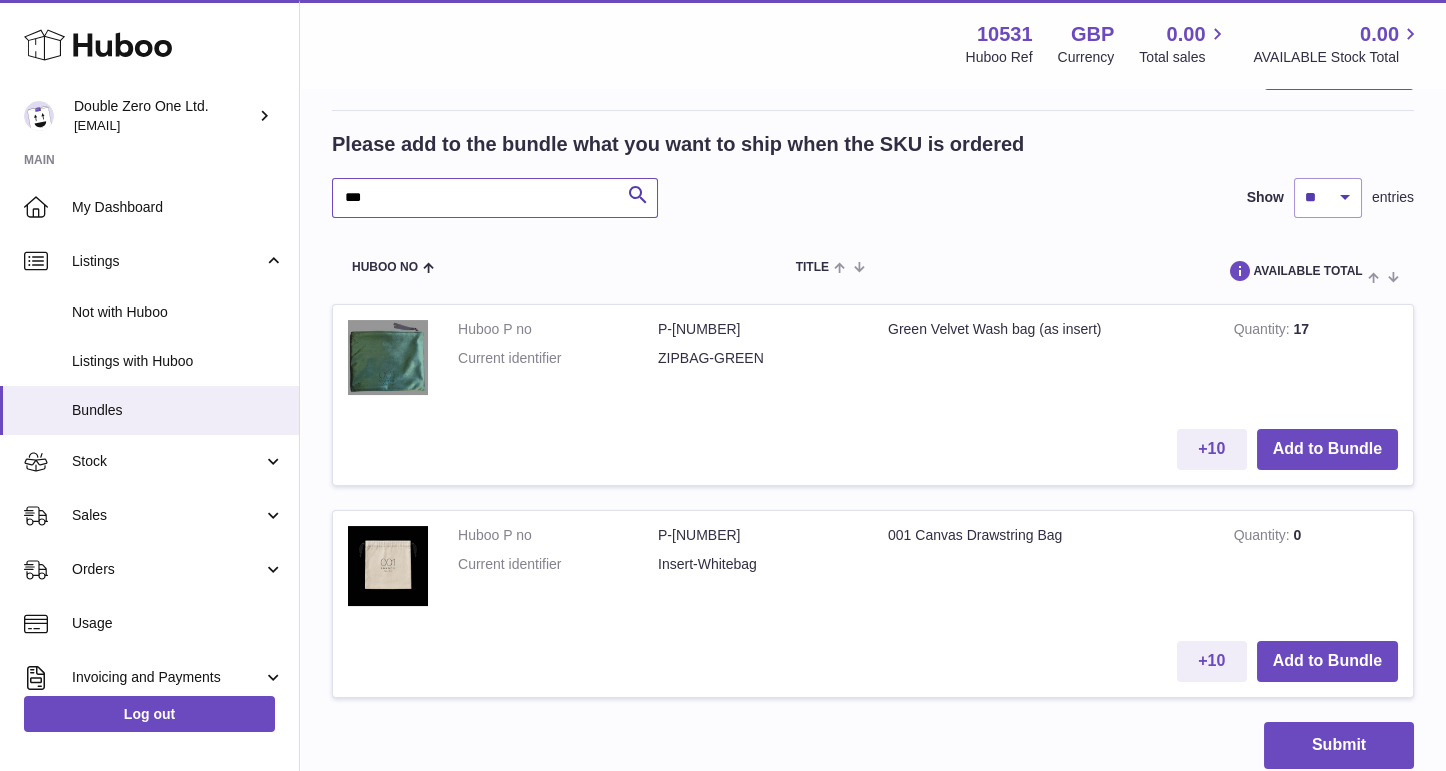 scroll, scrollTop: 1438, scrollLeft: 0, axis: vertical 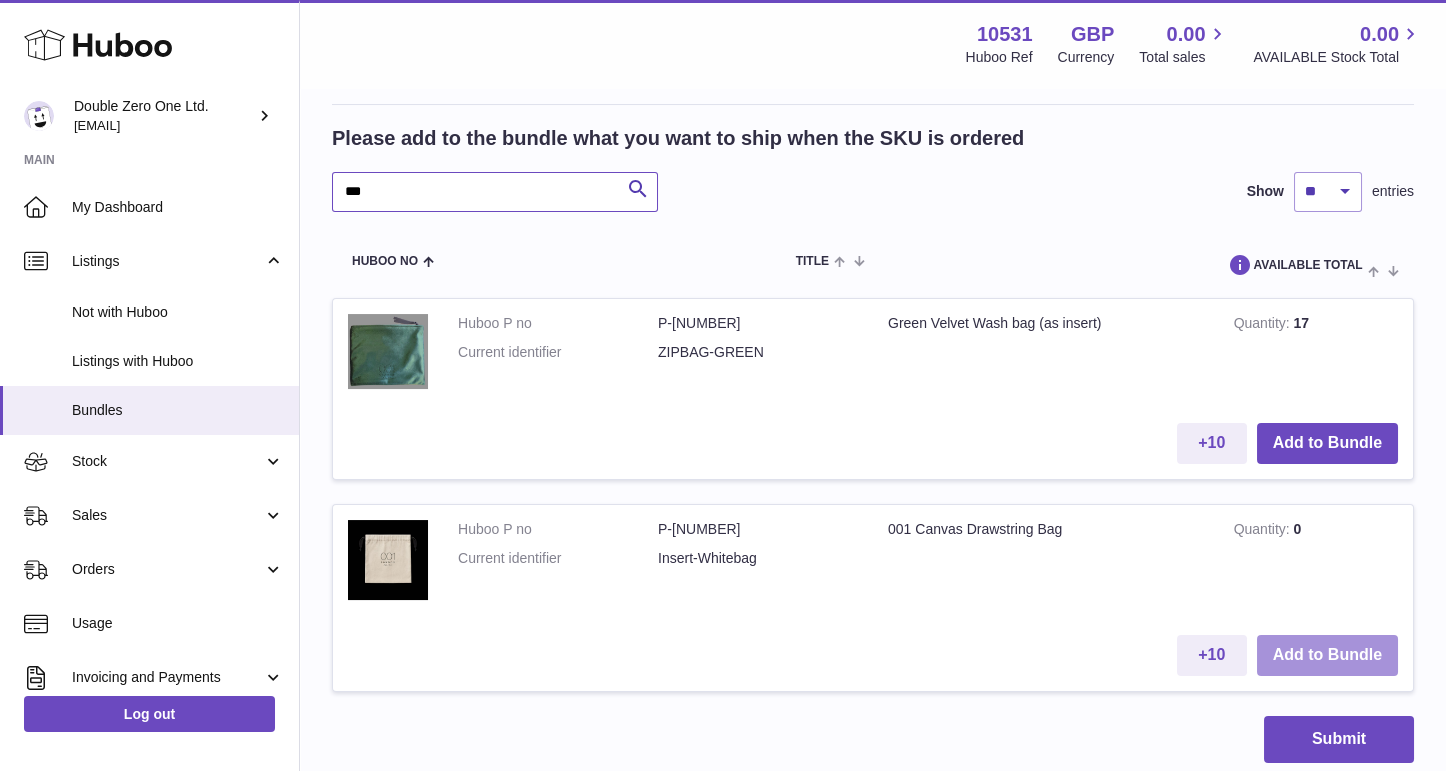 type on "***" 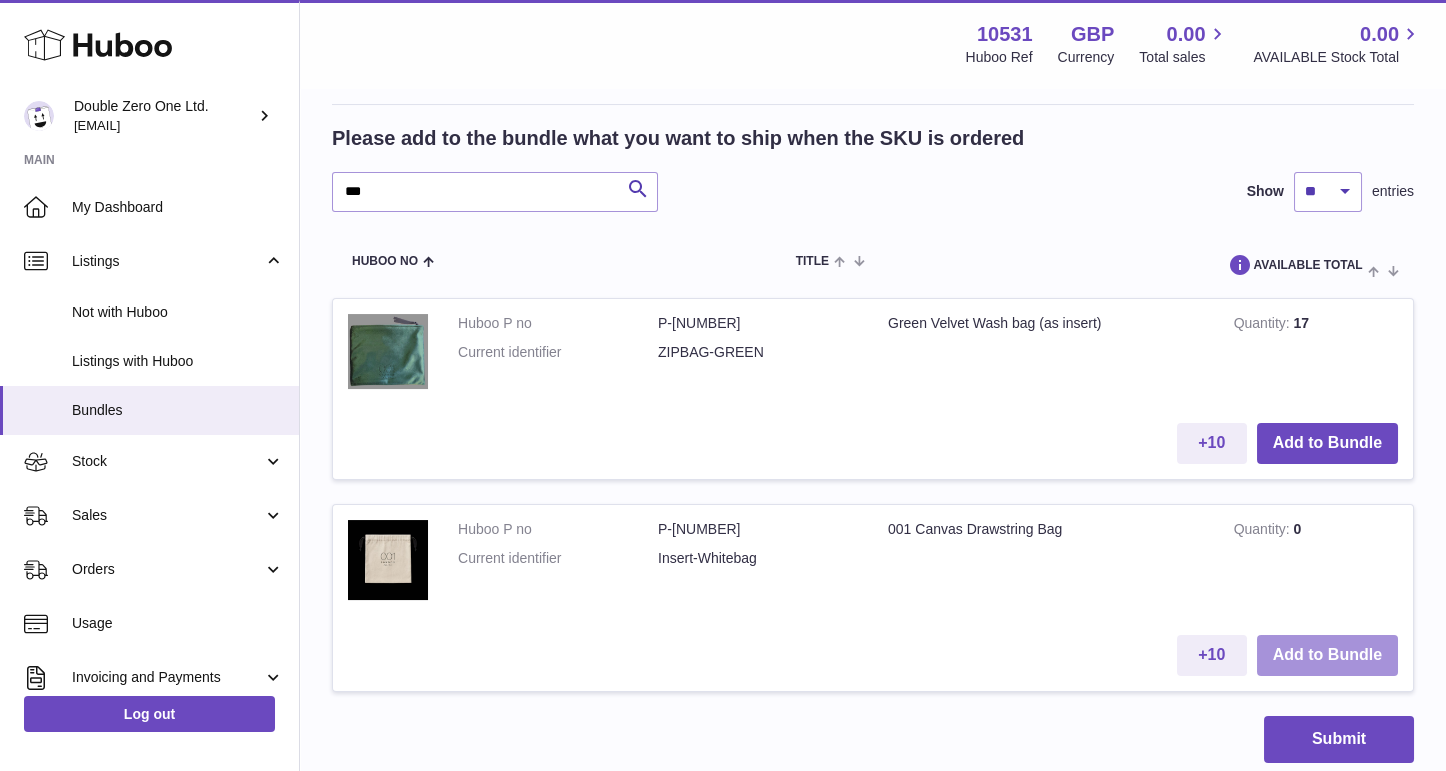 click on "Add to Bundle" at bounding box center [1327, 655] 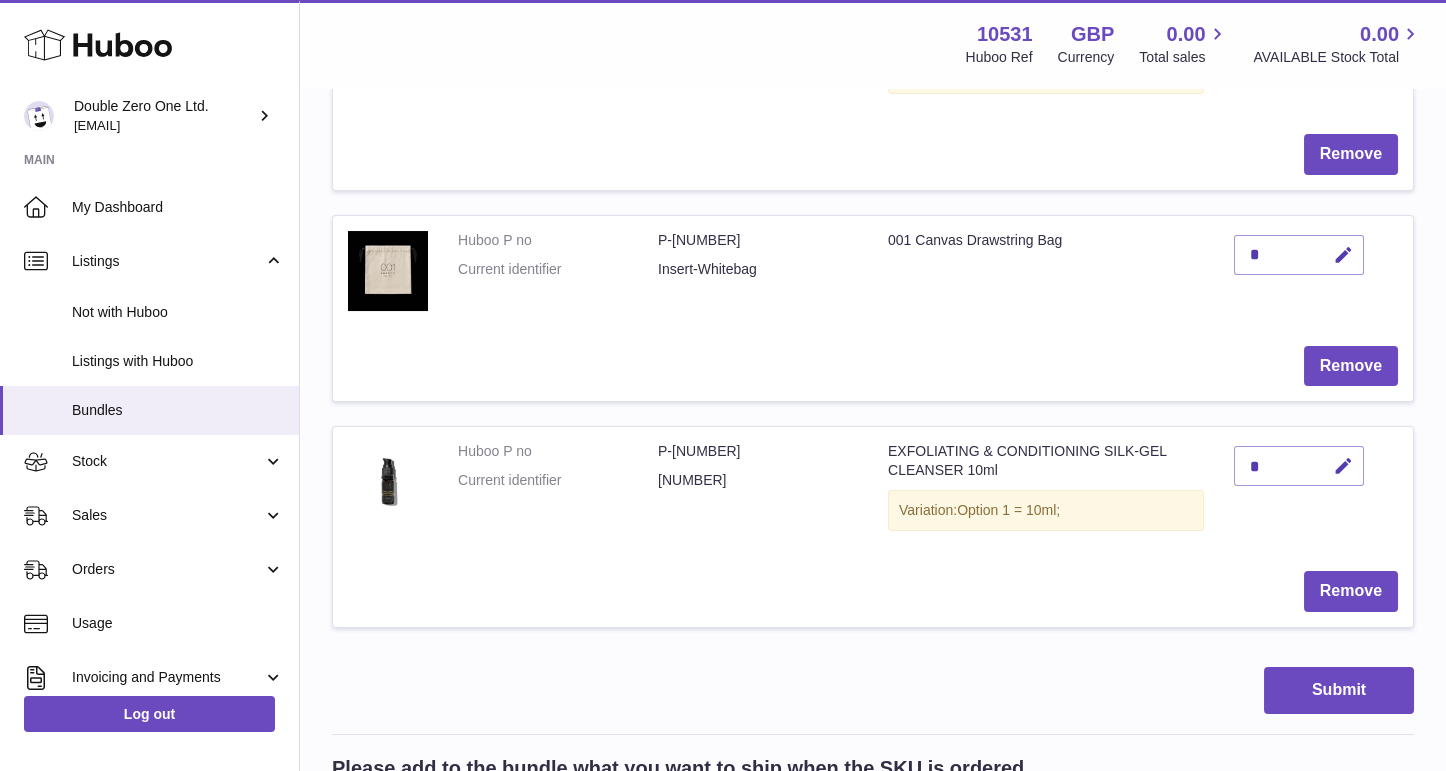 scroll, scrollTop: 1040, scrollLeft: 0, axis: vertical 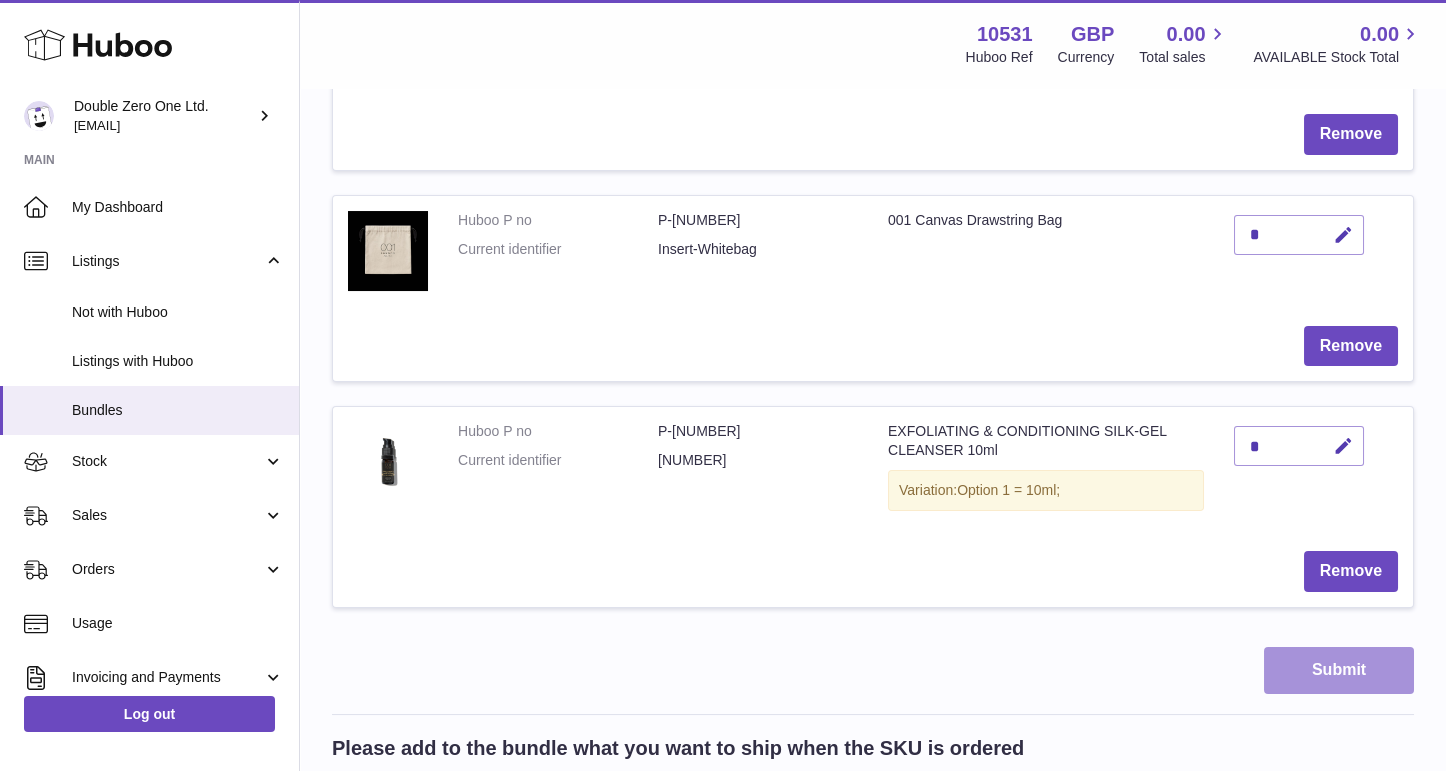 click on "Submit" at bounding box center (1339, 670) 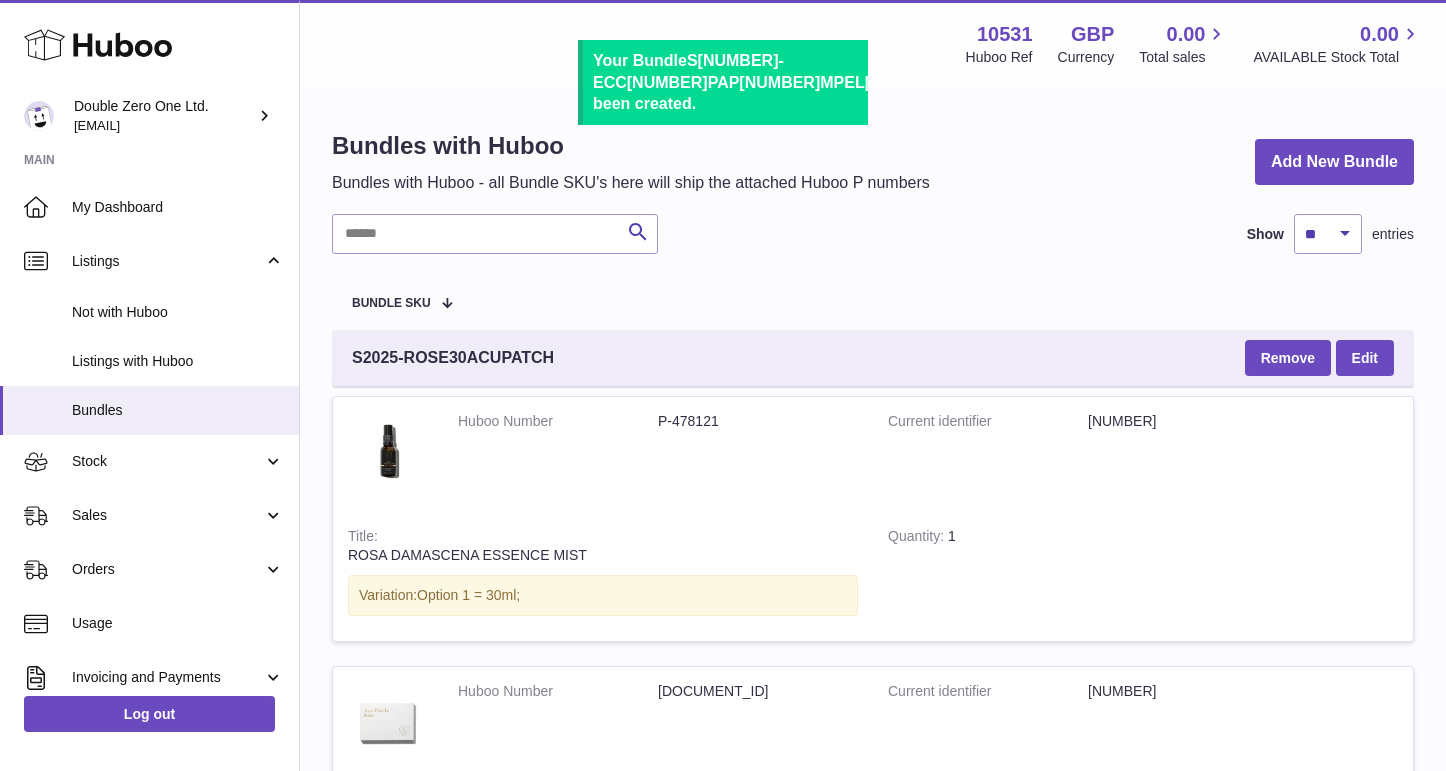 scroll, scrollTop: 0, scrollLeft: 0, axis: both 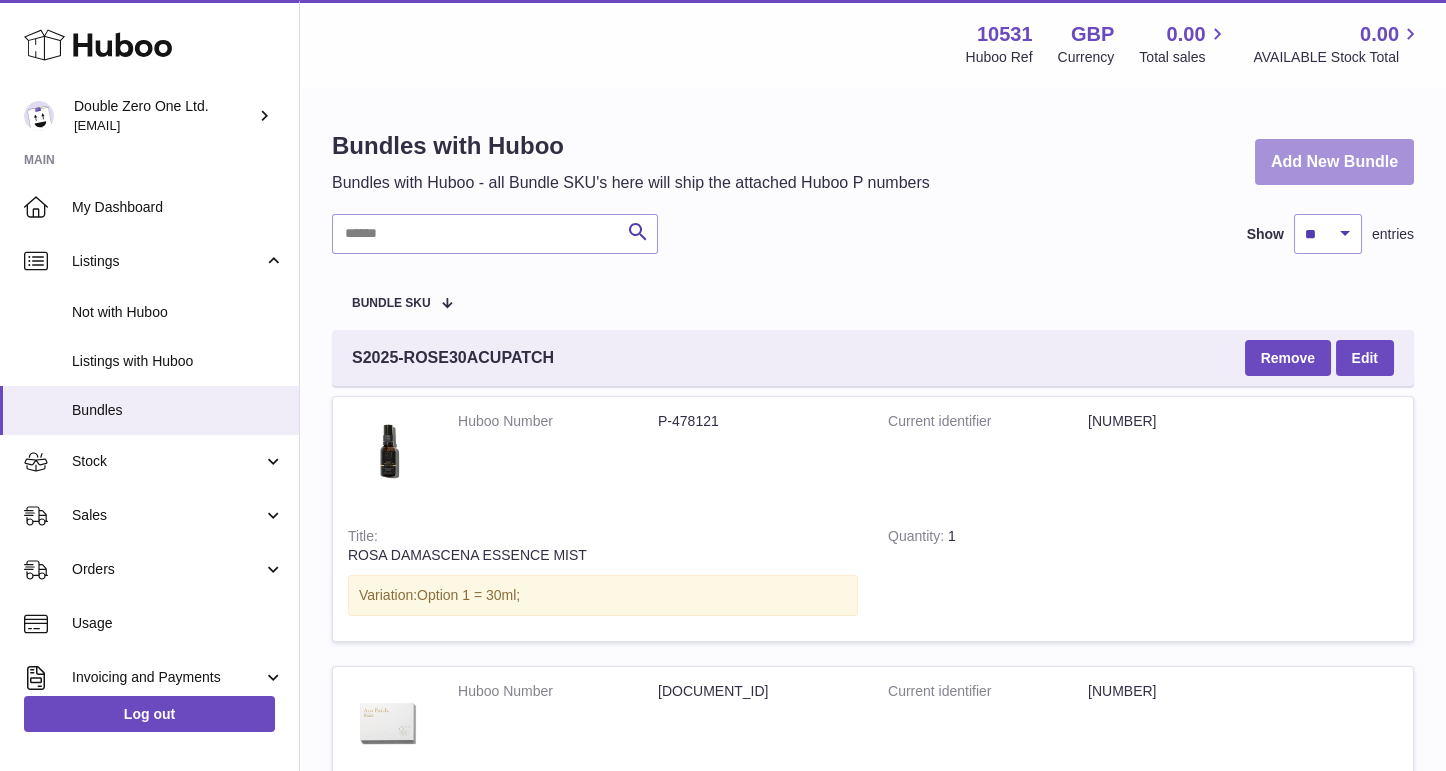 click on "Add New Bundle" at bounding box center (1334, 162) 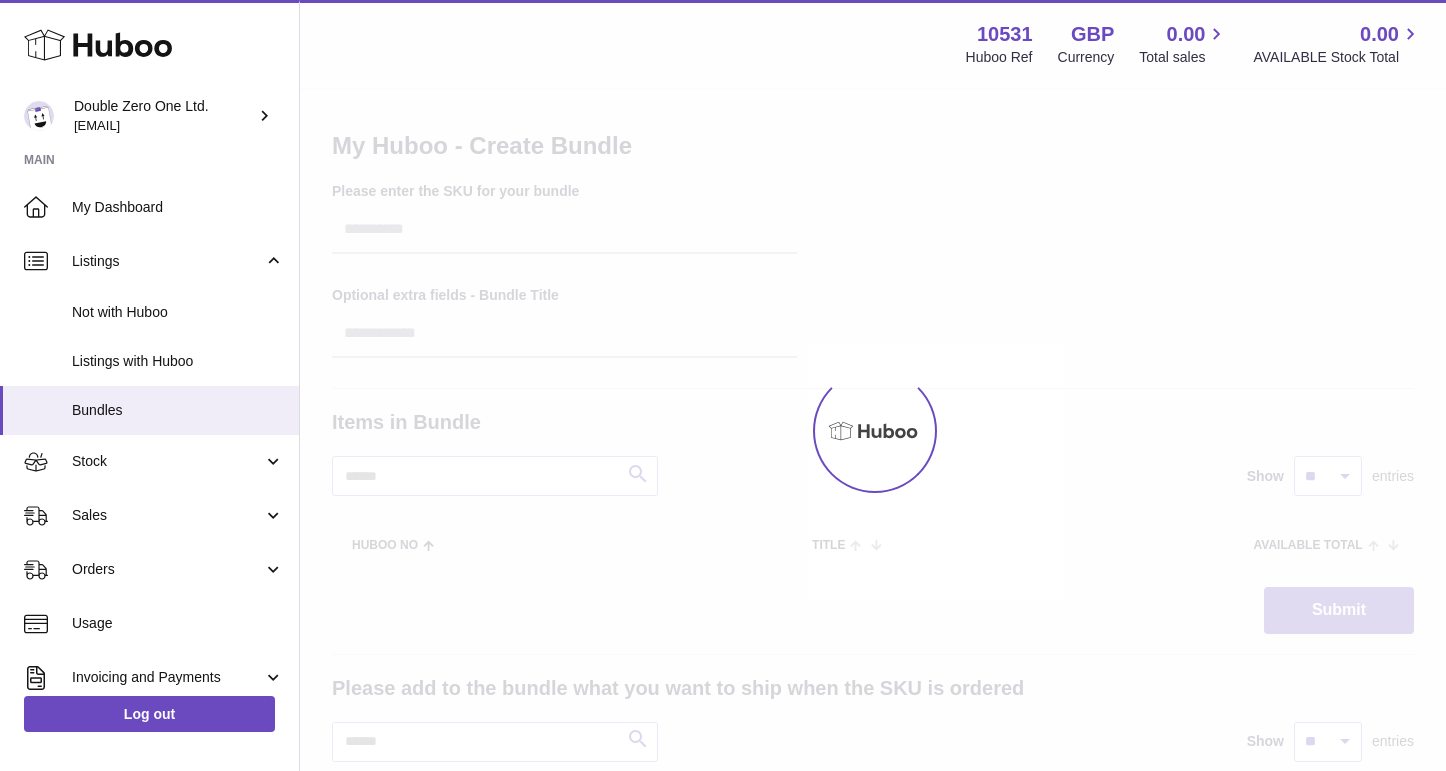 scroll, scrollTop: 0, scrollLeft: 0, axis: both 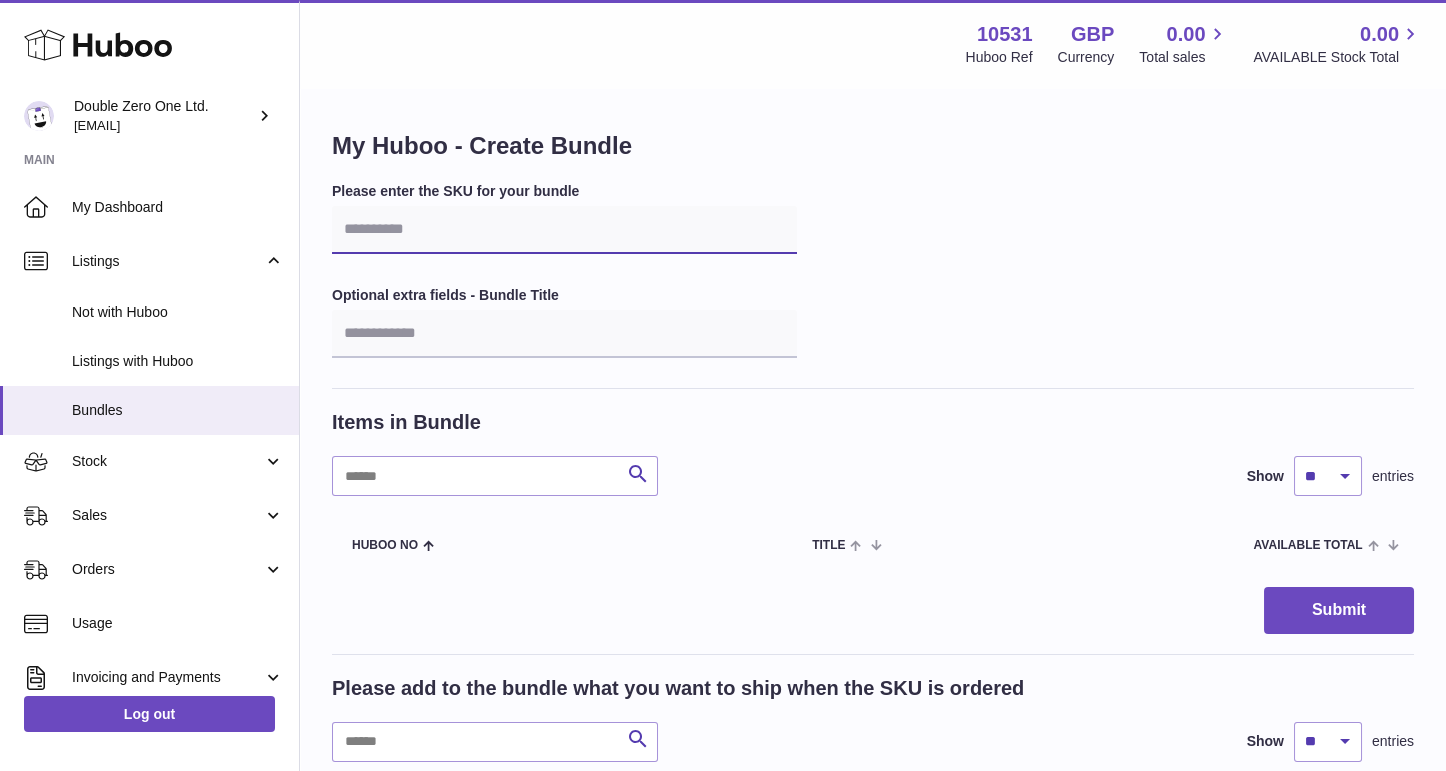click at bounding box center (564, 230) 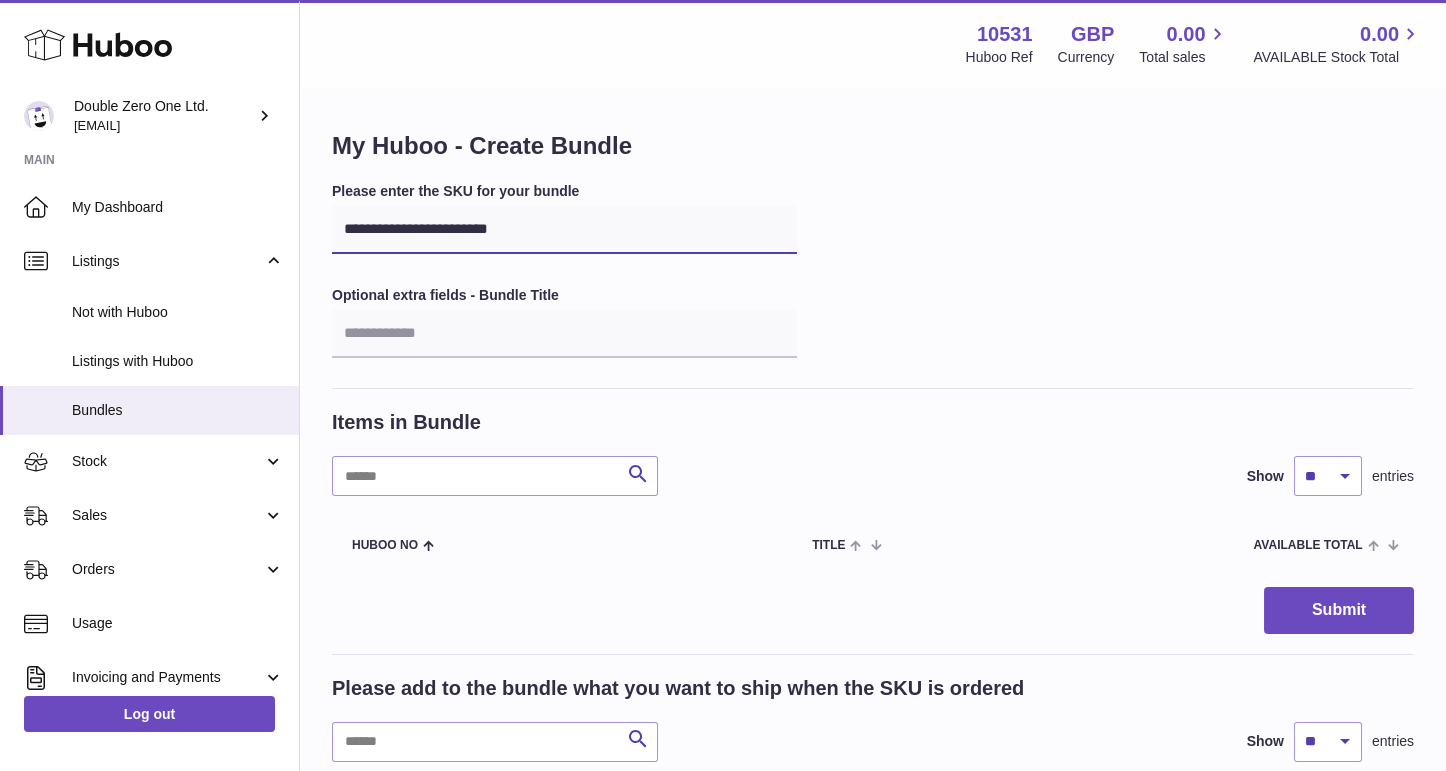 type on "**********" 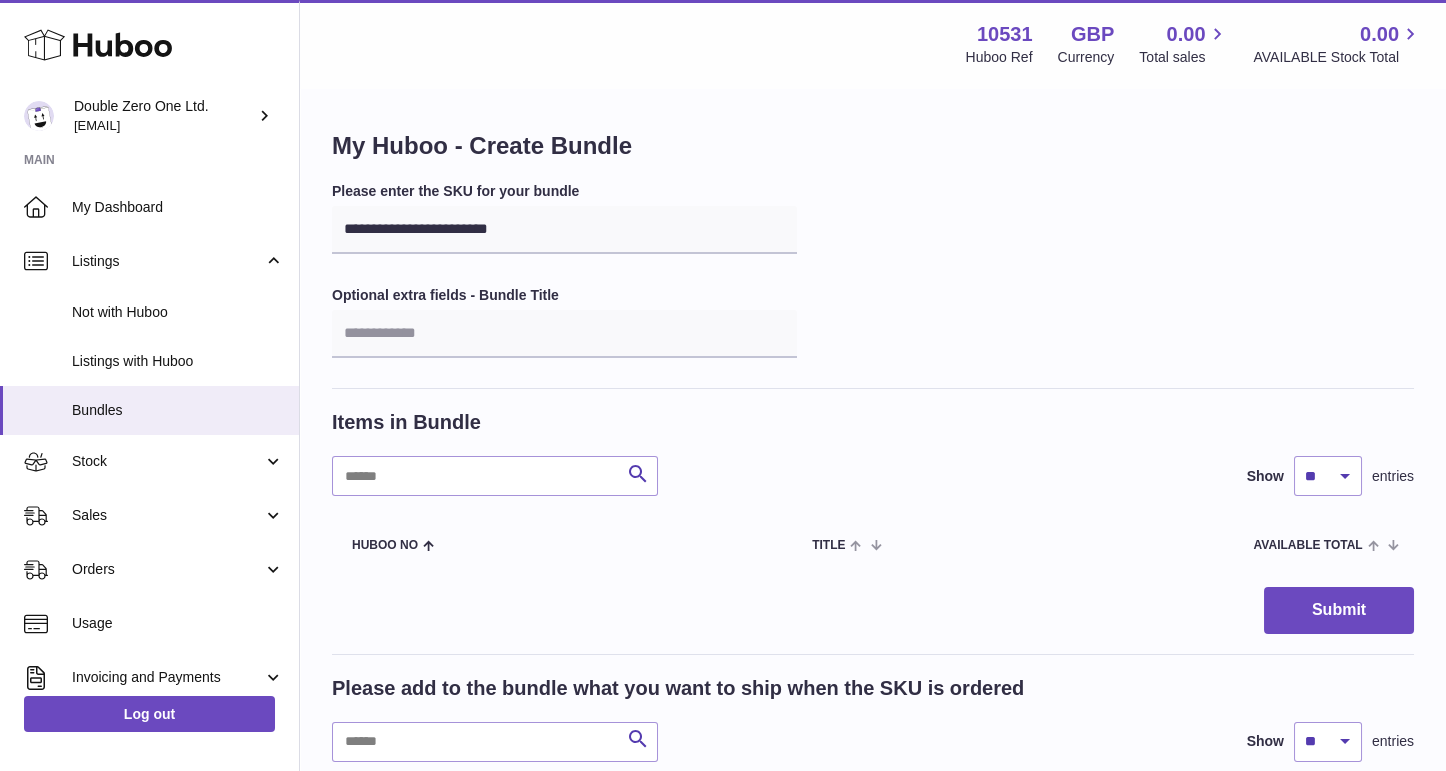 click on "Search
Show
** ** ** ***
entries" at bounding box center [873, 476] 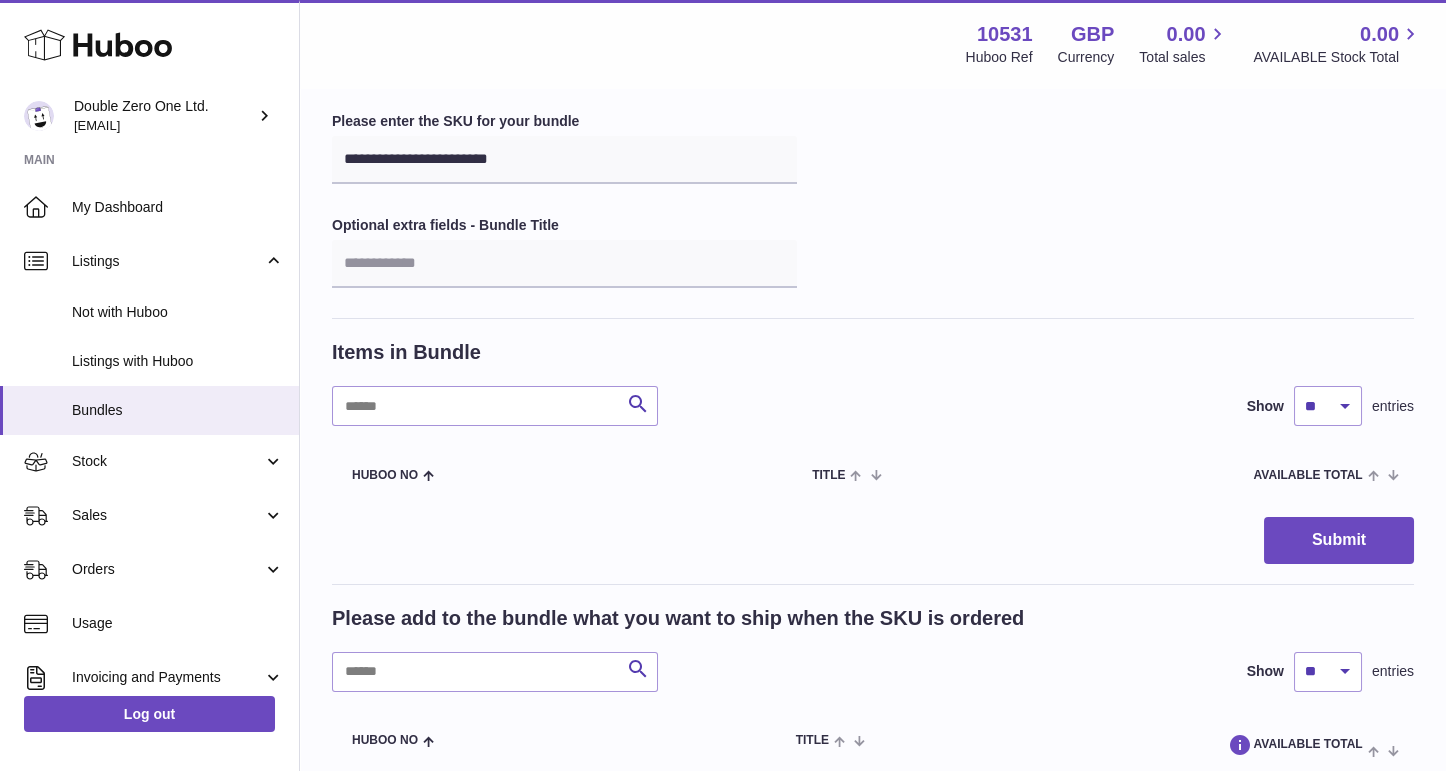scroll, scrollTop: 71, scrollLeft: 0, axis: vertical 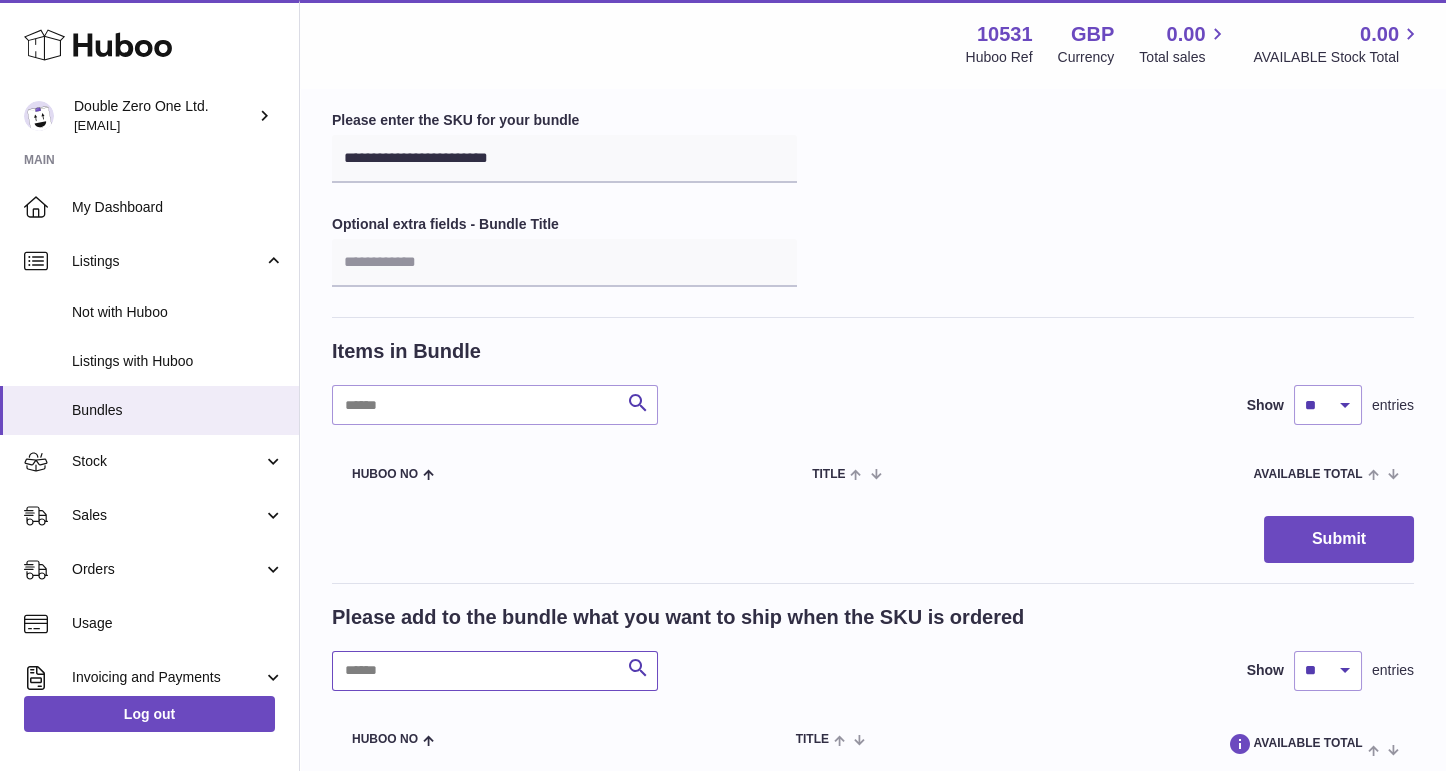 click at bounding box center [495, 671] 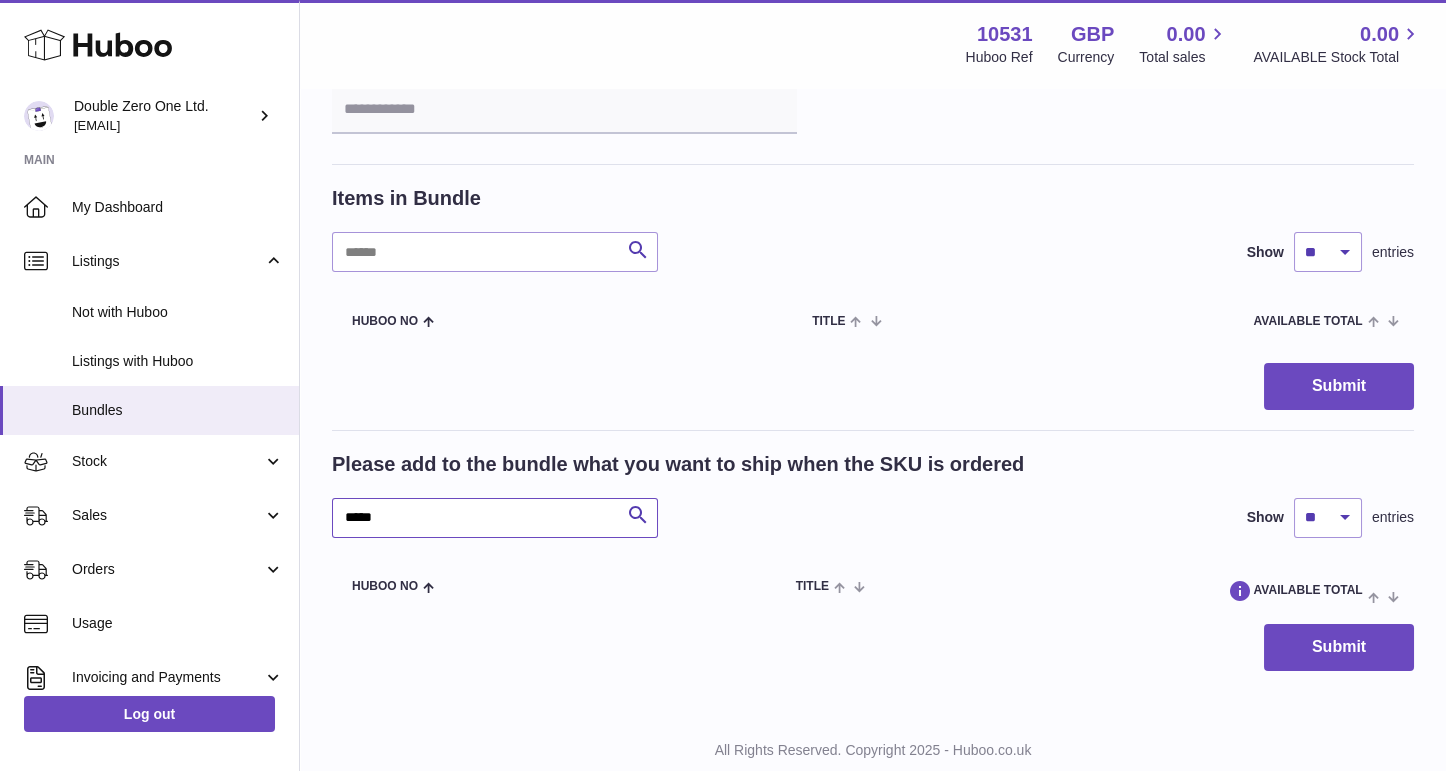 scroll, scrollTop: 281, scrollLeft: 0, axis: vertical 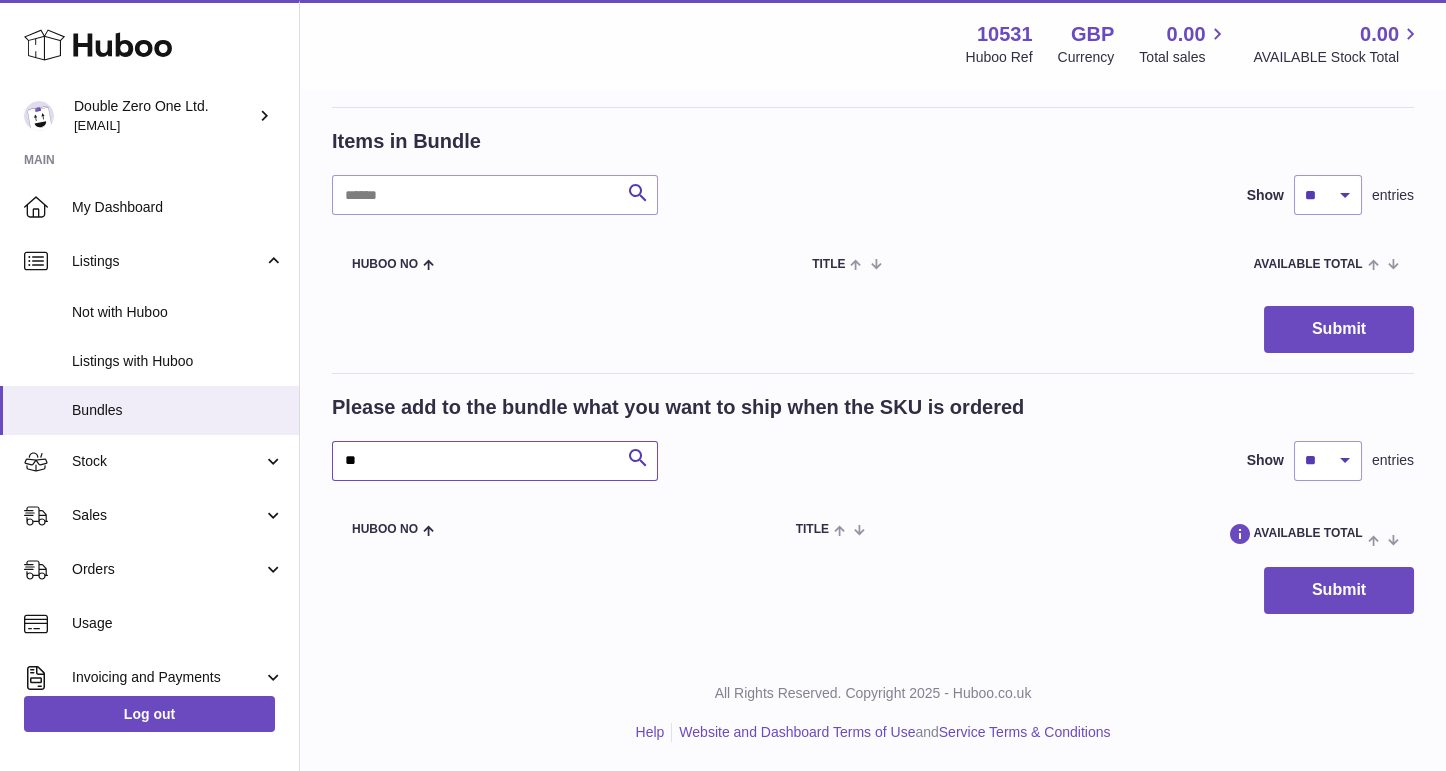 type on "*" 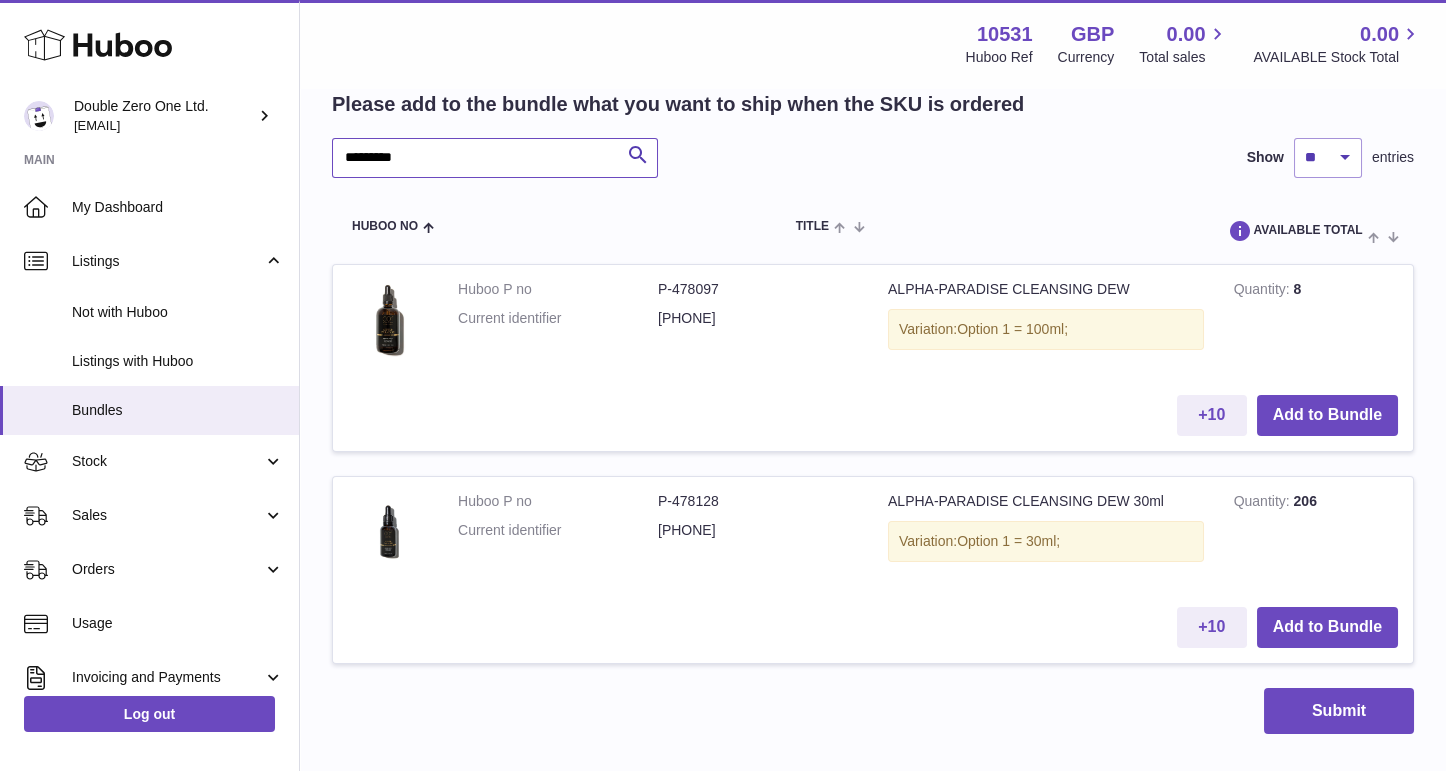 scroll, scrollTop: 605, scrollLeft: 0, axis: vertical 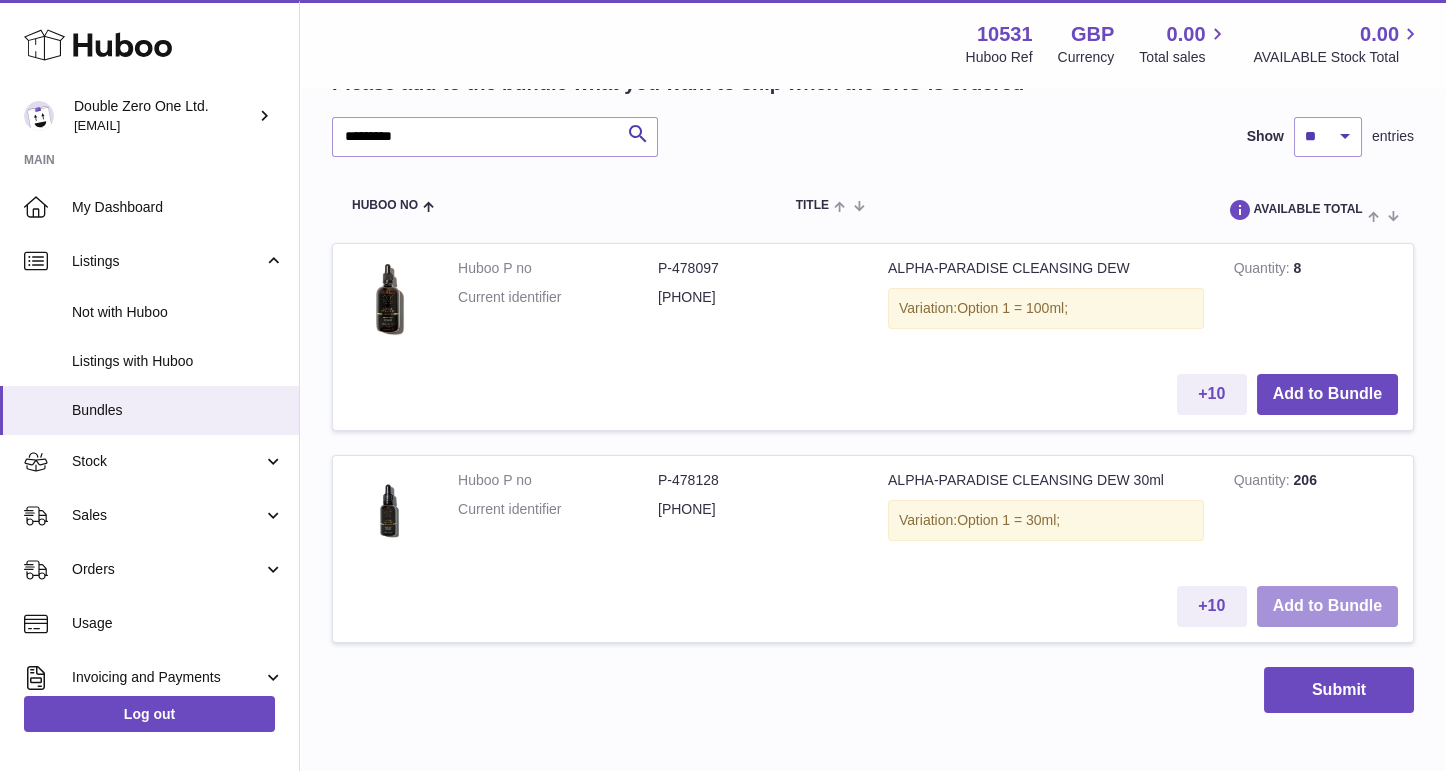 click on "Add to Bundle" at bounding box center (1327, 606) 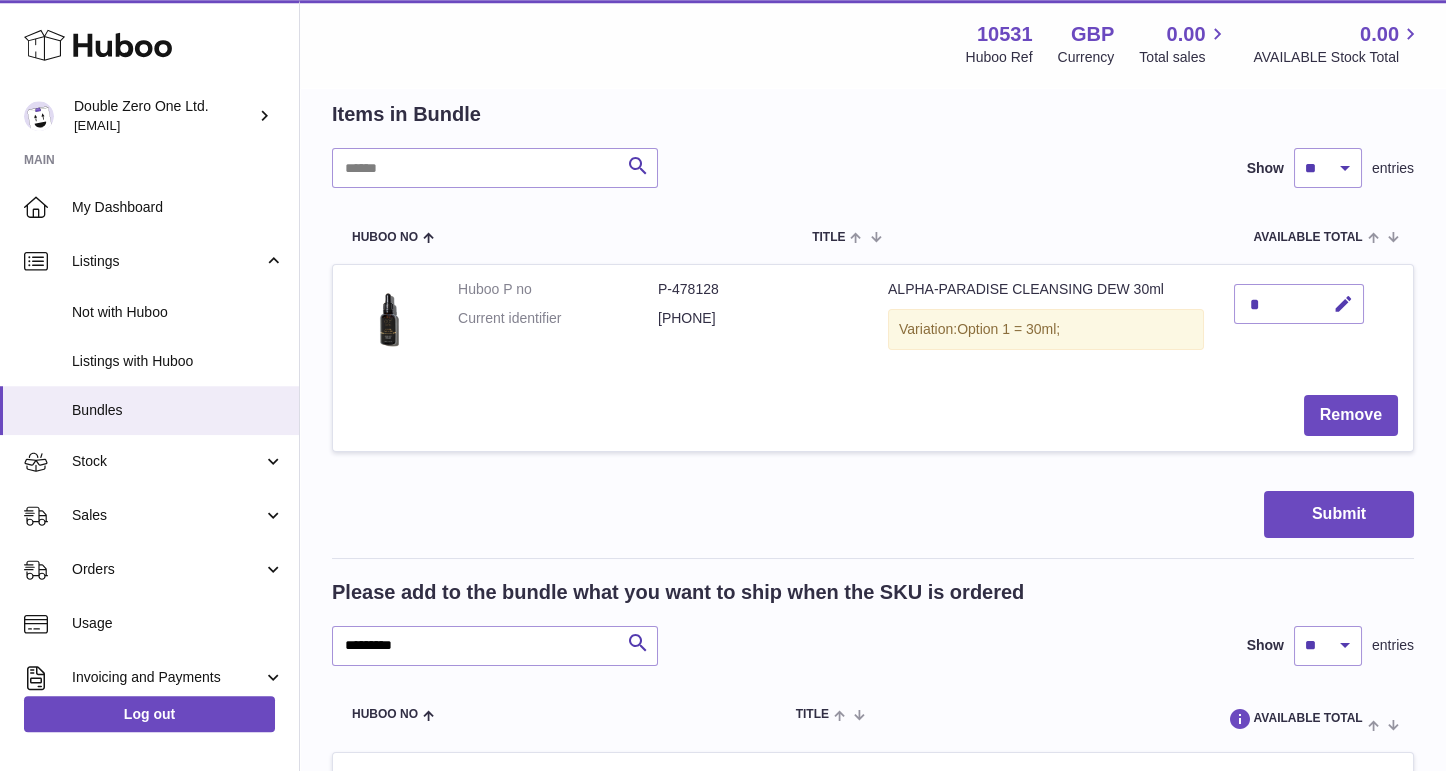 scroll, scrollTop: 338, scrollLeft: 0, axis: vertical 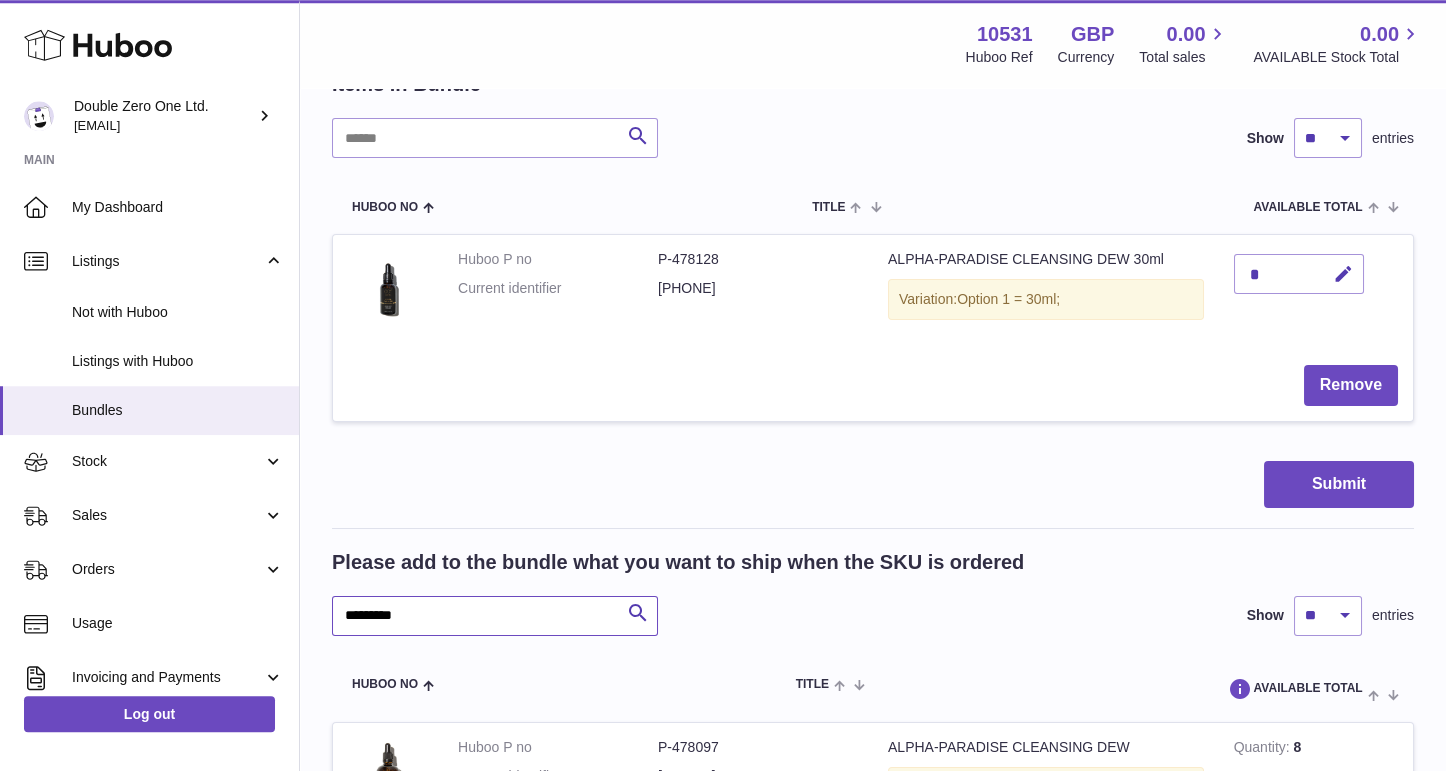 click on "*********" at bounding box center (495, 616) 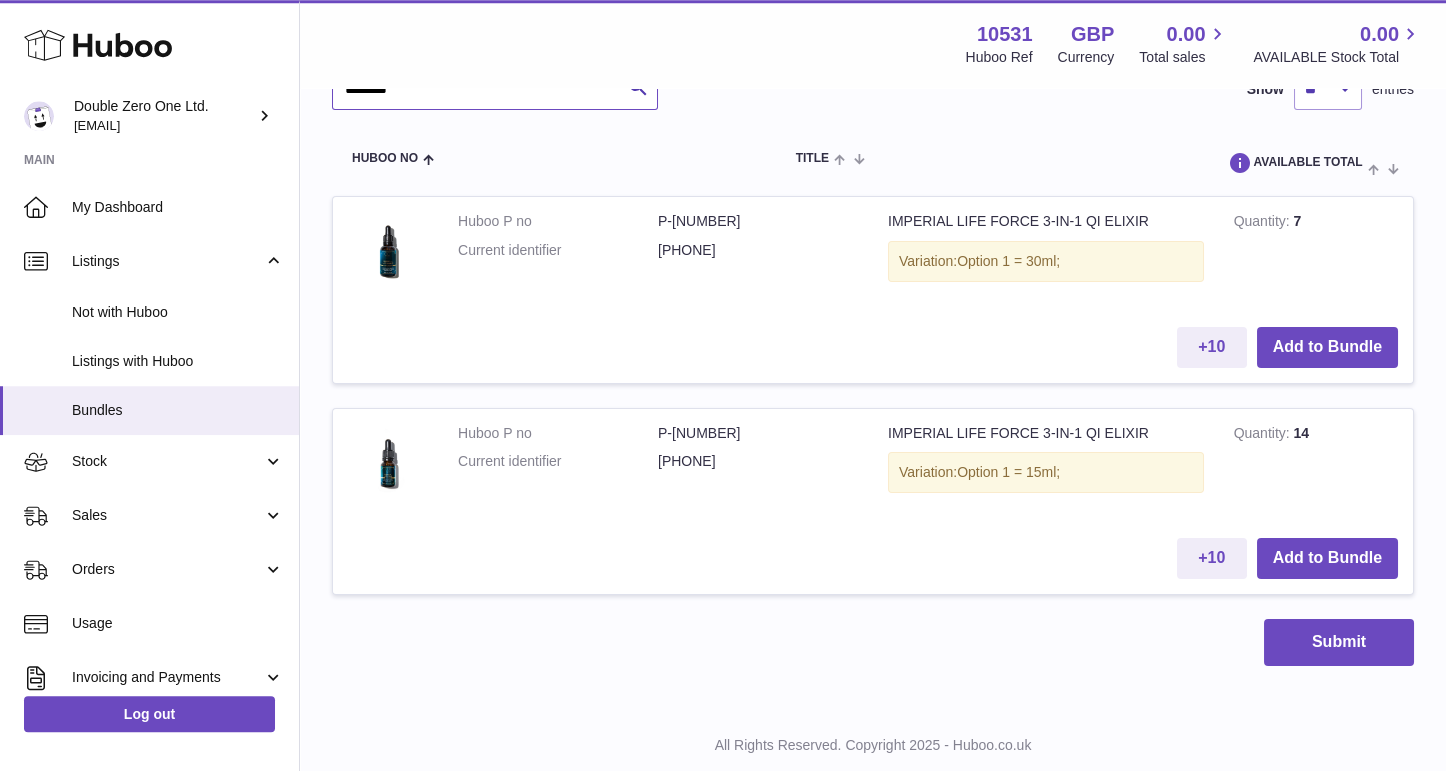 scroll, scrollTop: 915, scrollLeft: 0, axis: vertical 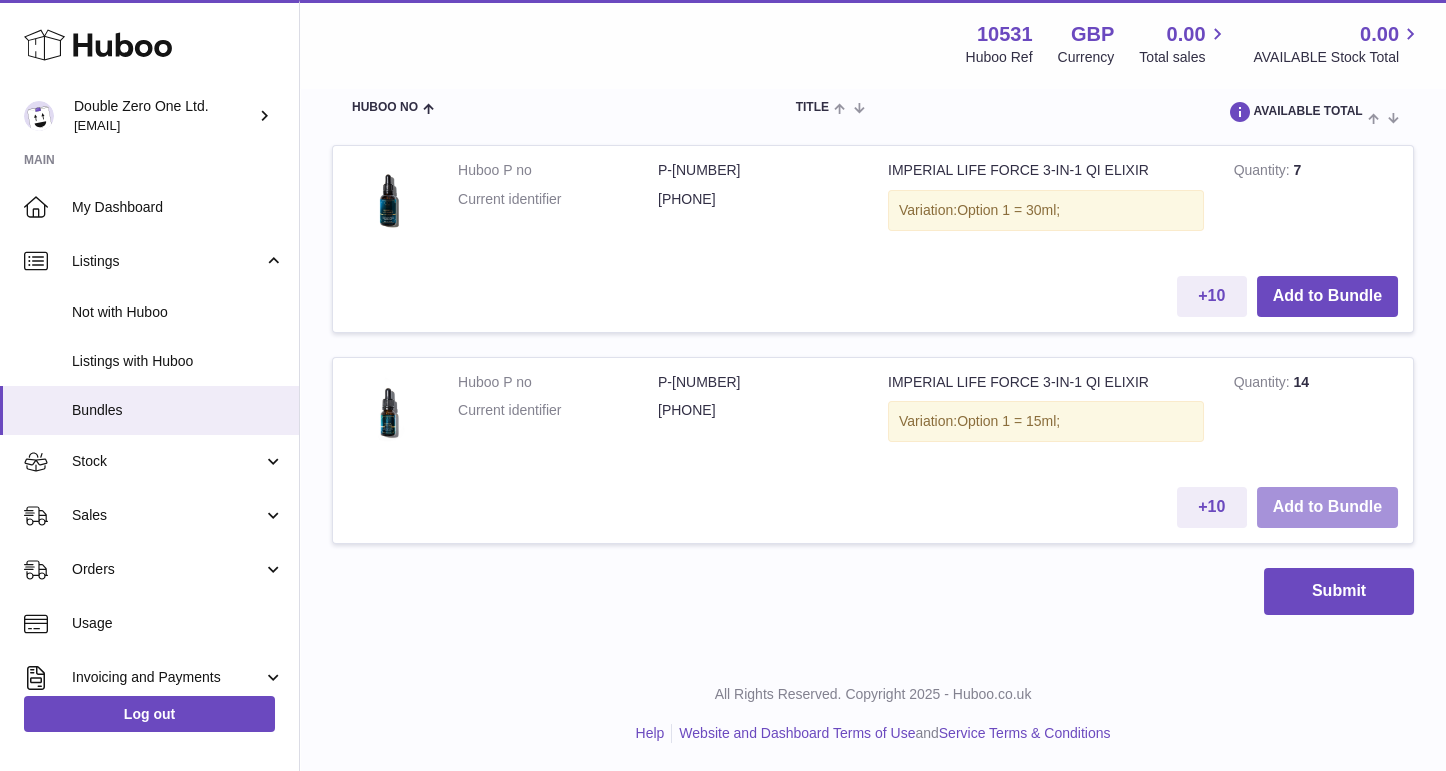 type on "********" 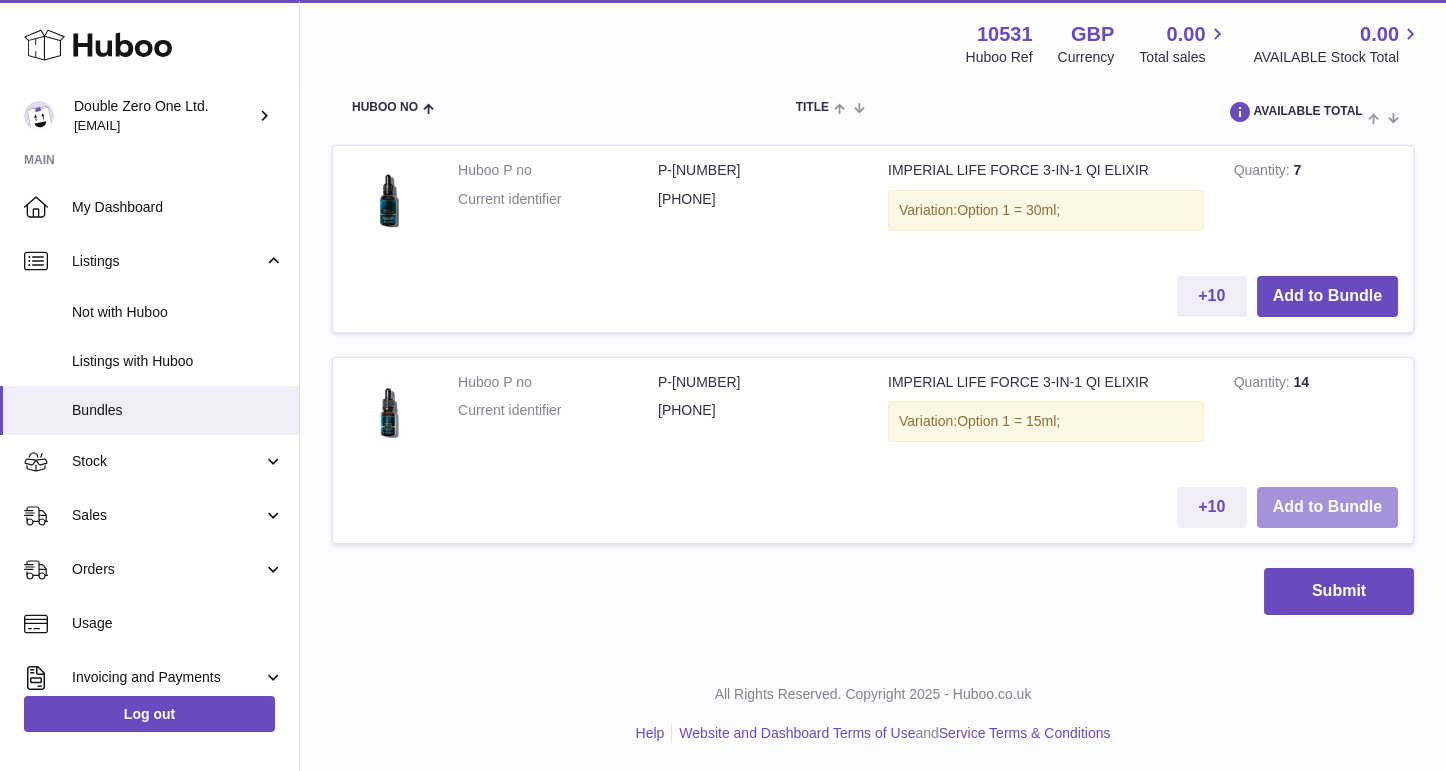 click on "Add to Bundle" at bounding box center [1327, 507] 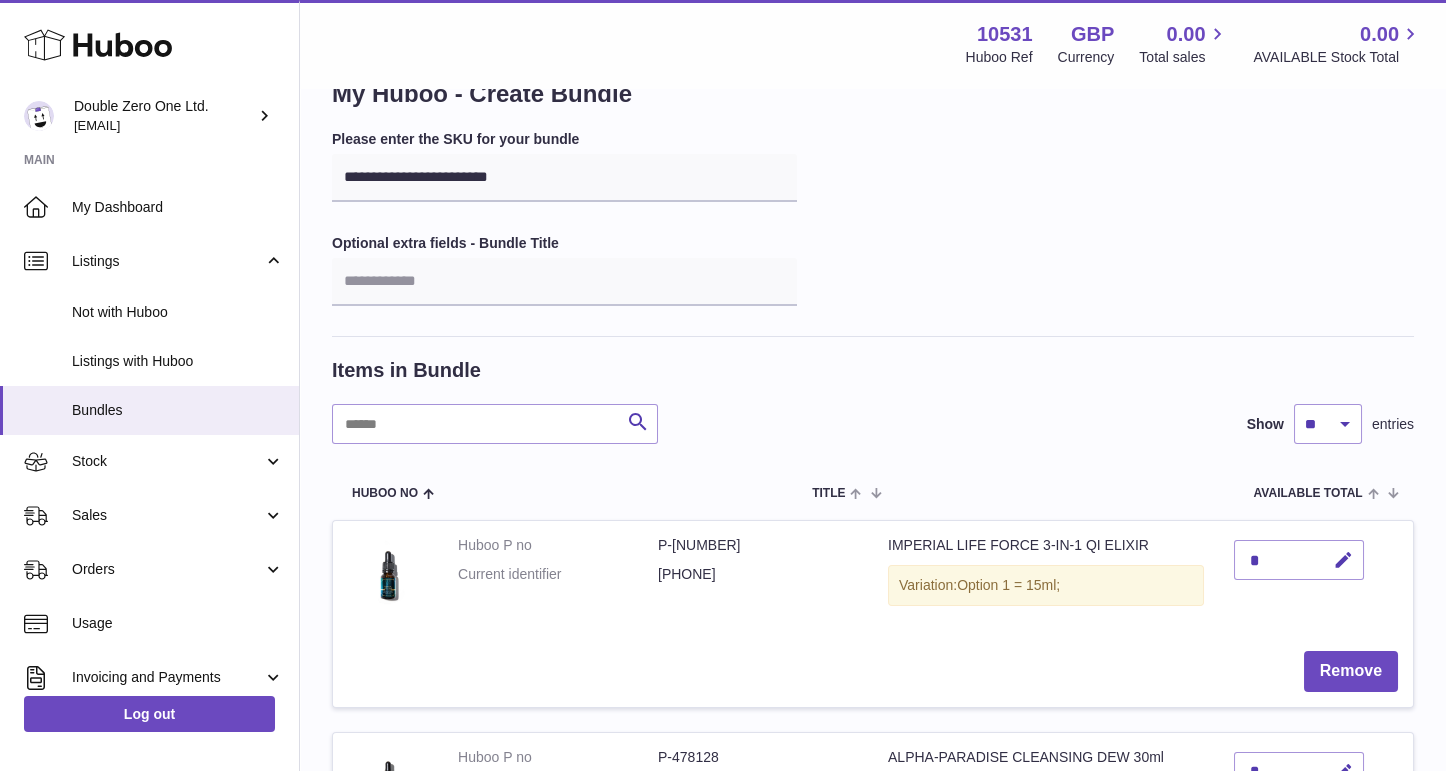 scroll, scrollTop: 50, scrollLeft: 0, axis: vertical 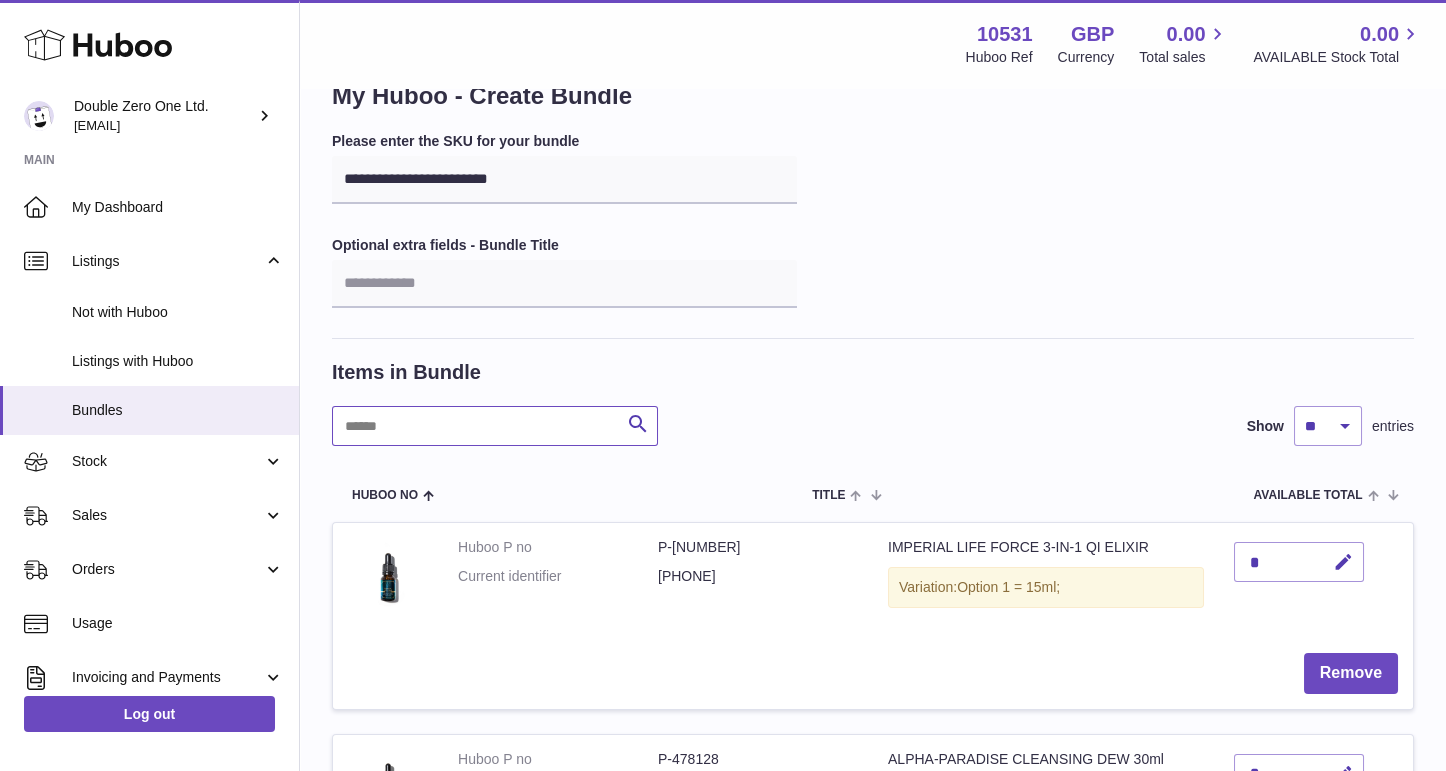click at bounding box center [495, 426] 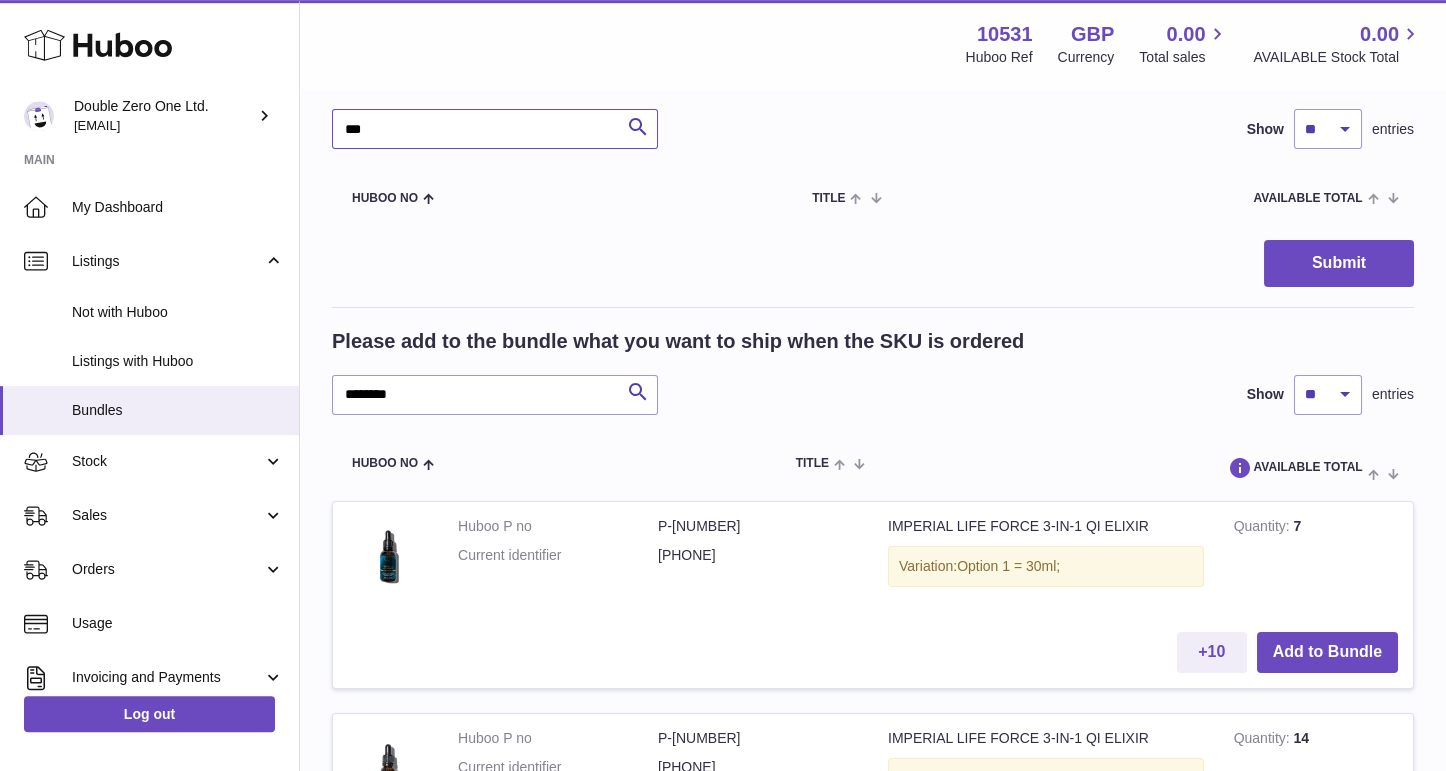scroll, scrollTop: 275, scrollLeft: 0, axis: vertical 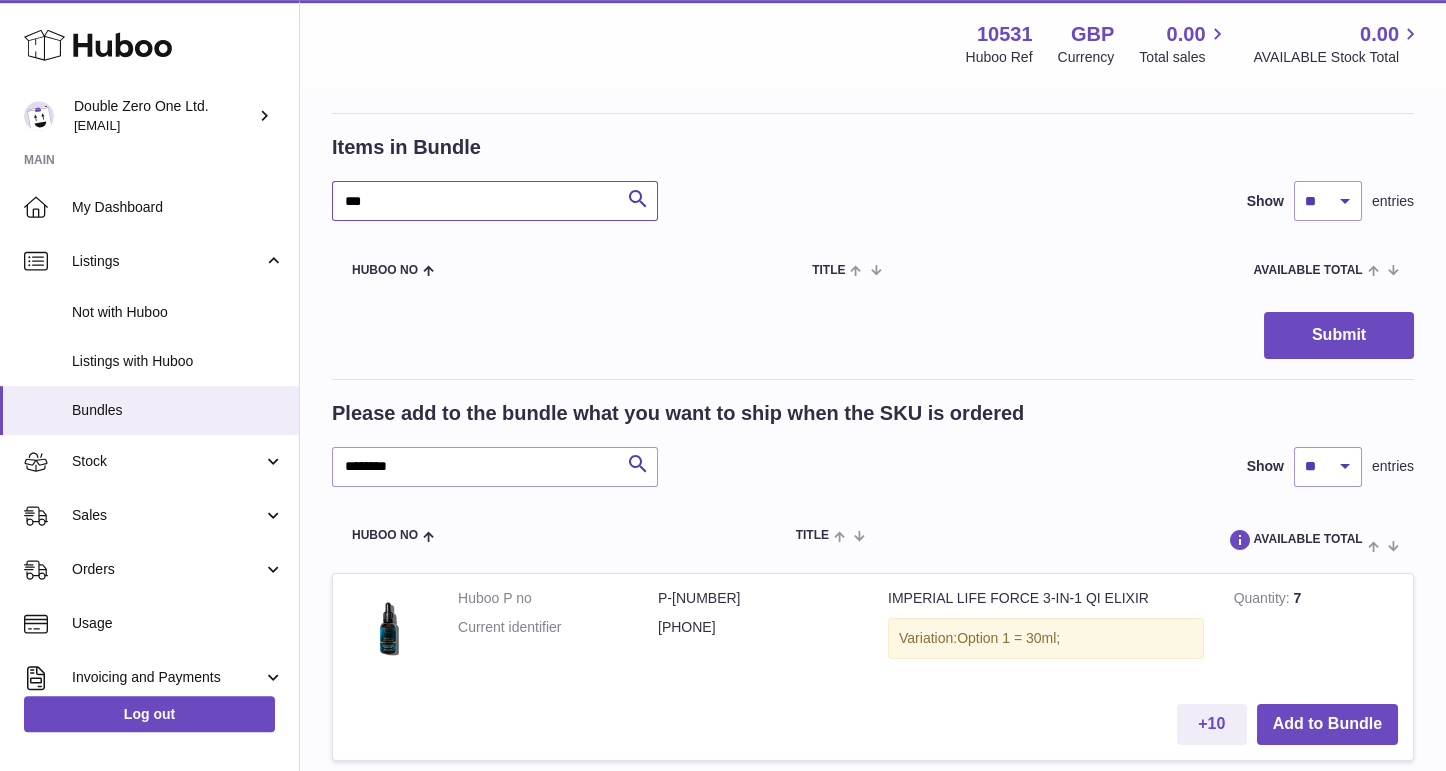 type on "***" 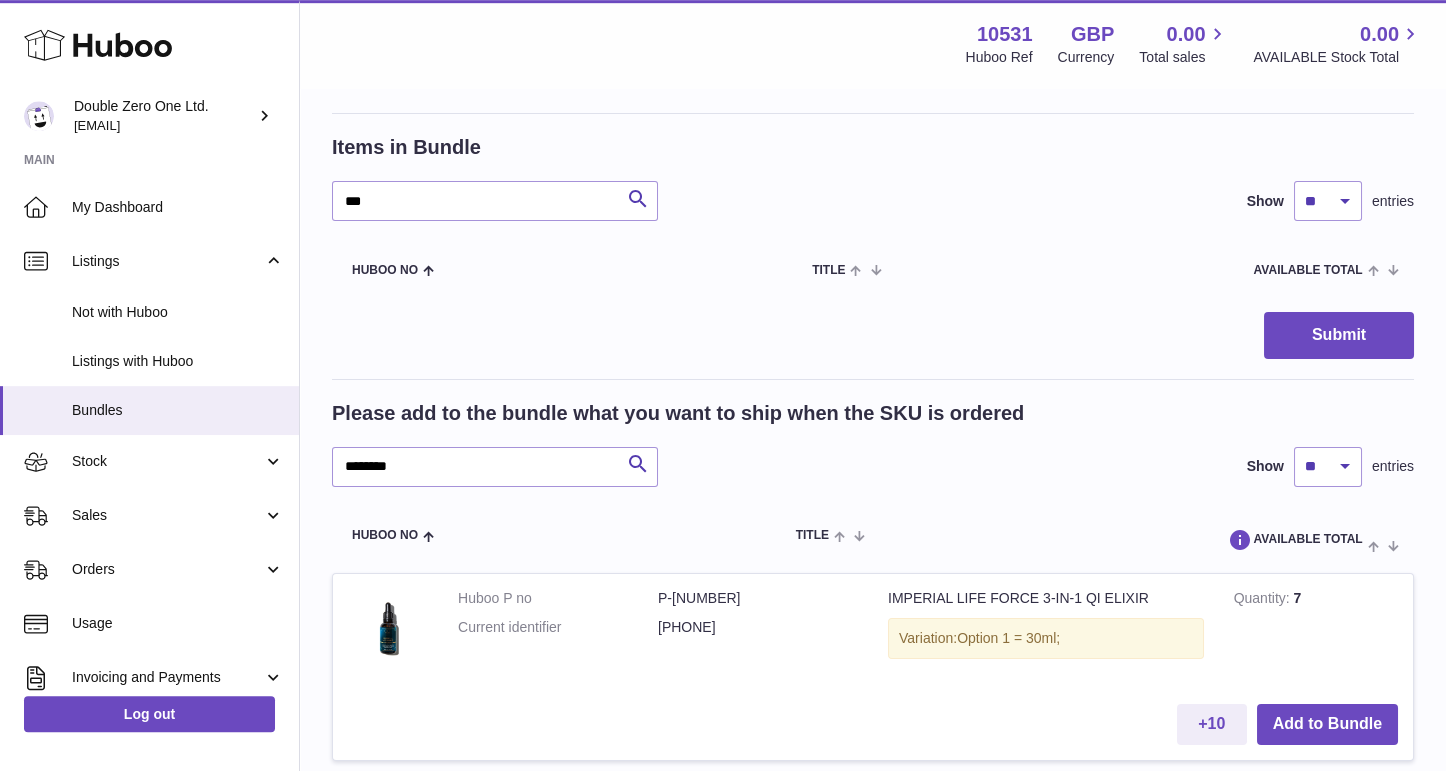 click on "Please add to the bundle what you want to ship when the SKU is ordered   ********     Search
Show
** ** ** ***
entries" at bounding box center [873, 443] 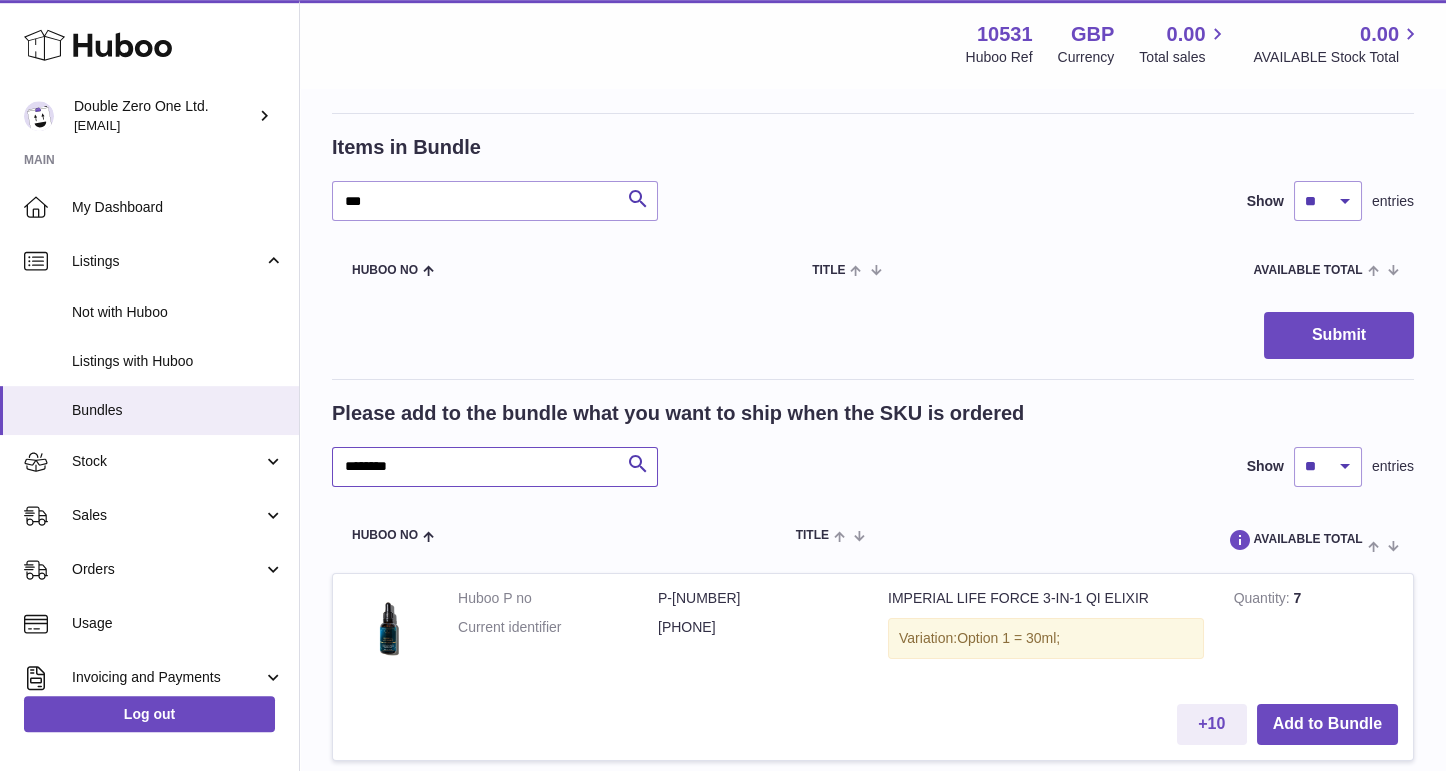 click on "********" at bounding box center (495, 467) 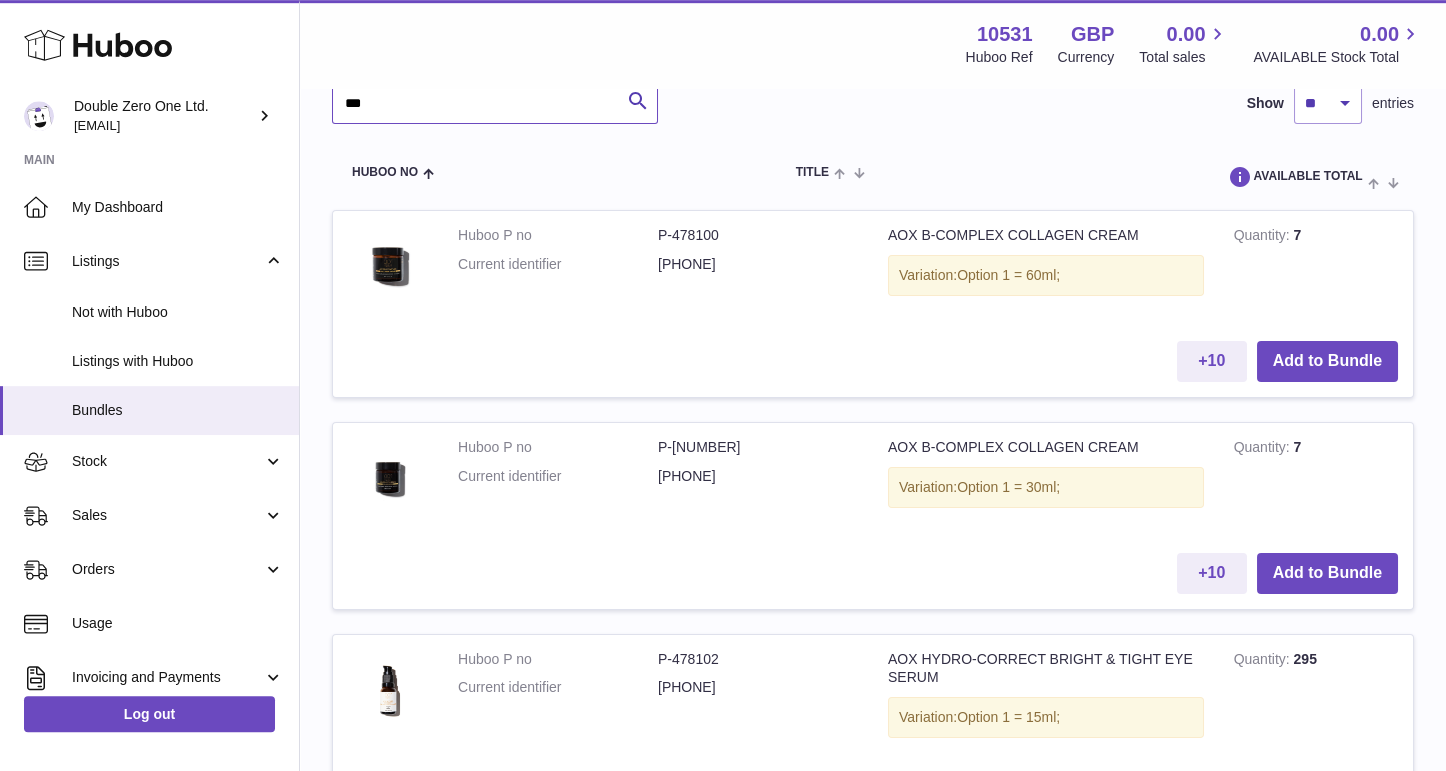 scroll, scrollTop: 640, scrollLeft: 0, axis: vertical 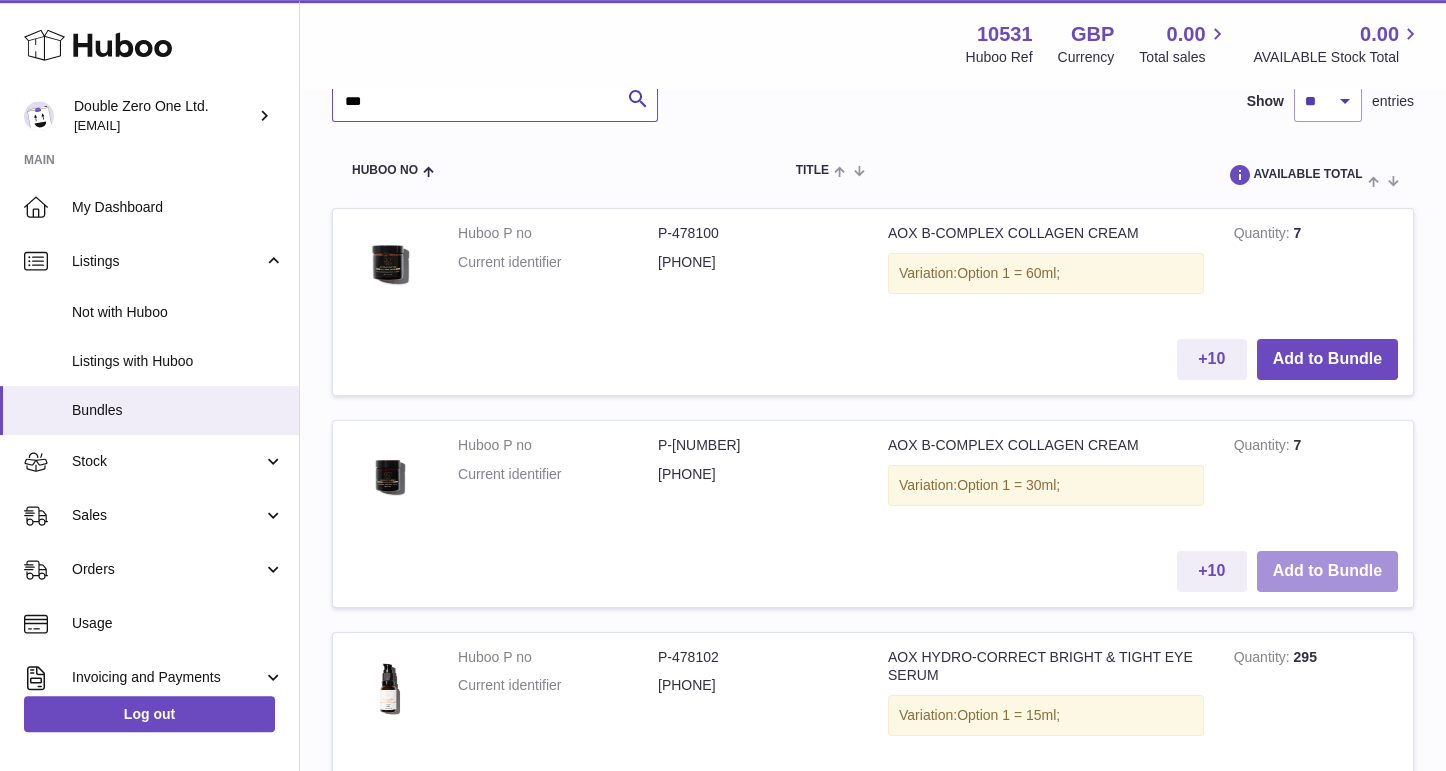 type on "***" 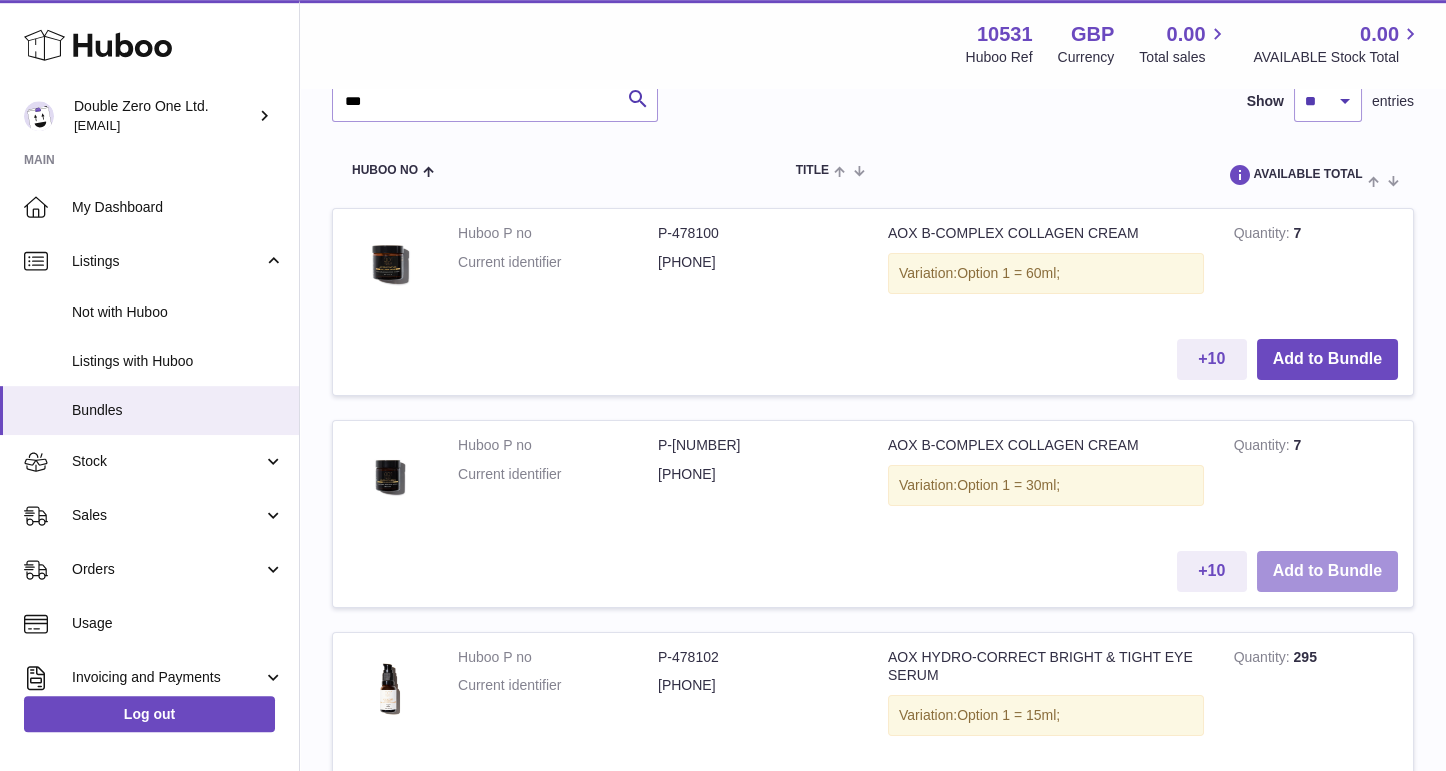 click on "Add to Bundle" at bounding box center [1327, 571] 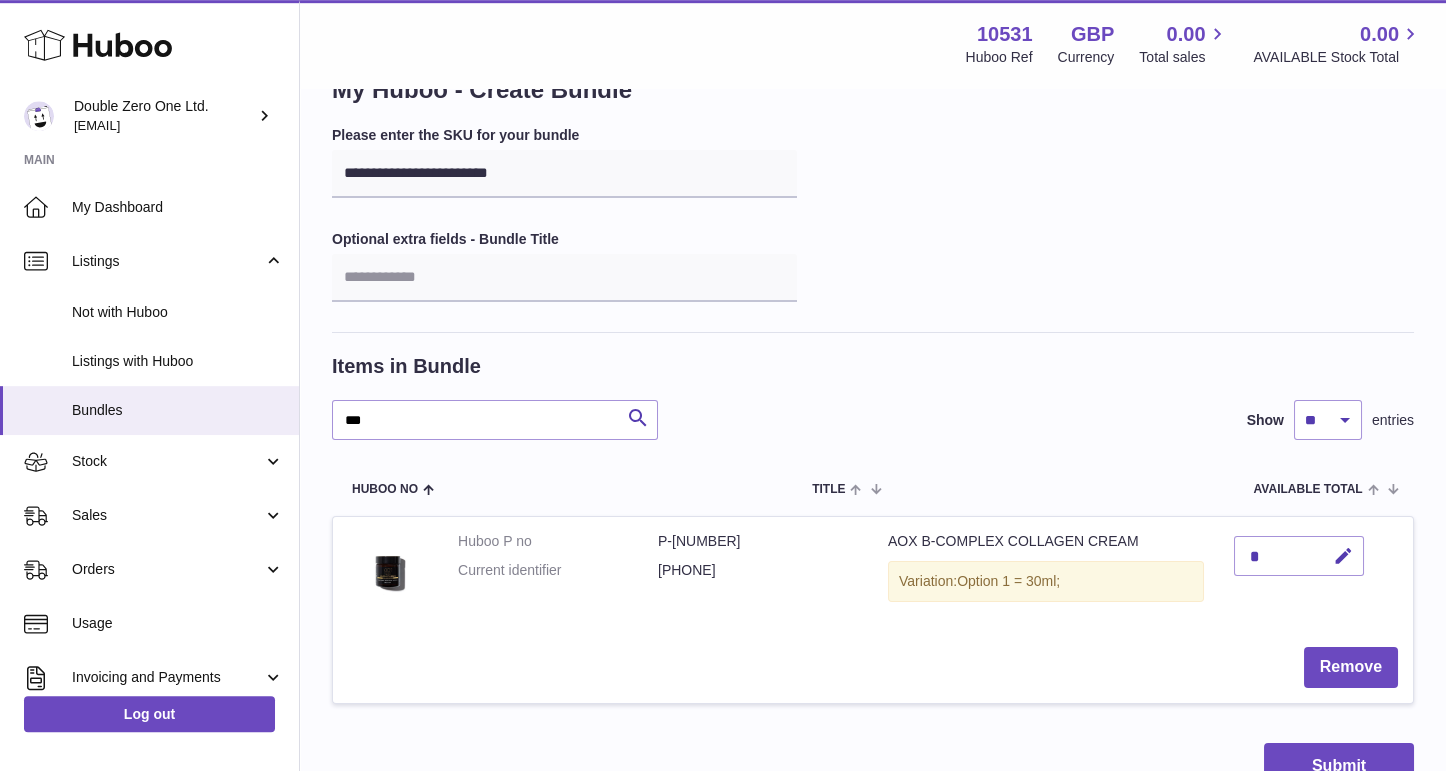 scroll, scrollTop: 38, scrollLeft: 0, axis: vertical 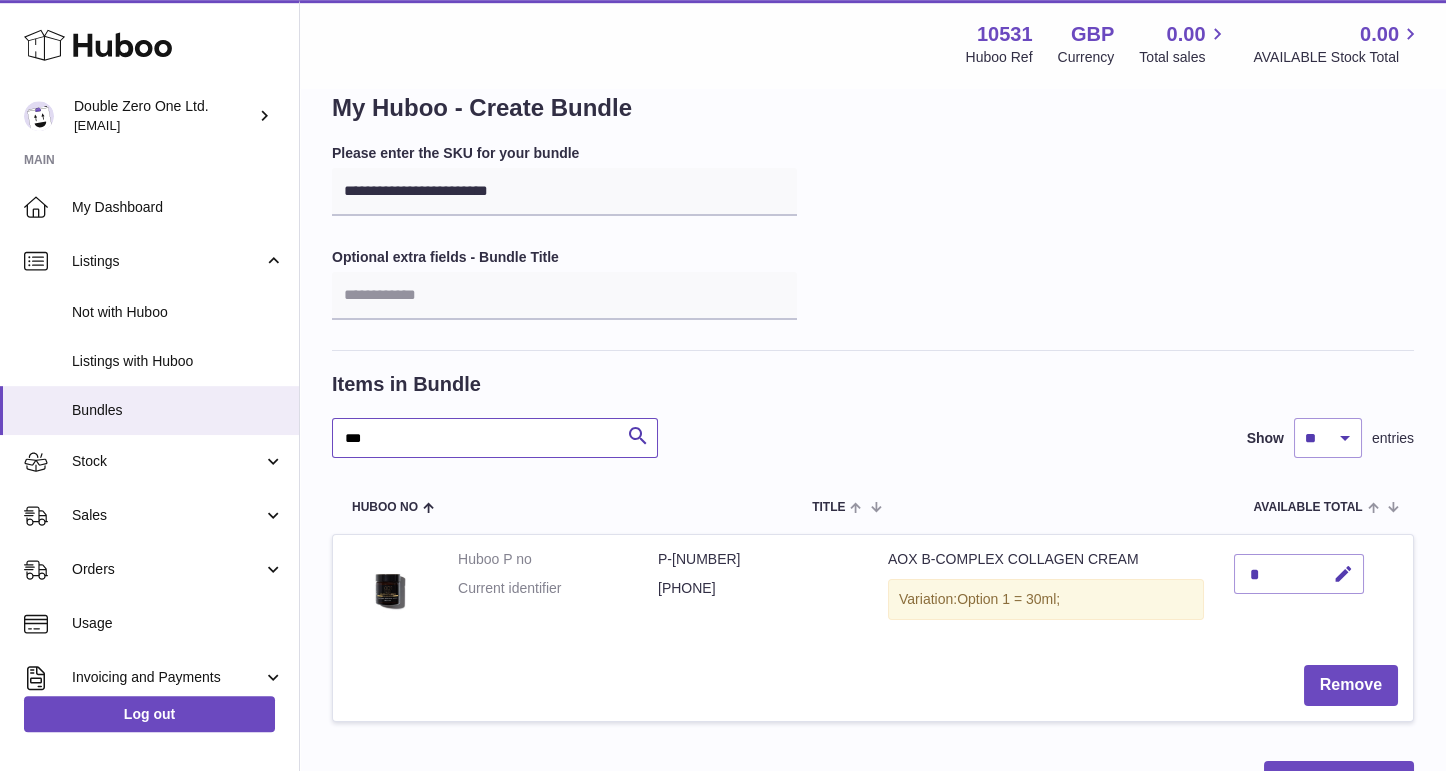 click on "***" at bounding box center (495, 438) 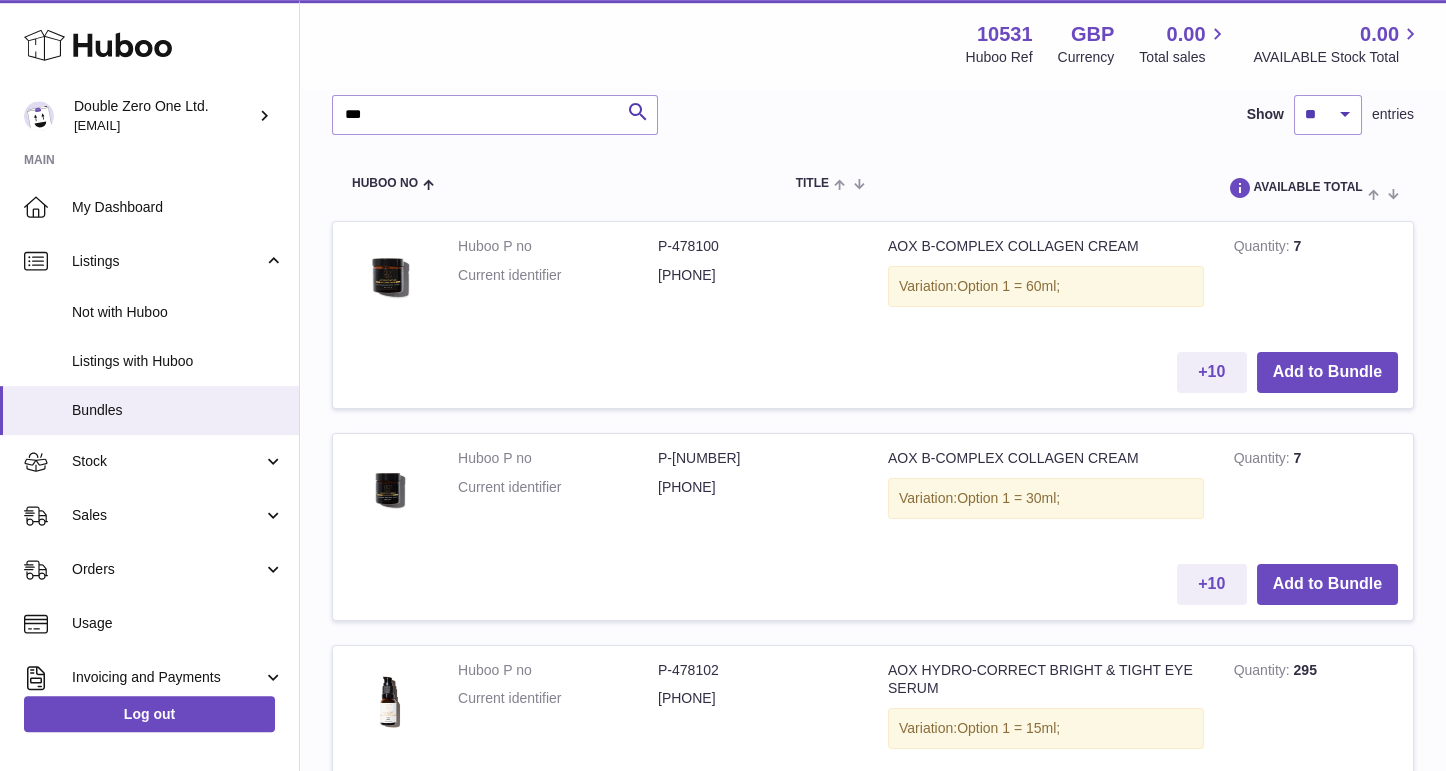 scroll, scrollTop: 603, scrollLeft: 0, axis: vertical 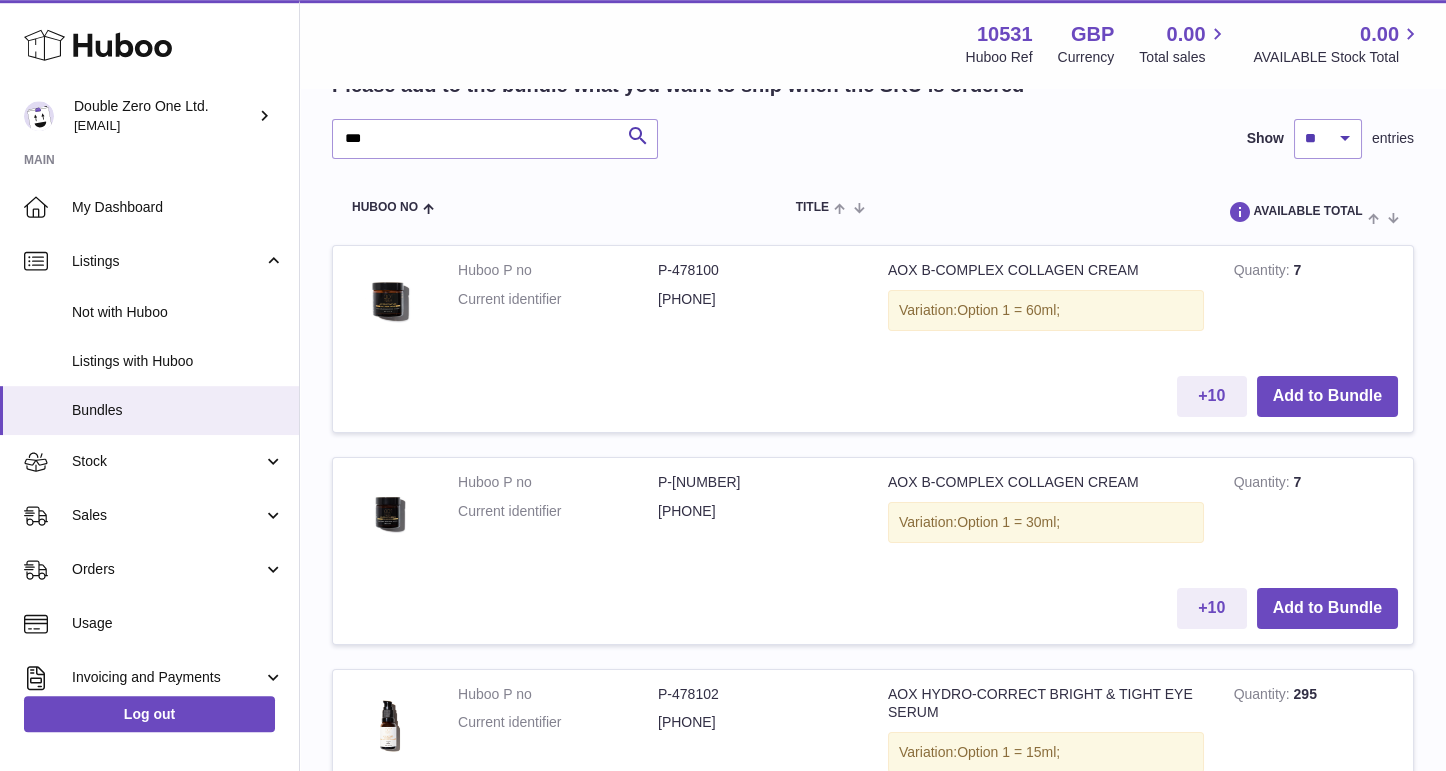 type on "***" 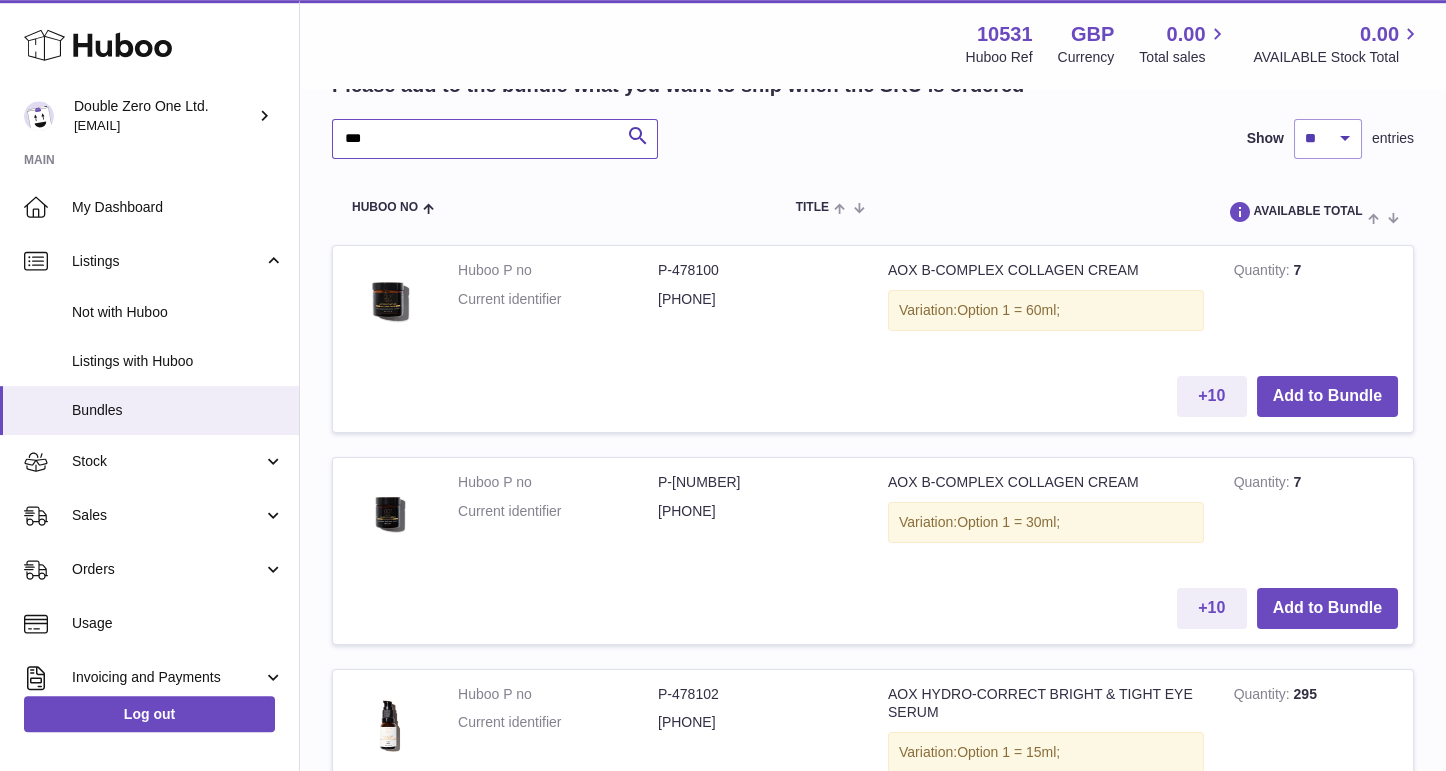 click on "***" at bounding box center [495, 139] 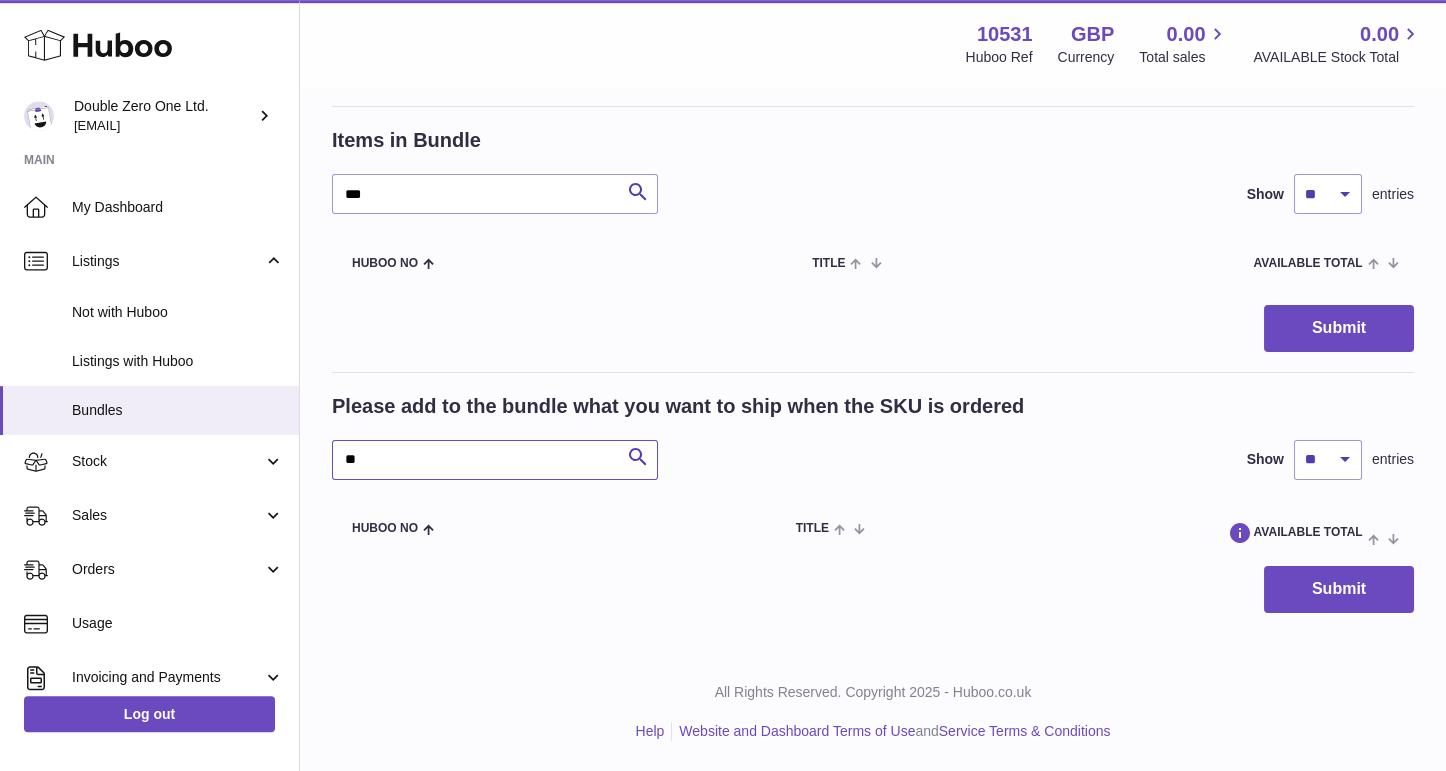 scroll, scrollTop: 281, scrollLeft: 0, axis: vertical 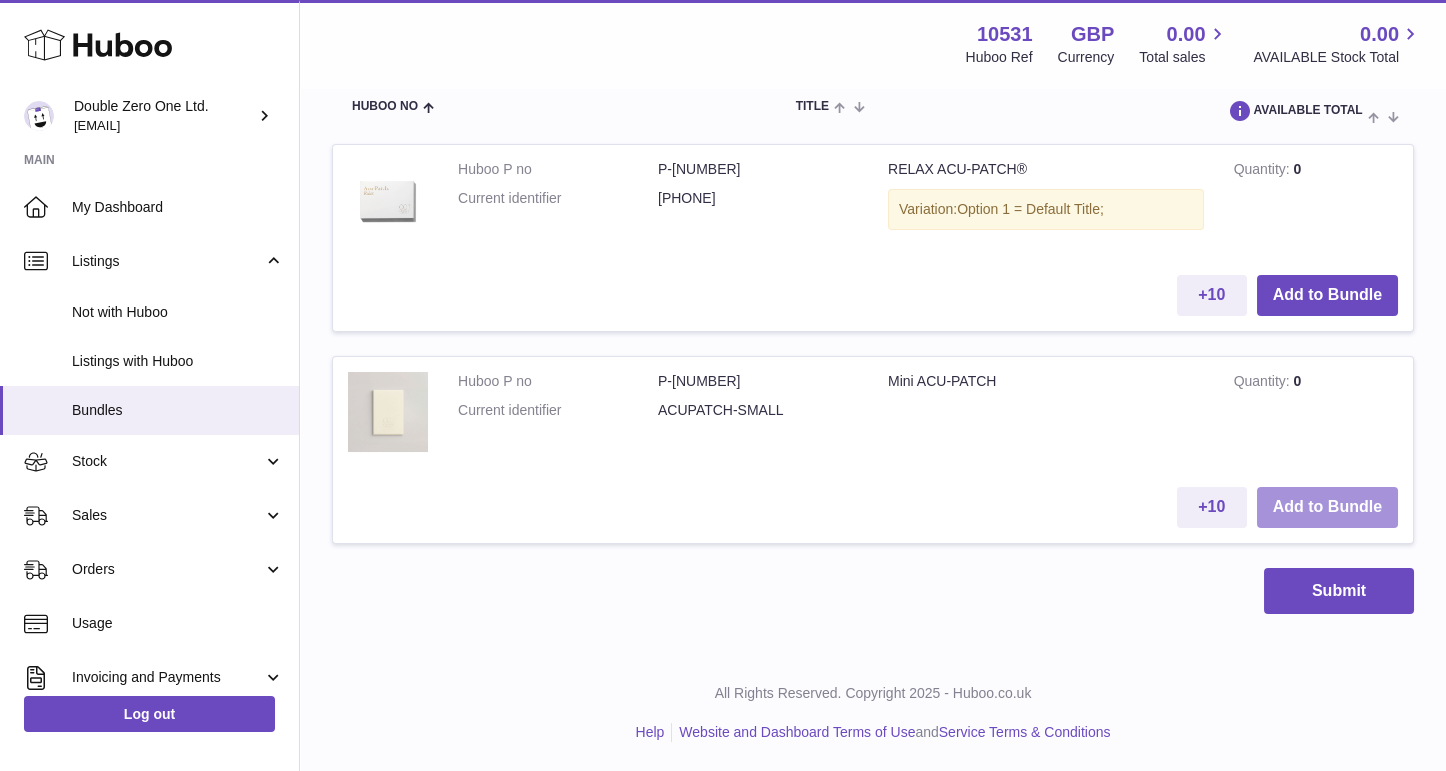 type on "***" 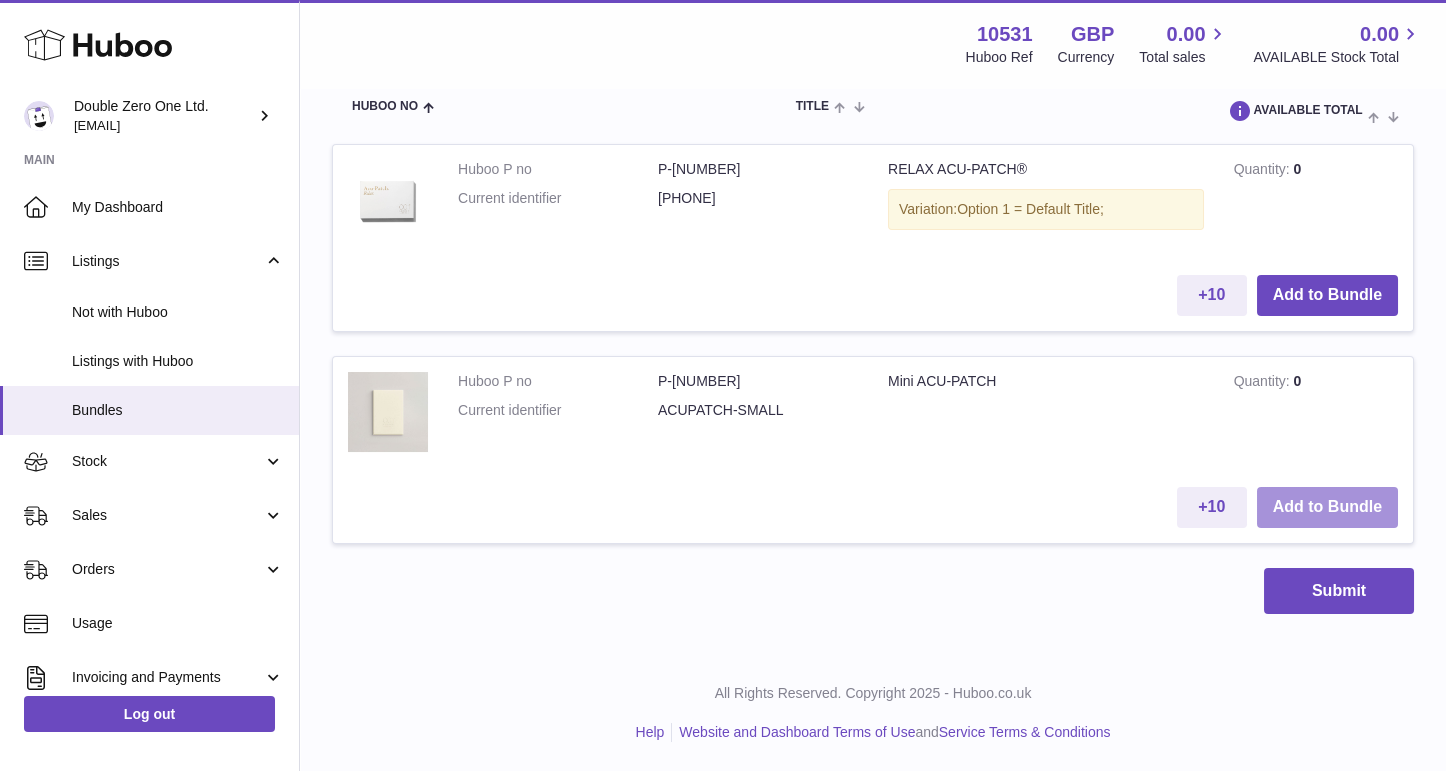 click on "Add to Bundle" at bounding box center (1327, 507) 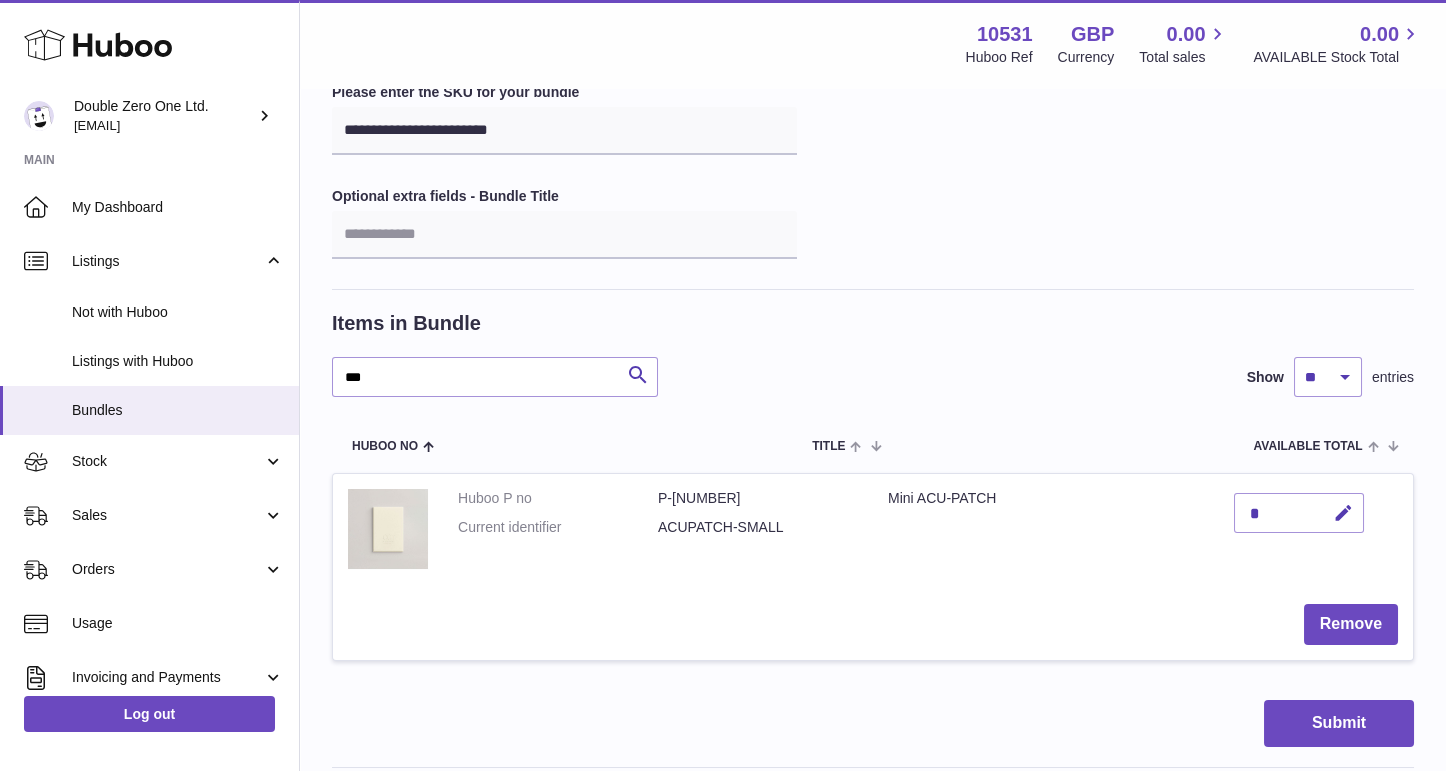 scroll, scrollTop: 96, scrollLeft: 0, axis: vertical 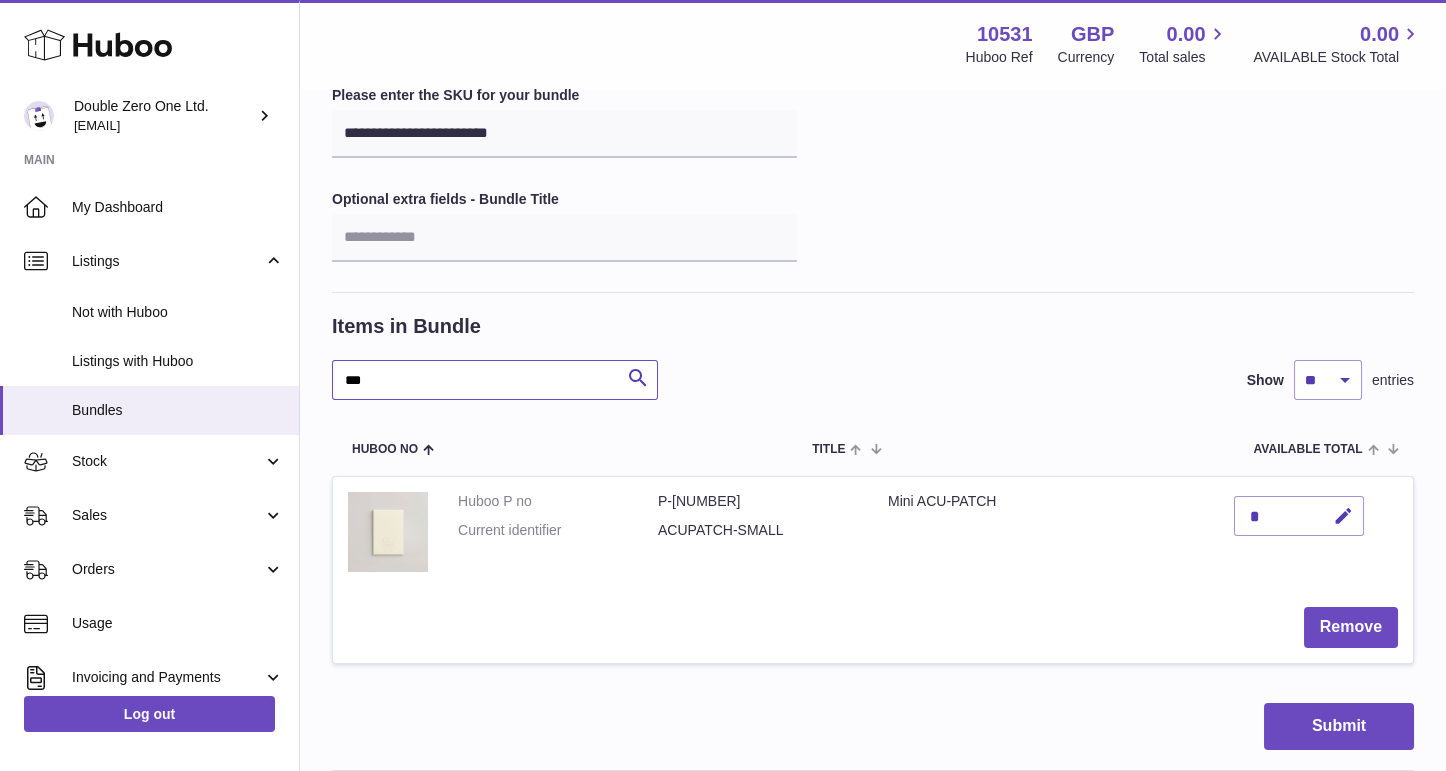 click on "***" at bounding box center (495, 380) 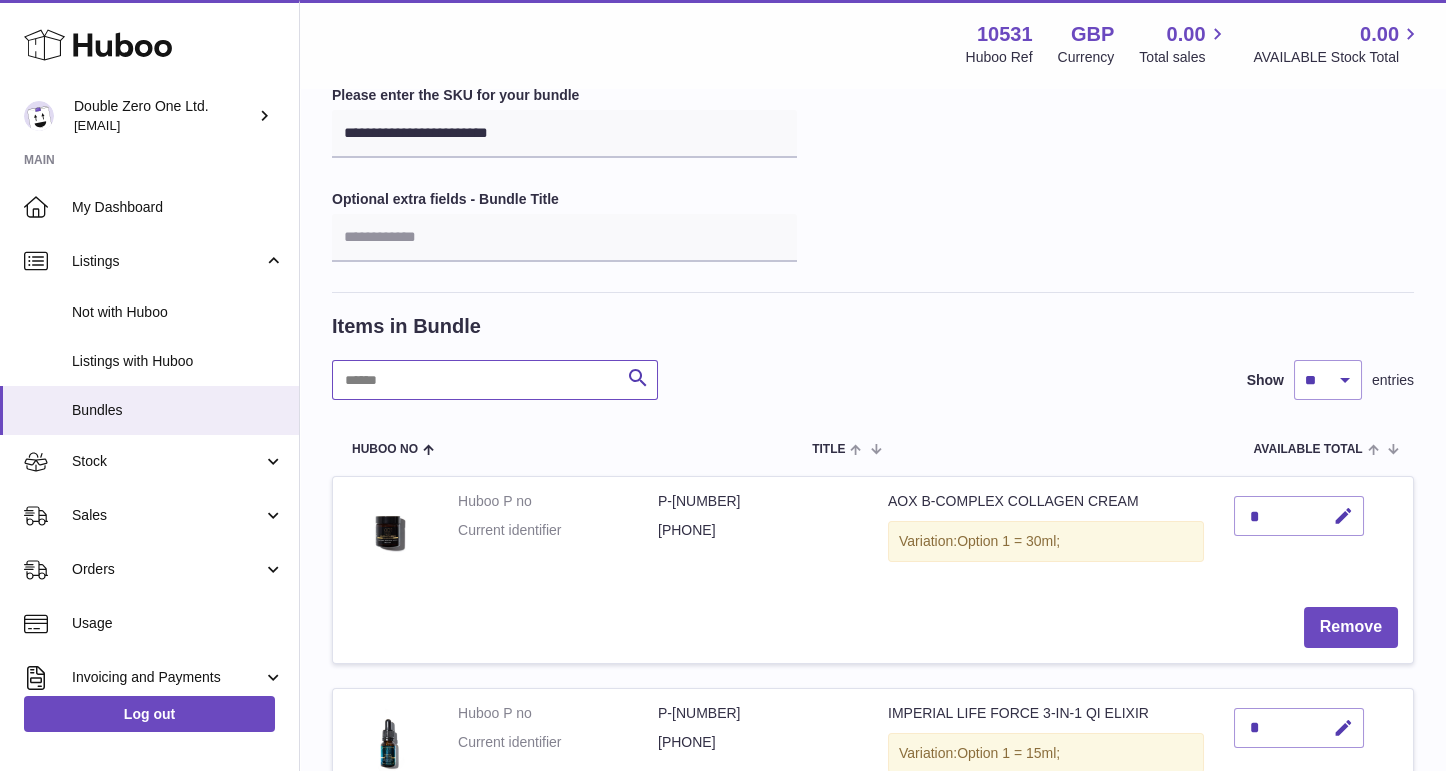 type 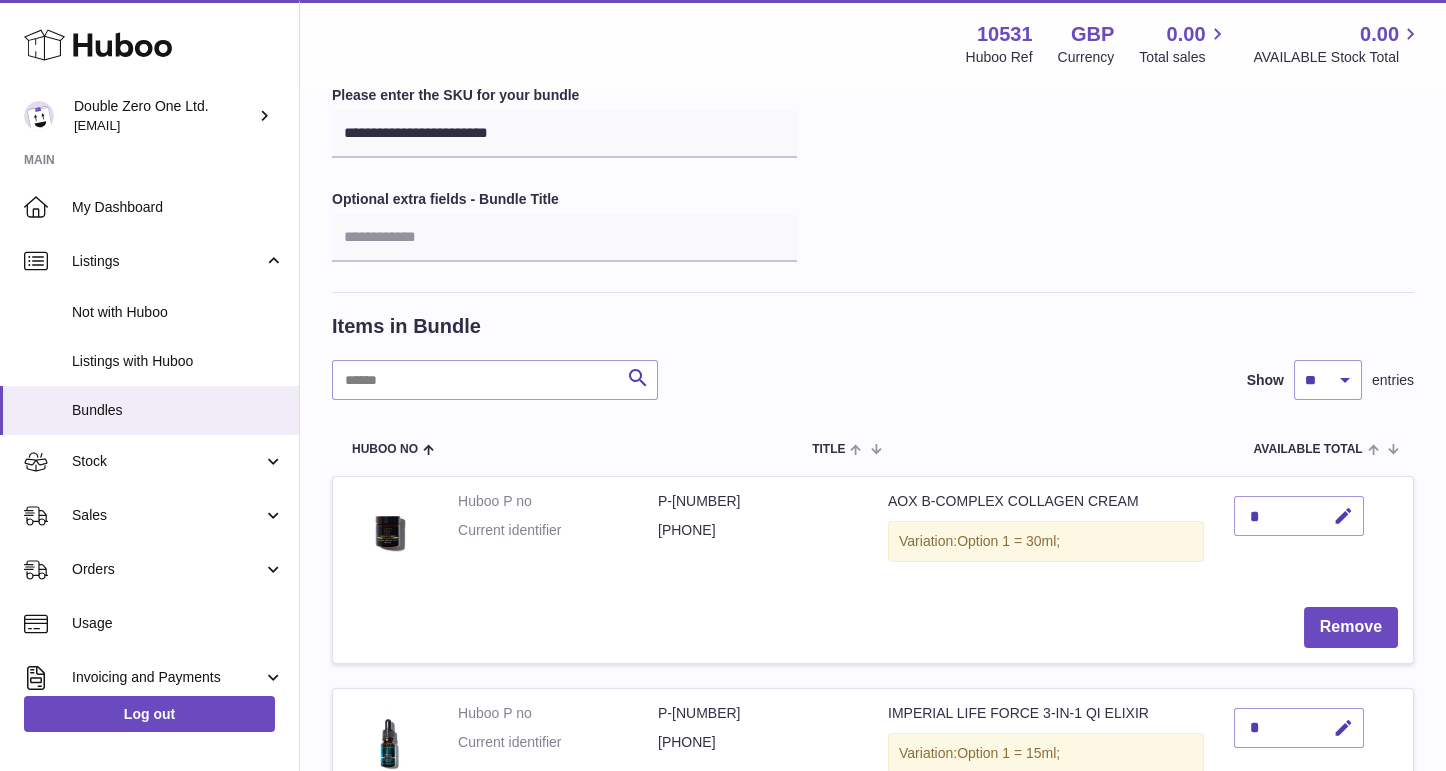 click on "Search
Show
** ** ** ***
entries" at bounding box center [873, 380] 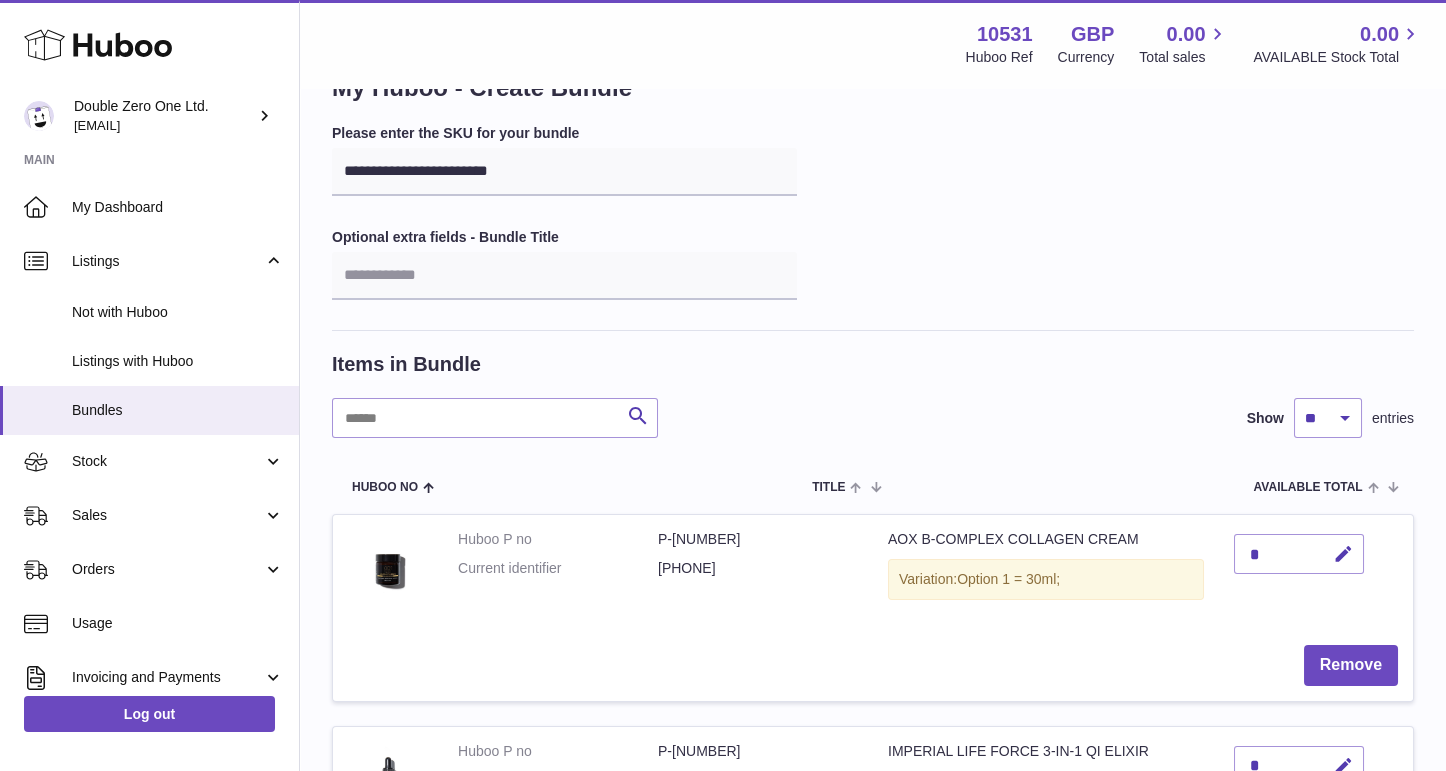 scroll, scrollTop: 14, scrollLeft: 0, axis: vertical 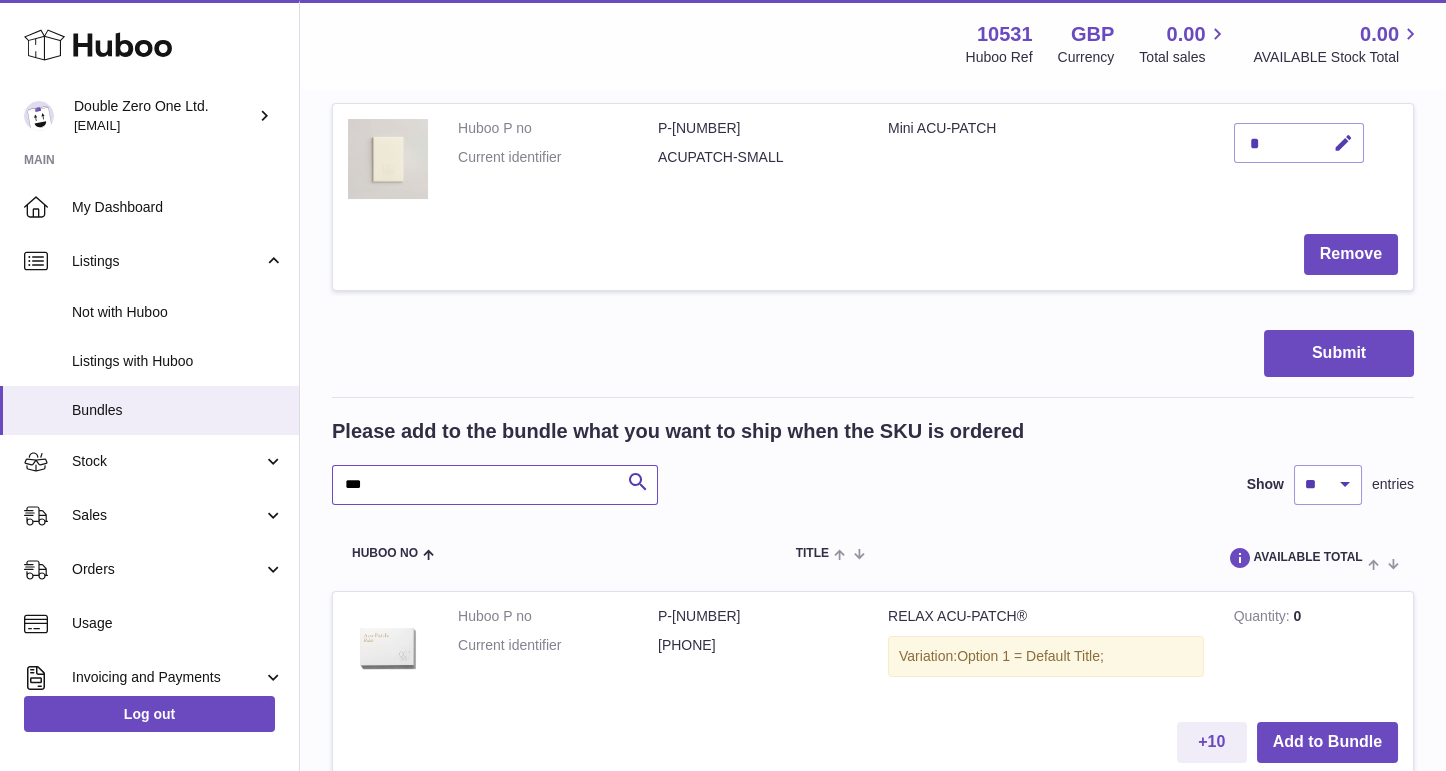 click on "***" at bounding box center [495, 485] 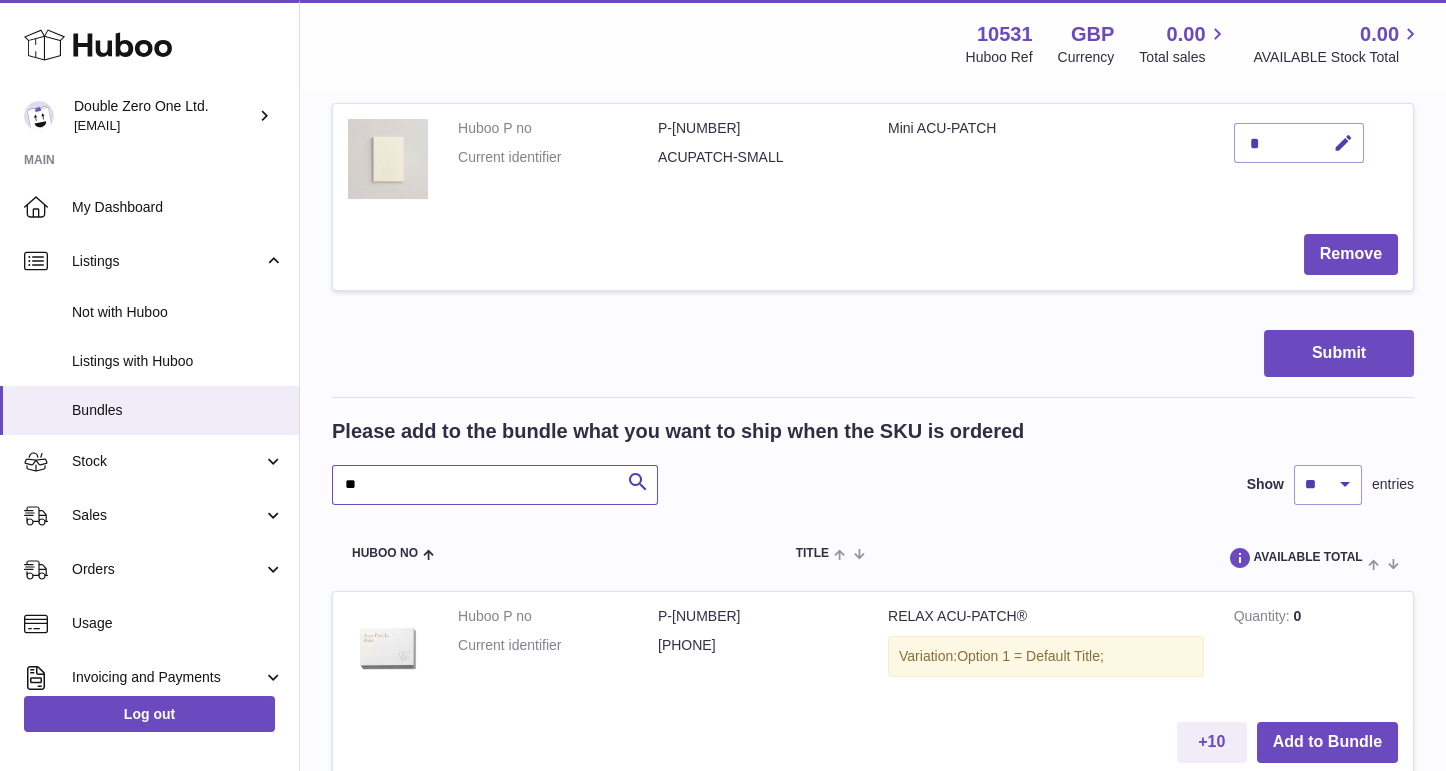 type on "***" 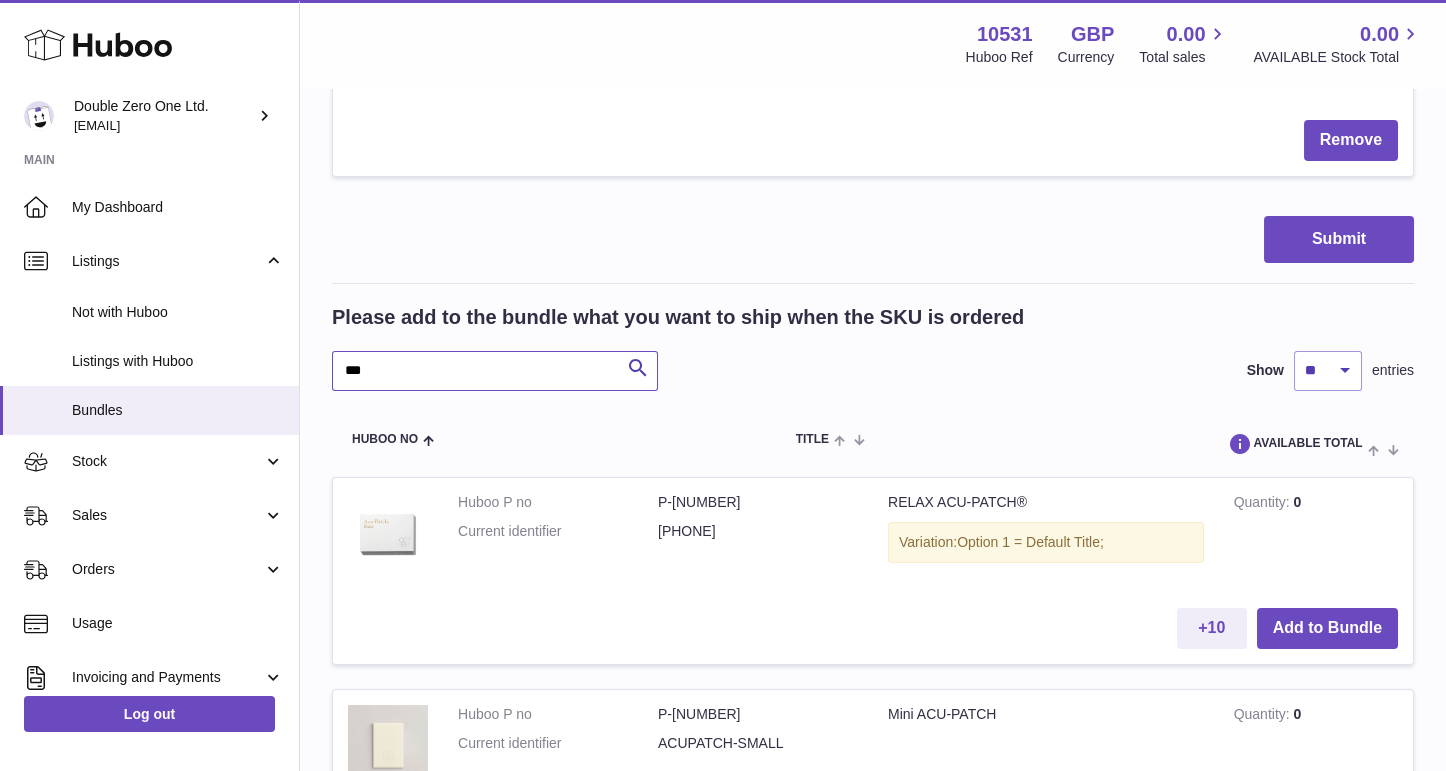 scroll, scrollTop: 1216, scrollLeft: 0, axis: vertical 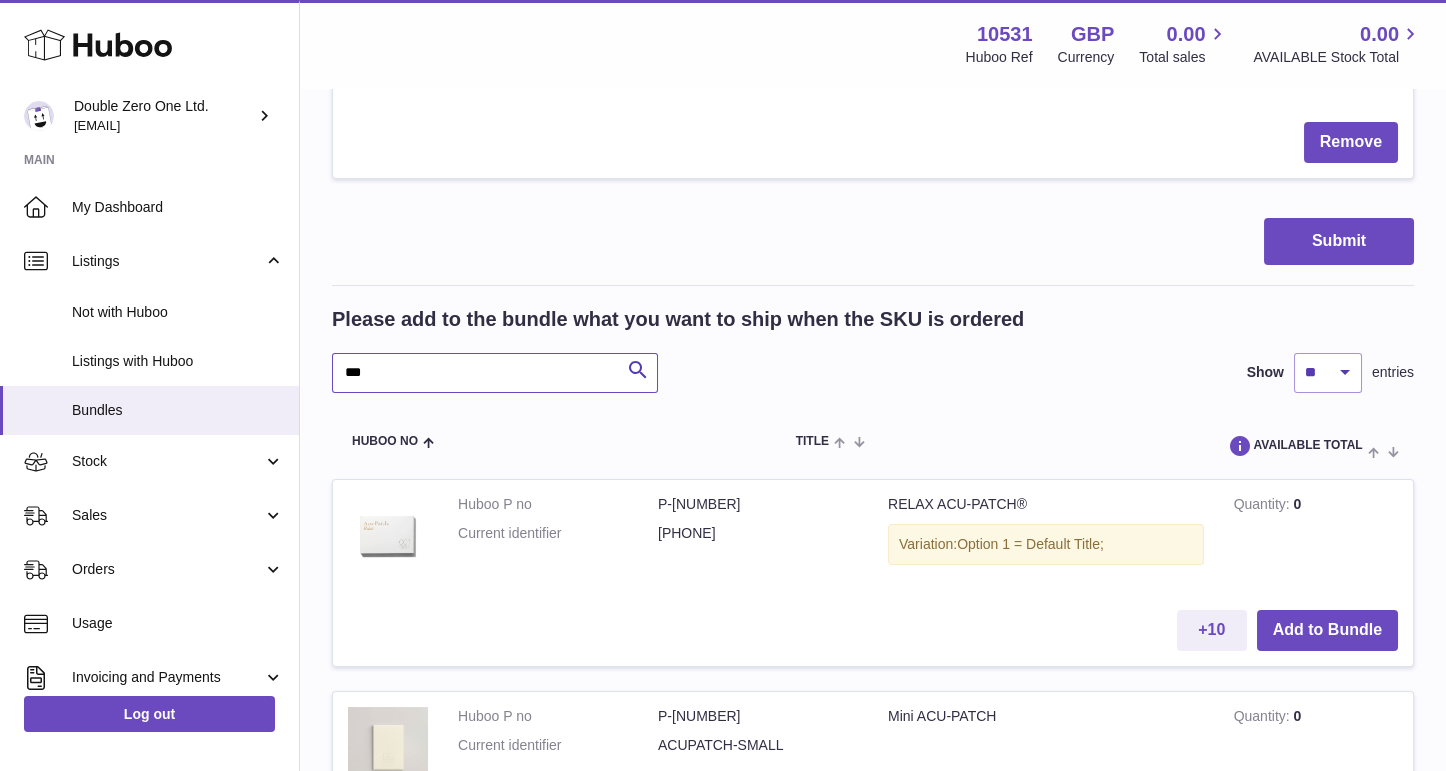 click on "***" at bounding box center (495, 373) 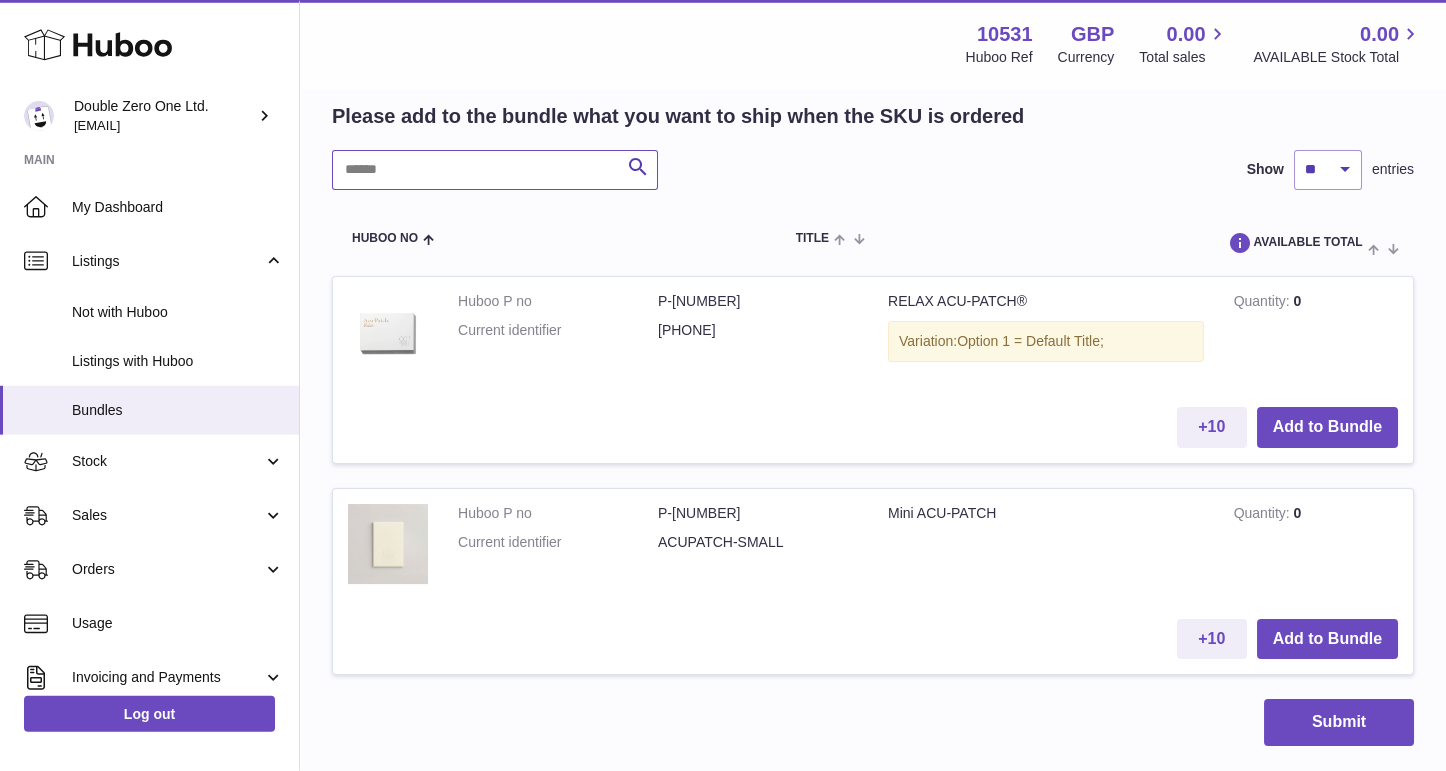 scroll, scrollTop: 1418, scrollLeft: 0, axis: vertical 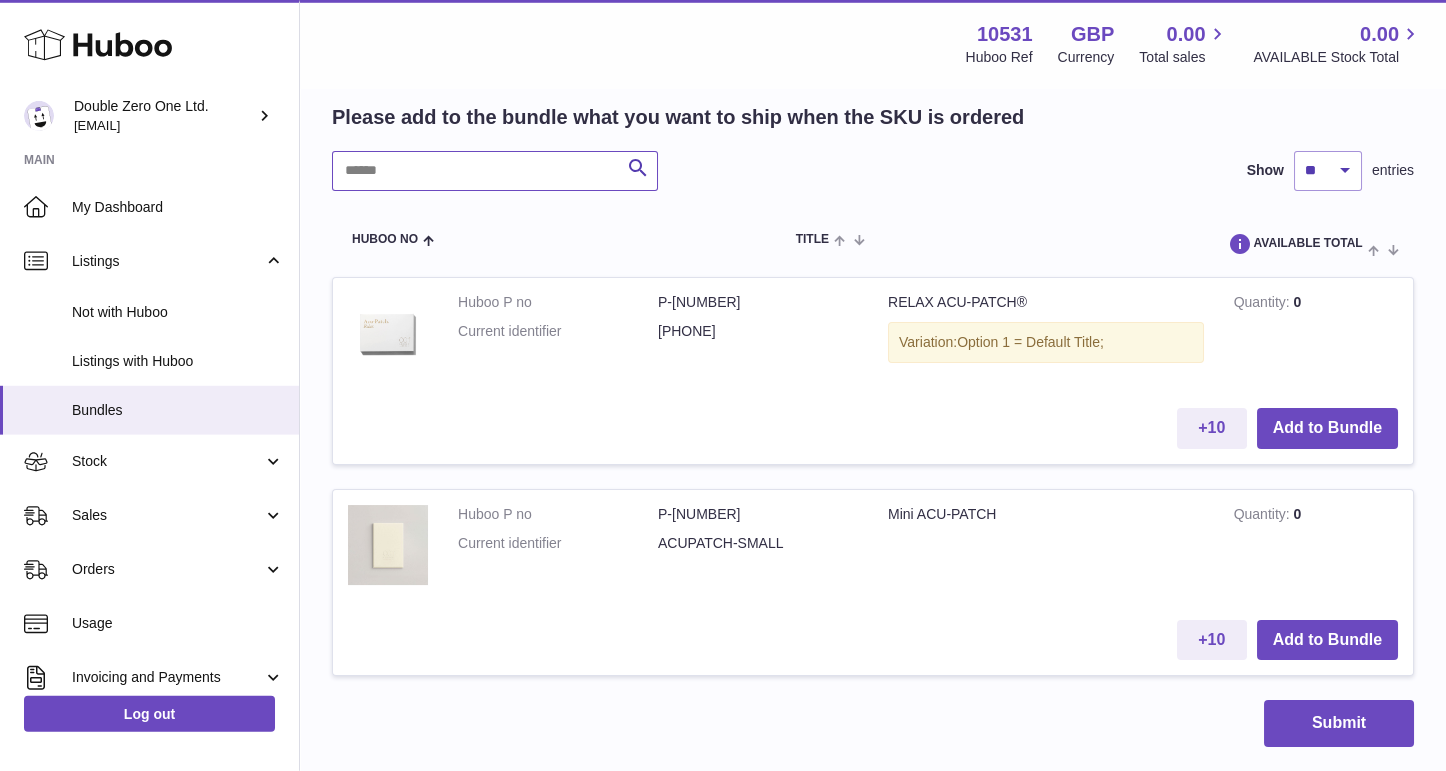 click at bounding box center (495, 171) 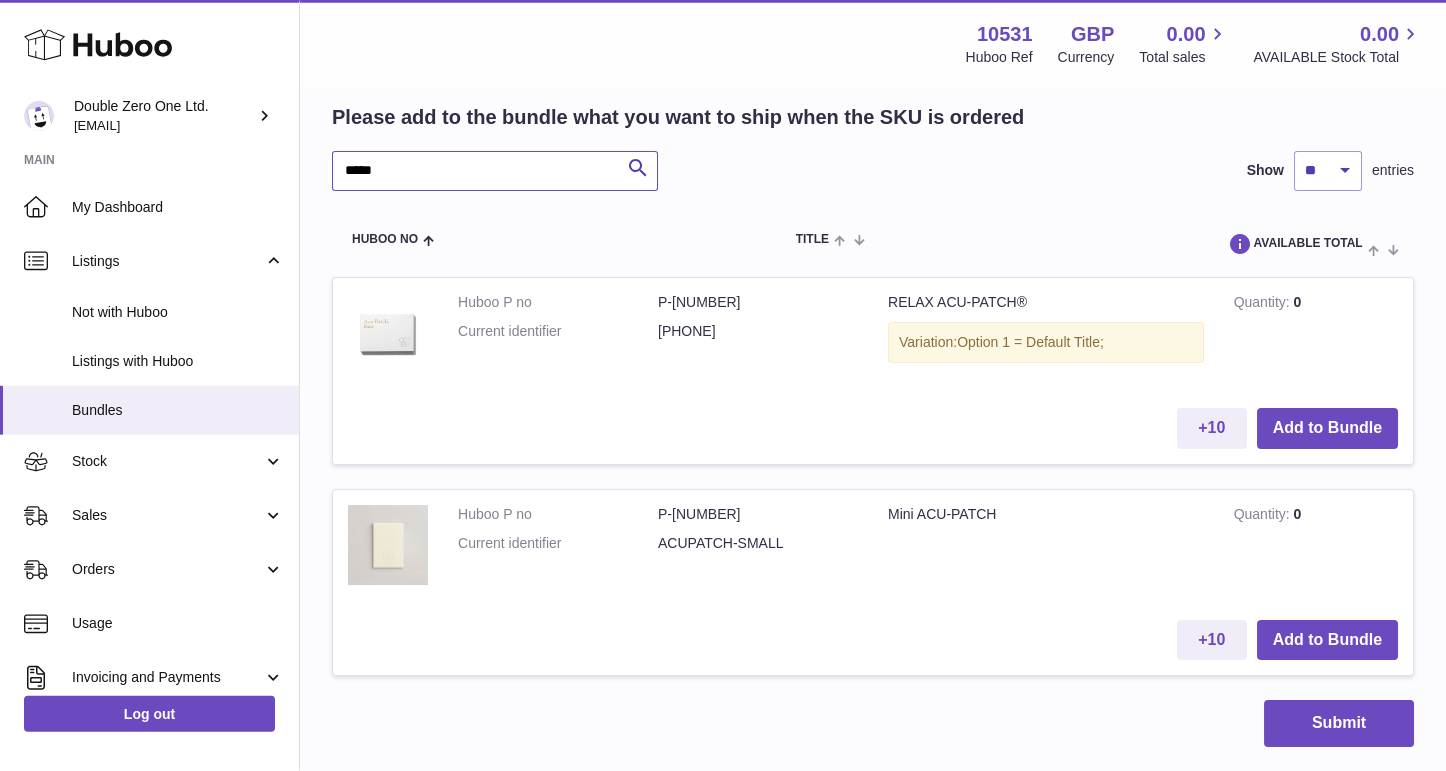 type on "****" 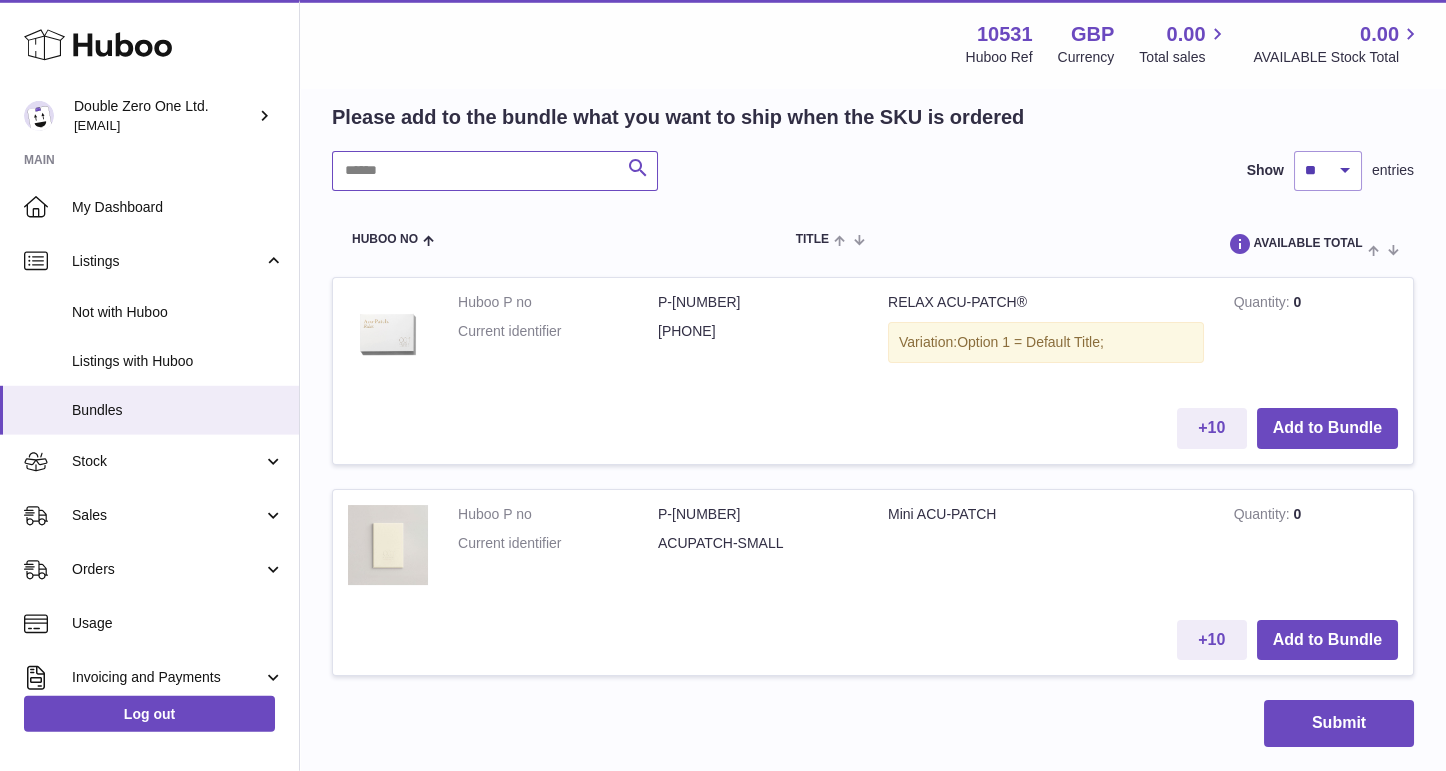 type 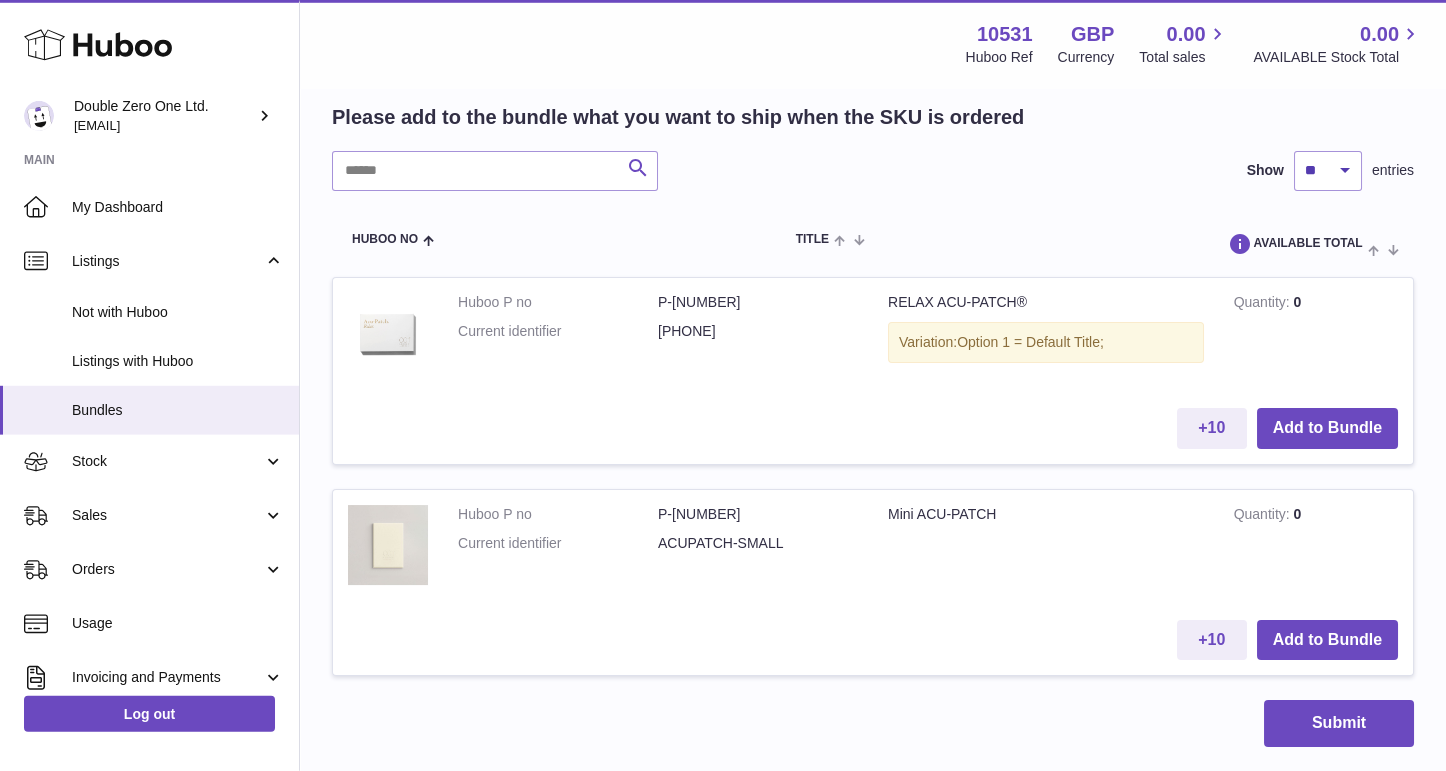 click at bounding box center [638, 168] 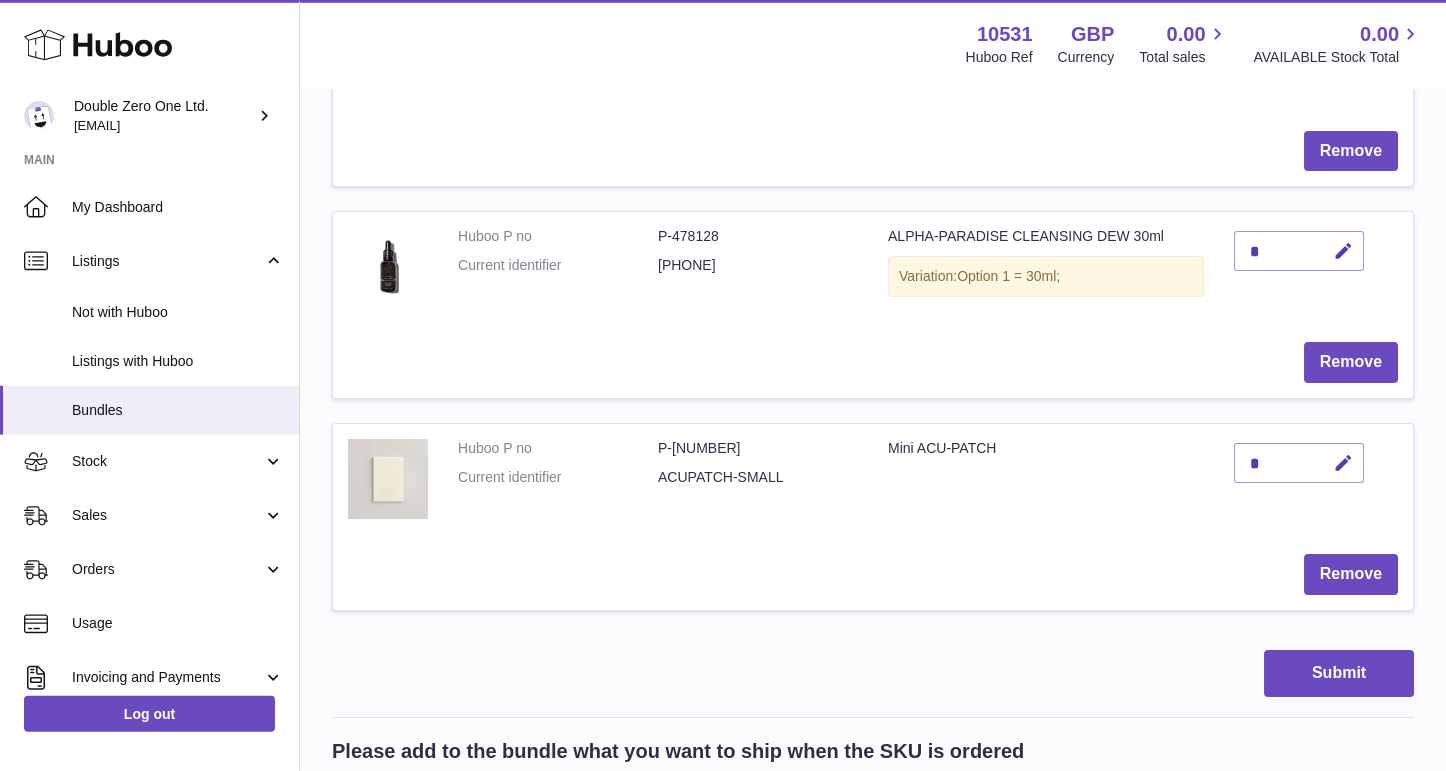 scroll, scrollTop: 757, scrollLeft: 0, axis: vertical 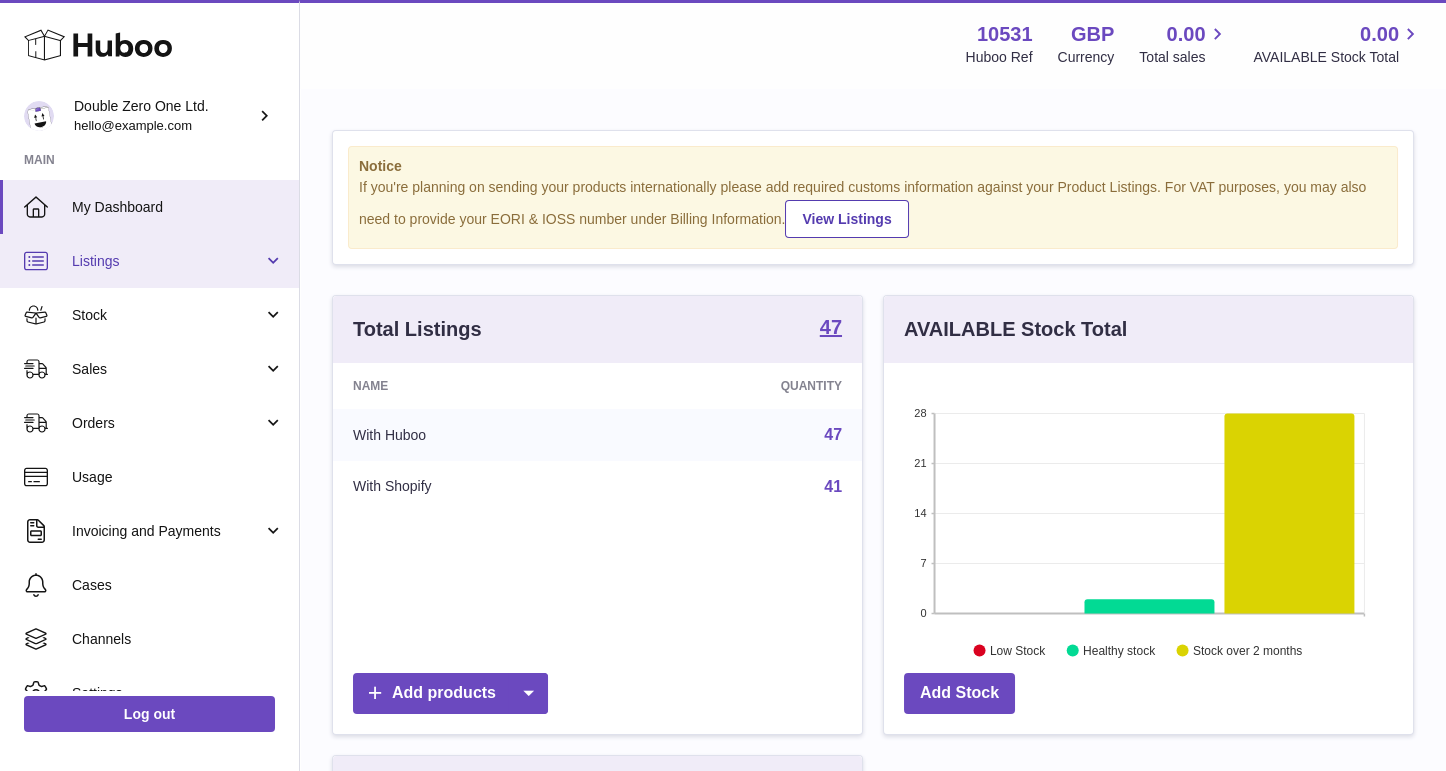 click on "Listings" at bounding box center (149, 261) 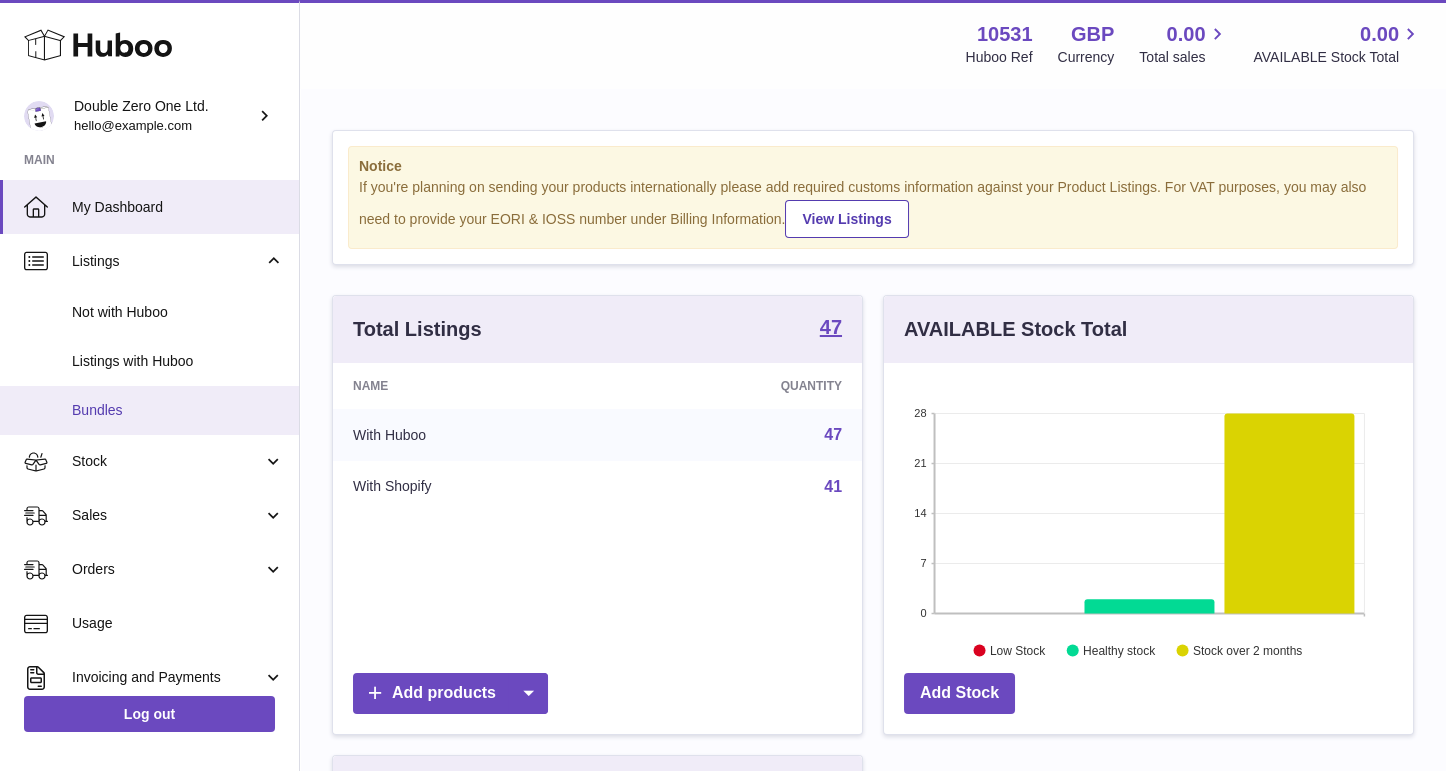 click on "Bundles" at bounding box center (178, 410) 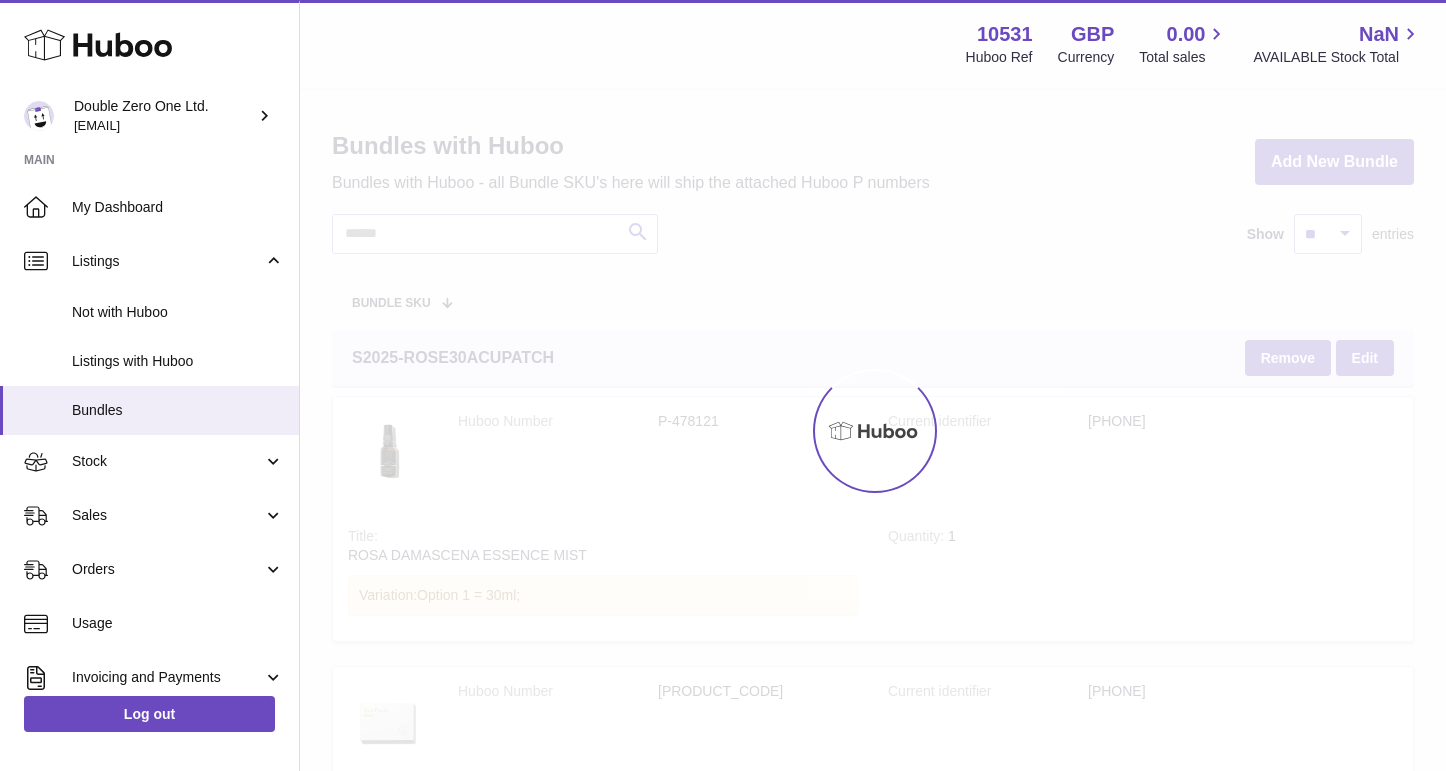 scroll, scrollTop: 0, scrollLeft: 0, axis: both 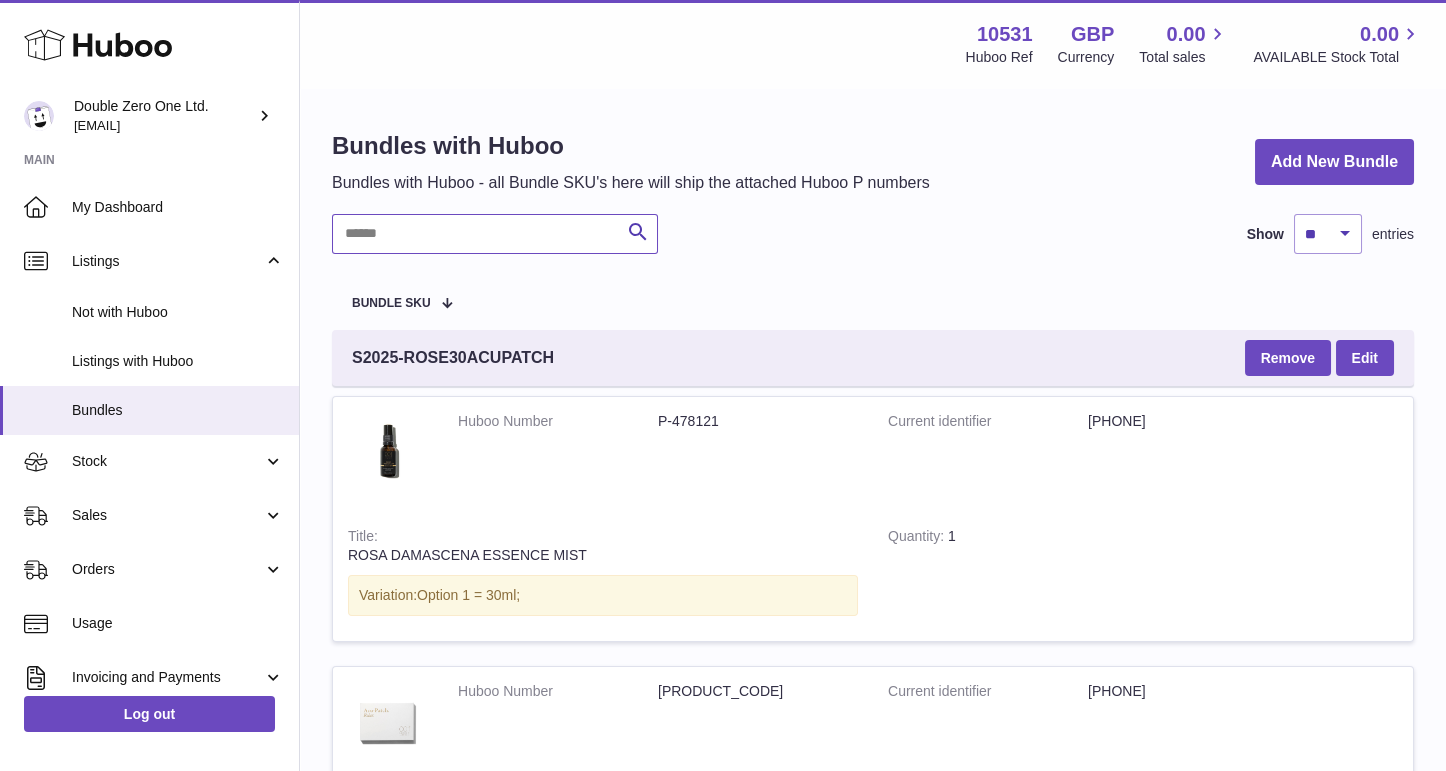 click at bounding box center (495, 234) 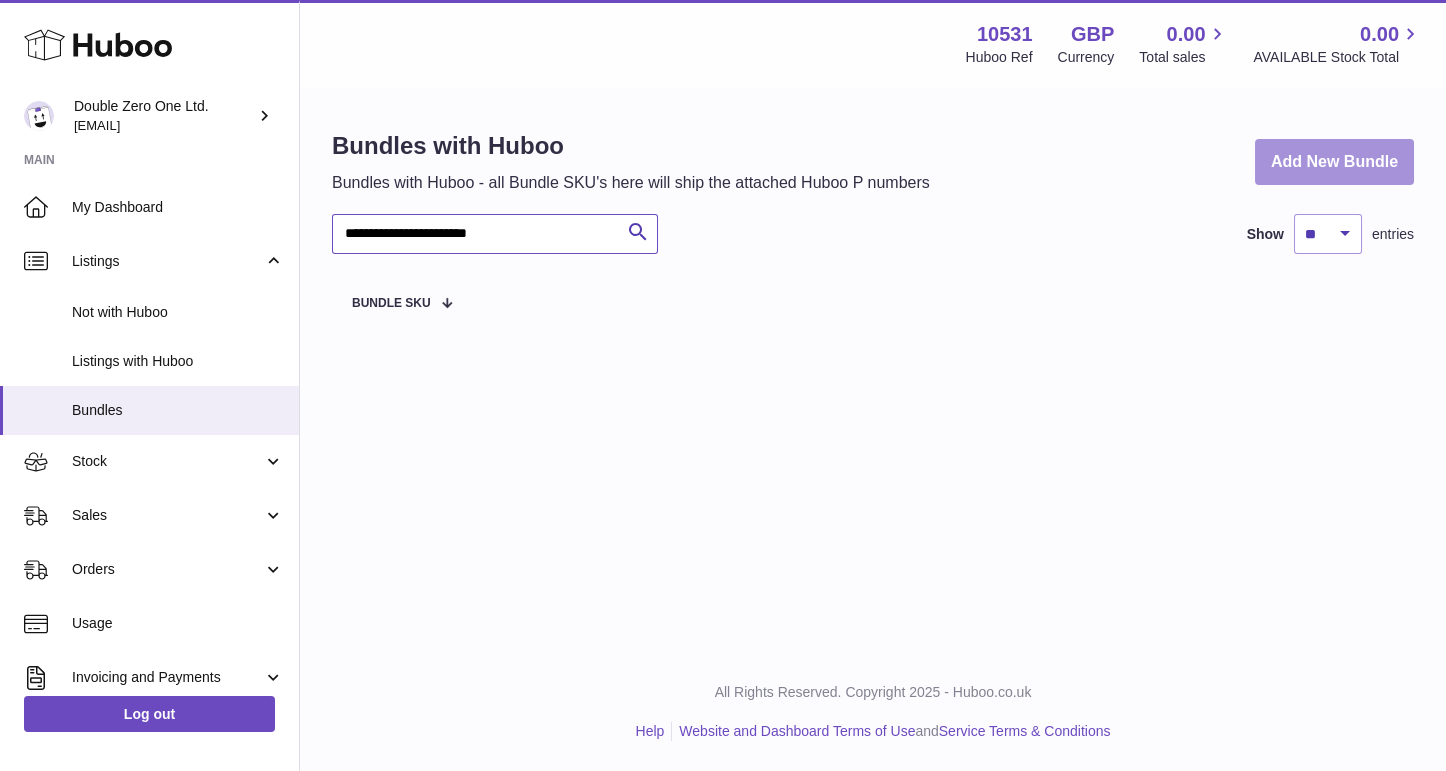 type on "**********" 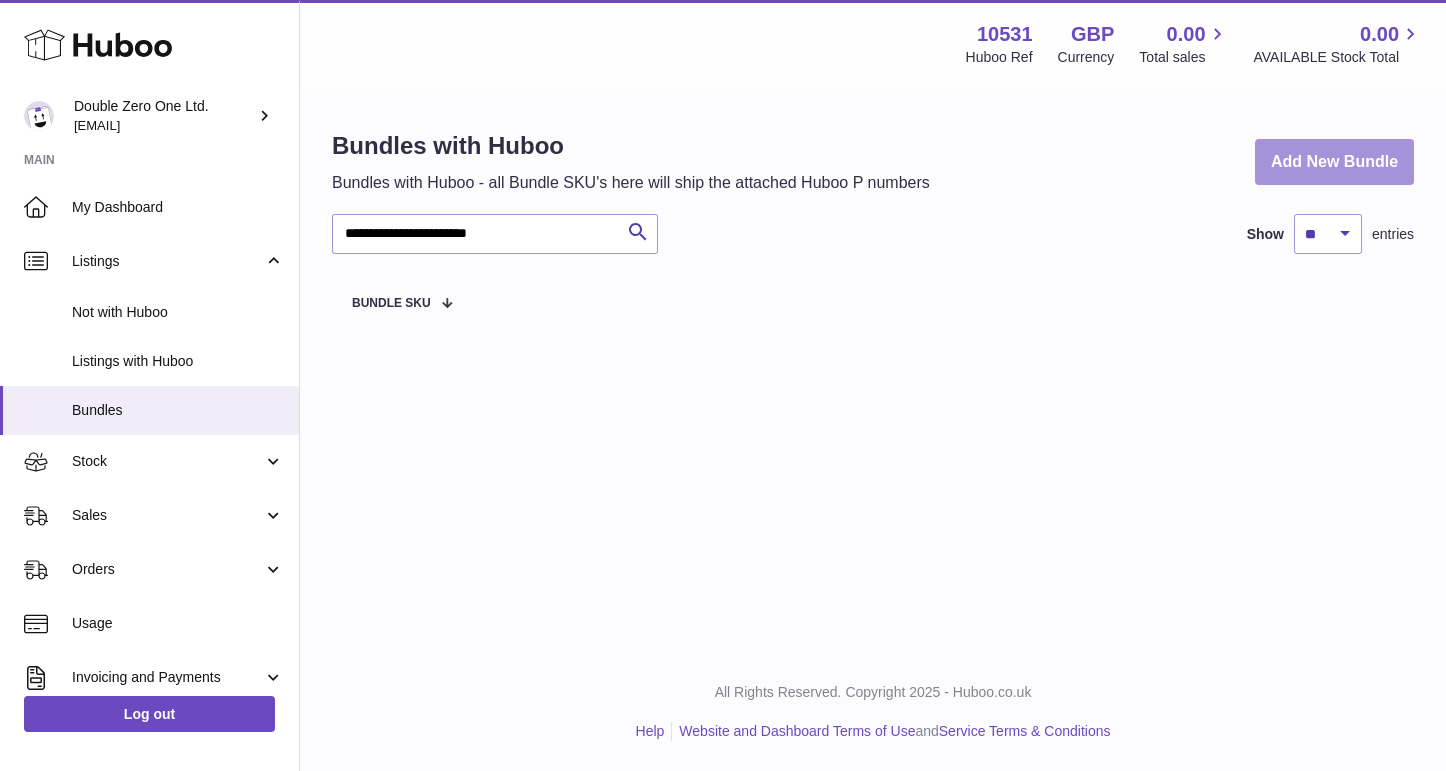 click on "Add New Bundle" at bounding box center (1334, 162) 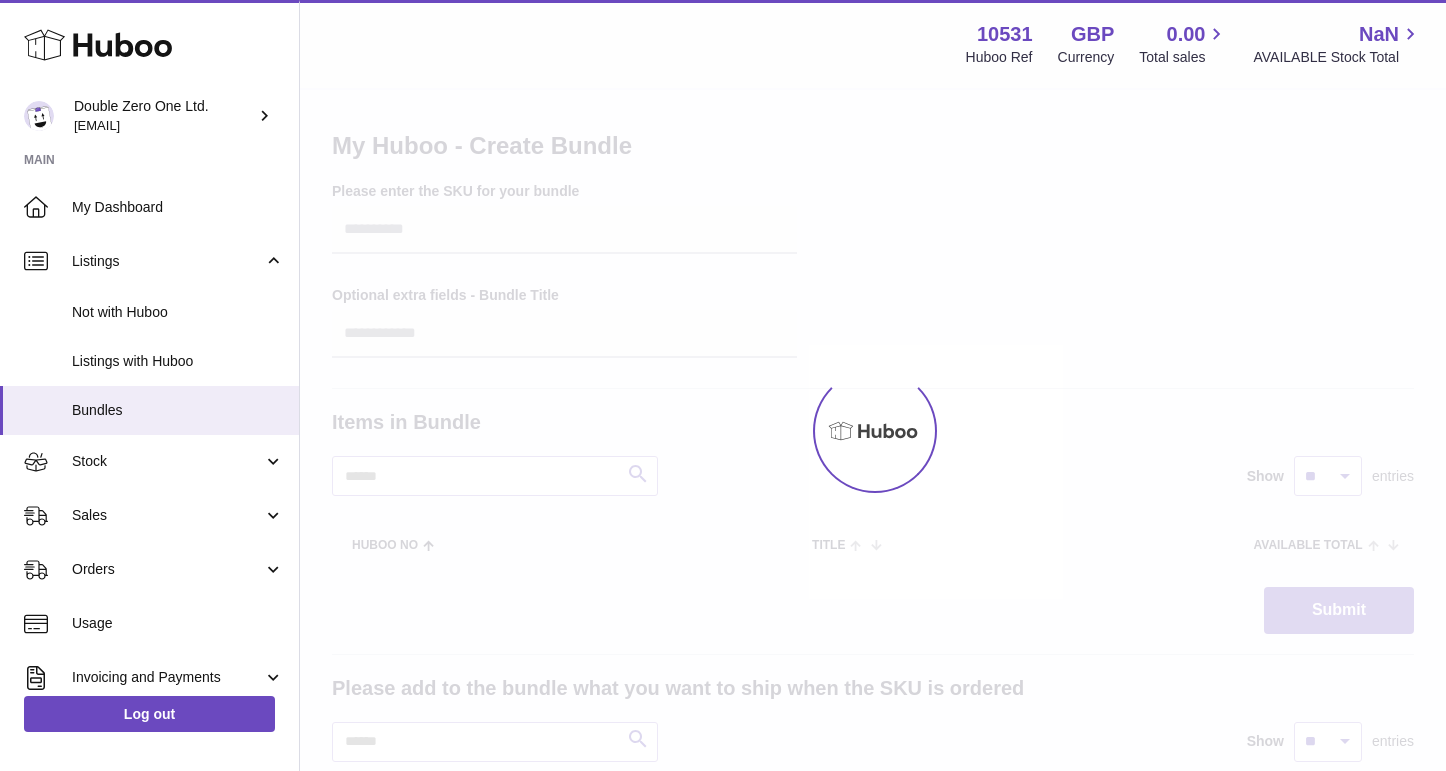 scroll, scrollTop: 0, scrollLeft: 0, axis: both 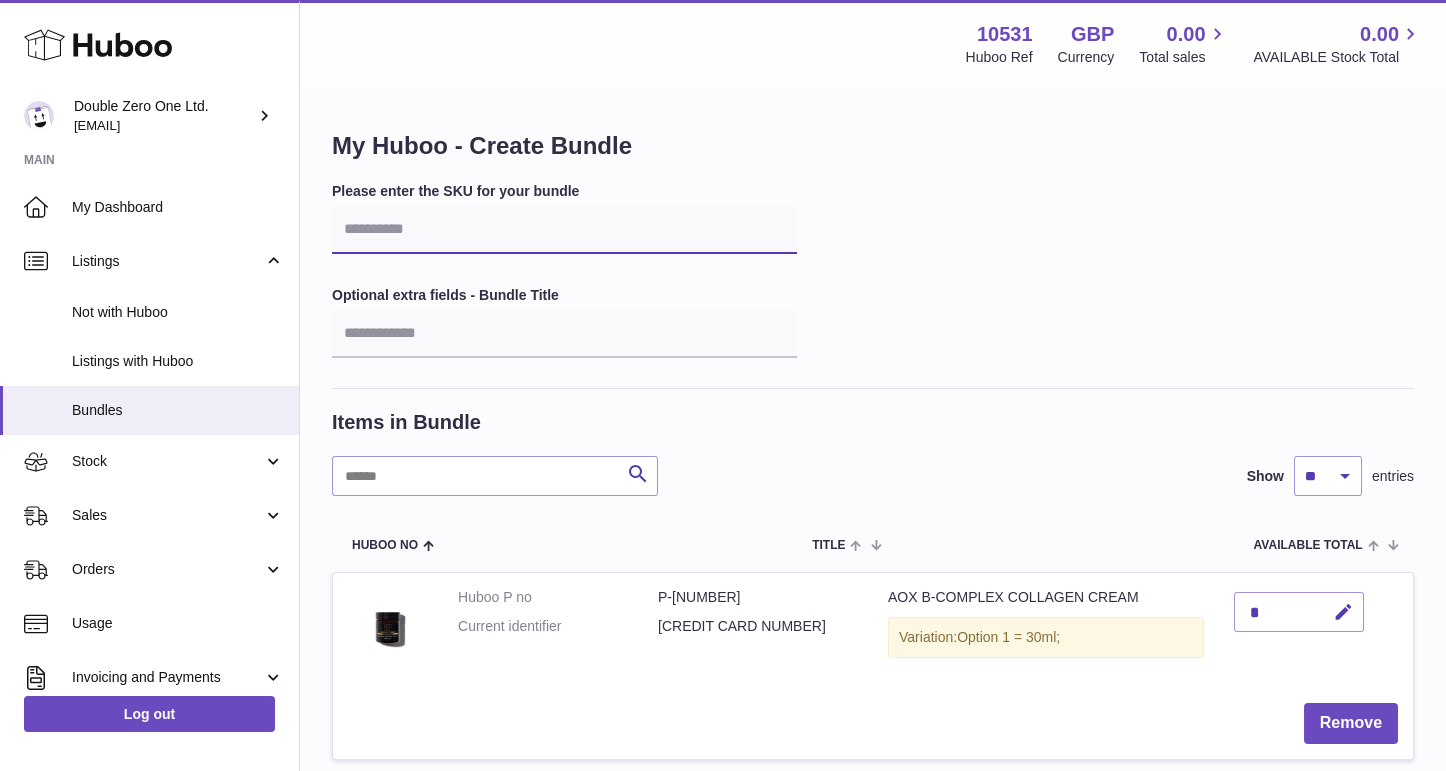 click at bounding box center [564, 230] 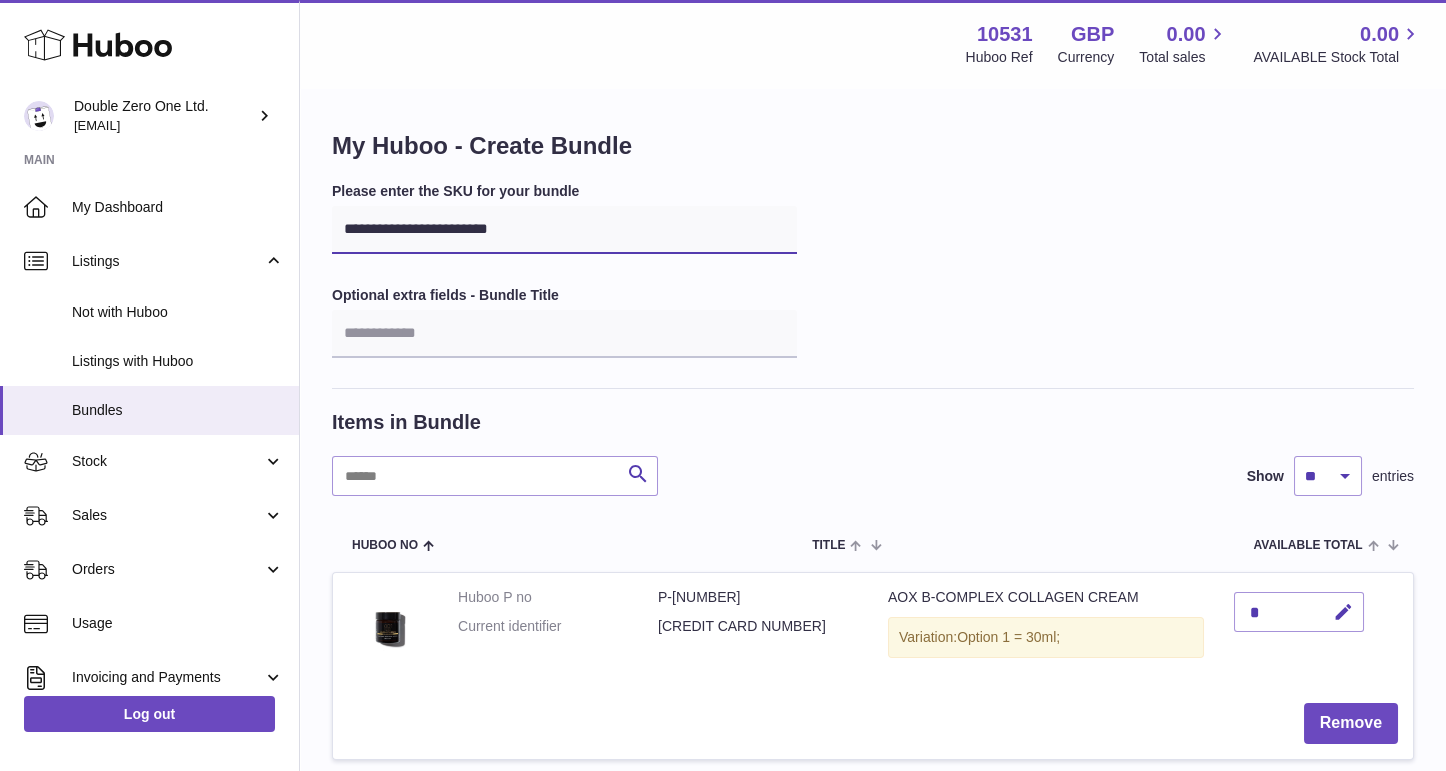 click on "**********" at bounding box center (564, 230) 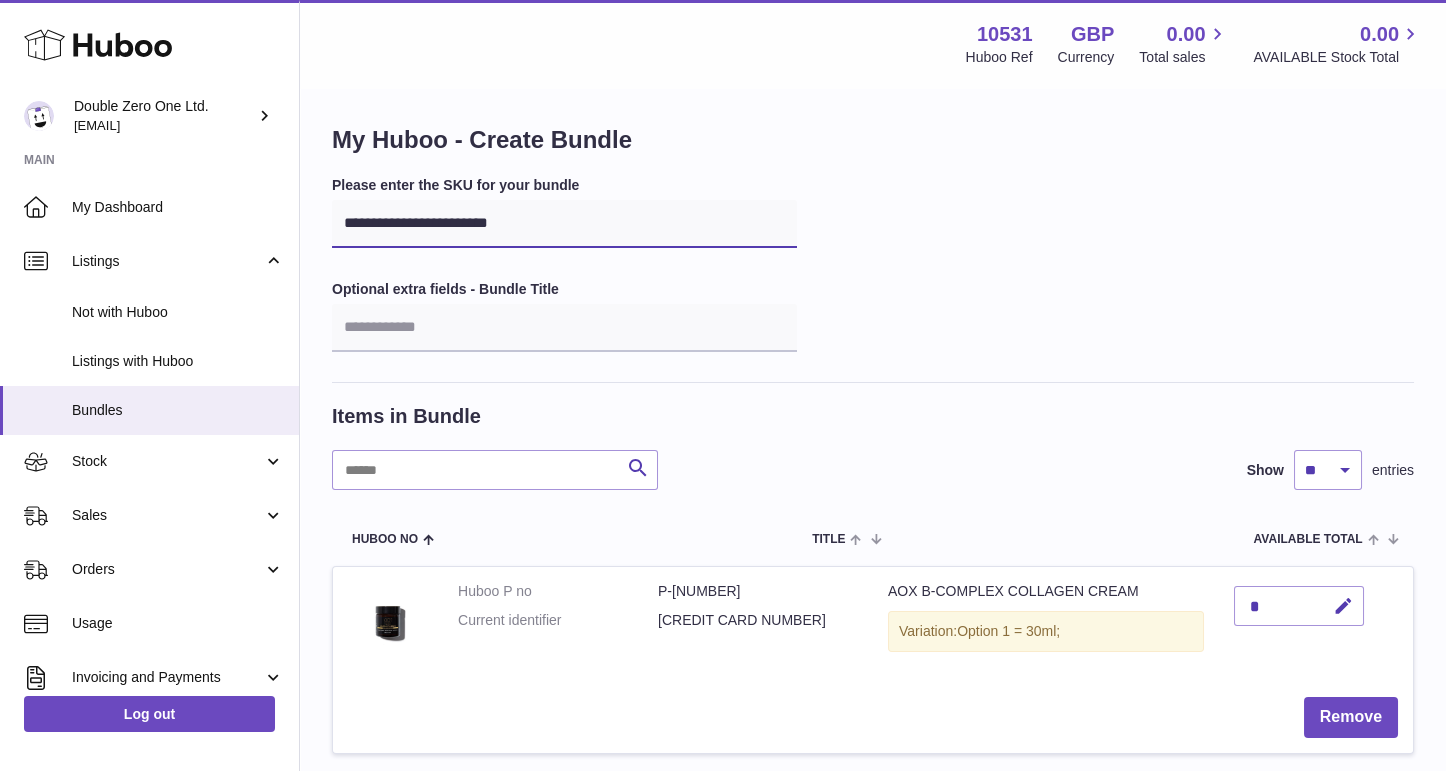 scroll, scrollTop: 5, scrollLeft: 0, axis: vertical 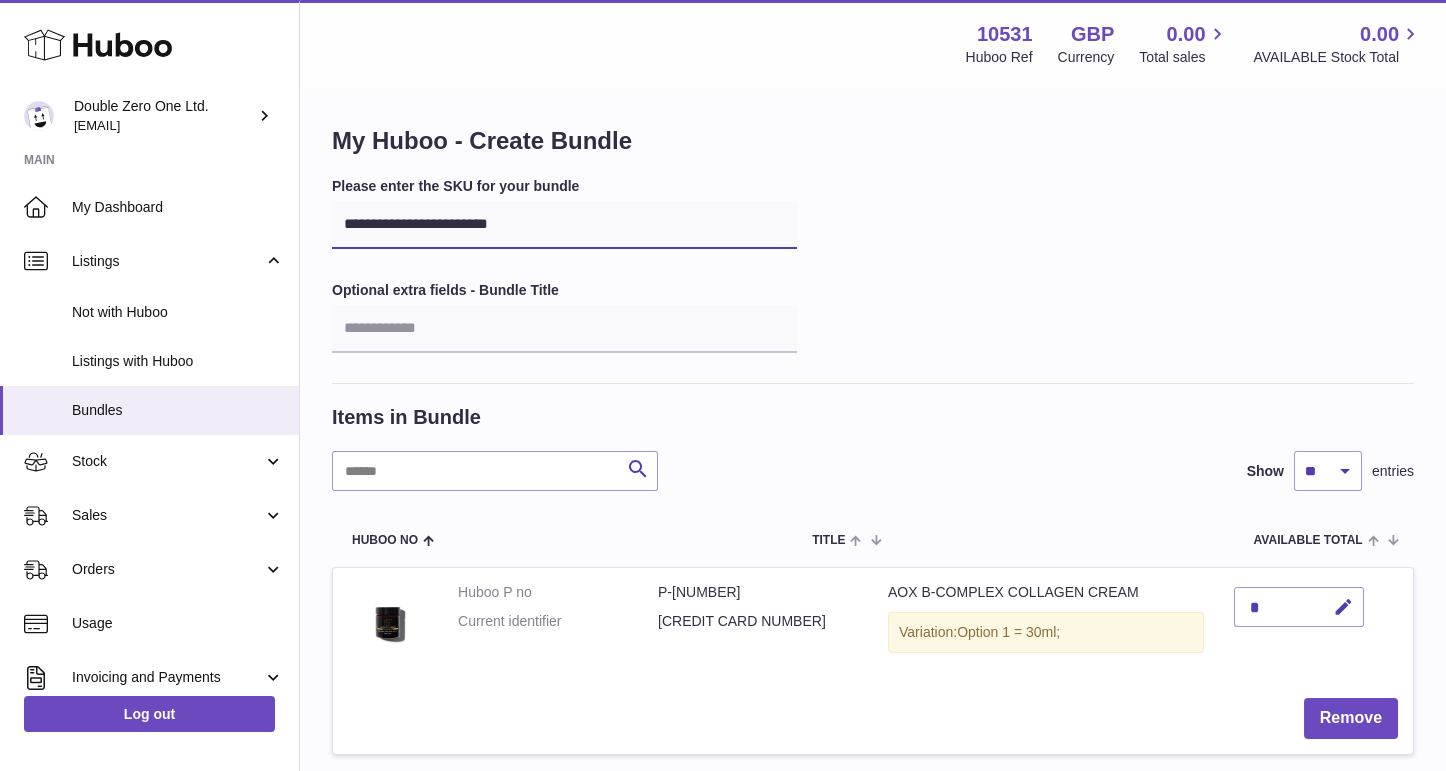type on "**********" 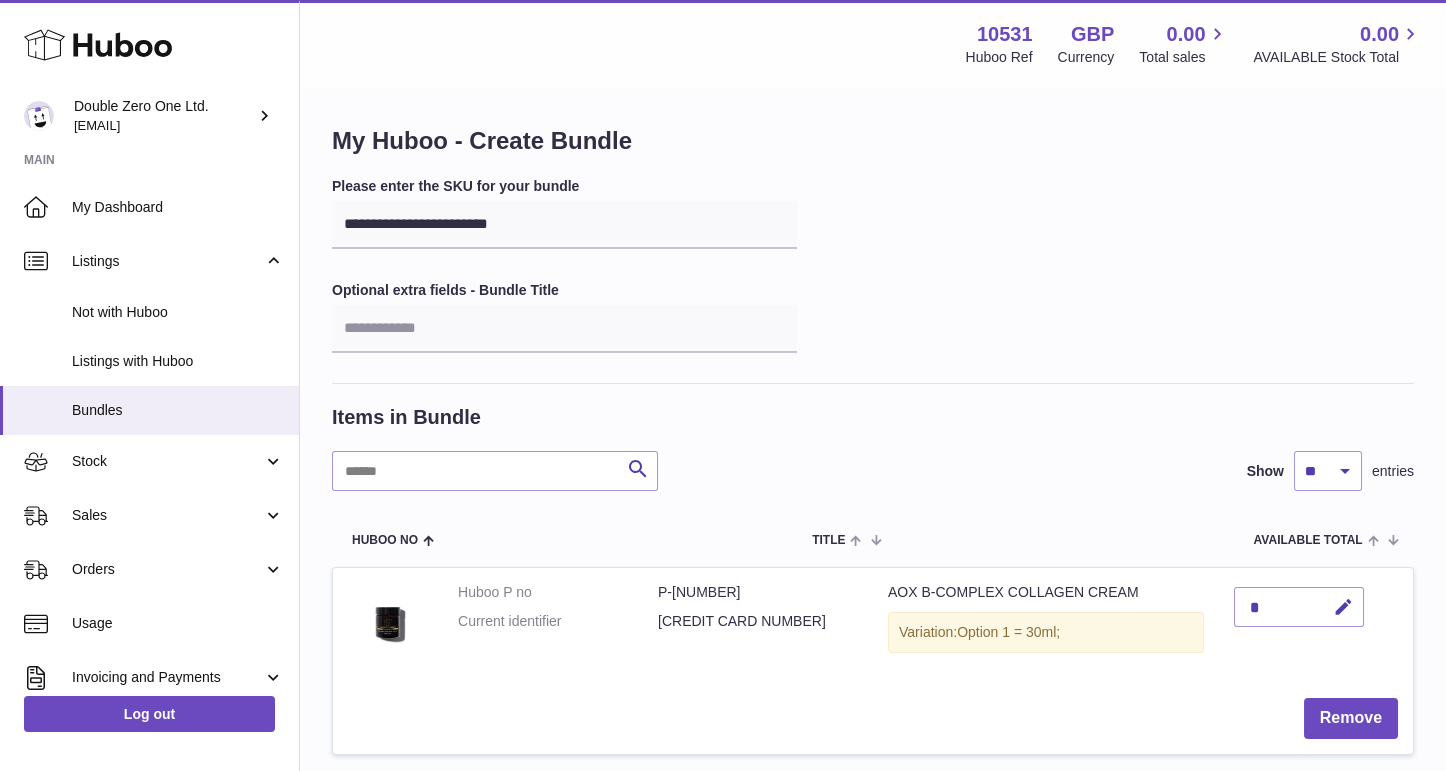 click on "**********" at bounding box center (873, 280) 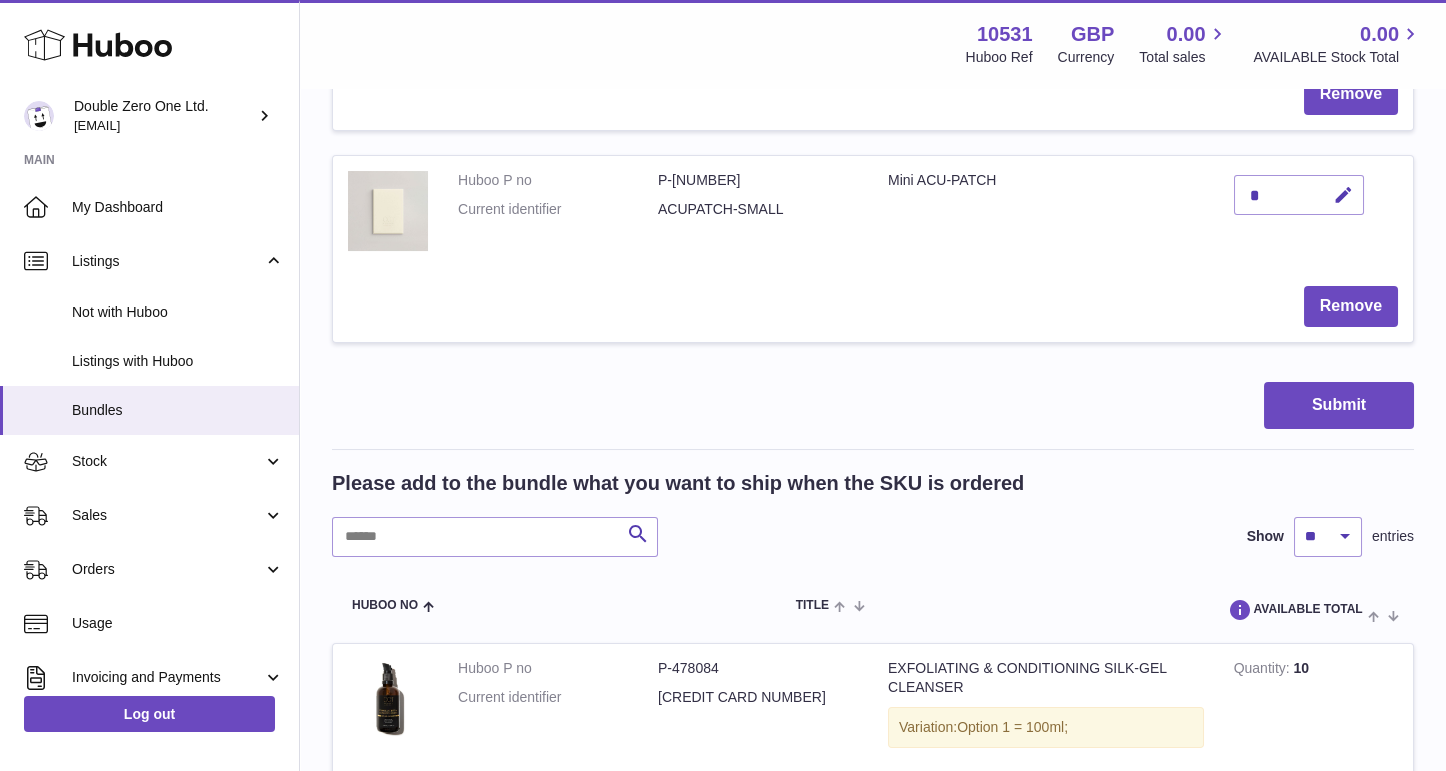 scroll, scrollTop: 1067, scrollLeft: 0, axis: vertical 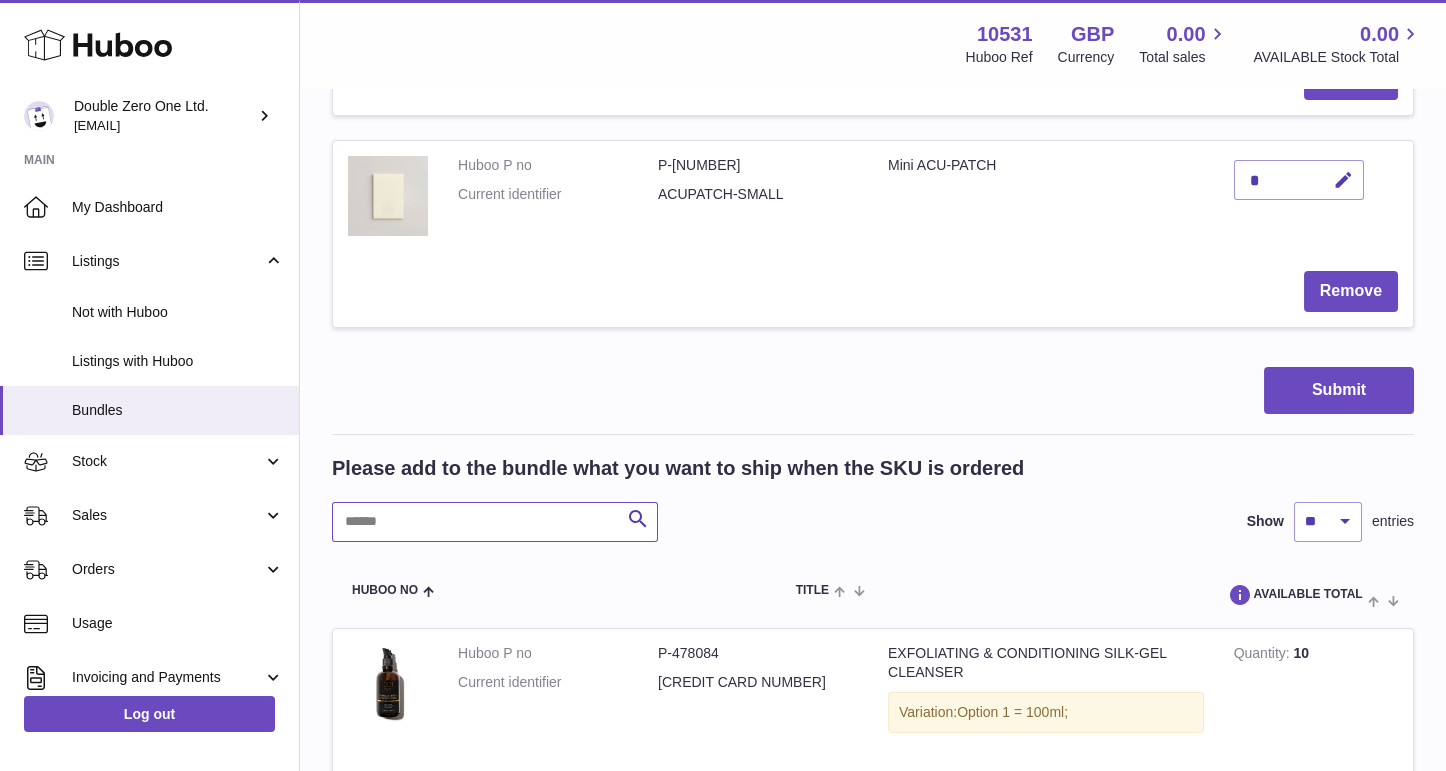 click at bounding box center [495, 522] 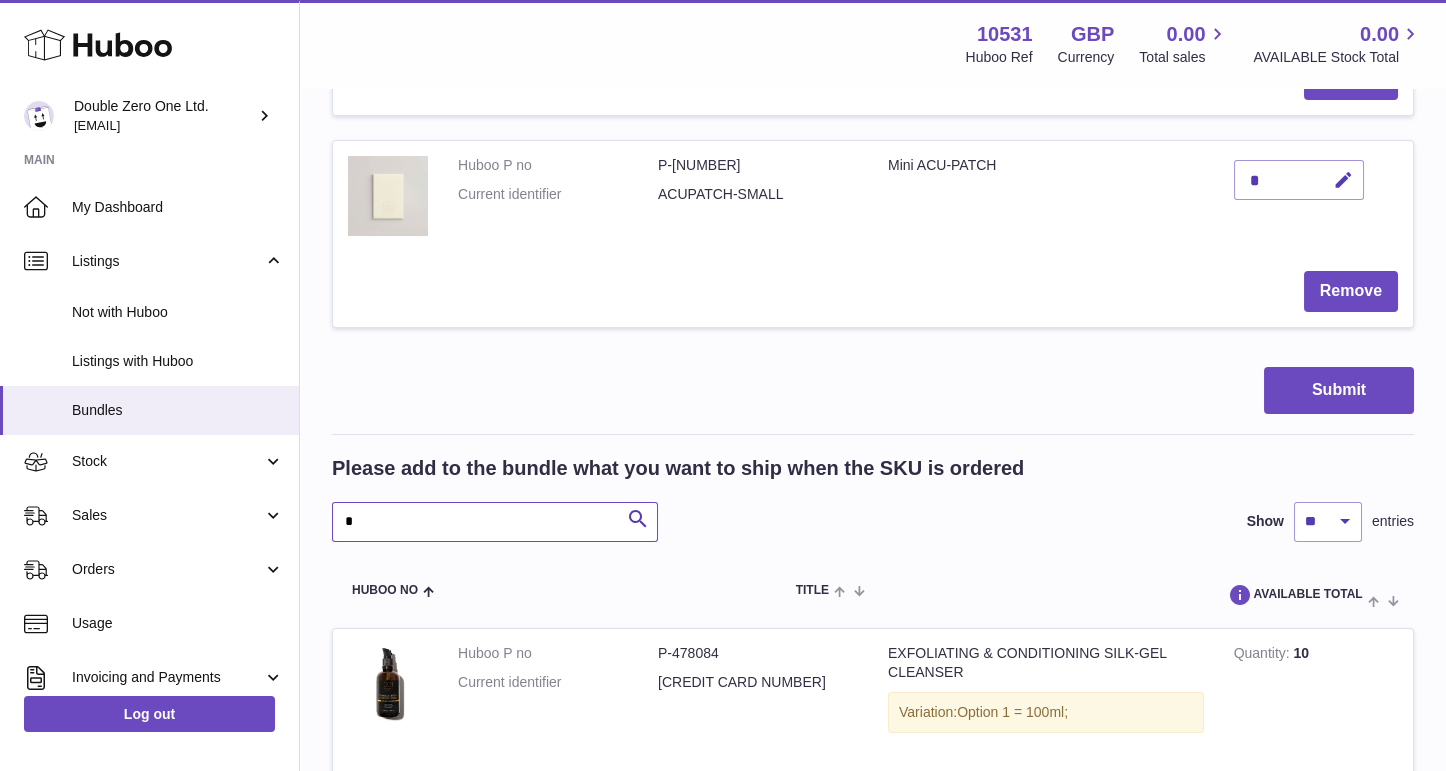 click on "*" at bounding box center (495, 522) 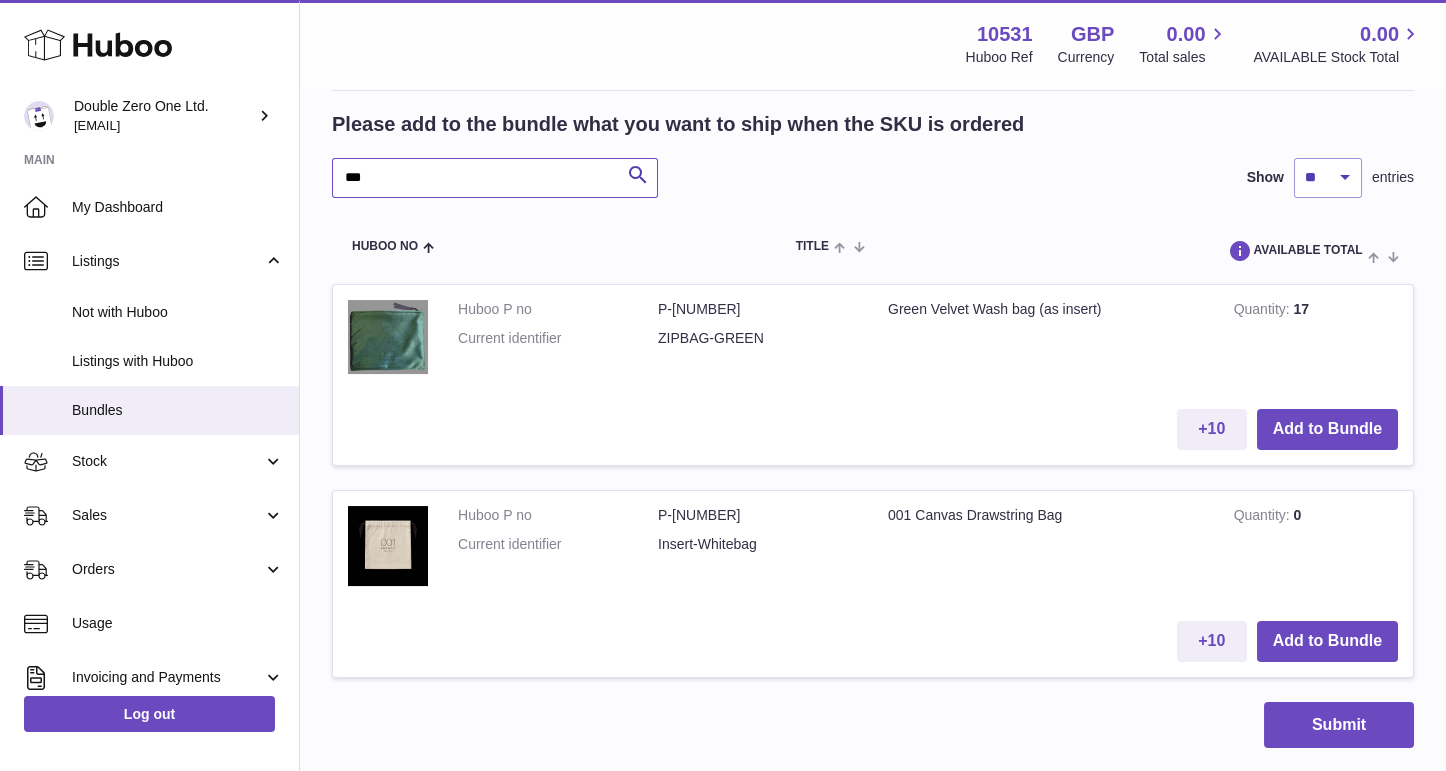 scroll, scrollTop: 1445, scrollLeft: 0, axis: vertical 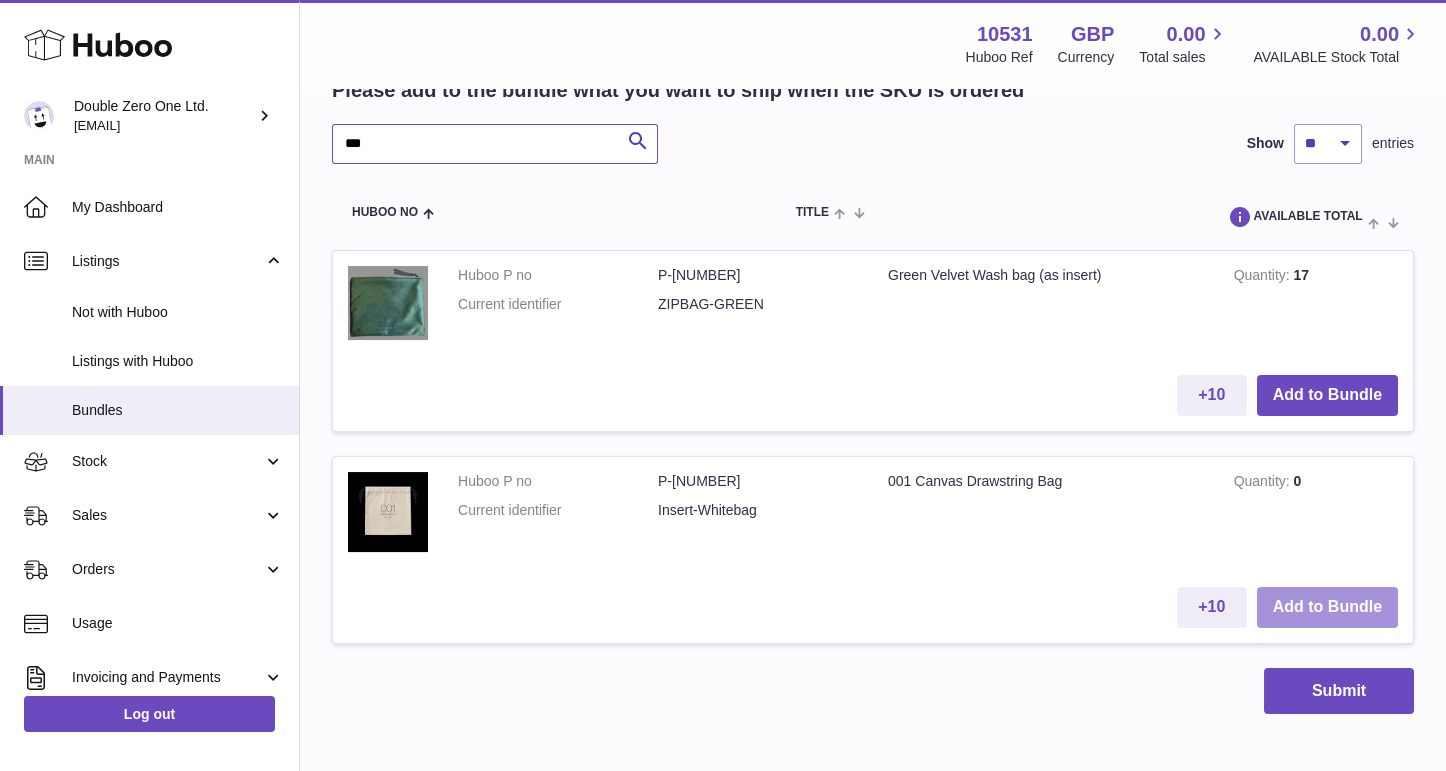 type on "***" 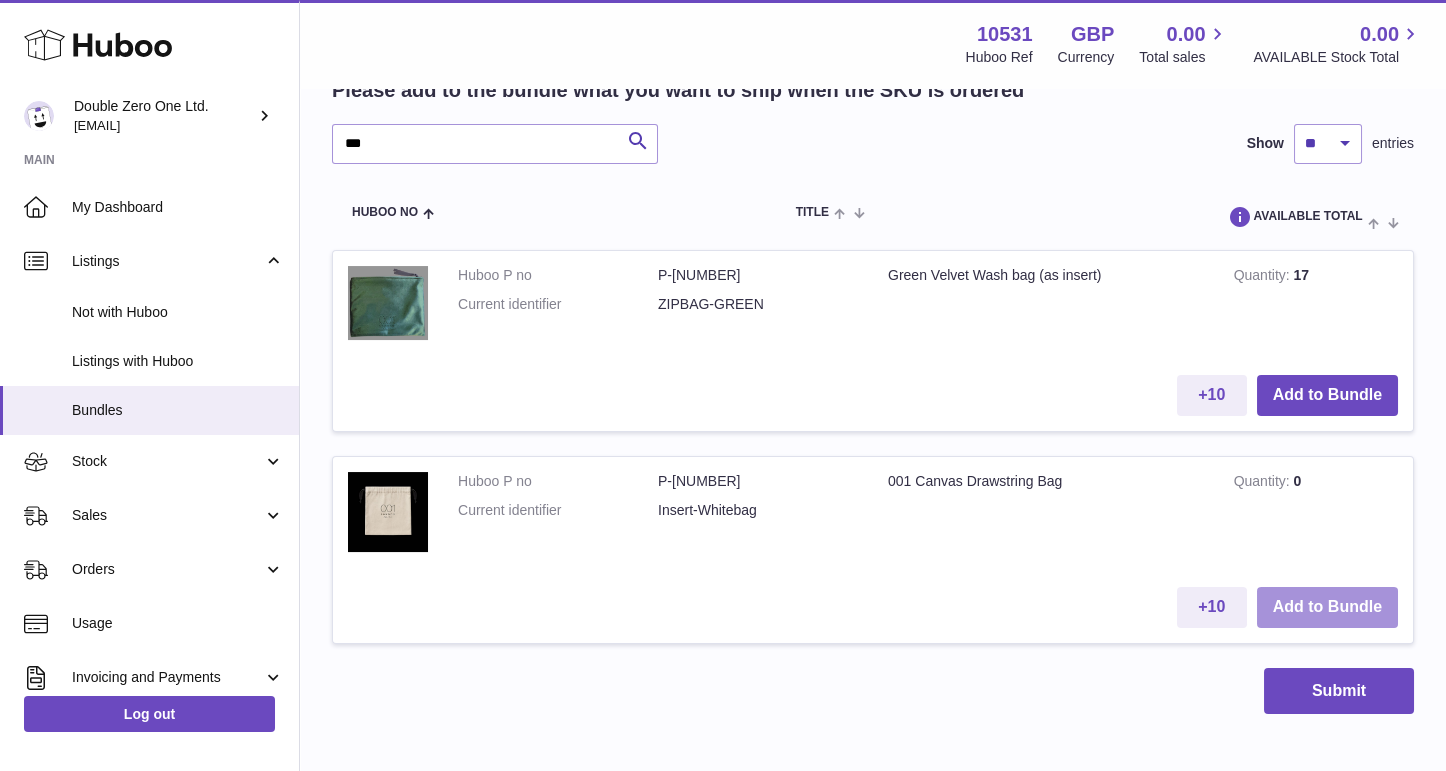 click on "Add to Bundle" at bounding box center (1327, 607) 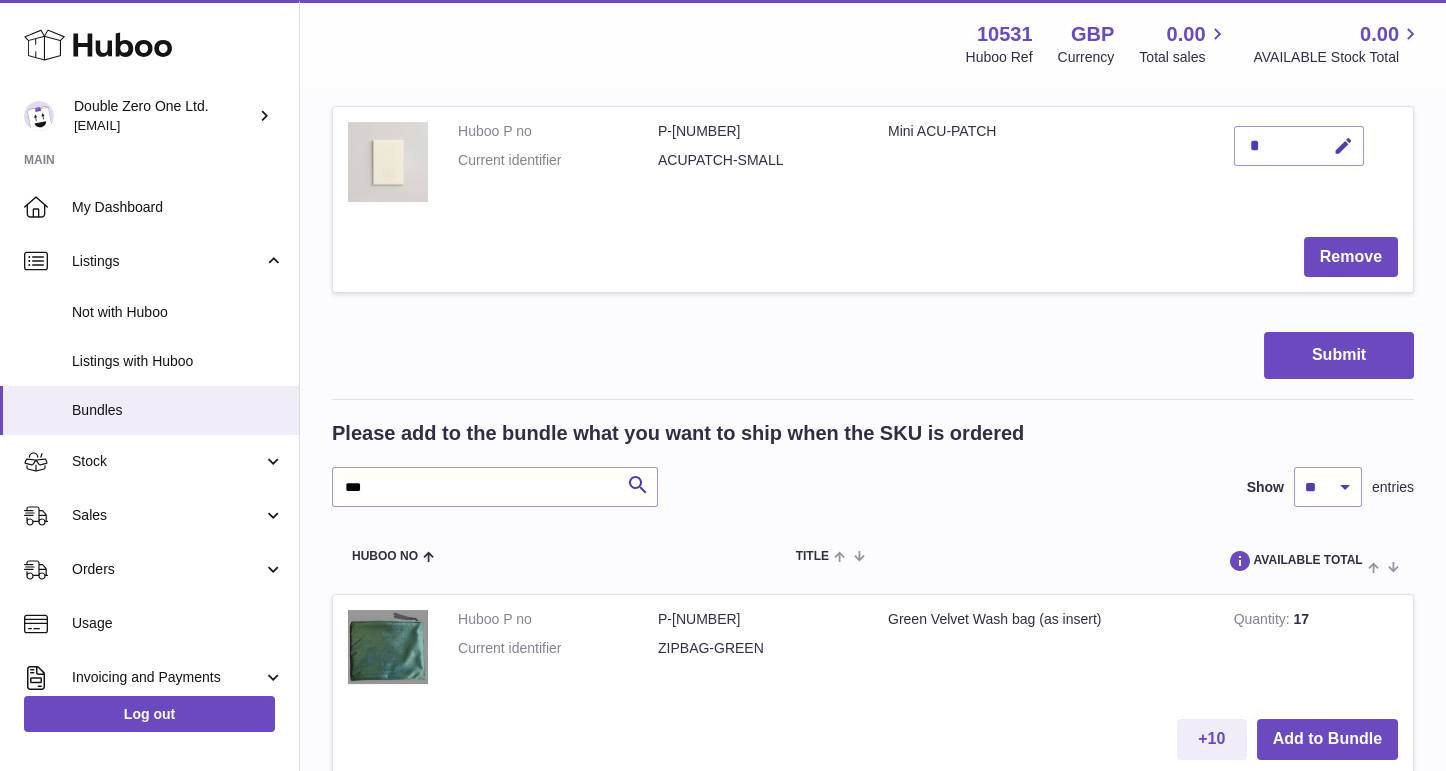 scroll, scrollTop: 1347, scrollLeft: 0, axis: vertical 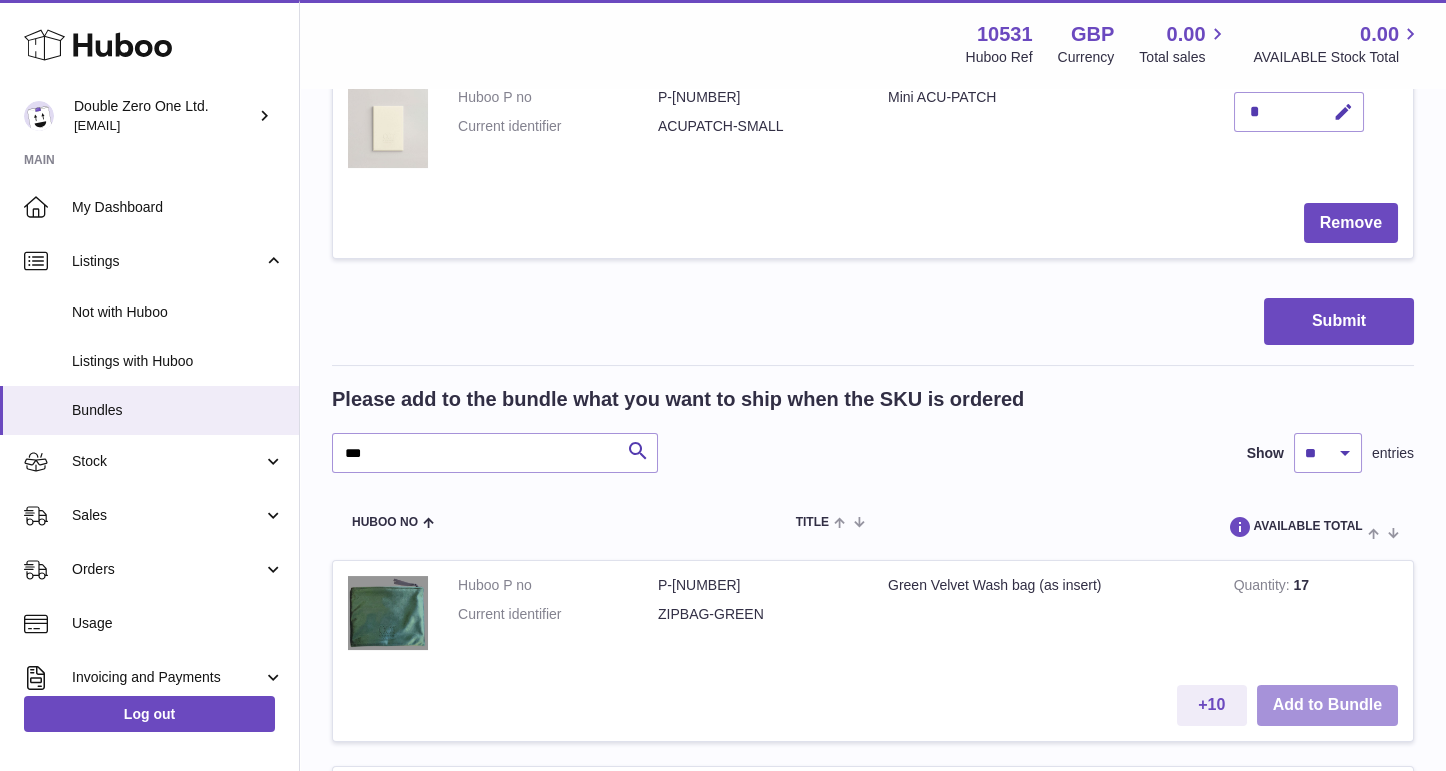 click on "Add to Bundle" at bounding box center [1327, 705] 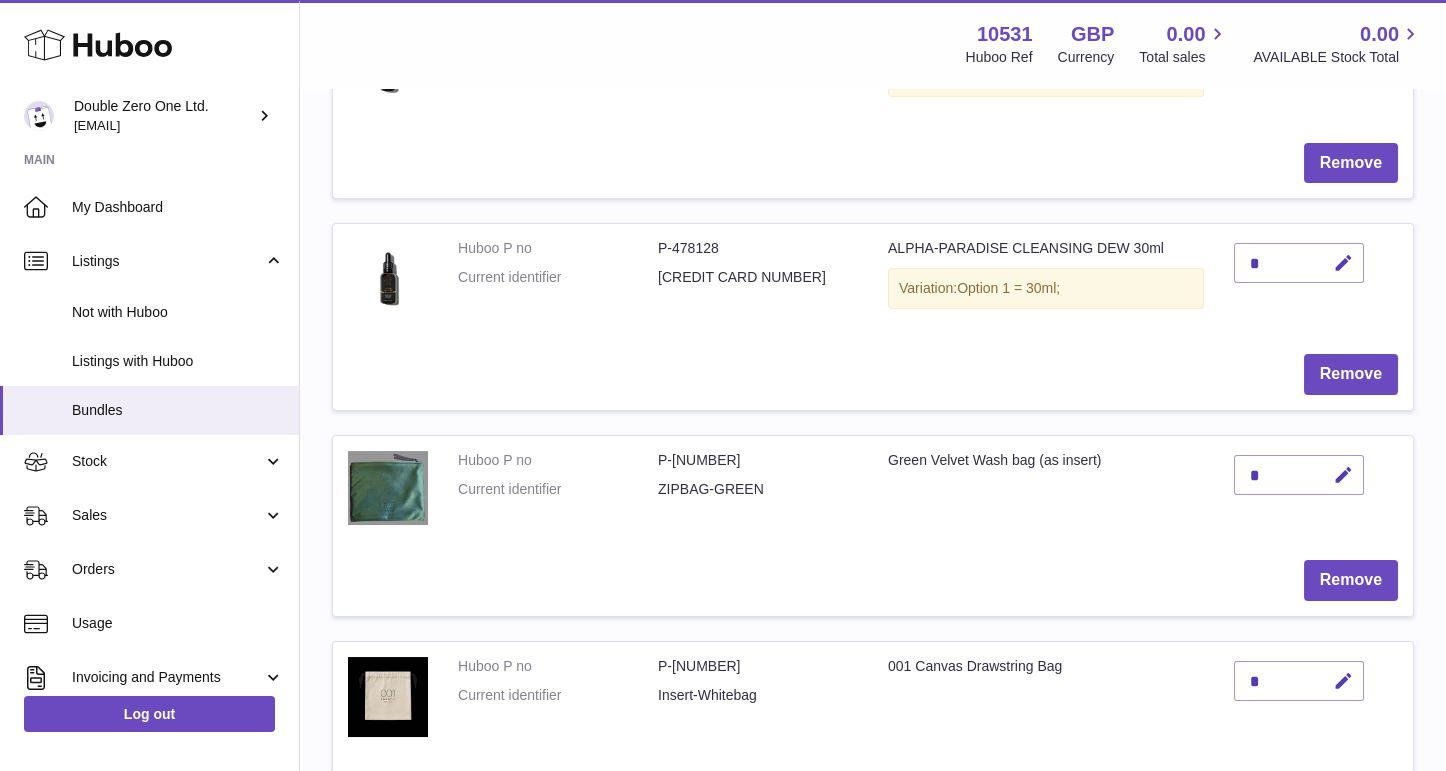 scroll, scrollTop: 797, scrollLeft: 0, axis: vertical 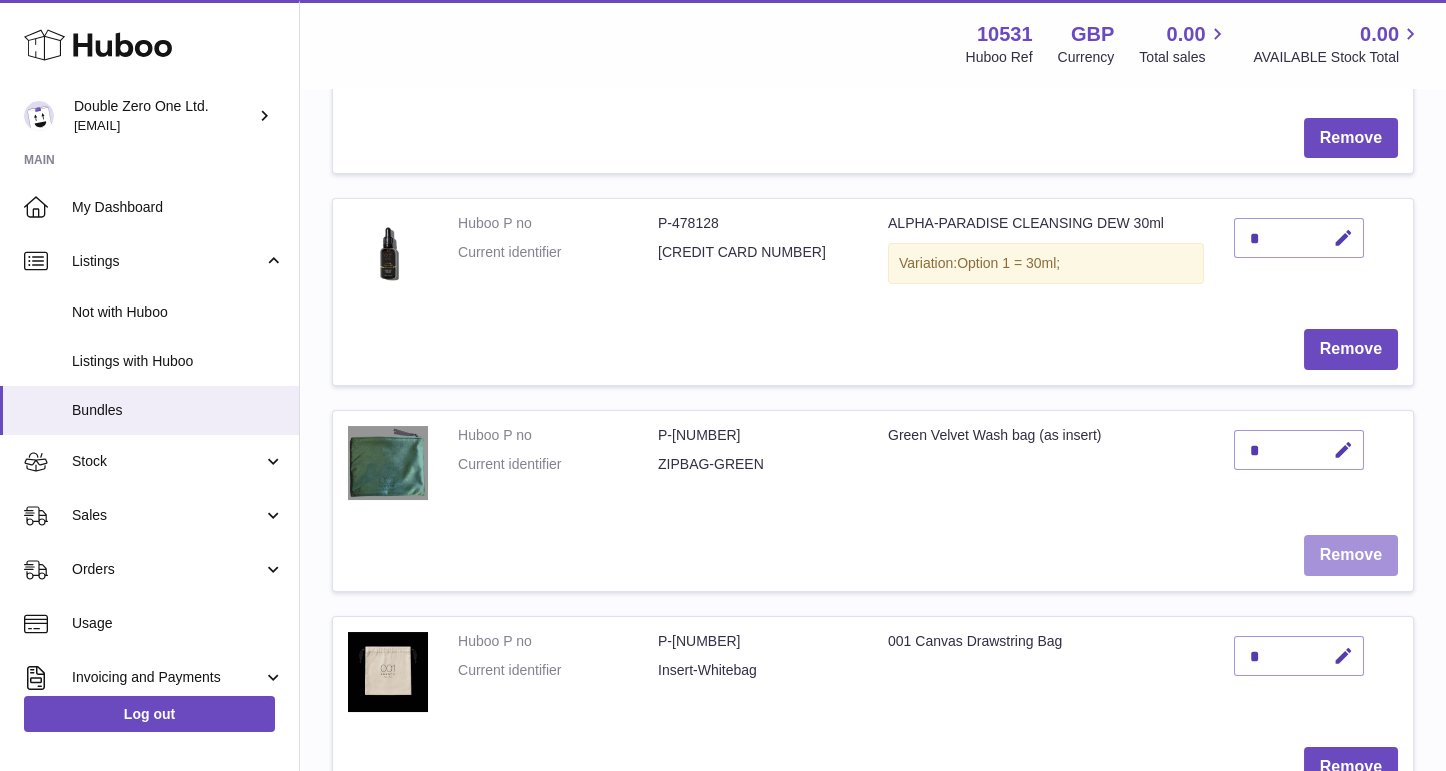 click on "Remove" at bounding box center [1351, 555] 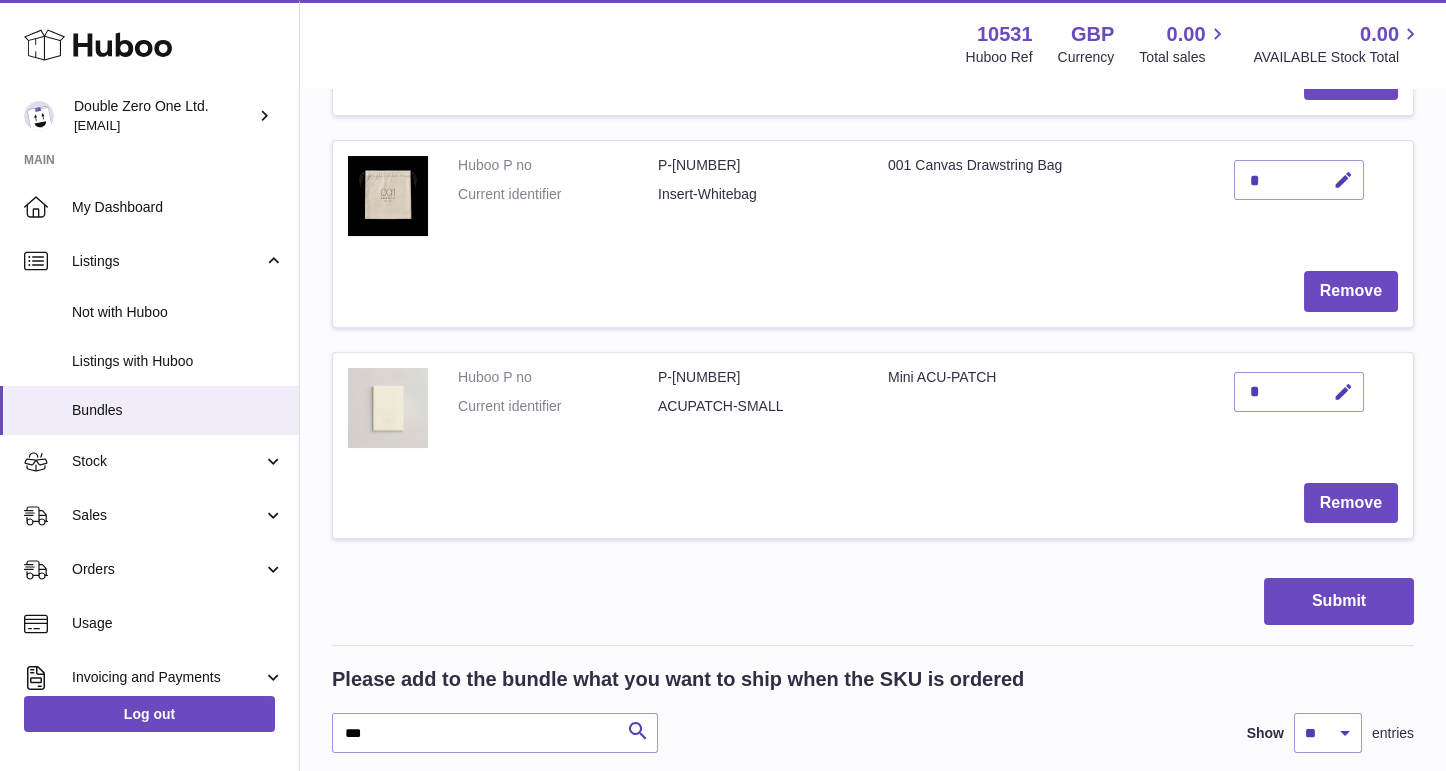 scroll, scrollTop: 1076, scrollLeft: 0, axis: vertical 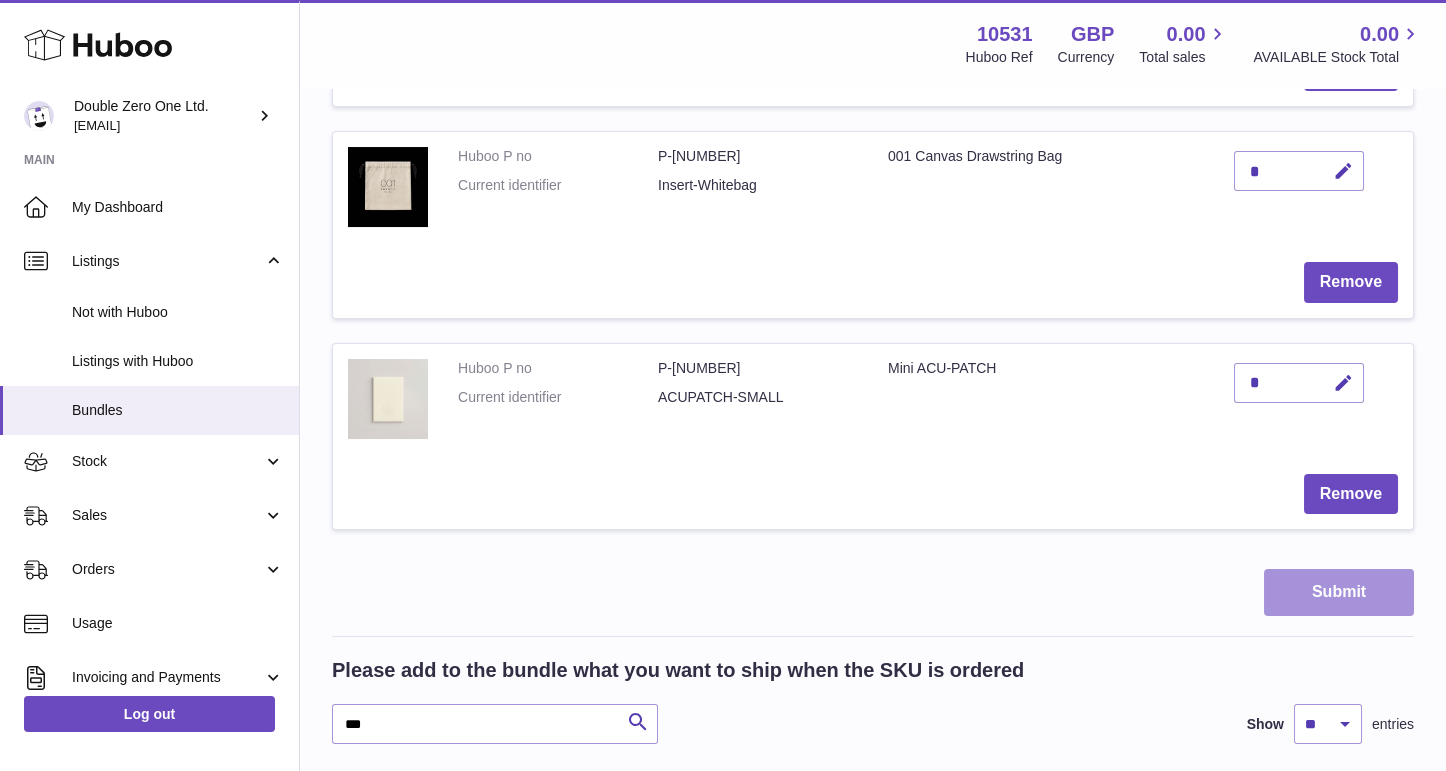 click on "Submit" at bounding box center [1339, 592] 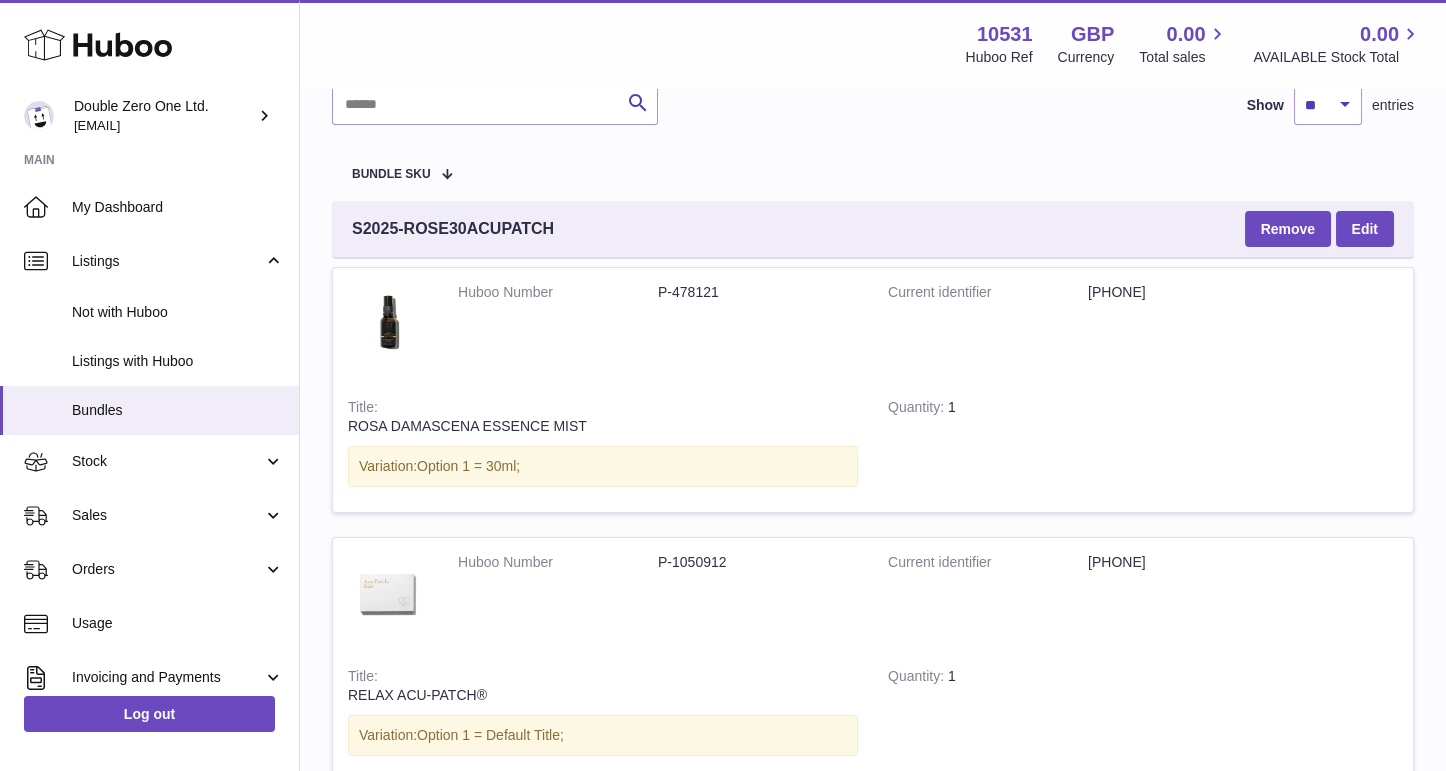 scroll, scrollTop: 0, scrollLeft: 0, axis: both 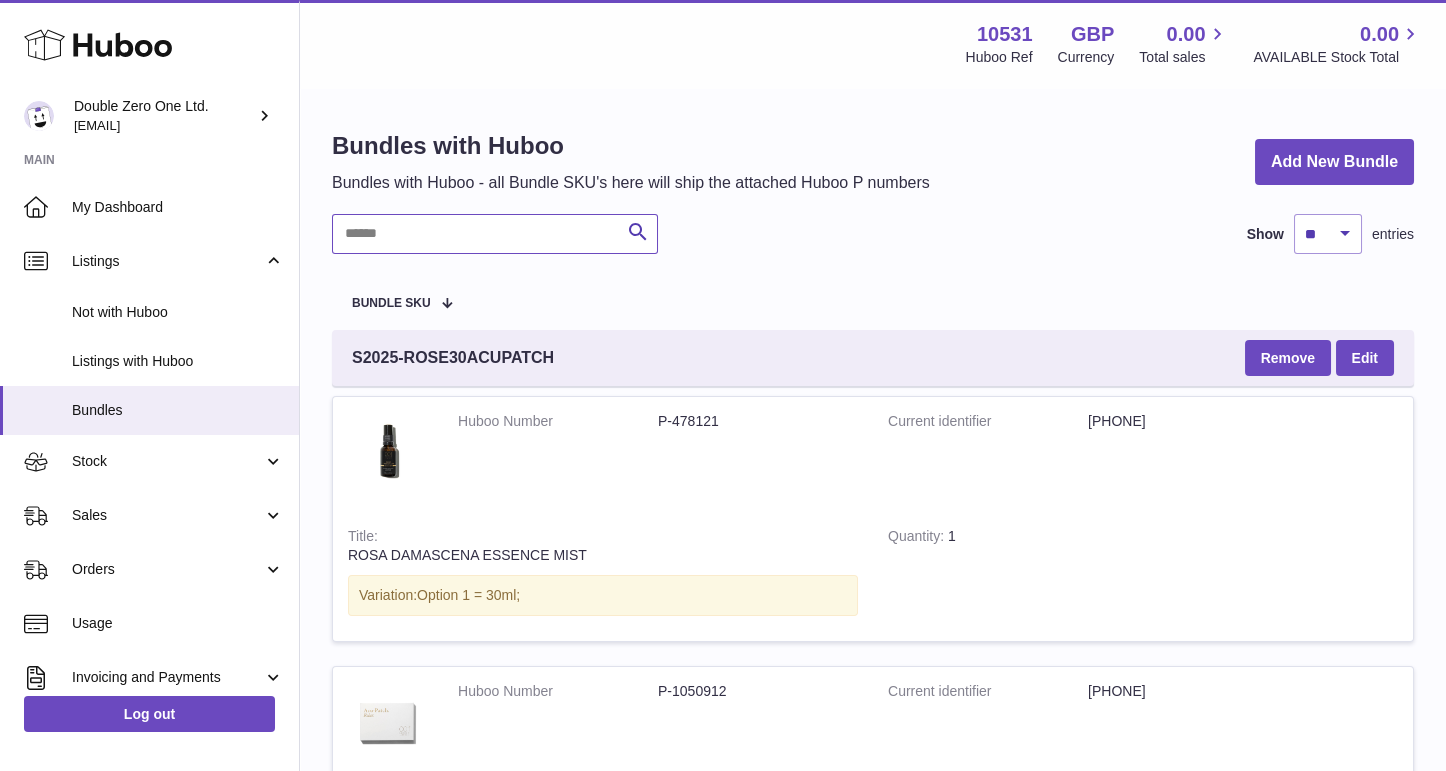 click at bounding box center [495, 234] 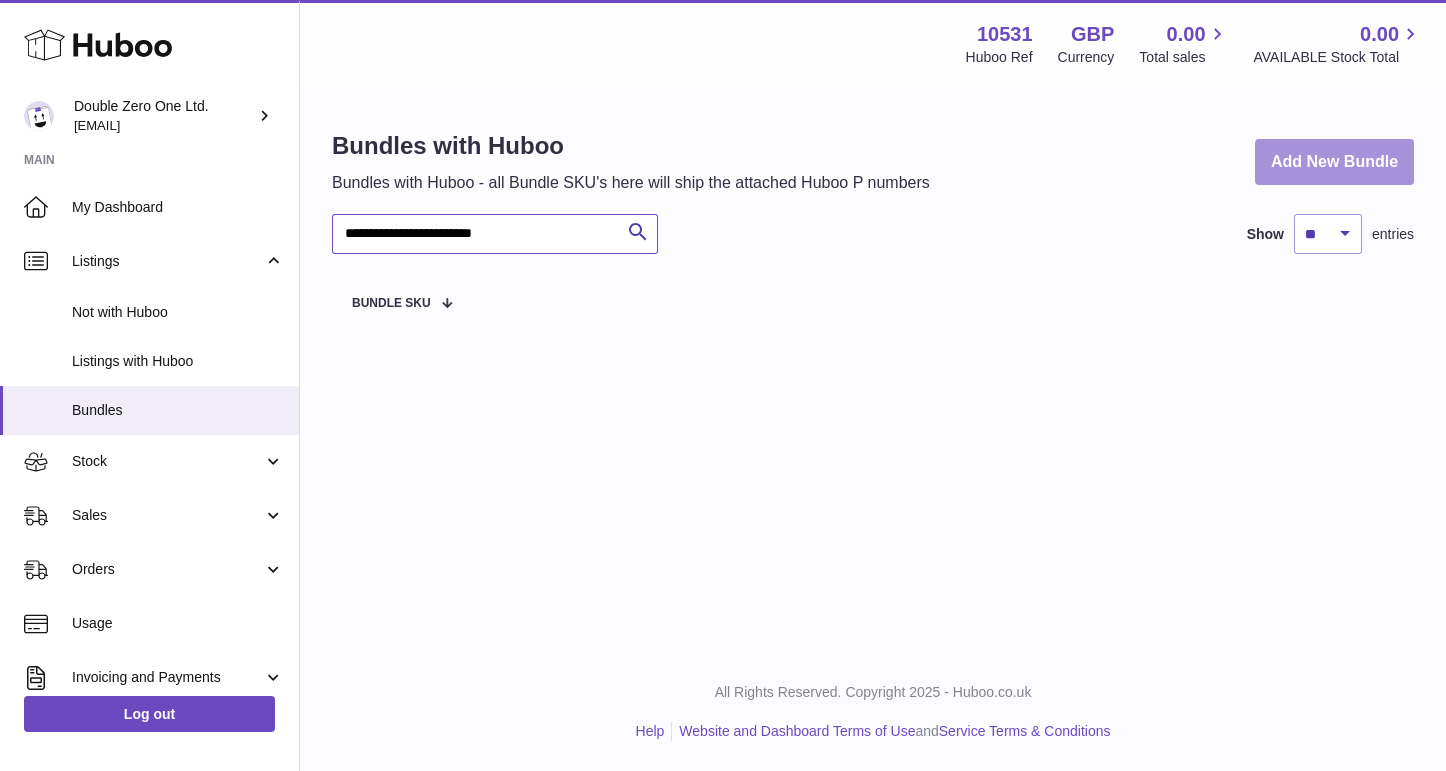 type on "**********" 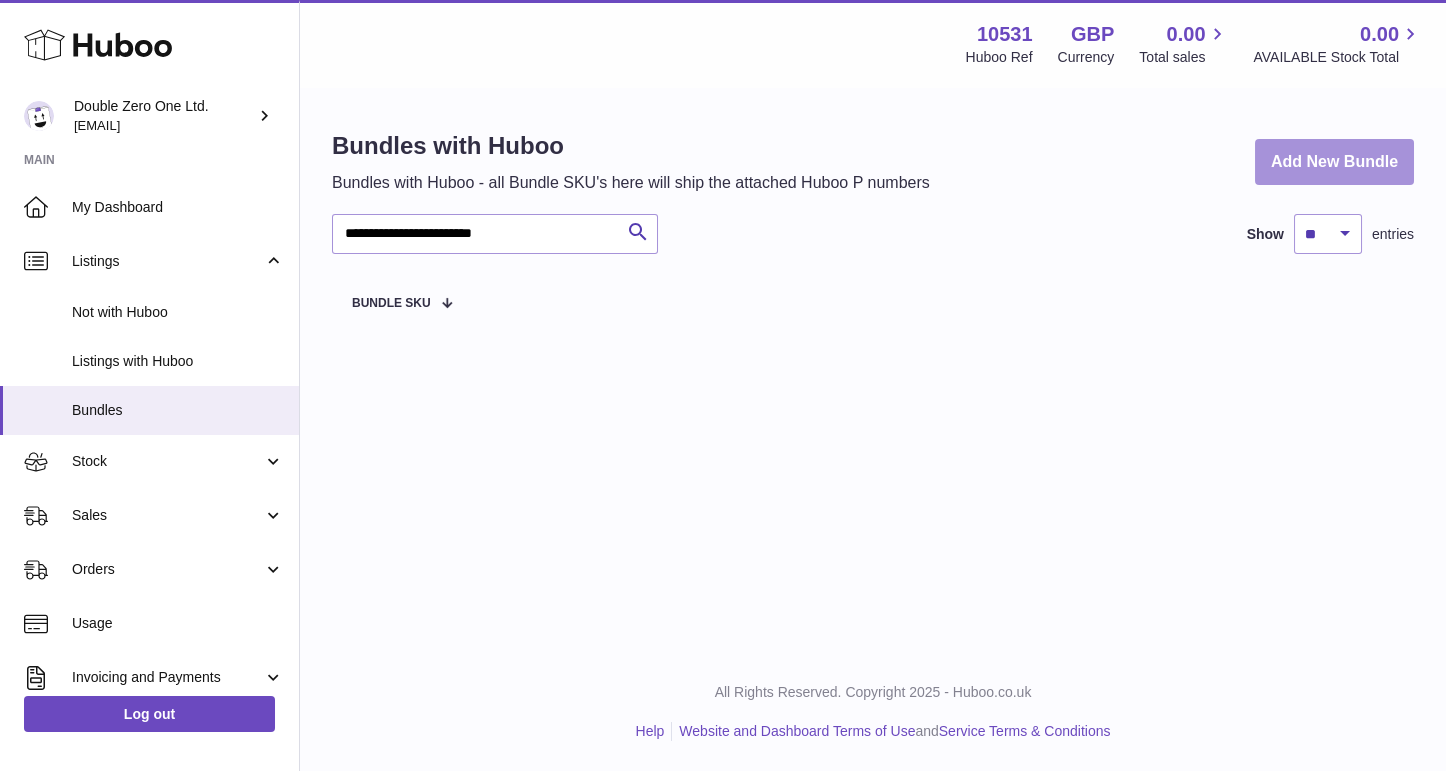 click on "Add New Bundle" at bounding box center [1334, 162] 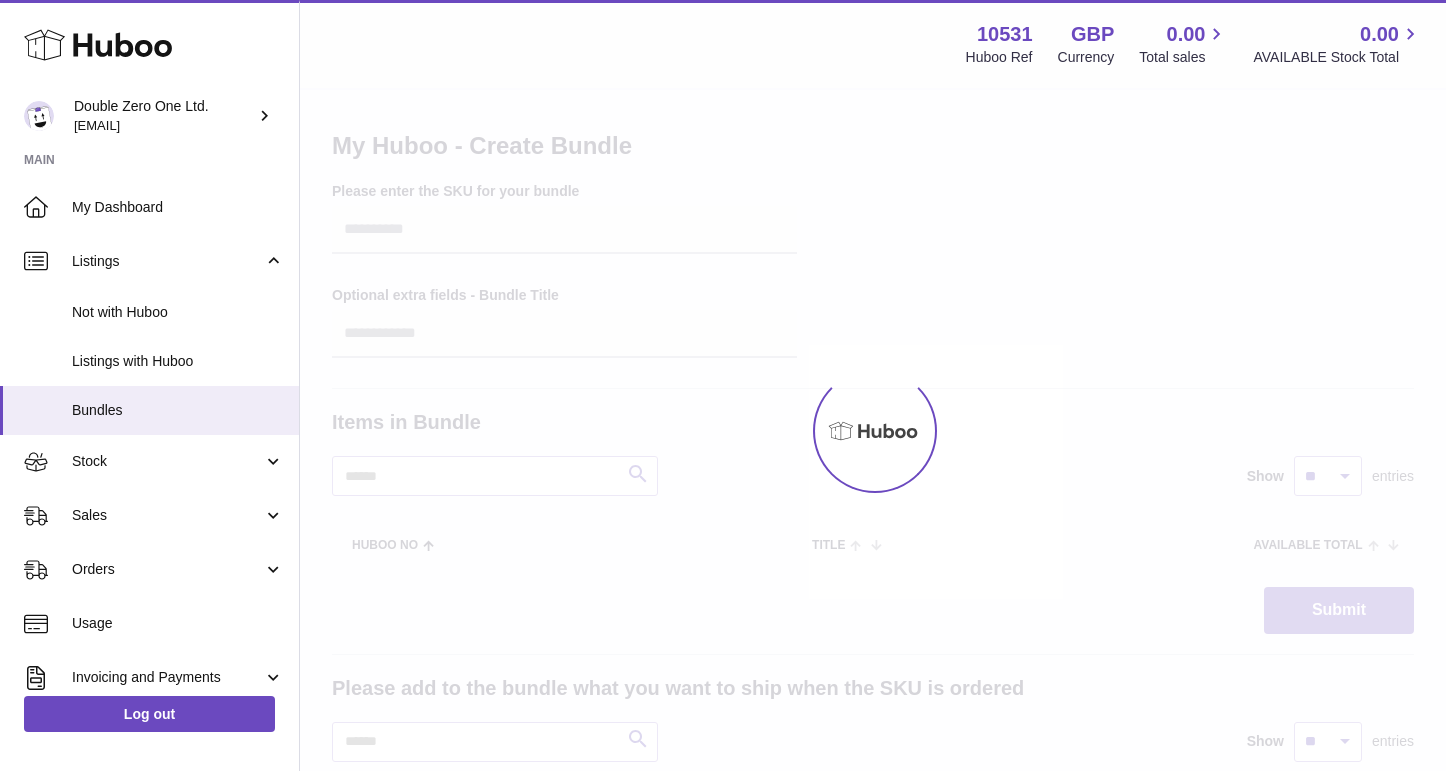 scroll, scrollTop: 0, scrollLeft: 0, axis: both 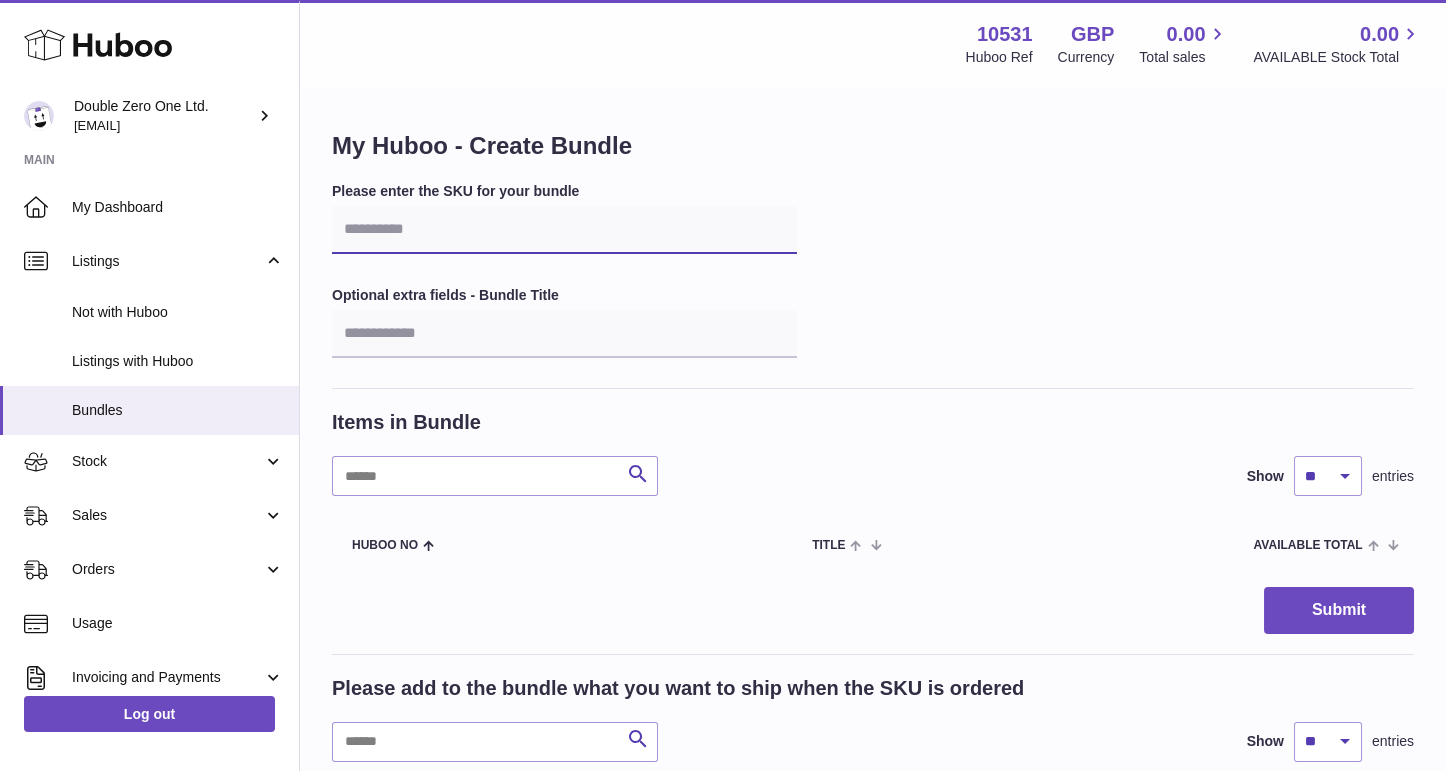 click at bounding box center [564, 230] 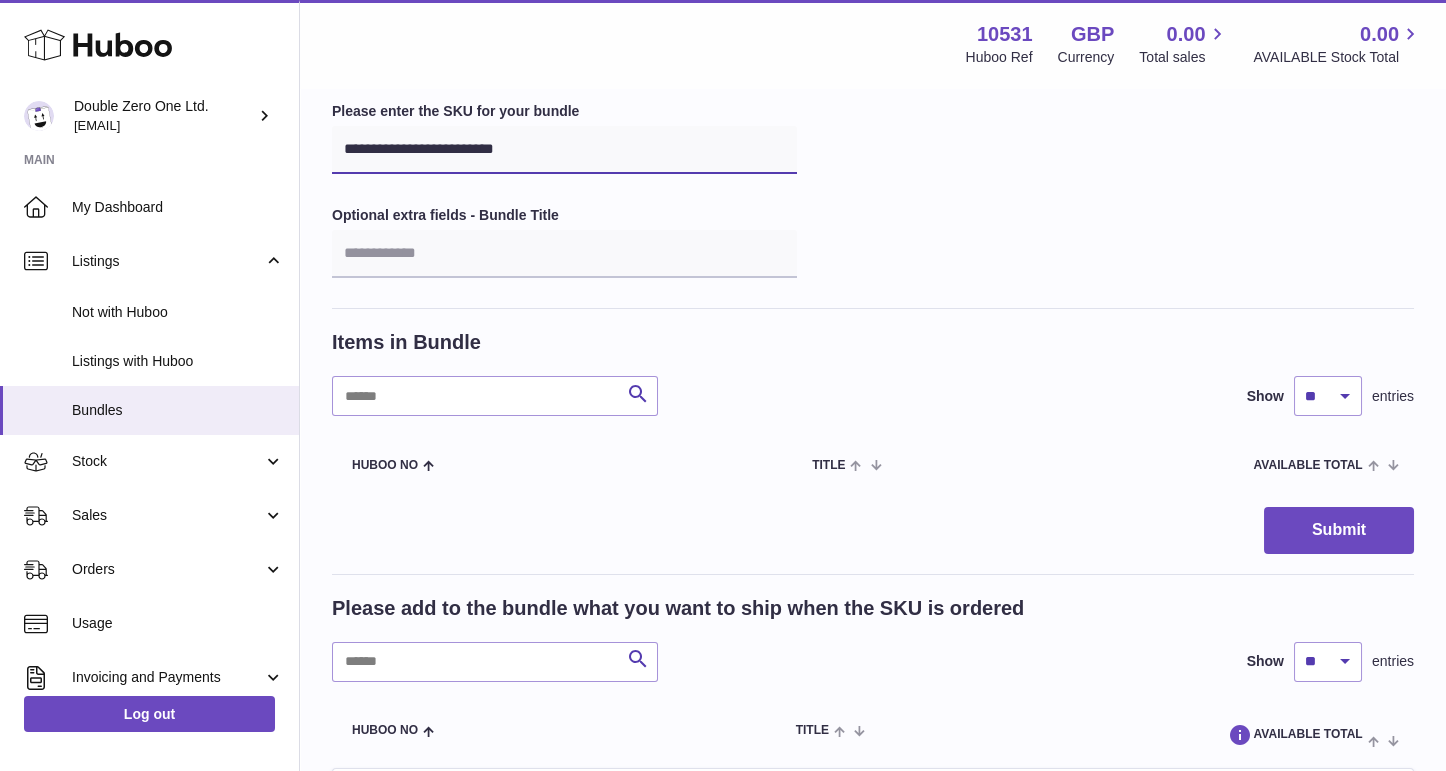 scroll, scrollTop: 119, scrollLeft: 0, axis: vertical 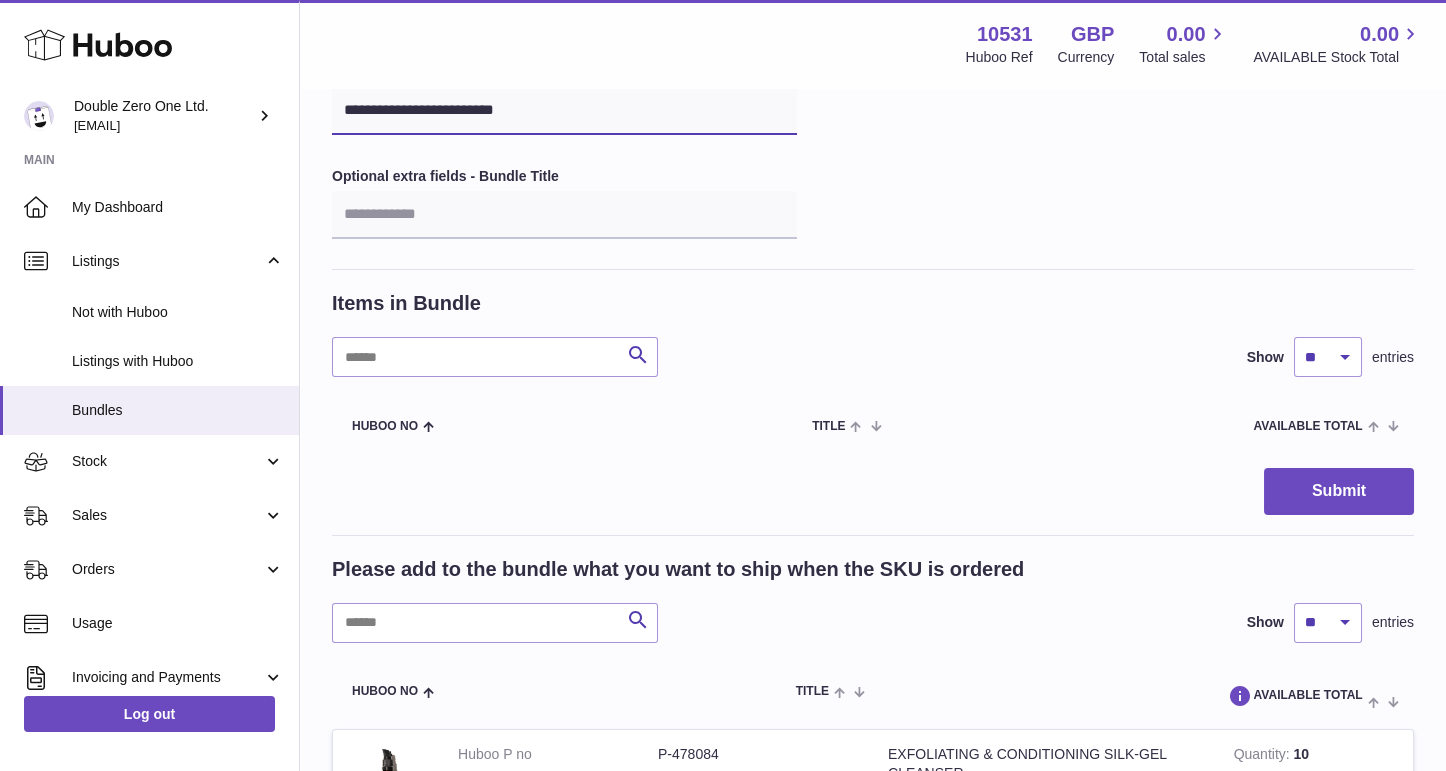 type on "**********" 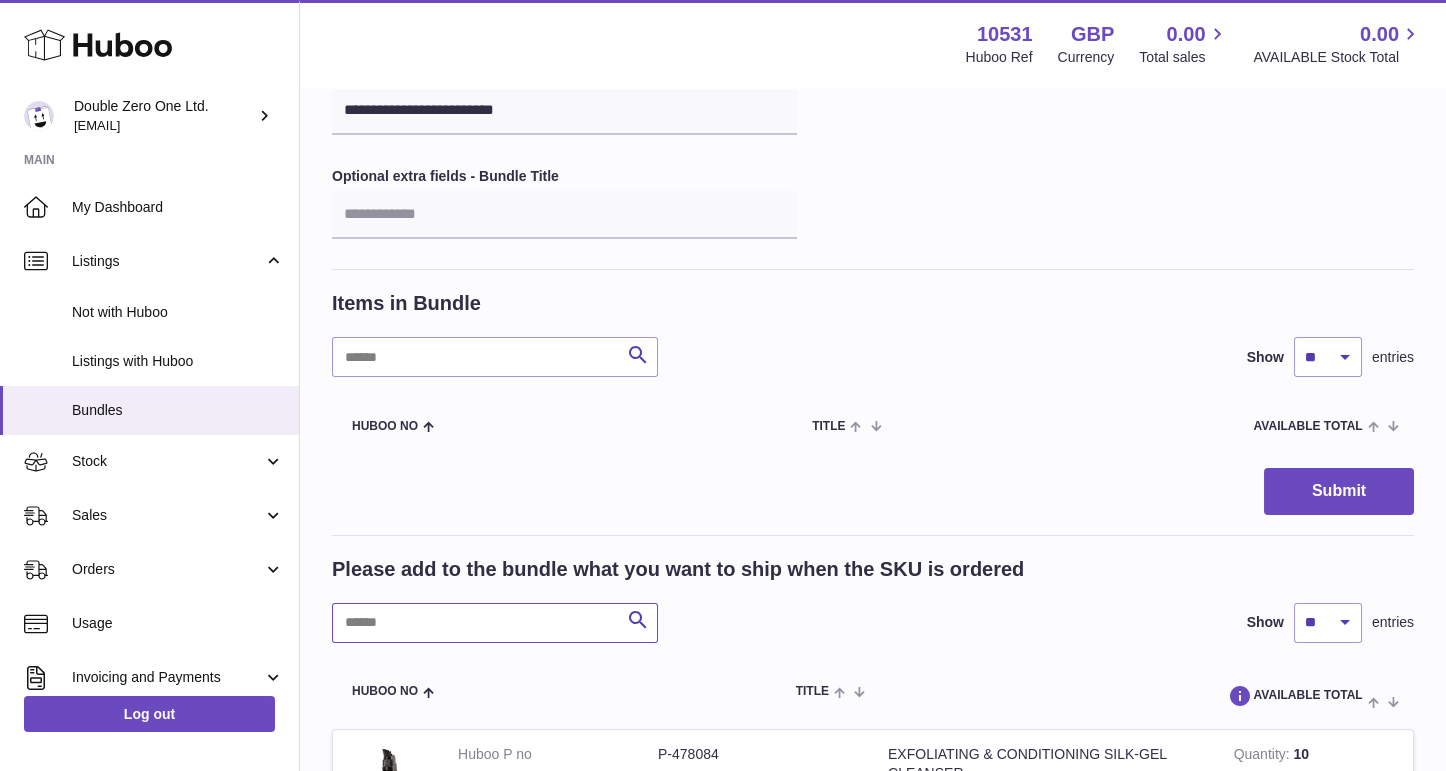 click at bounding box center [495, 623] 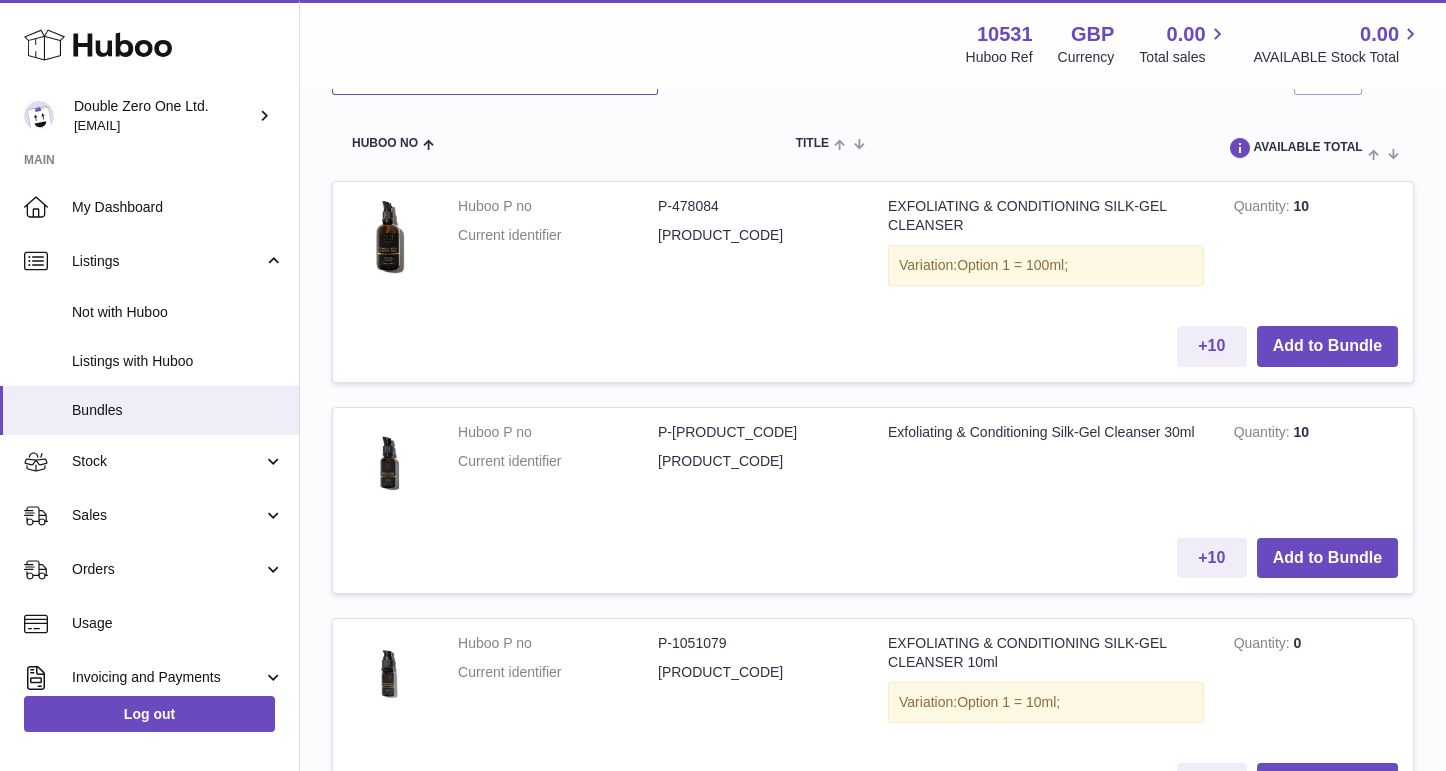 scroll, scrollTop: 760, scrollLeft: 0, axis: vertical 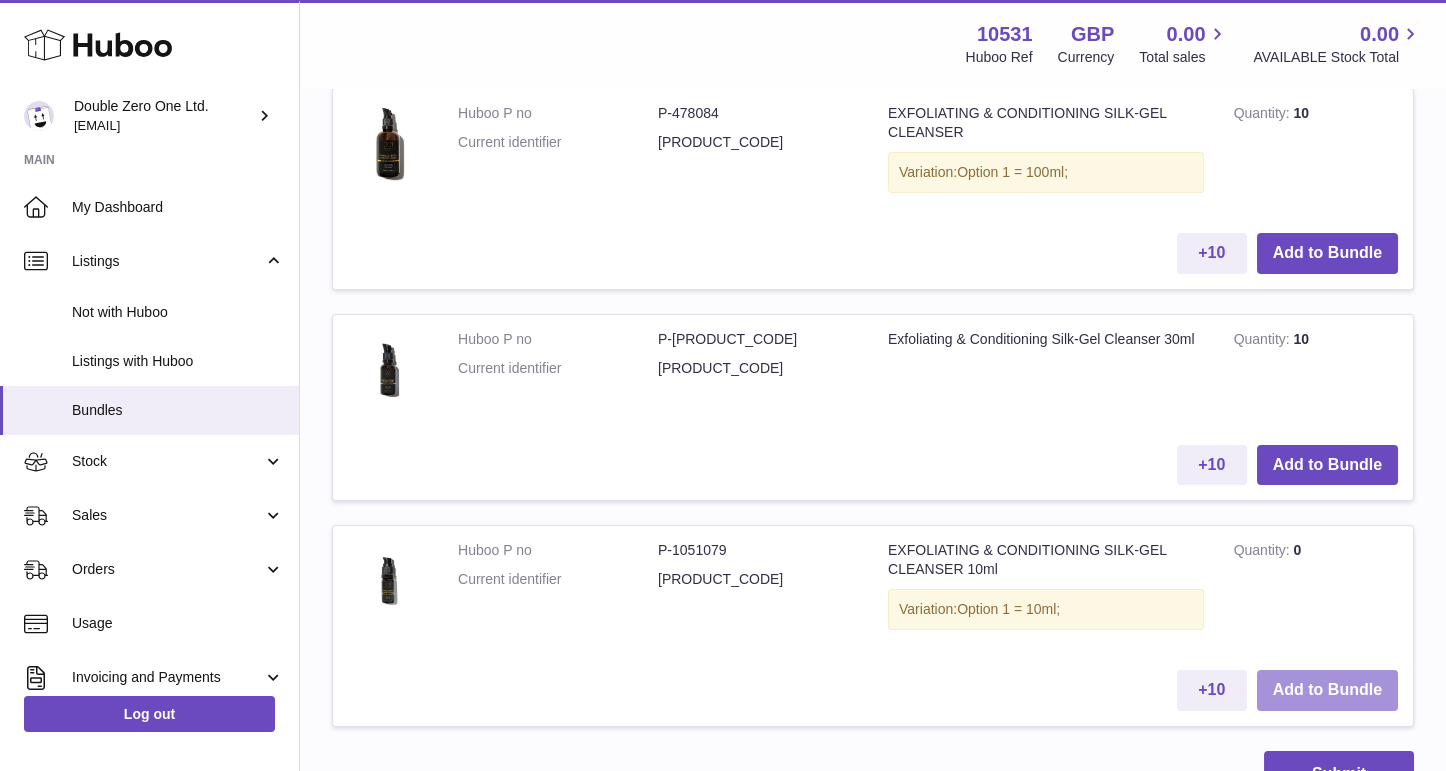 click on "Add to Bundle" at bounding box center (1327, 690) 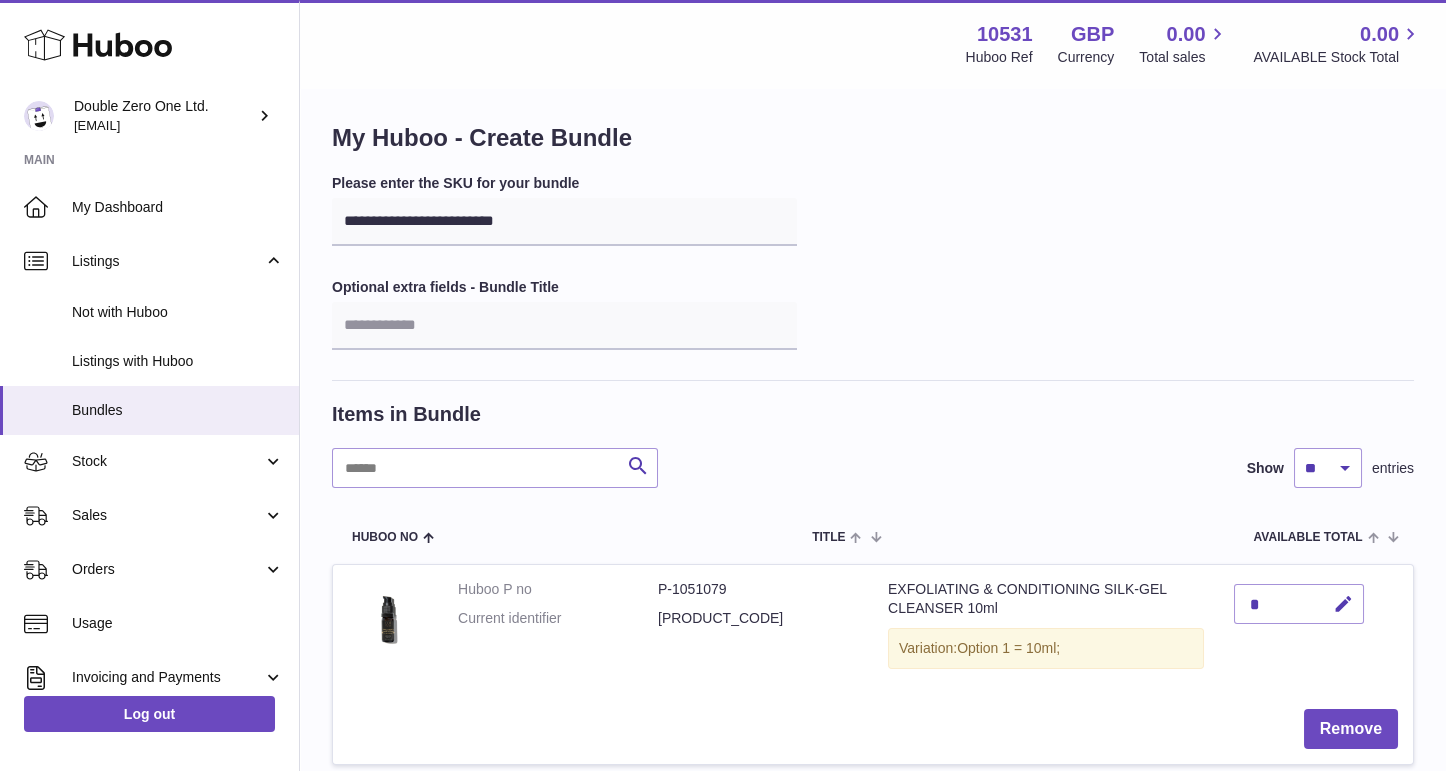 scroll, scrollTop: 0, scrollLeft: 0, axis: both 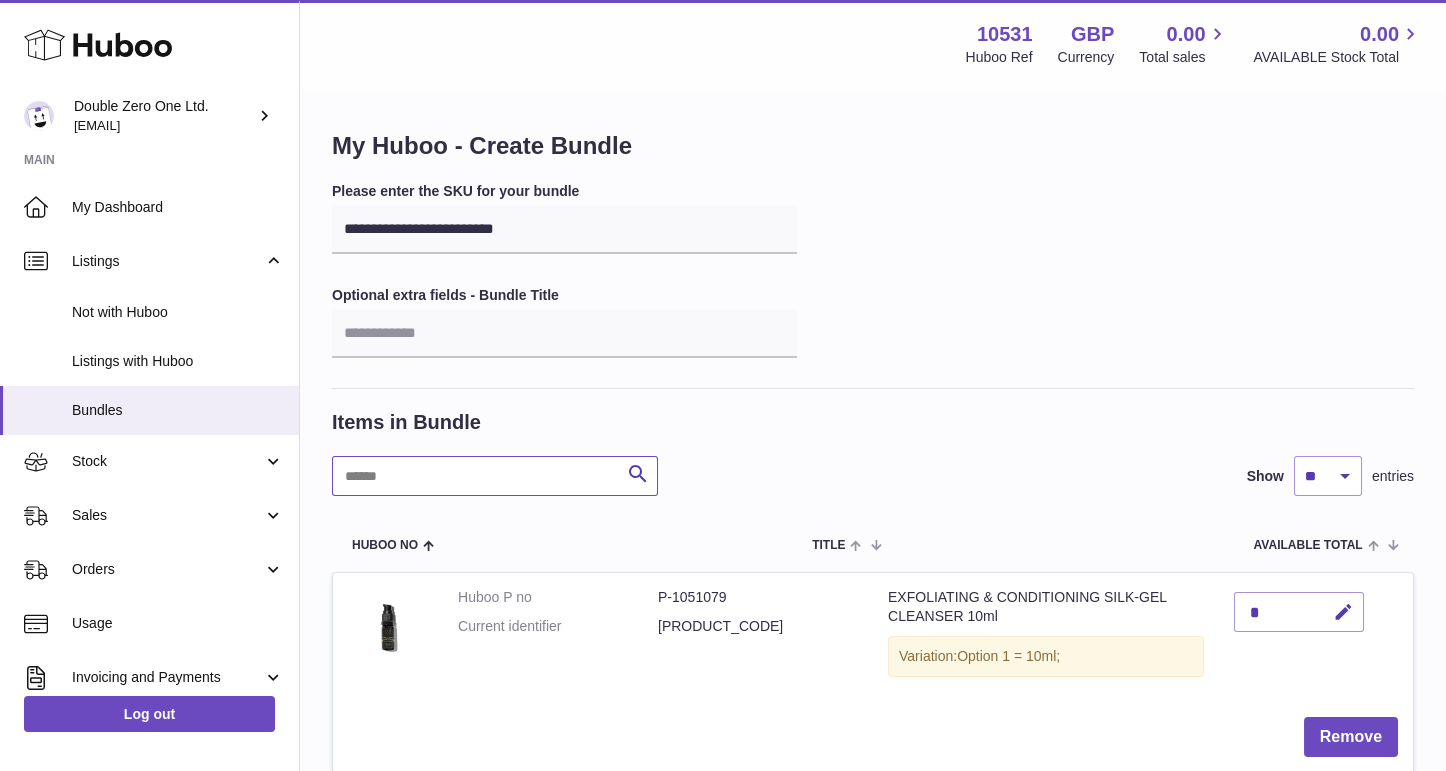 click at bounding box center [495, 476] 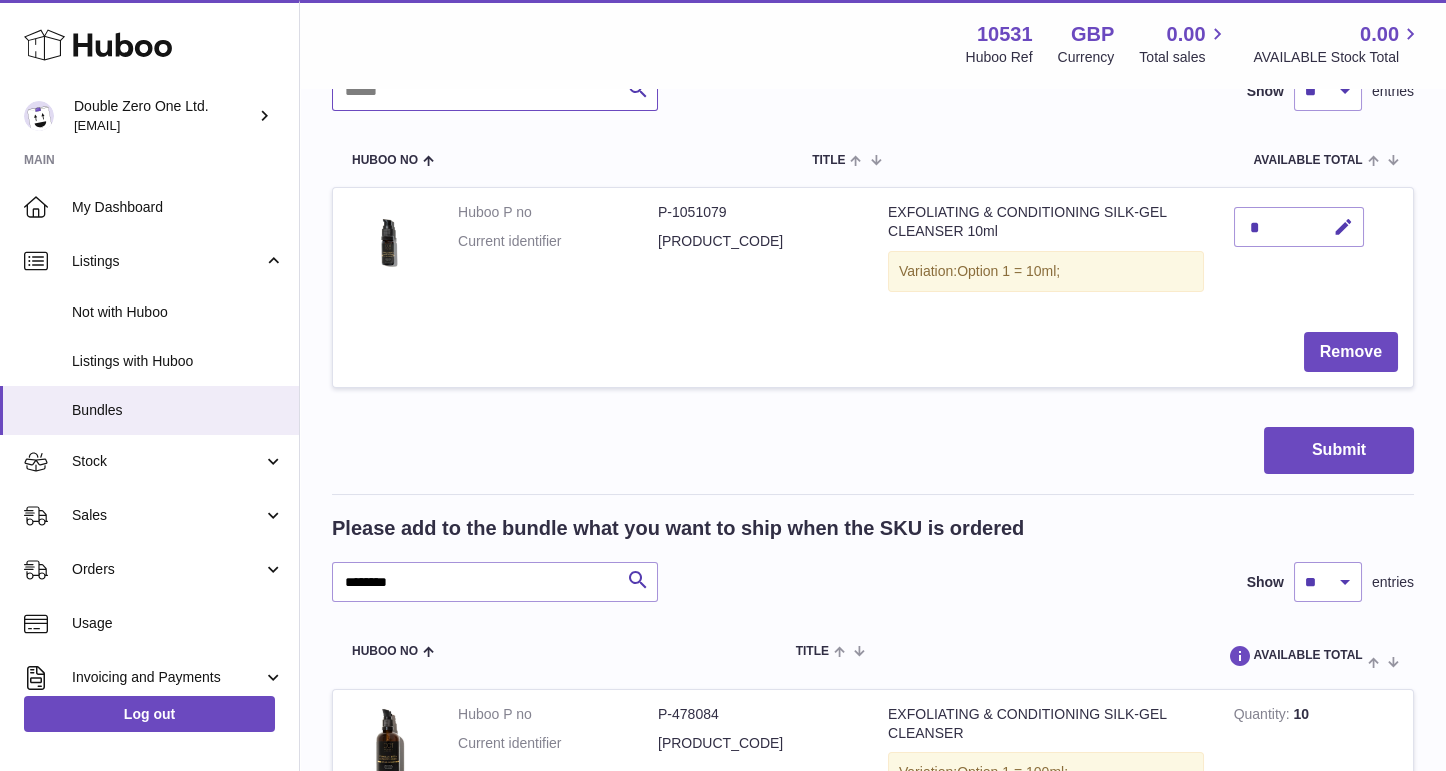 scroll, scrollTop: 394, scrollLeft: 0, axis: vertical 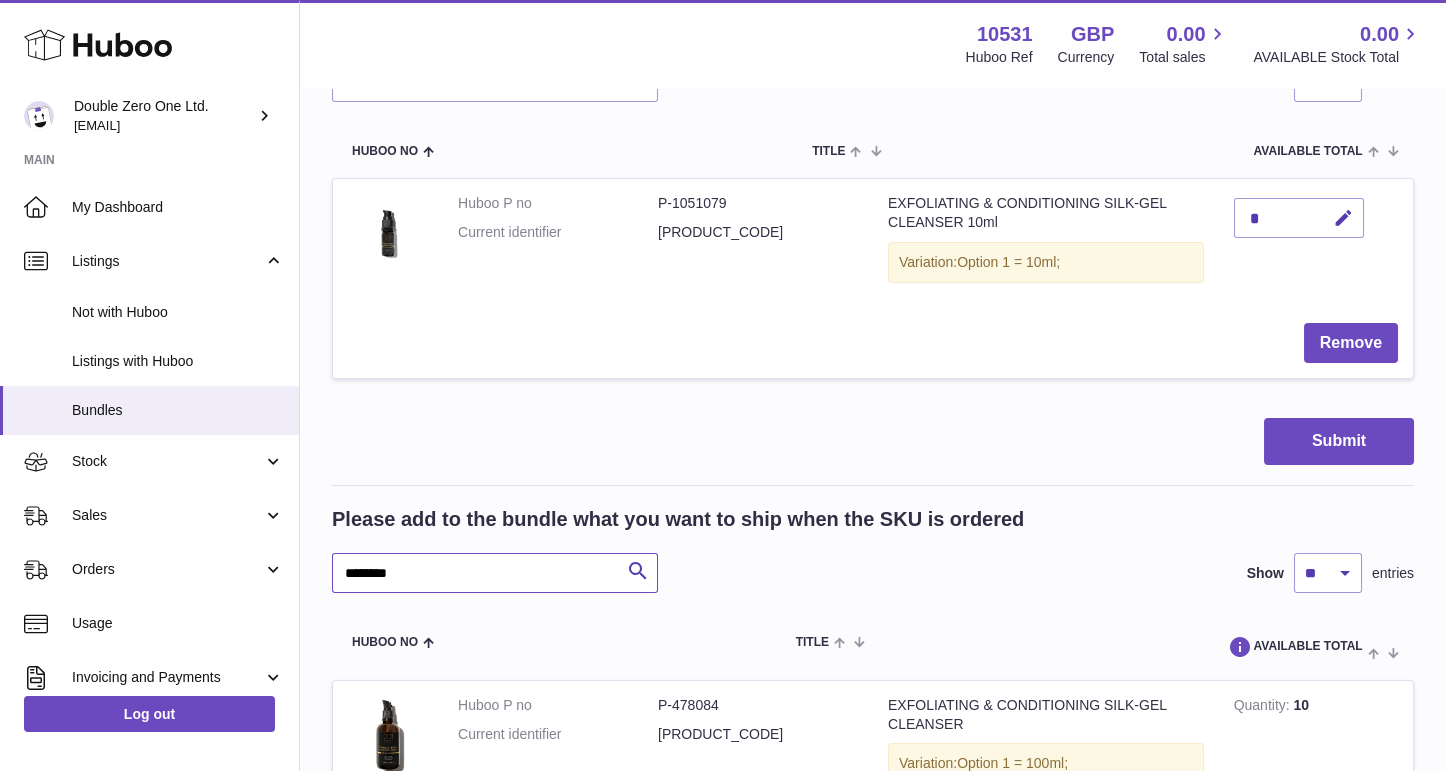 click on "********" at bounding box center [495, 573] 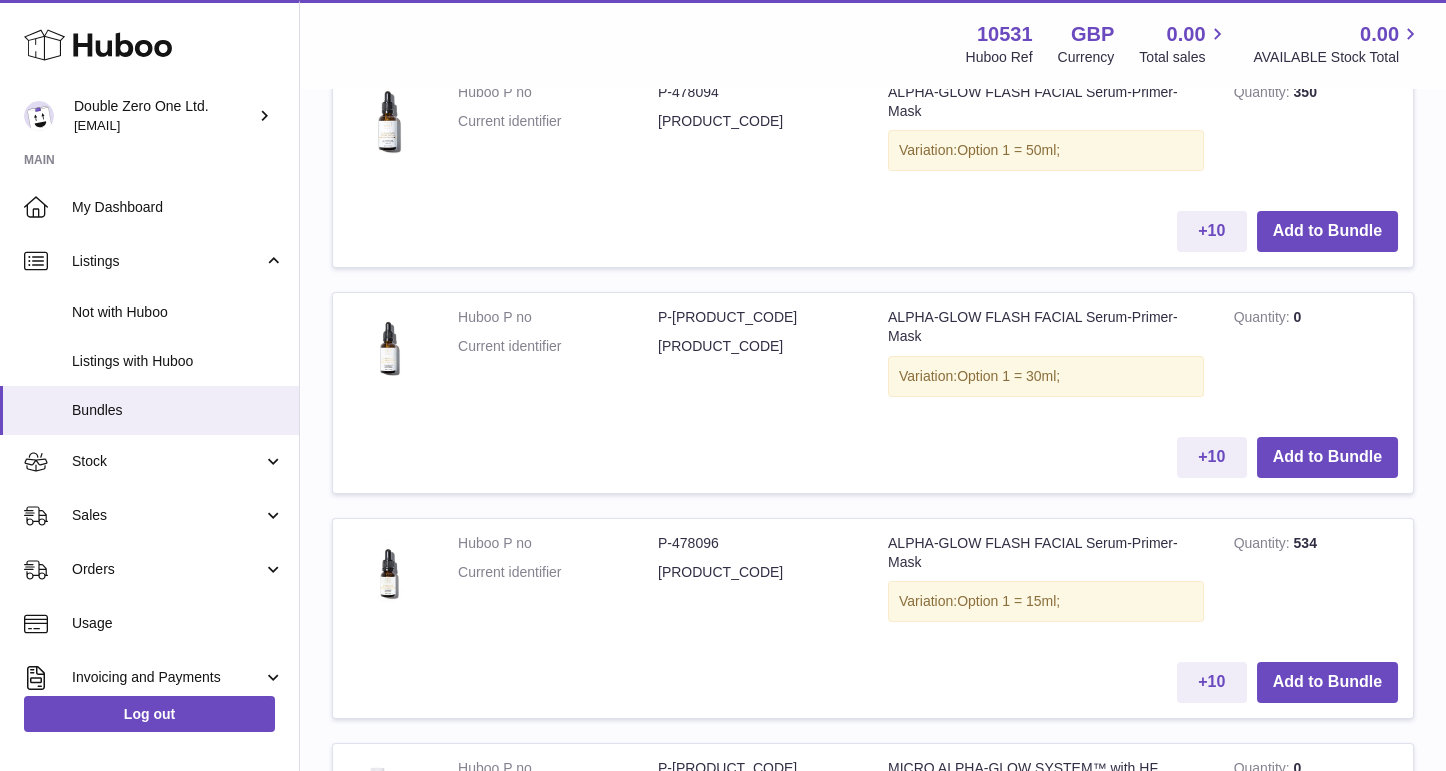 scroll, scrollTop: 1123, scrollLeft: 0, axis: vertical 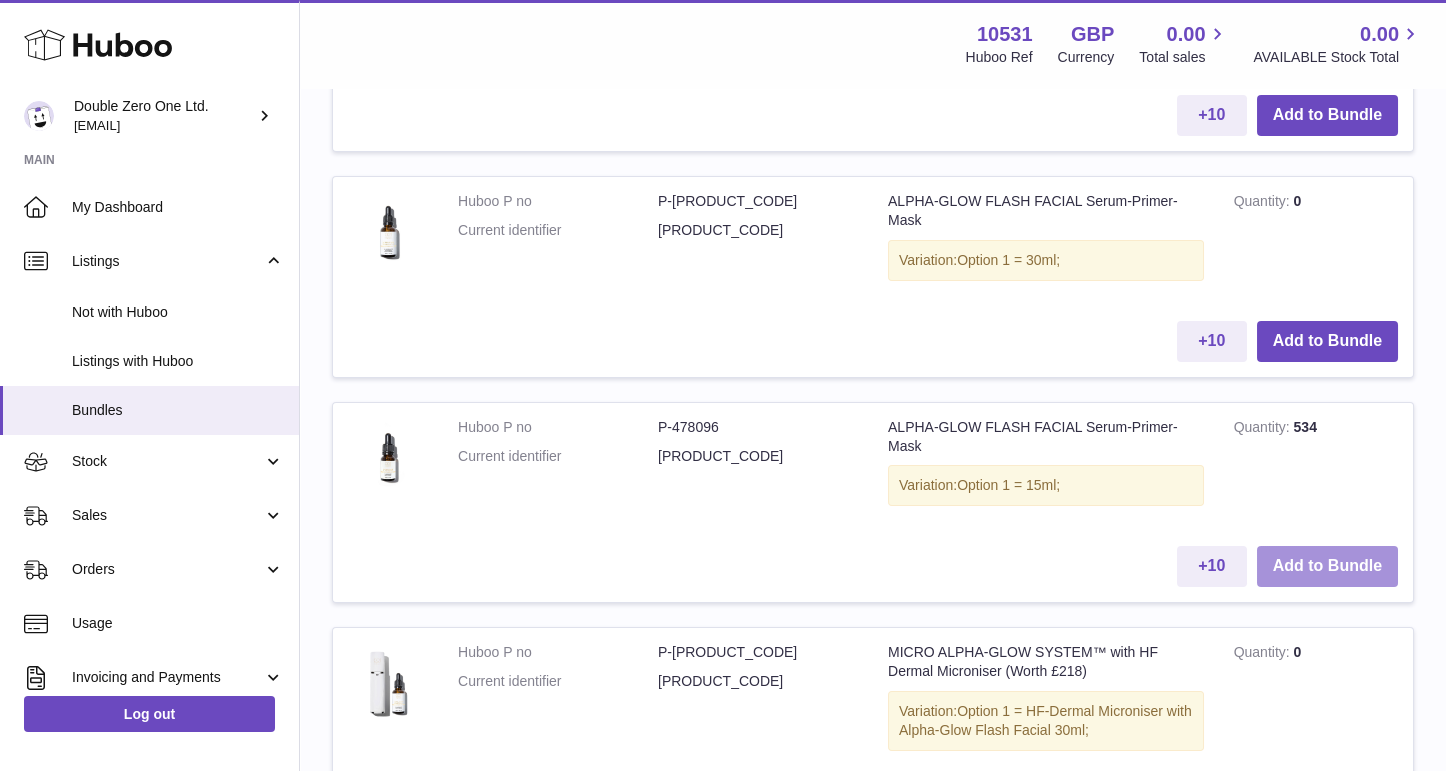 click on "Add to Bundle" at bounding box center [1327, 566] 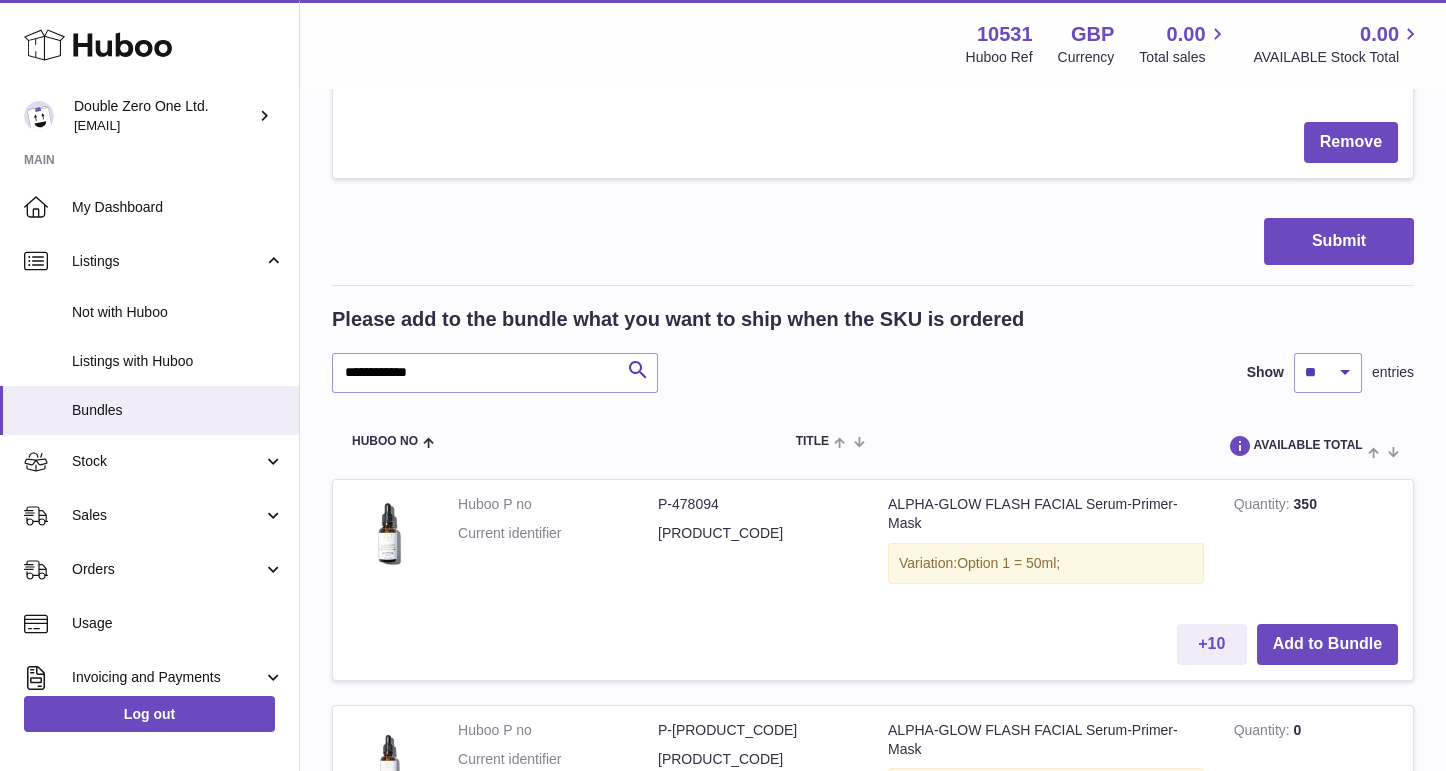 scroll, scrollTop: 832, scrollLeft: 0, axis: vertical 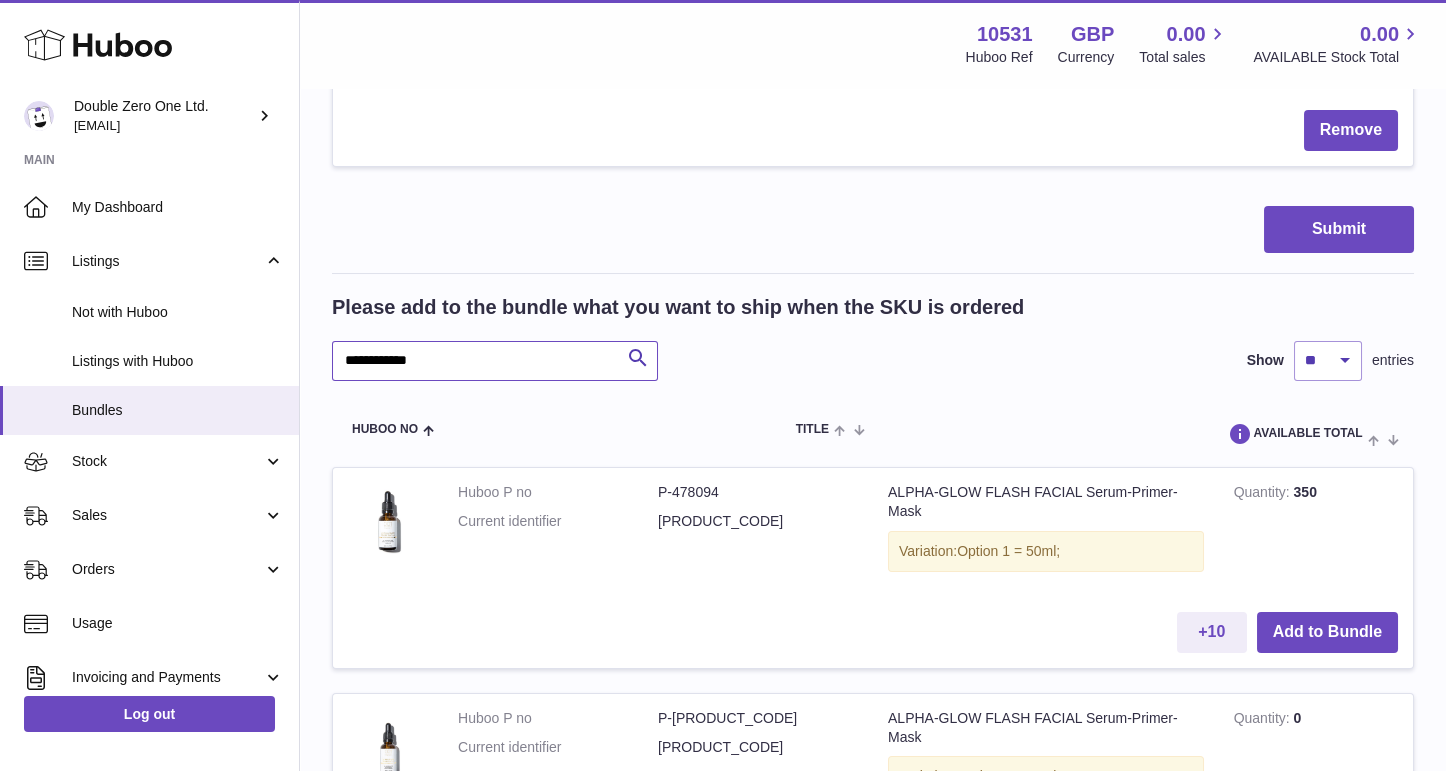 click on "**********" at bounding box center (495, 361) 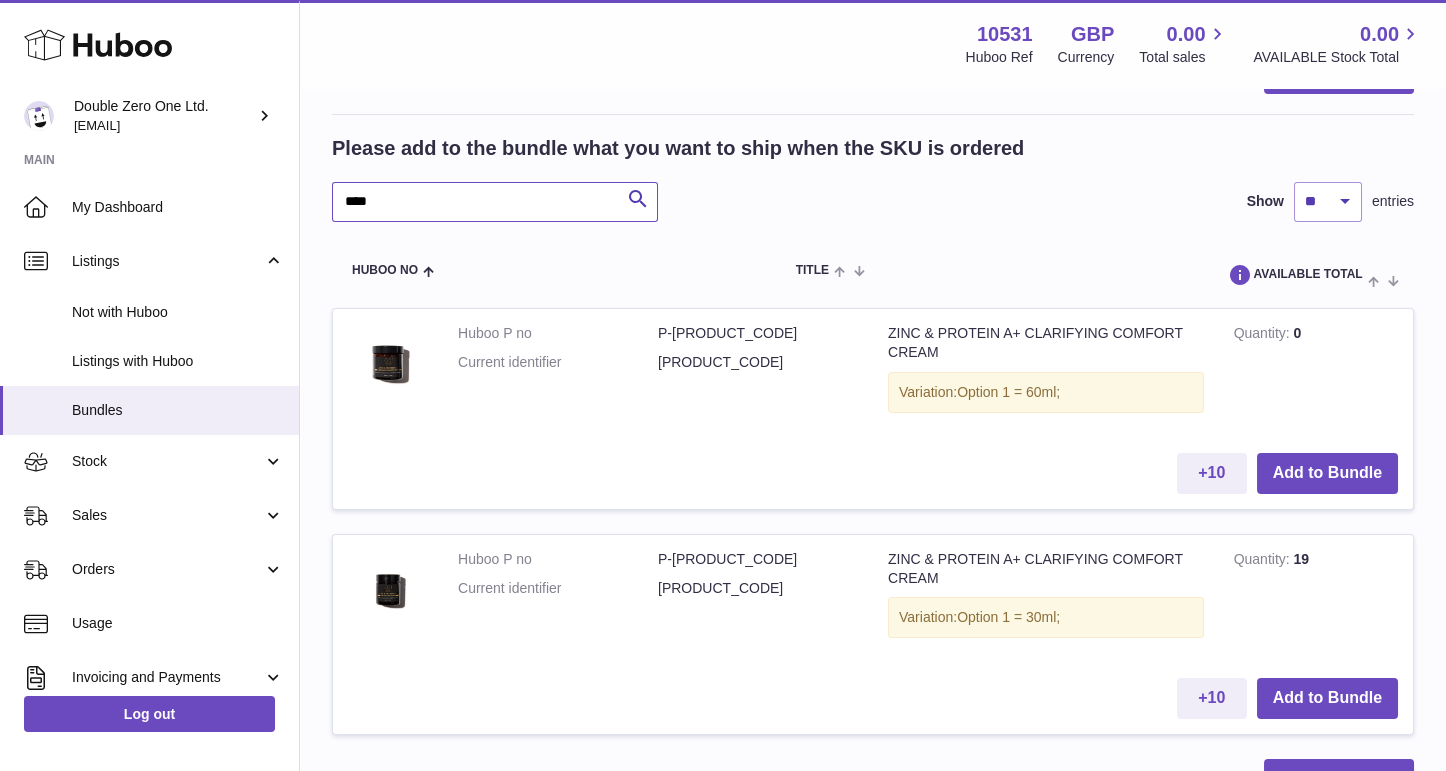 scroll, scrollTop: 1176, scrollLeft: 0, axis: vertical 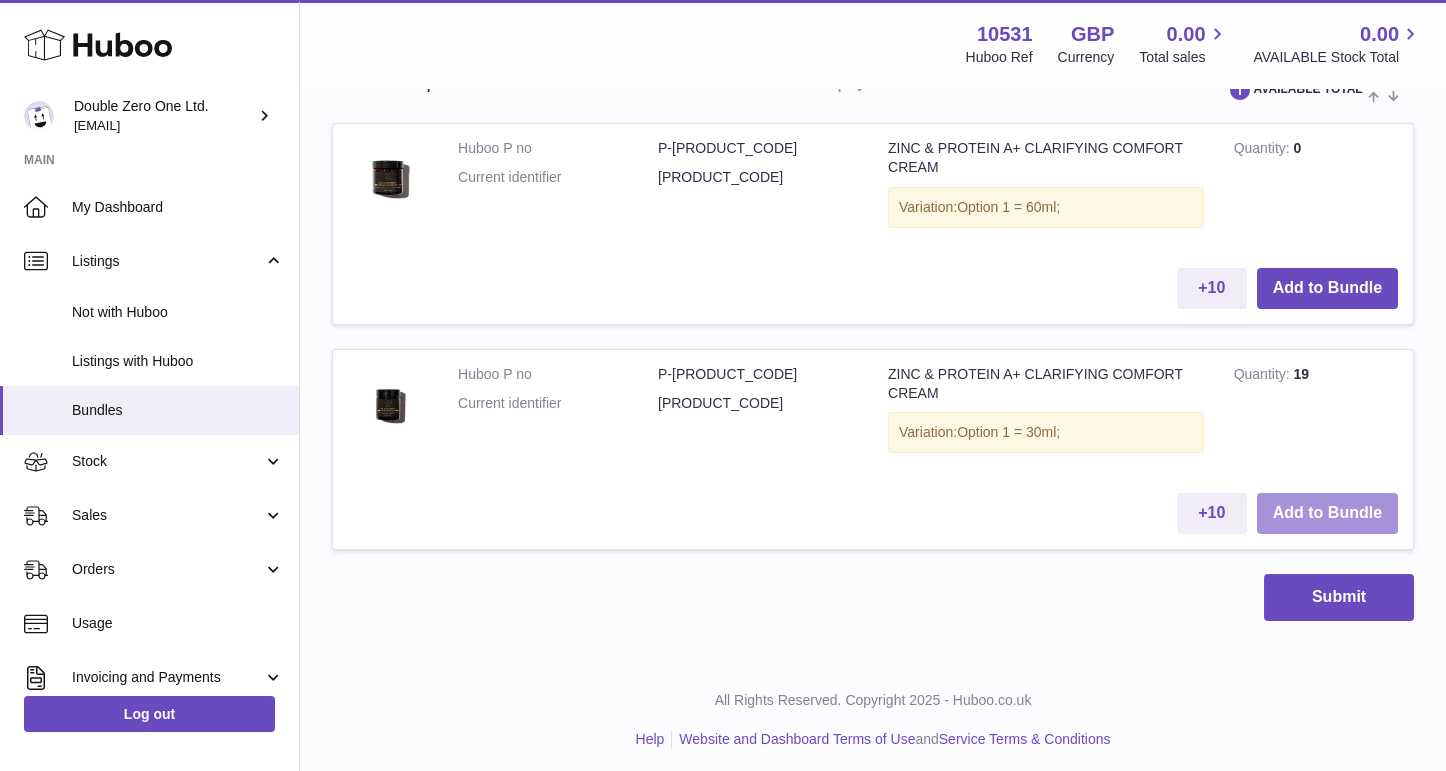 type on "****" 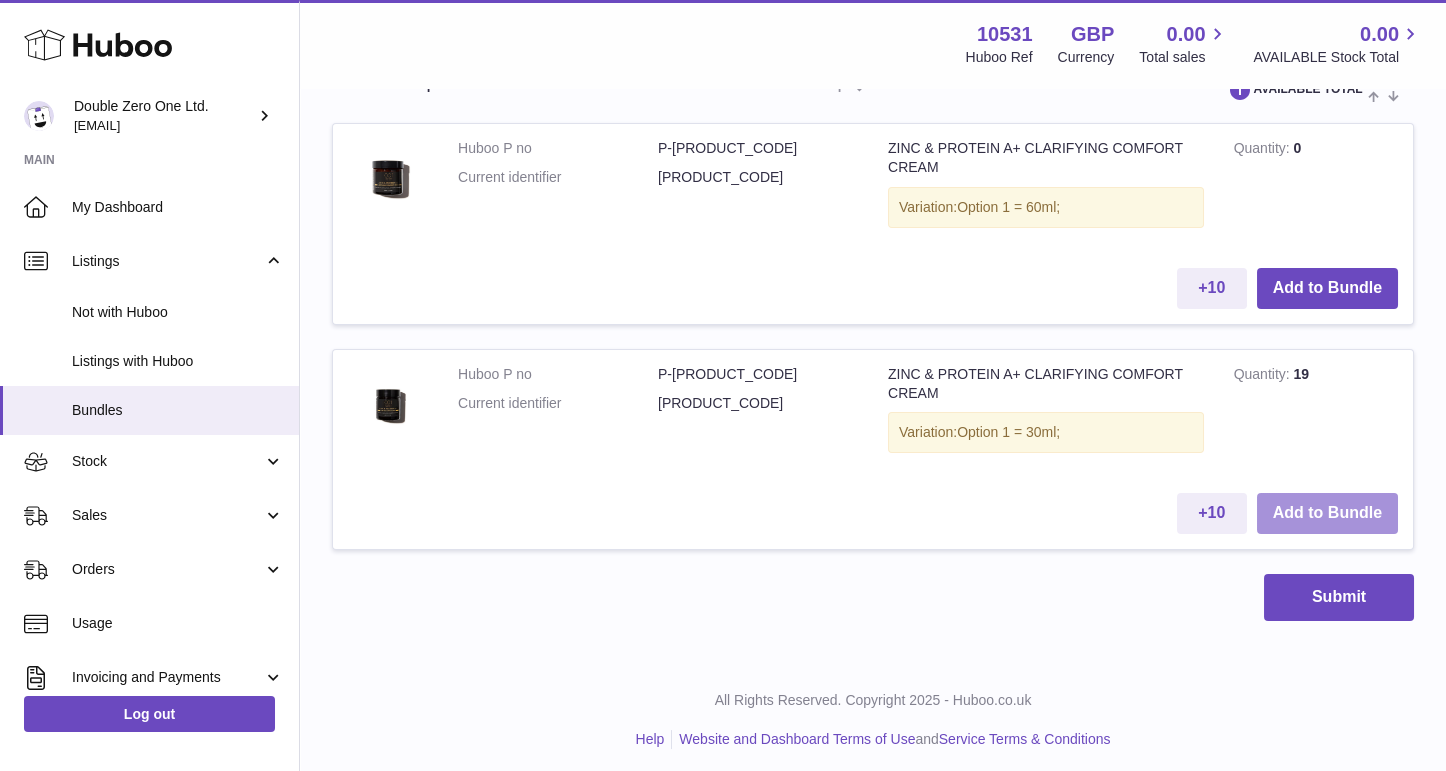 click on "Add to Bundle" at bounding box center [1327, 513] 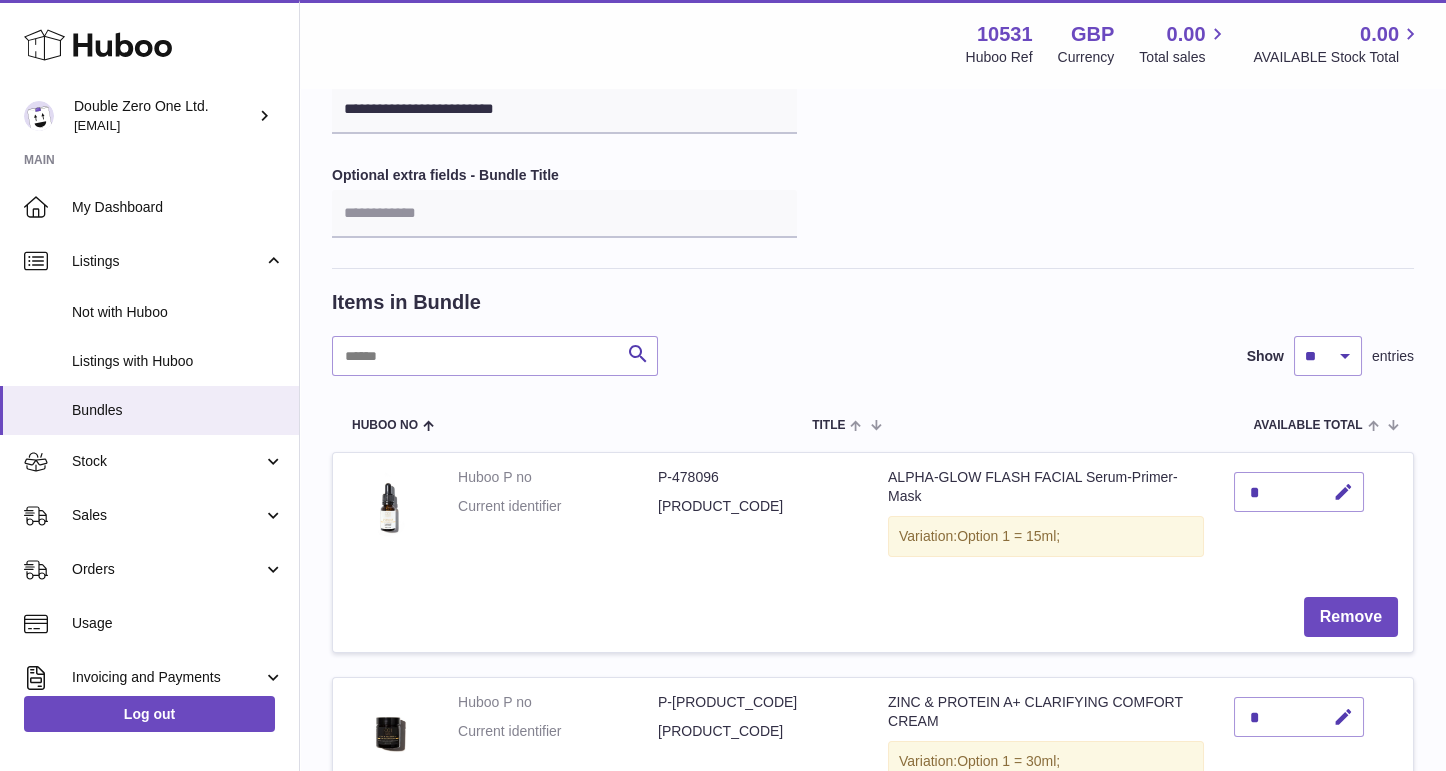 scroll, scrollTop: 100, scrollLeft: 0, axis: vertical 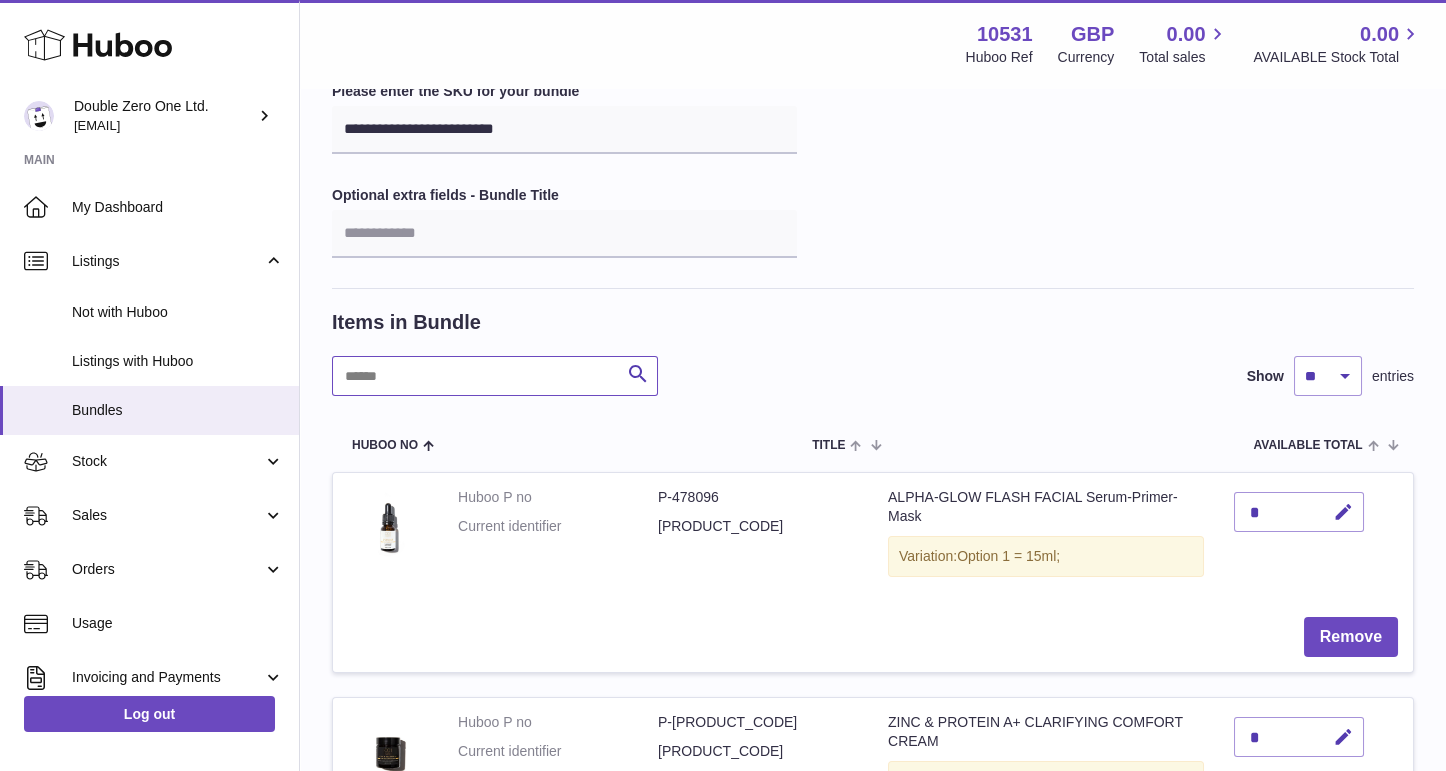 click at bounding box center [495, 376] 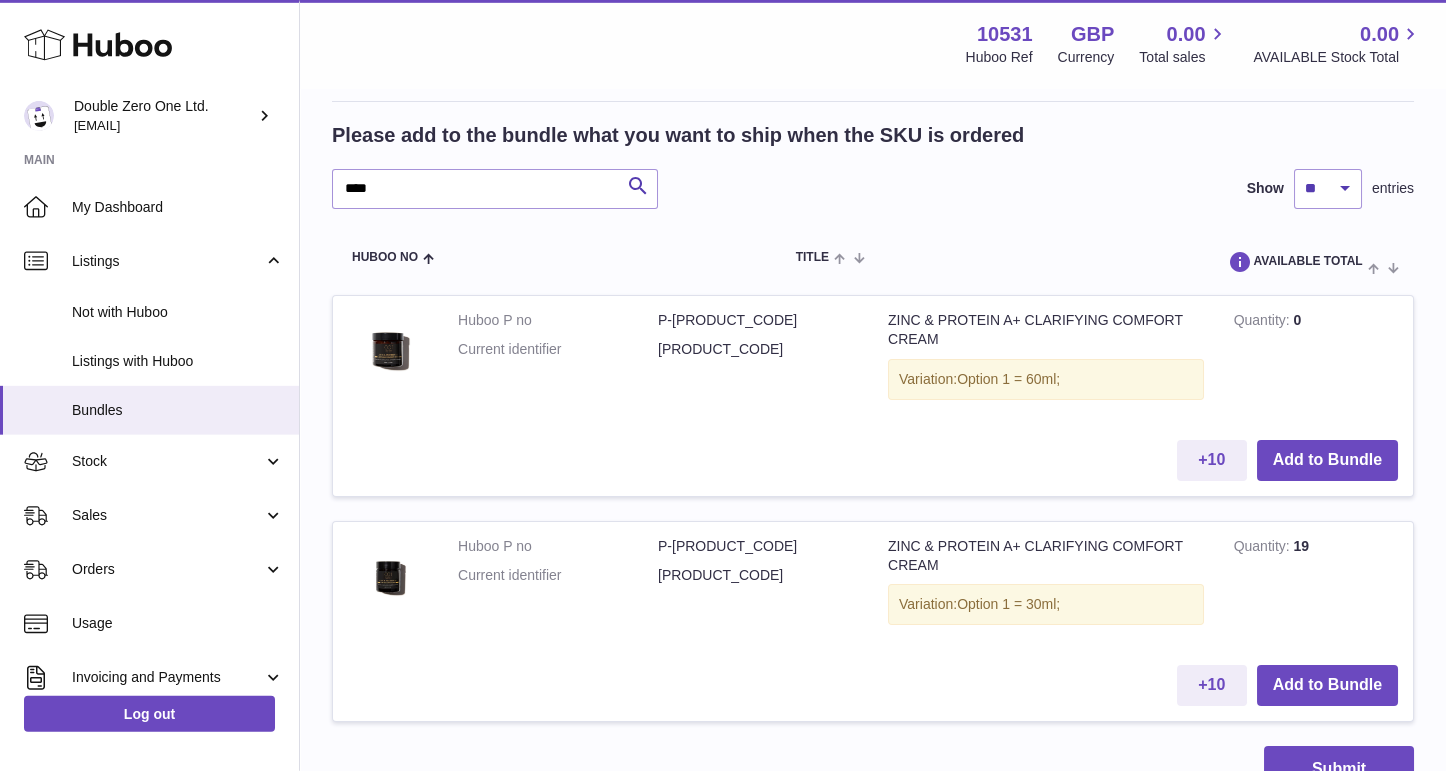 scroll, scrollTop: 524, scrollLeft: 0, axis: vertical 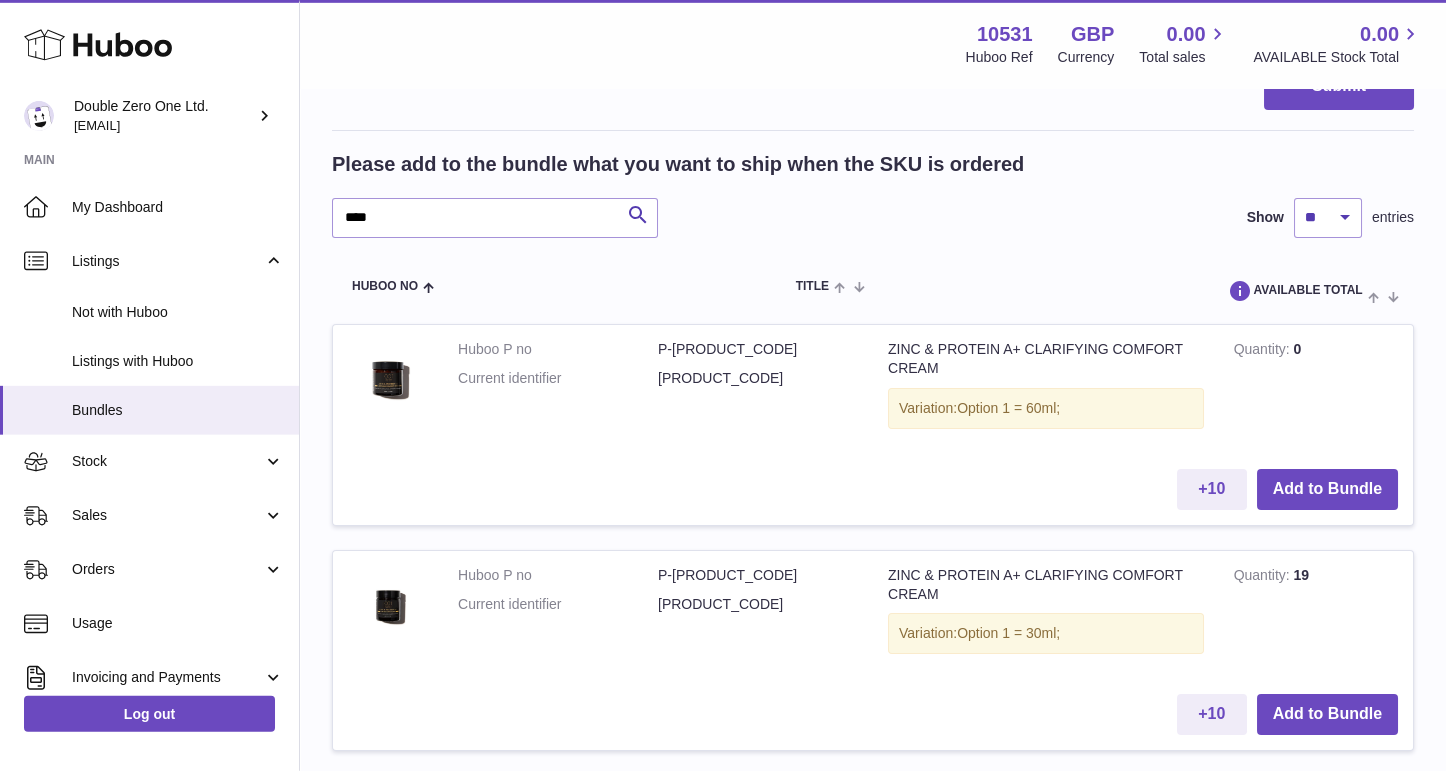 type on "***" 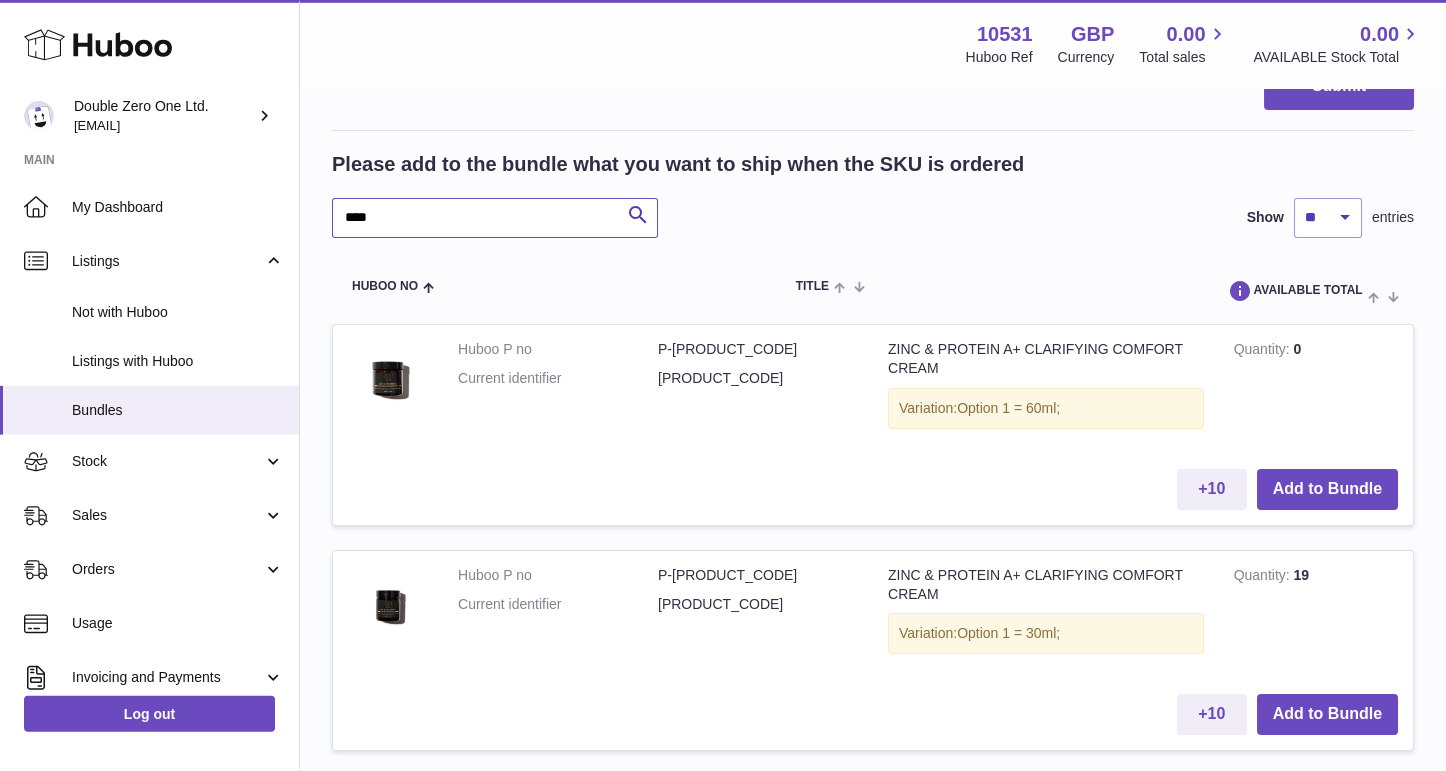 click on "****" at bounding box center (495, 218) 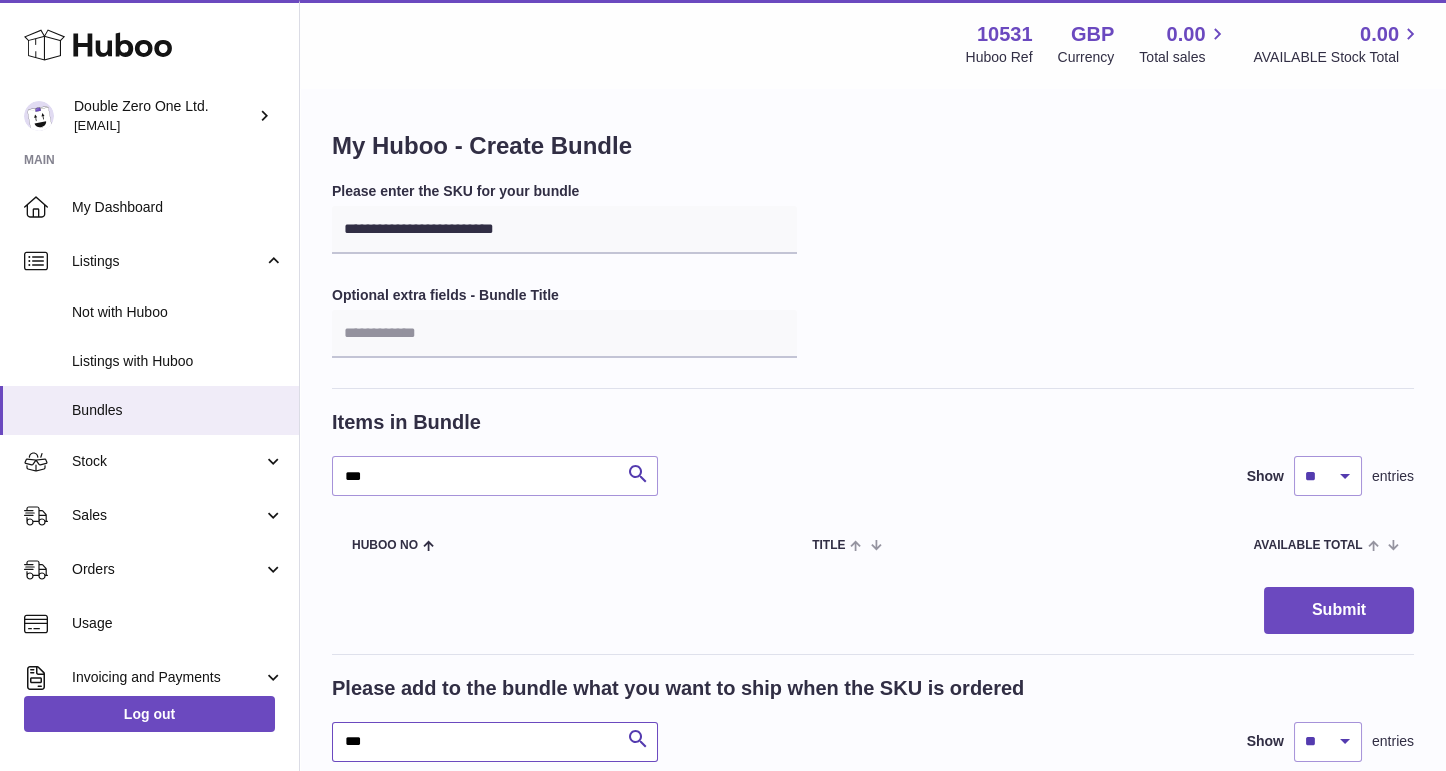 scroll, scrollTop: 704, scrollLeft: 0, axis: vertical 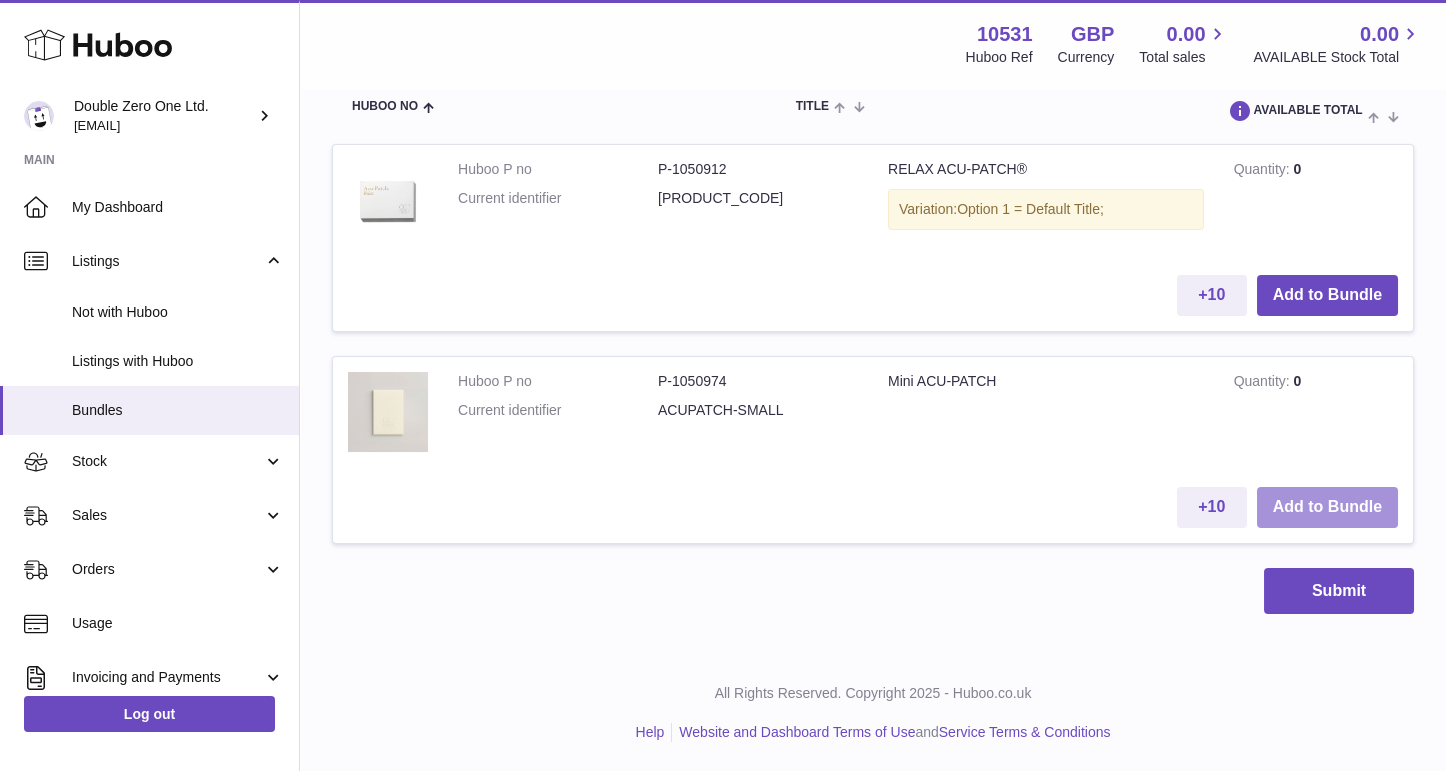 type on "***" 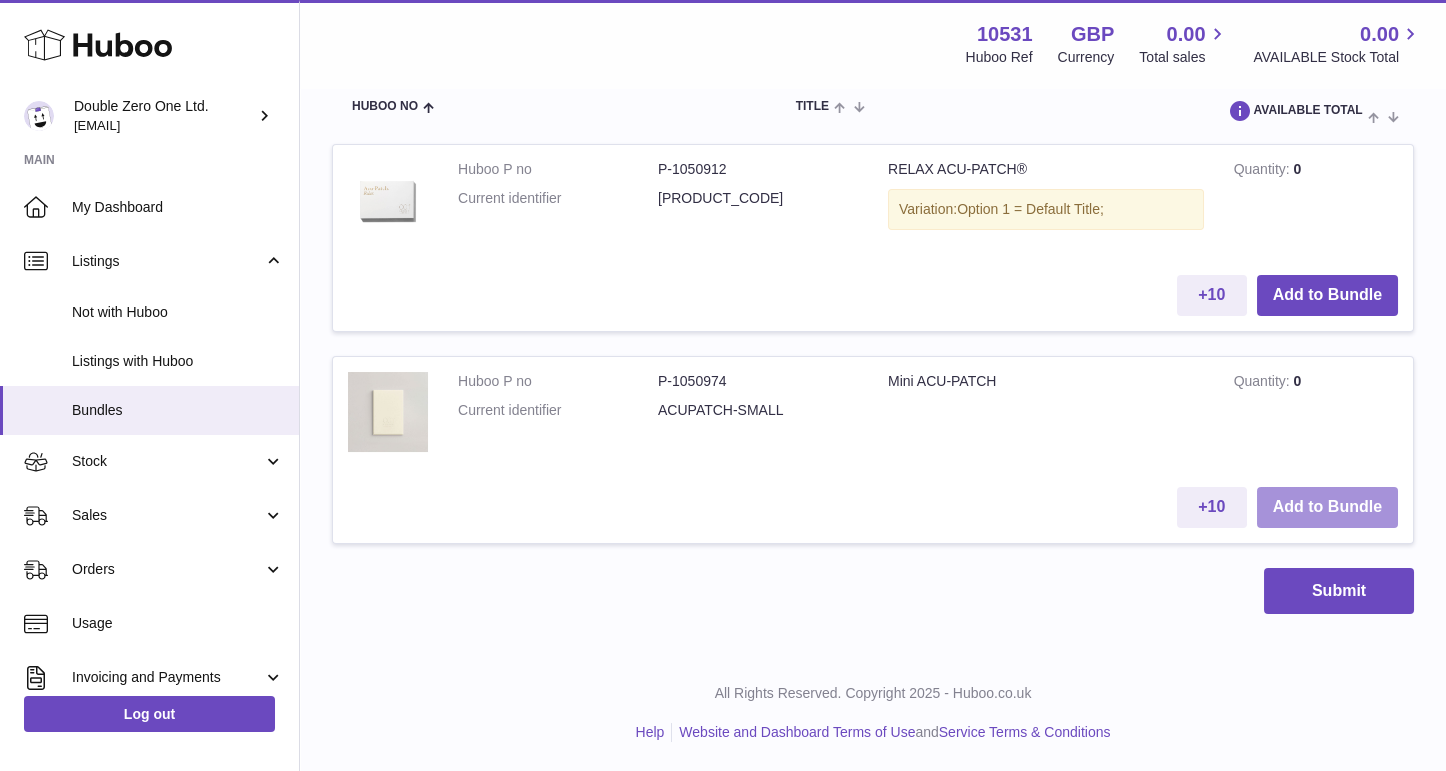 click on "Add to Bundle" at bounding box center (1327, 507) 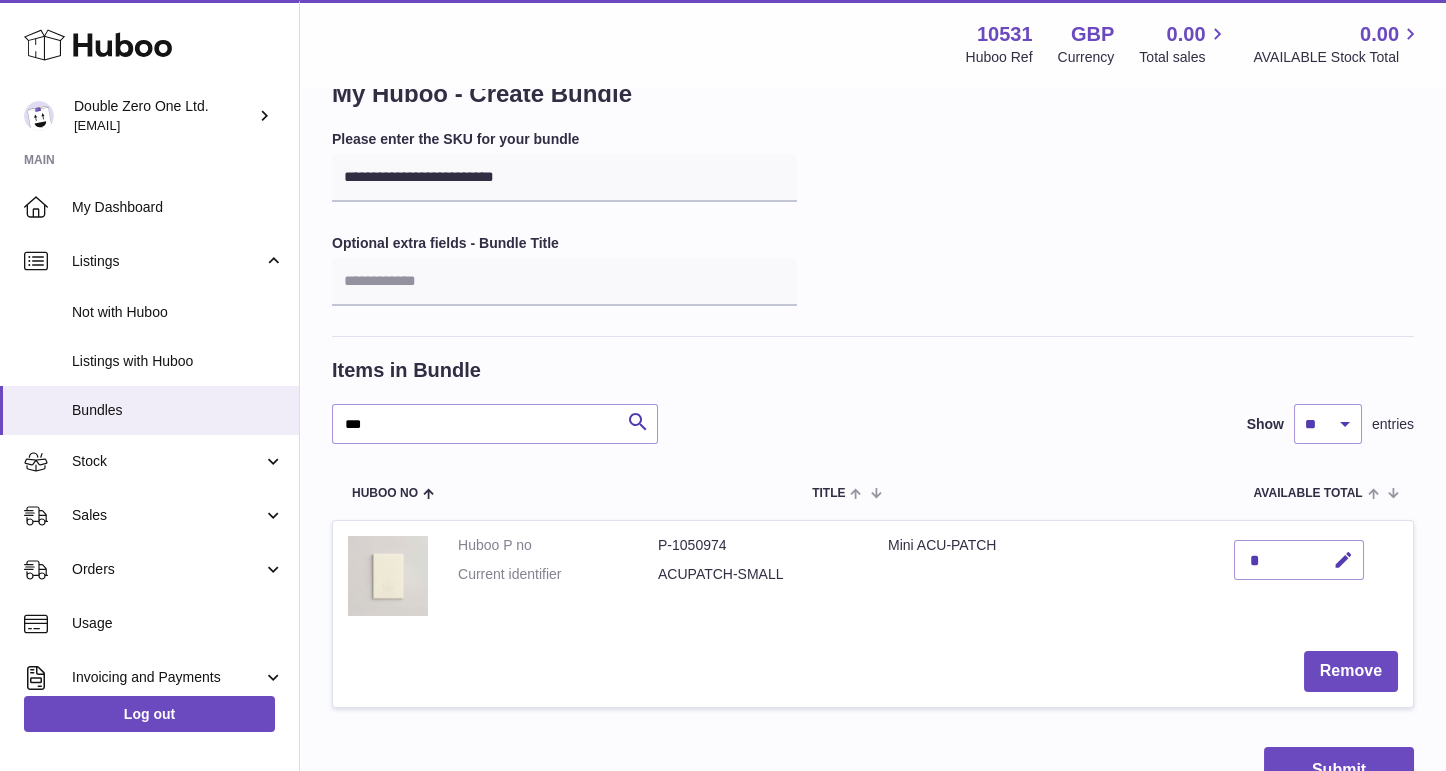 scroll, scrollTop: 63, scrollLeft: 0, axis: vertical 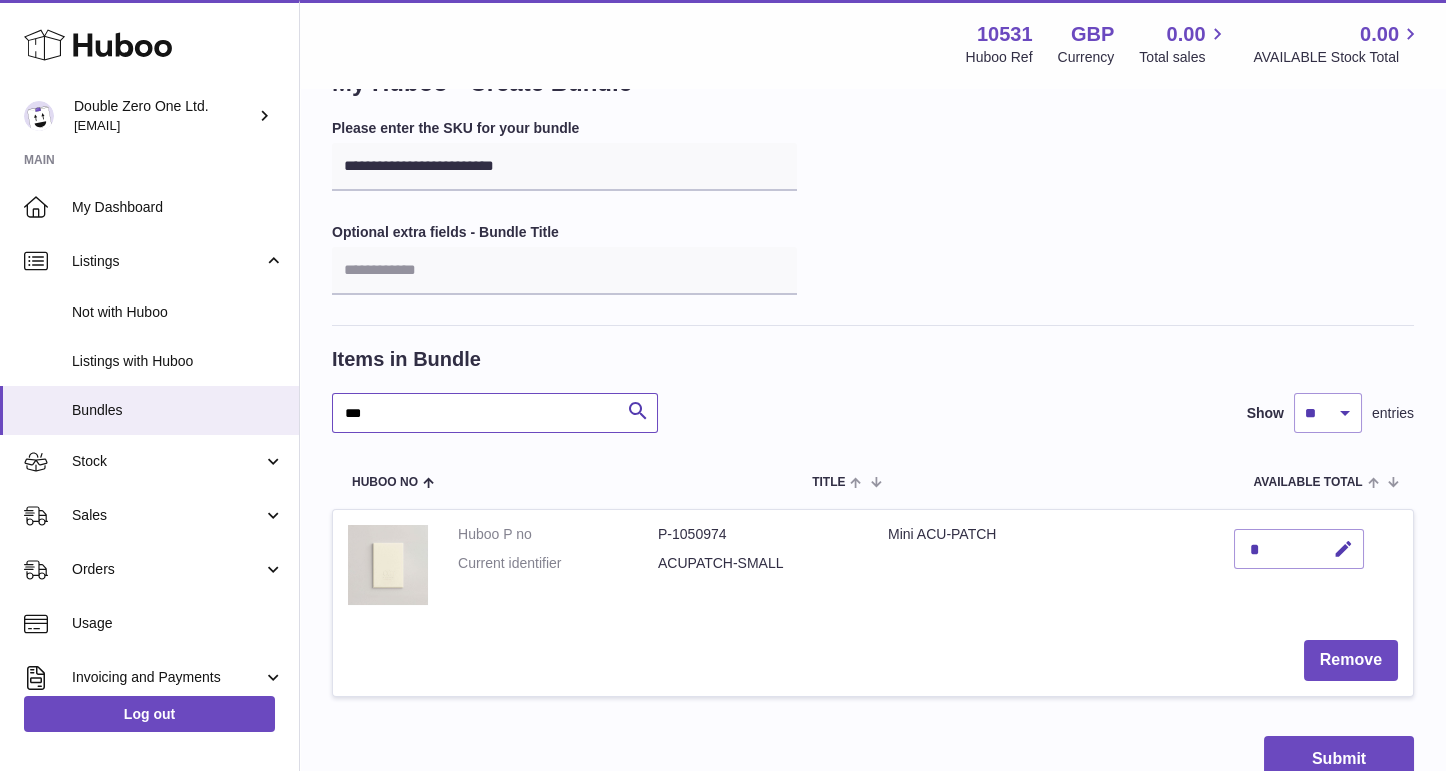 click on "***" at bounding box center (495, 413) 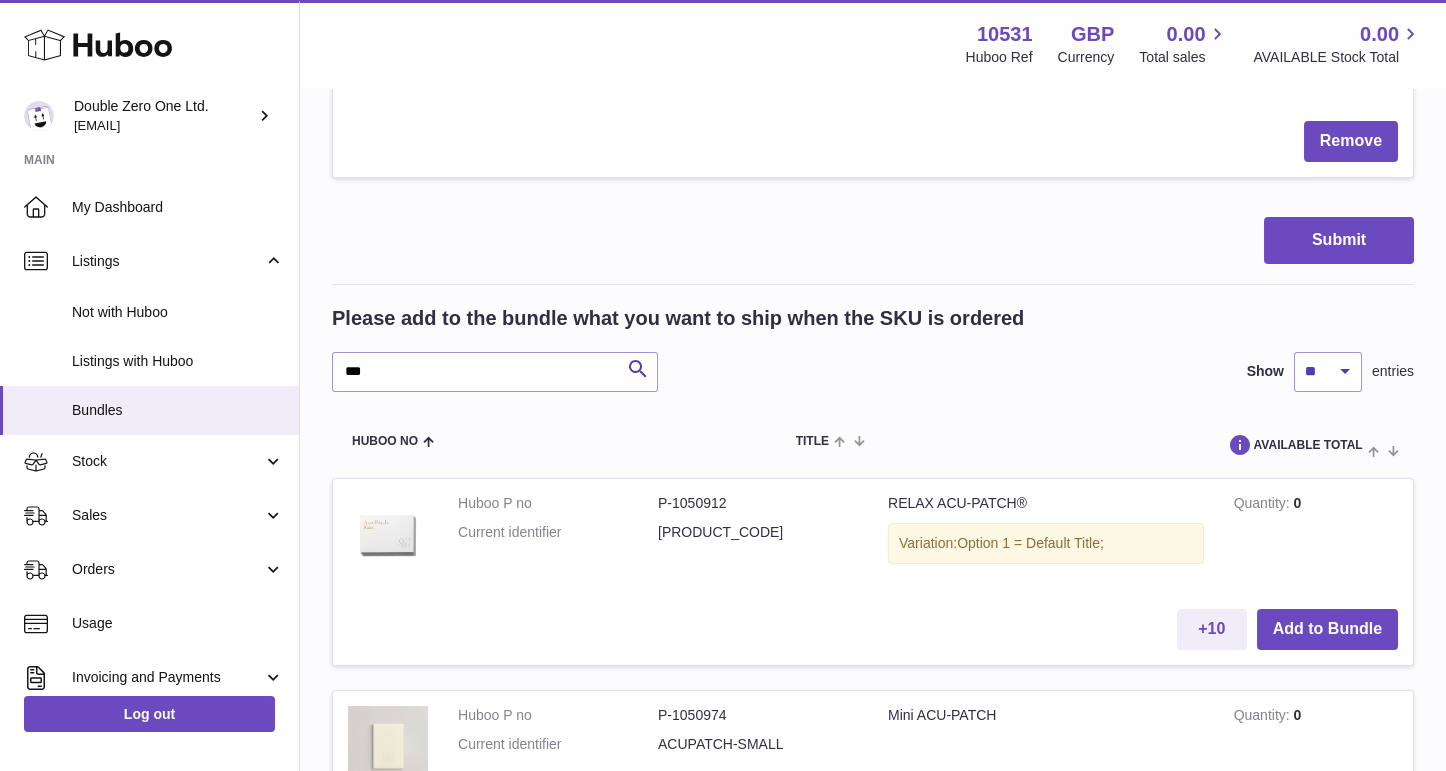 scroll, scrollTop: 1269, scrollLeft: 0, axis: vertical 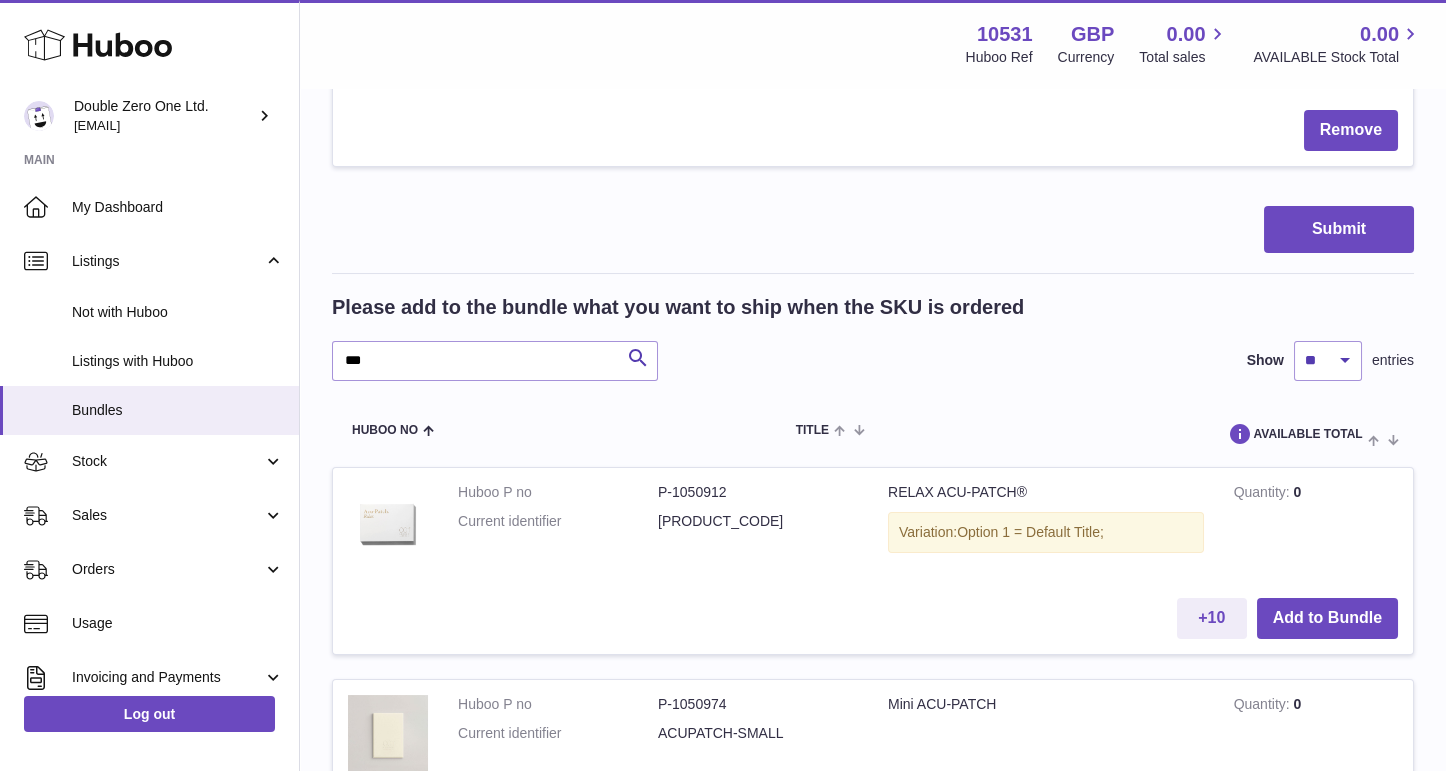 type 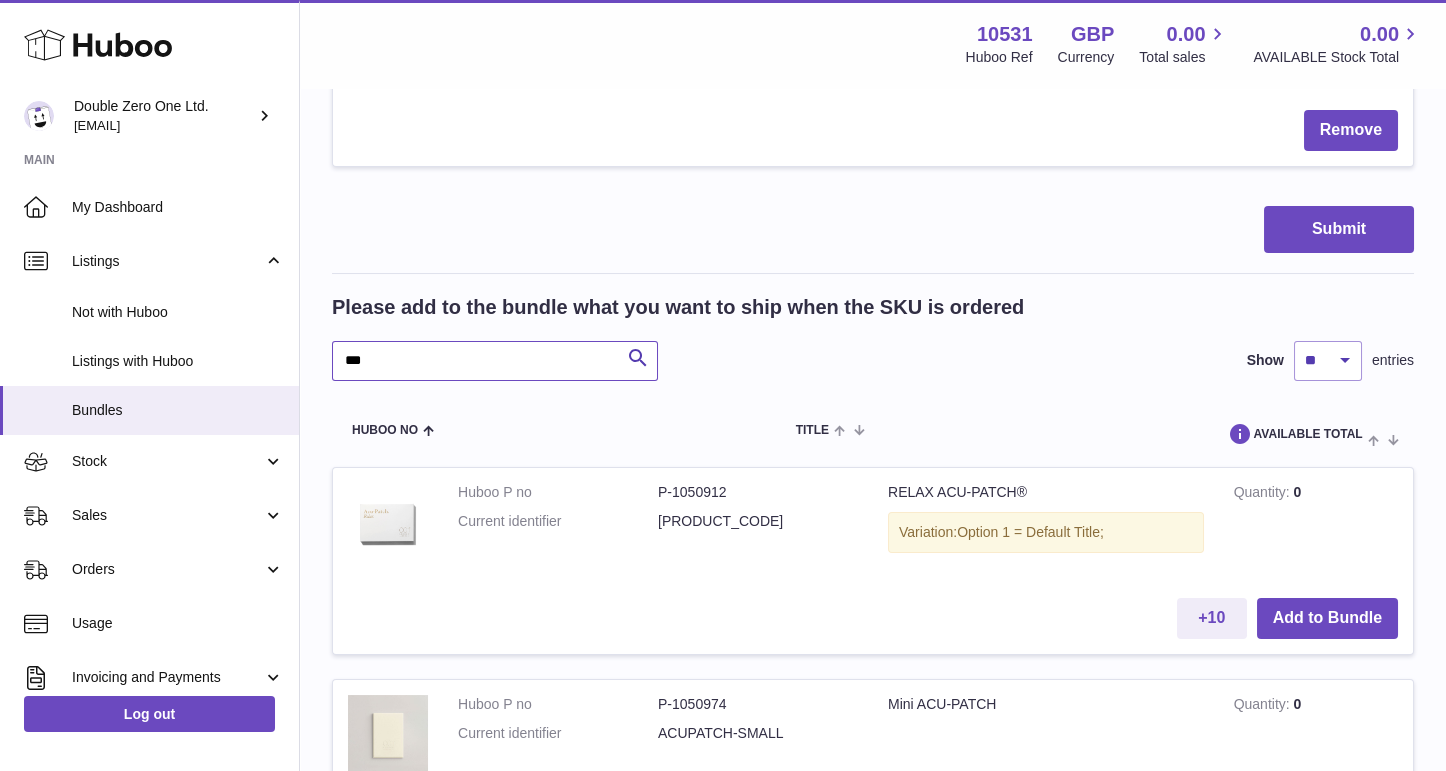 click on "***" at bounding box center (495, 361) 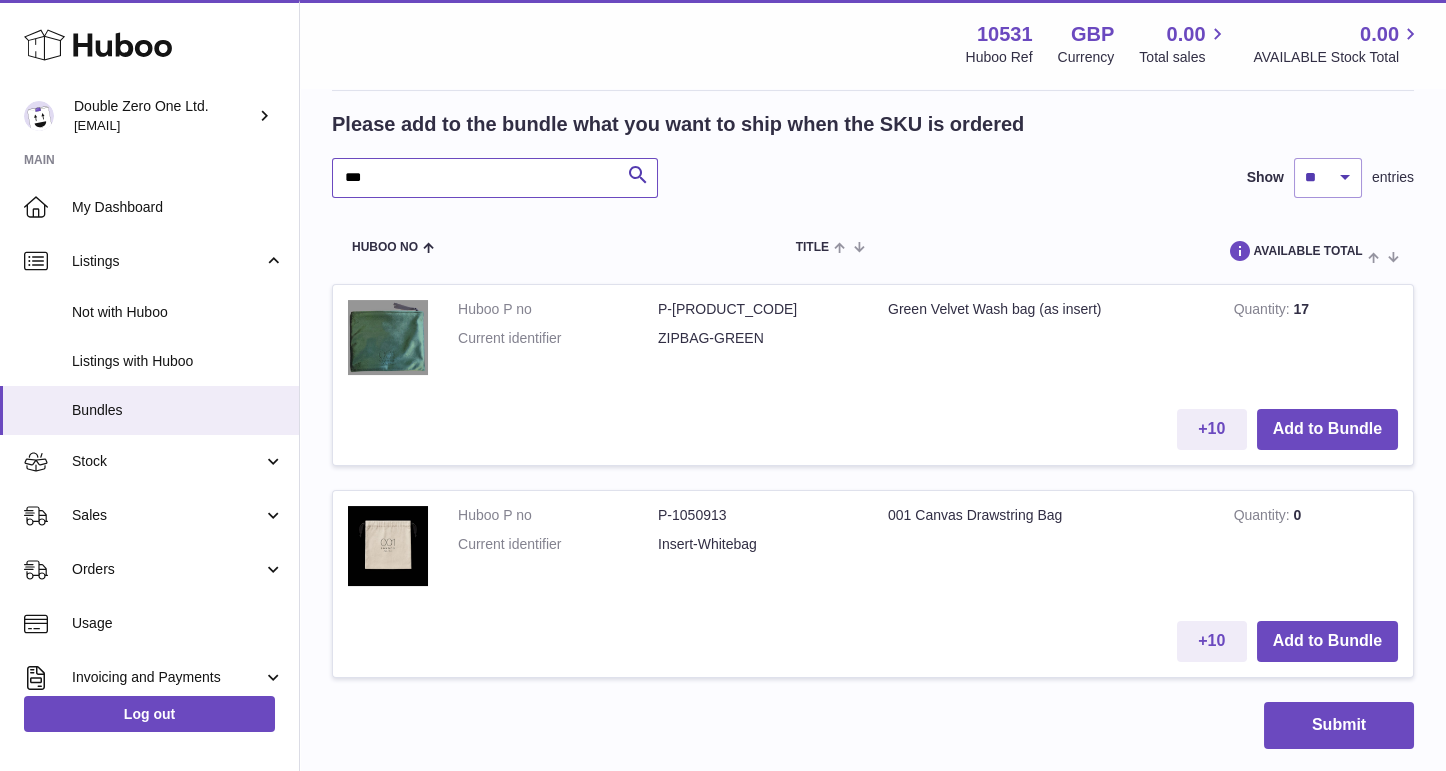 scroll, scrollTop: 1564, scrollLeft: 0, axis: vertical 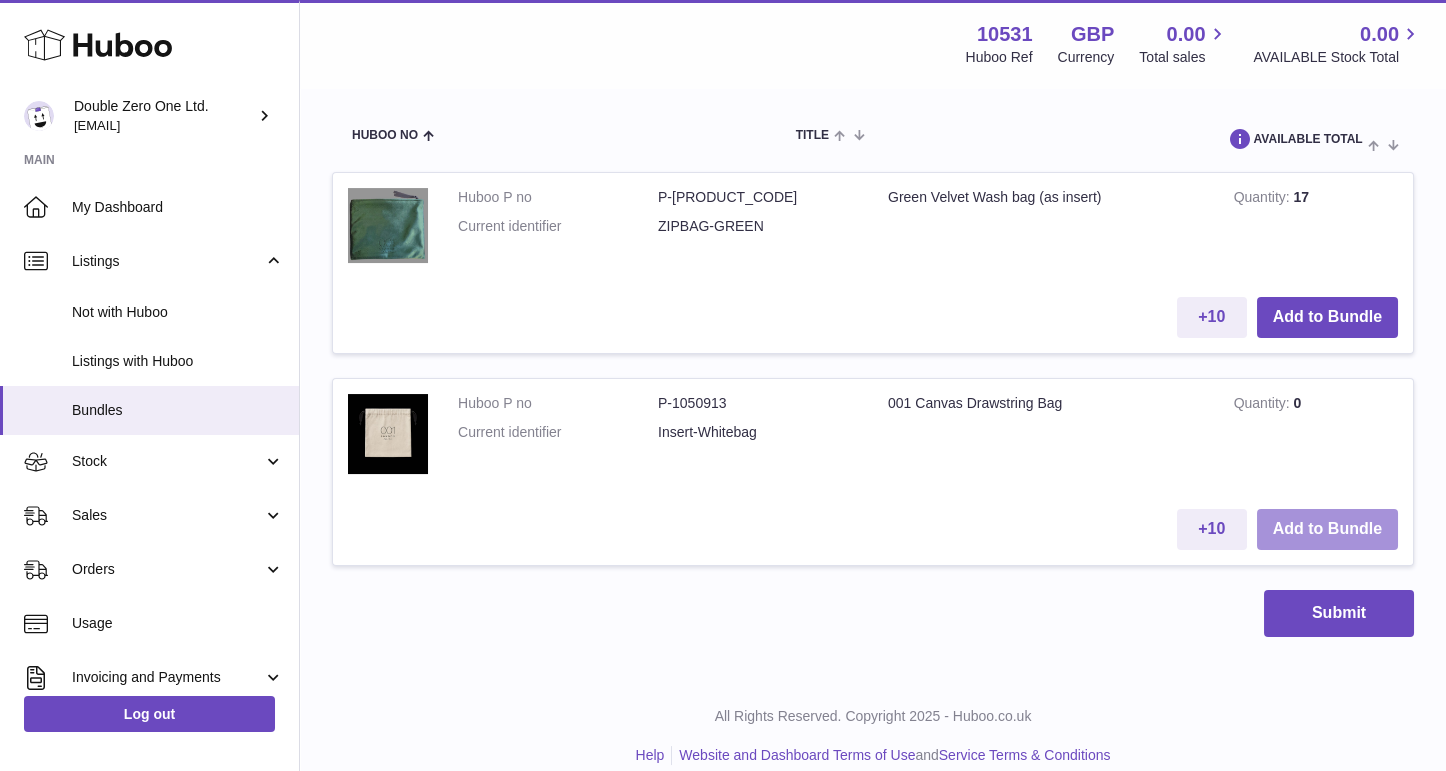type on "***" 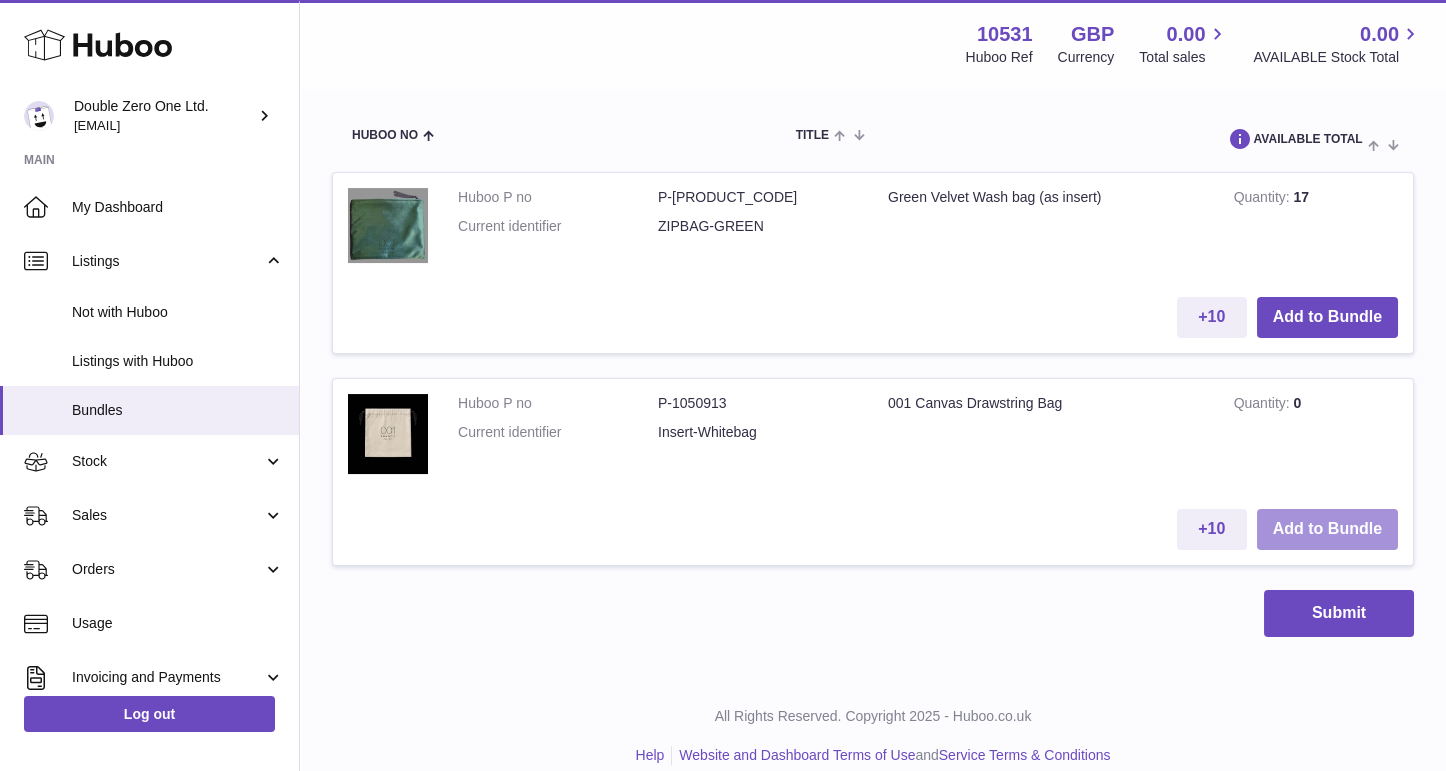click on "Add to Bundle" at bounding box center [1327, 529] 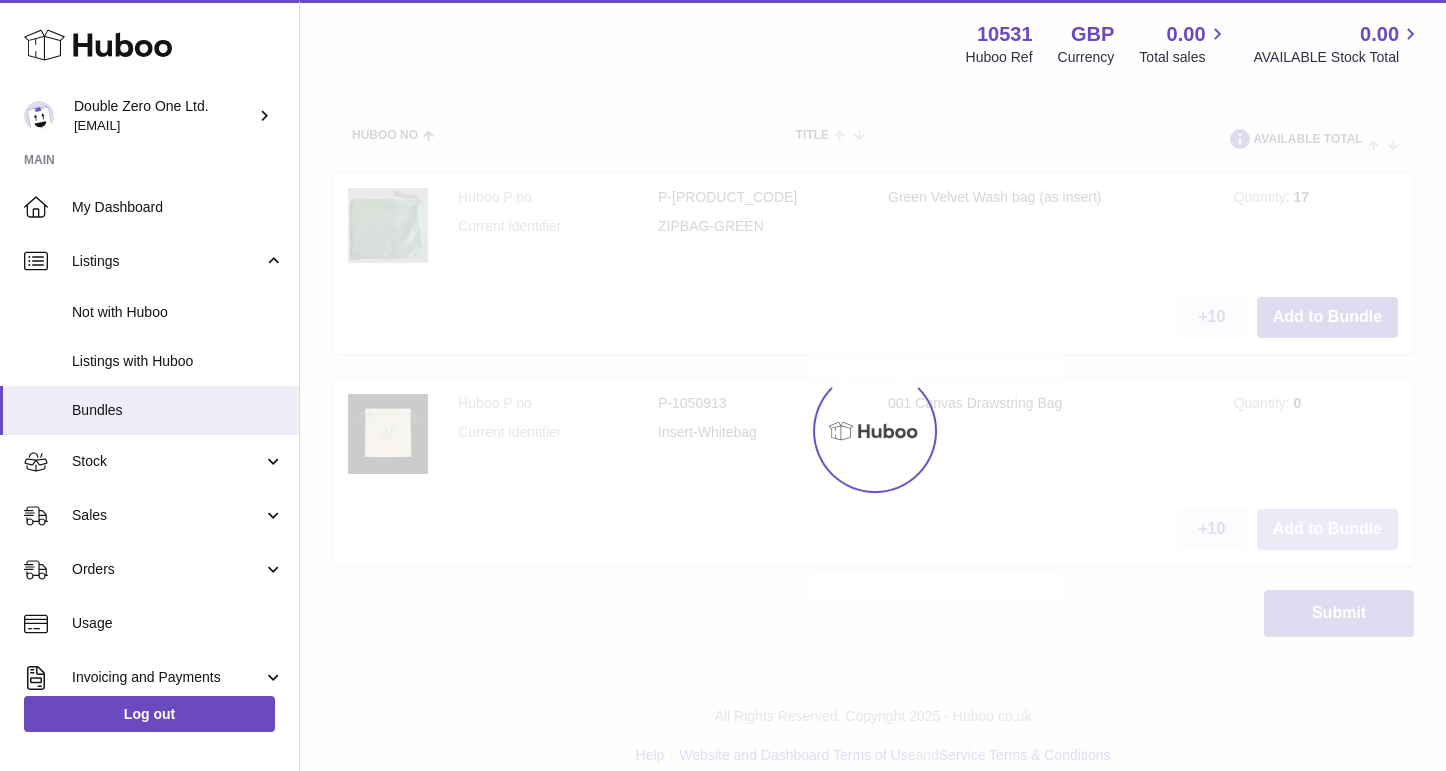 scroll, scrollTop: 1775, scrollLeft: 0, axis: vertical 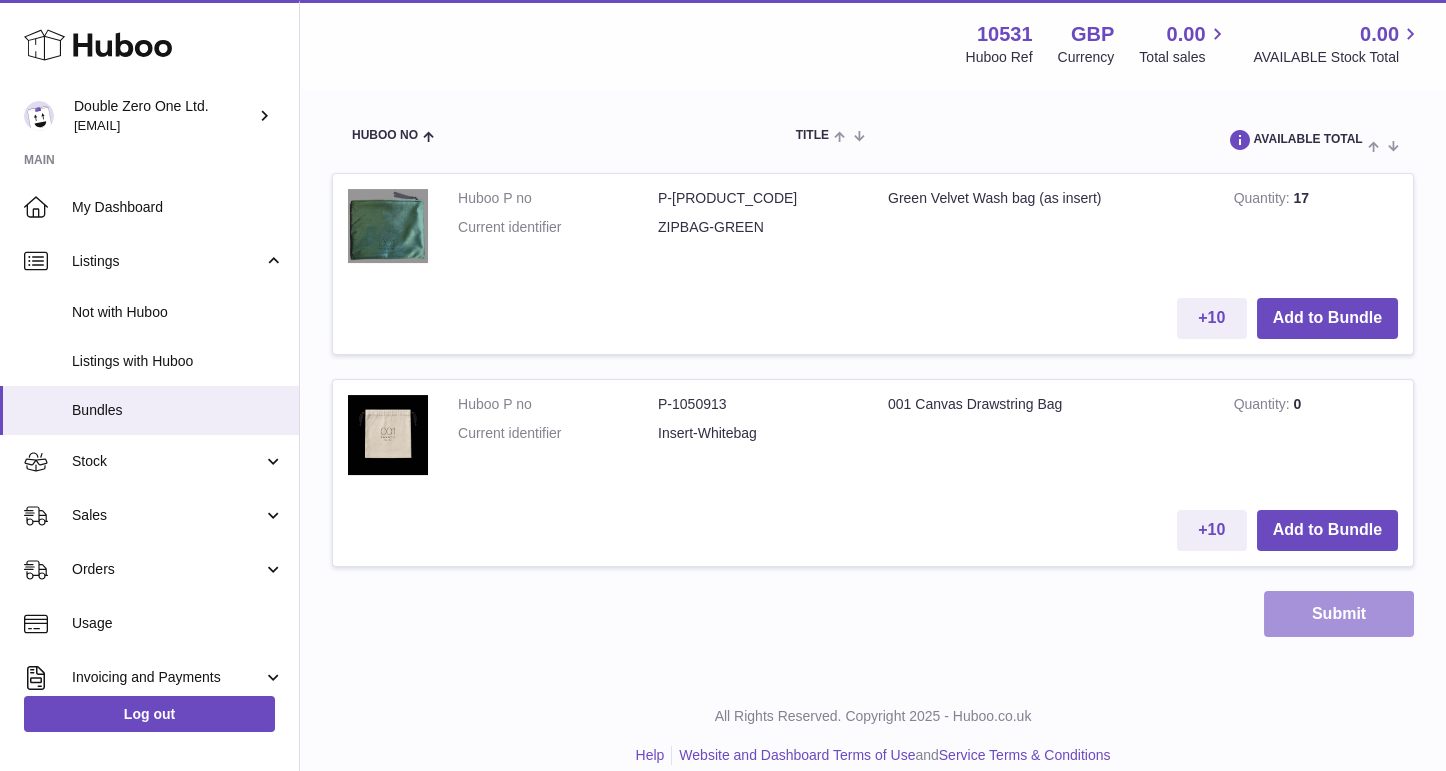 click on "Submit" at bounding box center (1339, 614) 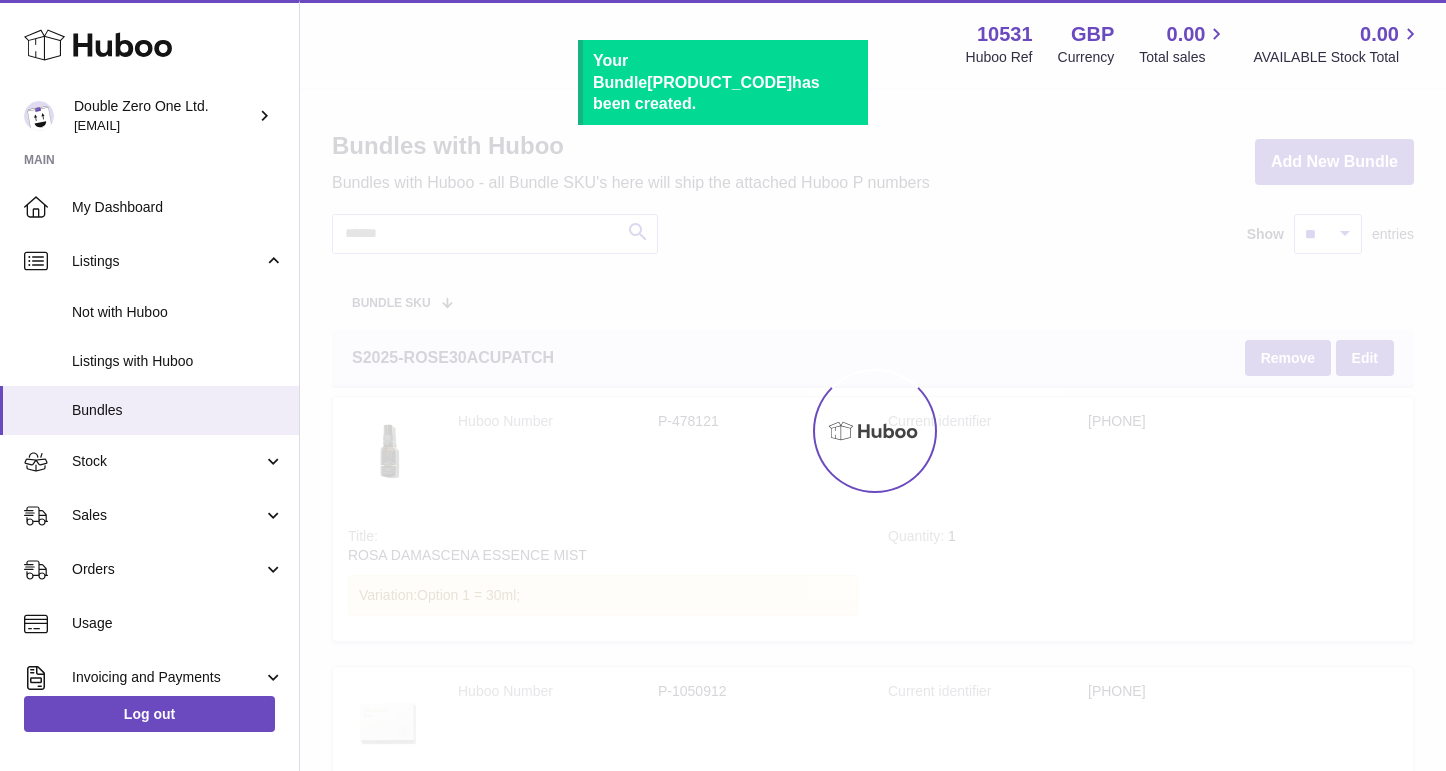 scroll, scrollTop: 0, scrollLeft: 0, axis: both 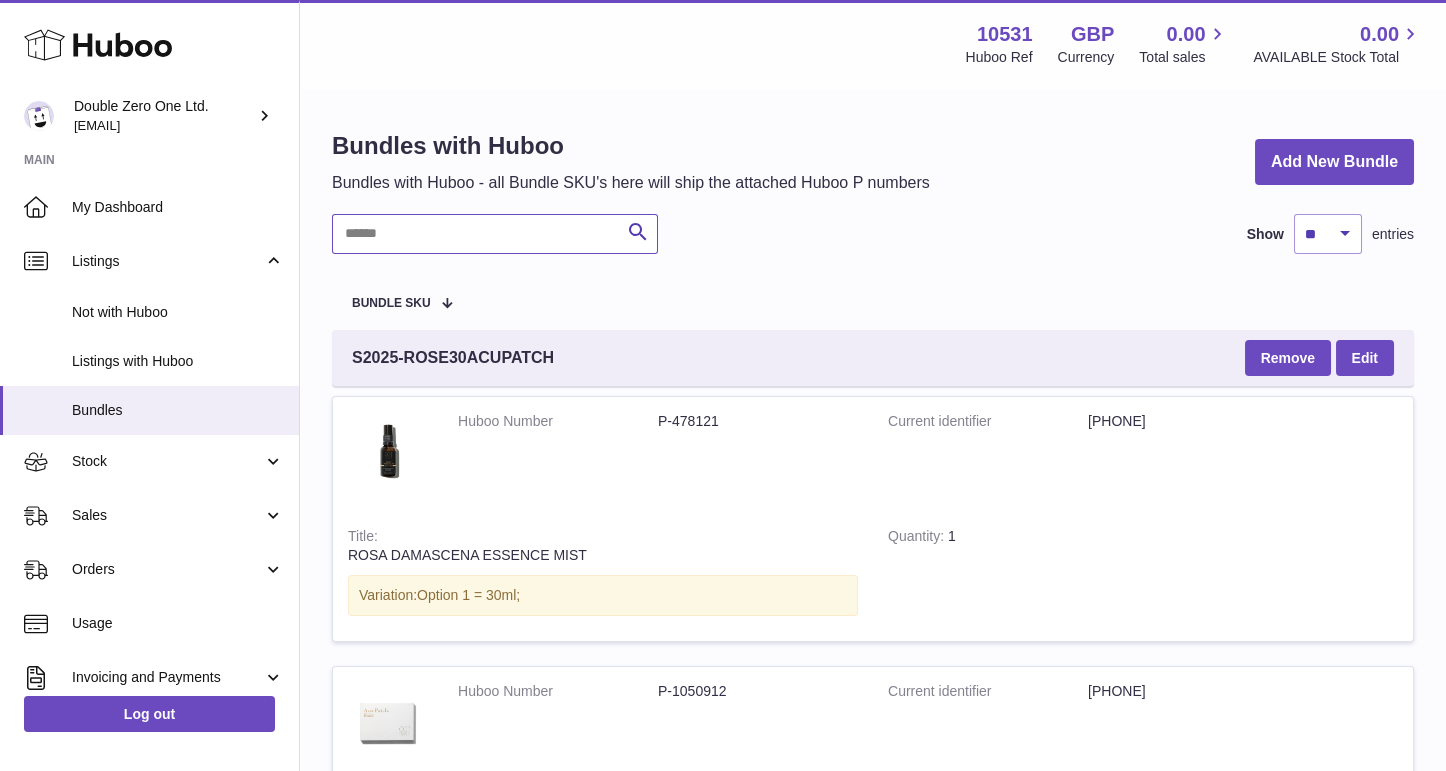 click at bounding box center (495, 234) 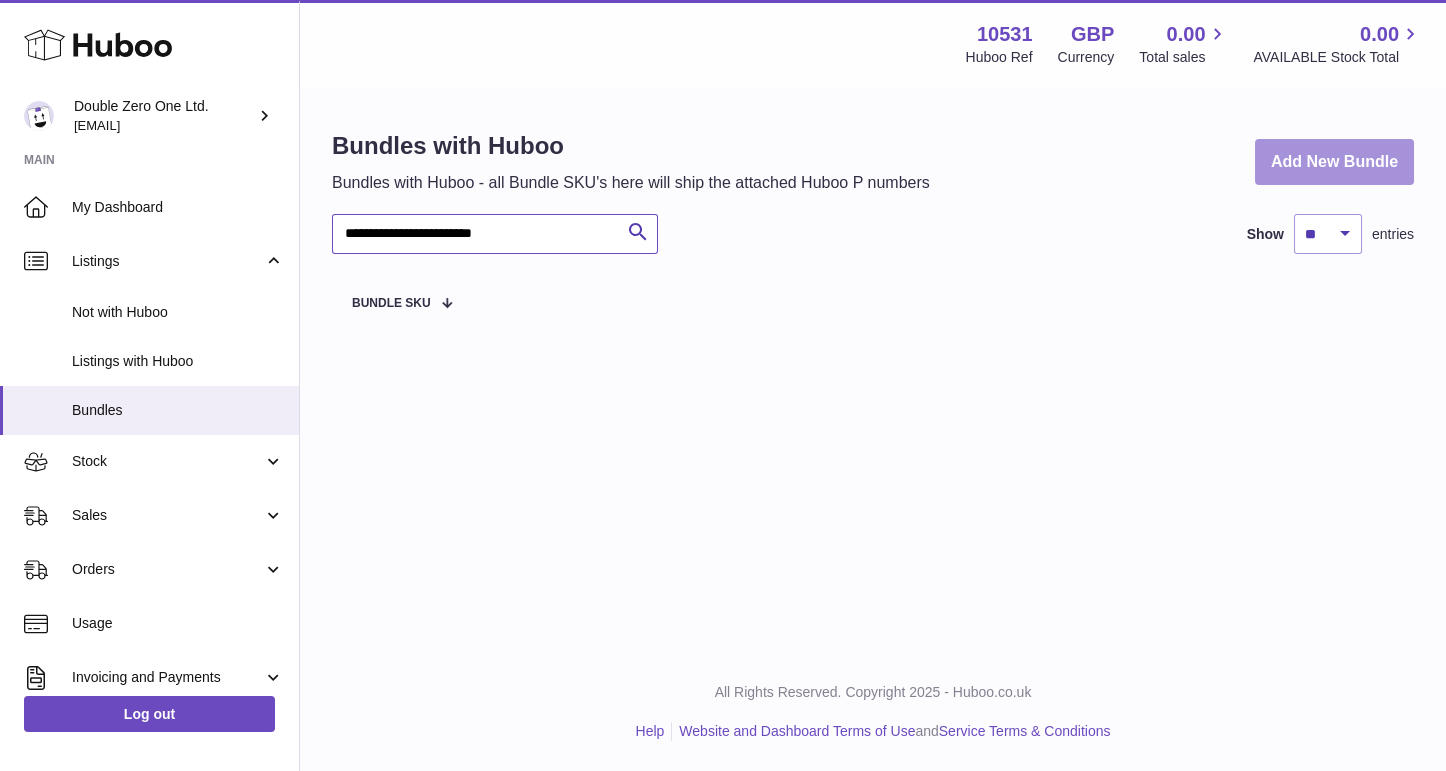 type on "**********" 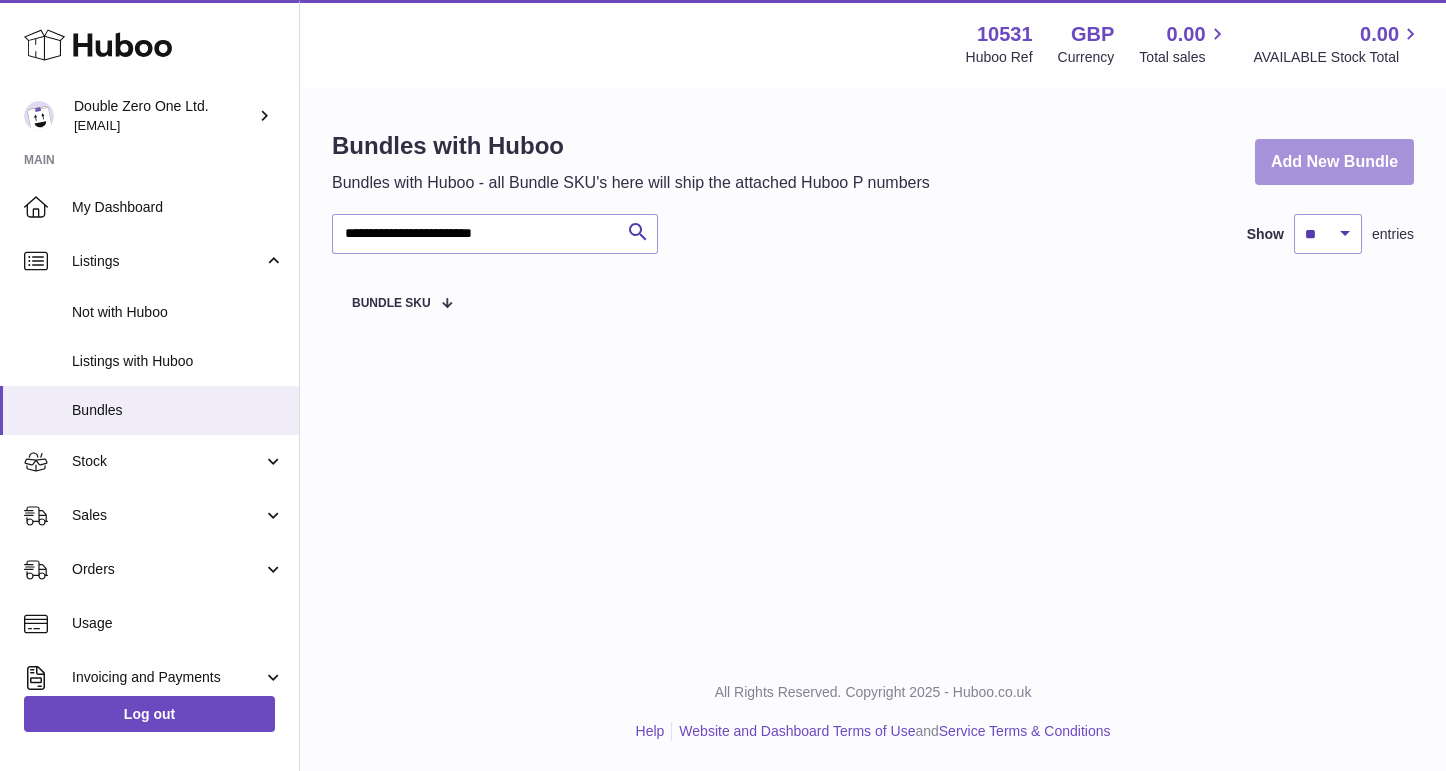 click on "Add New Bundle" at bounding box center [1334, 162] 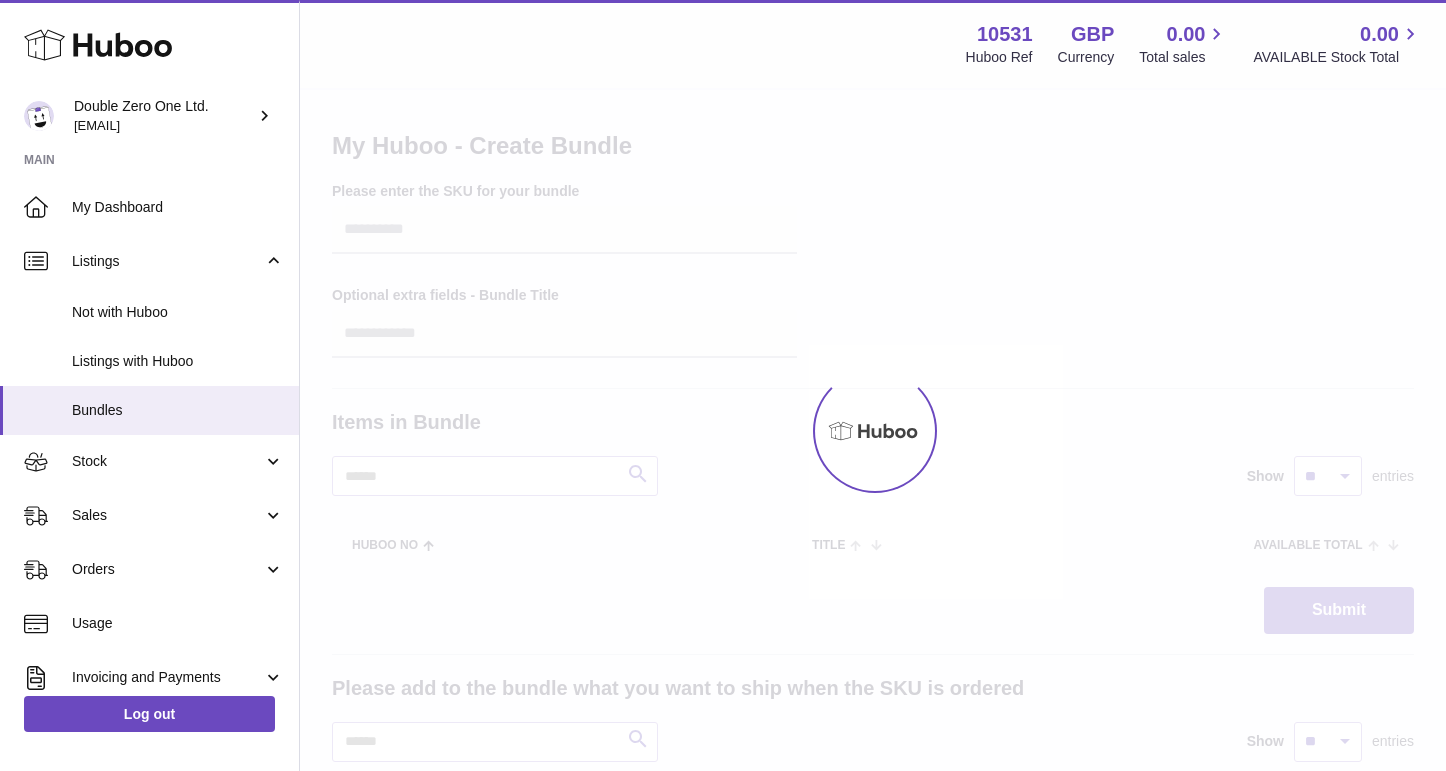 scroll, scrollTop: 0, scrollLeft: 0, axis: both 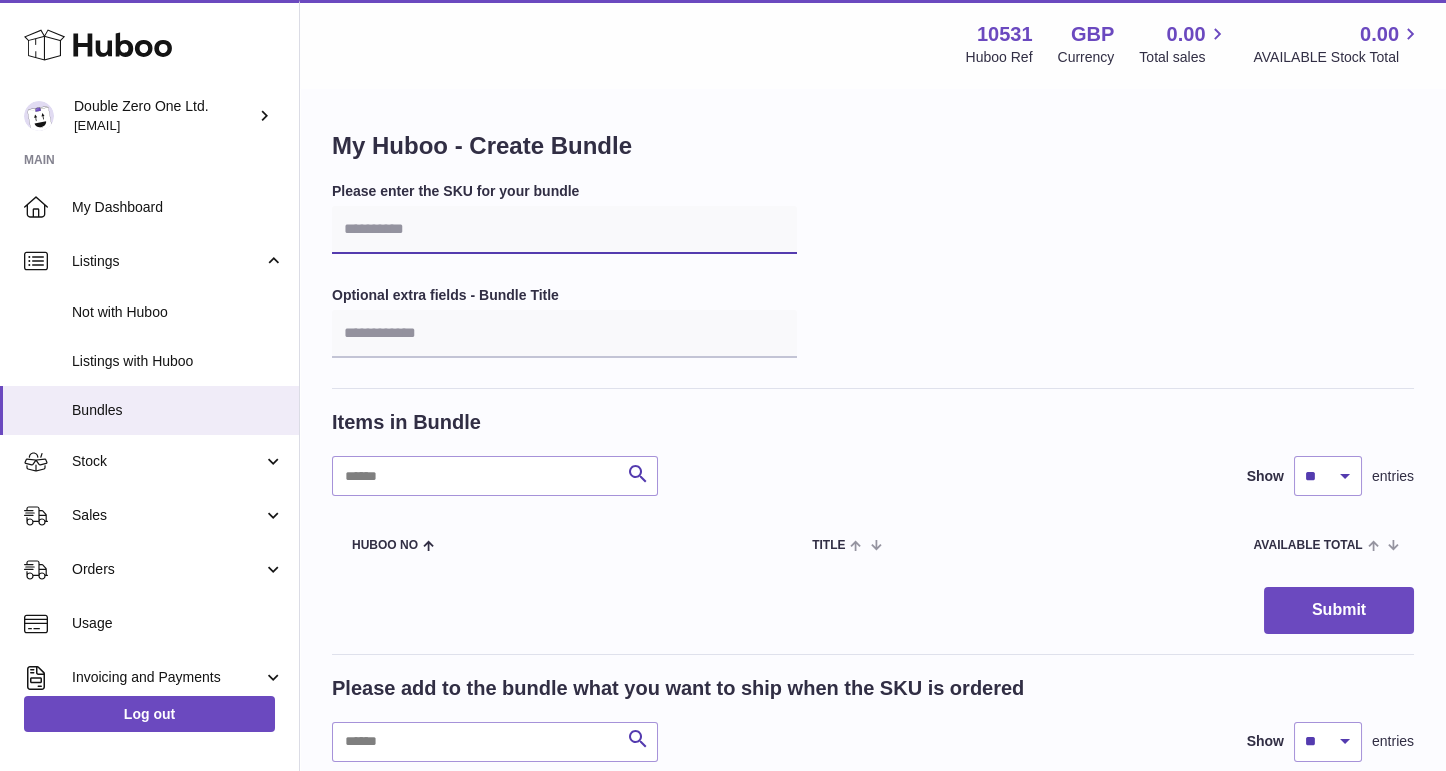 click at bounding box center (564, 230) 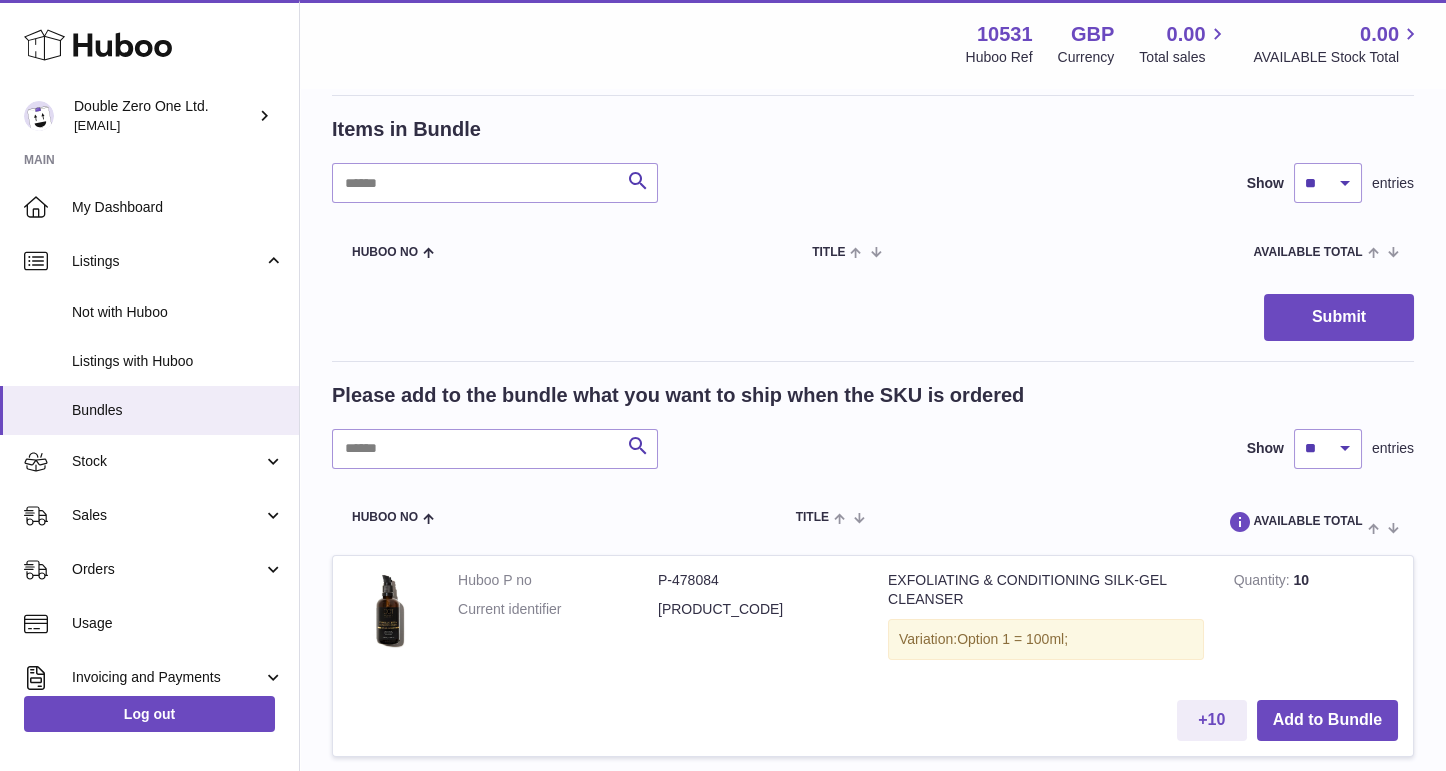 scroll, scrollTop: 336, scrollLeft: 0, axis: vertical 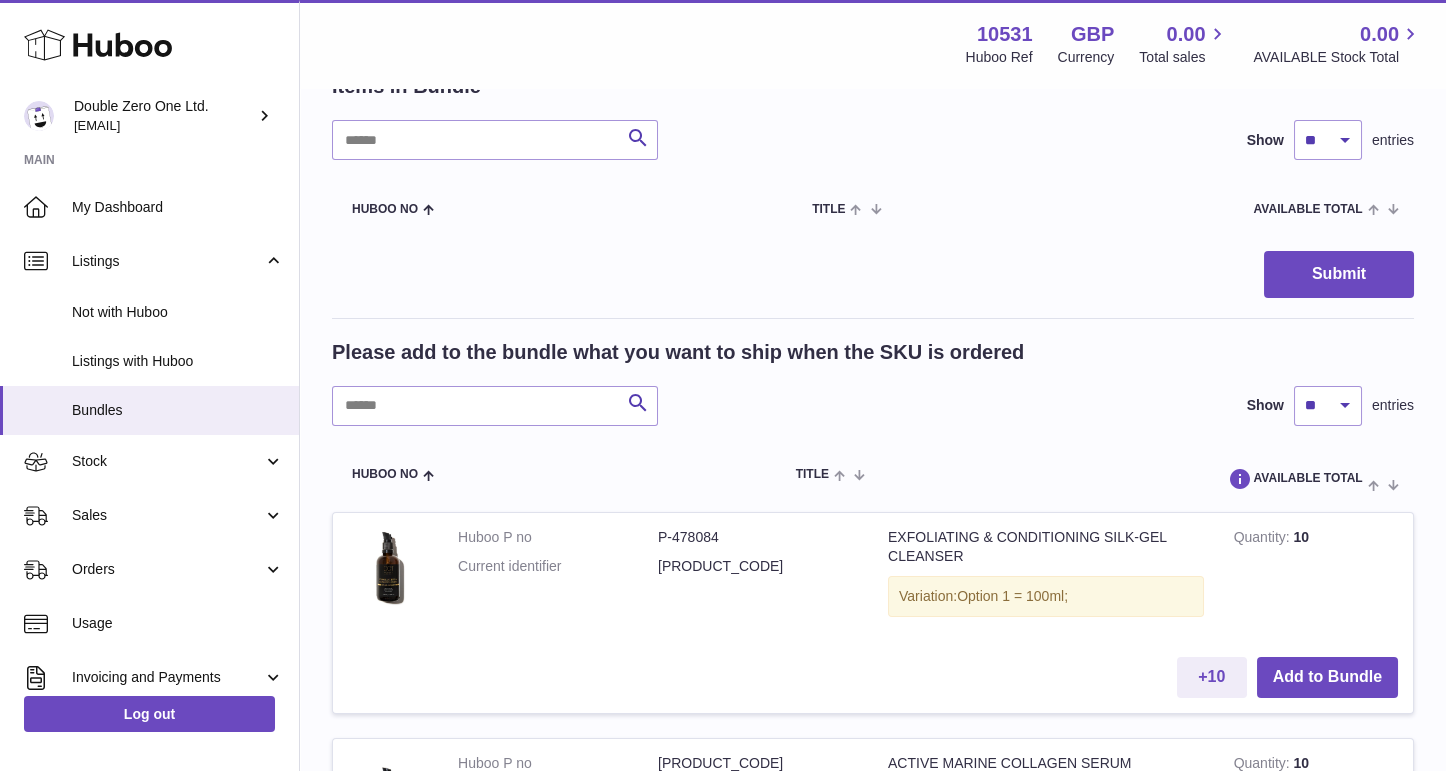 type on "**********" 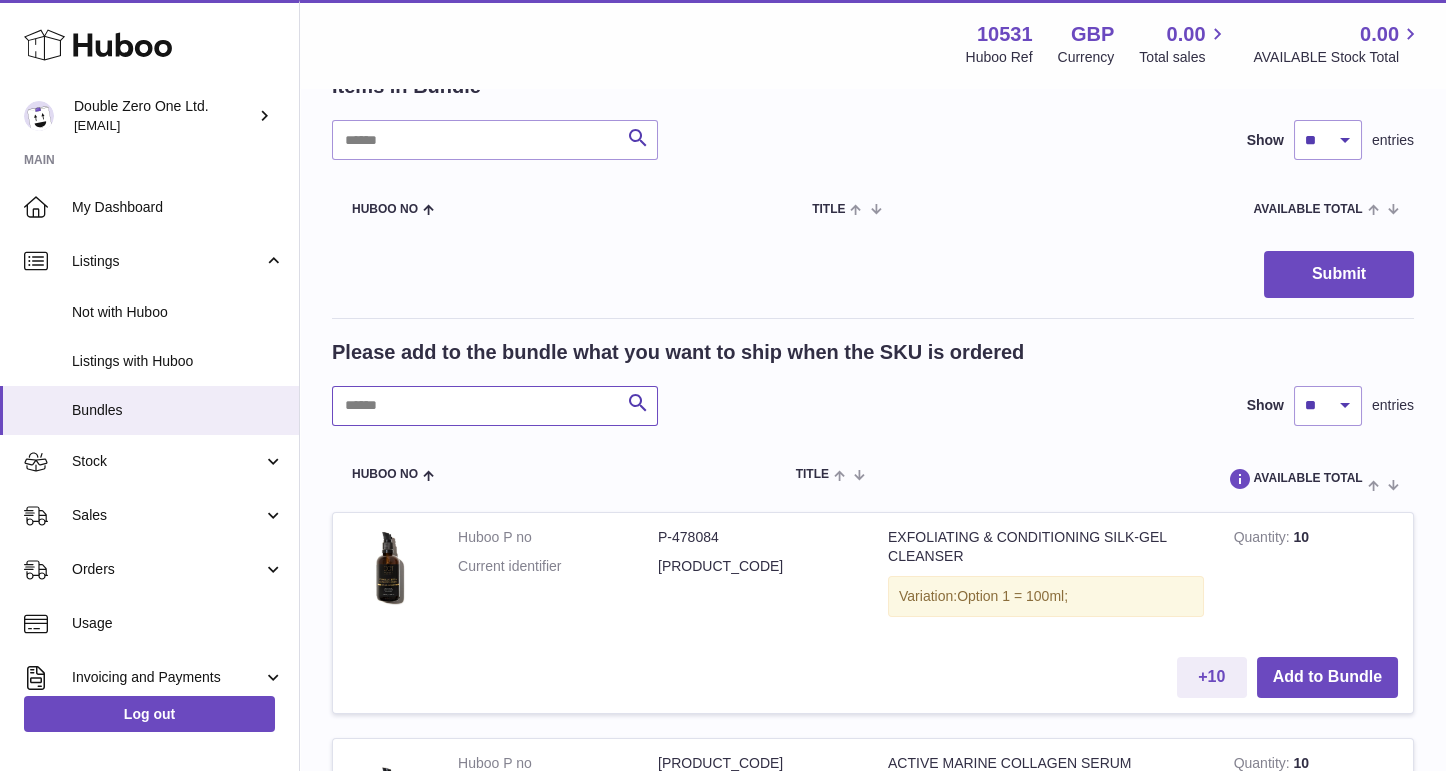 click at bounding box center [495, 406] 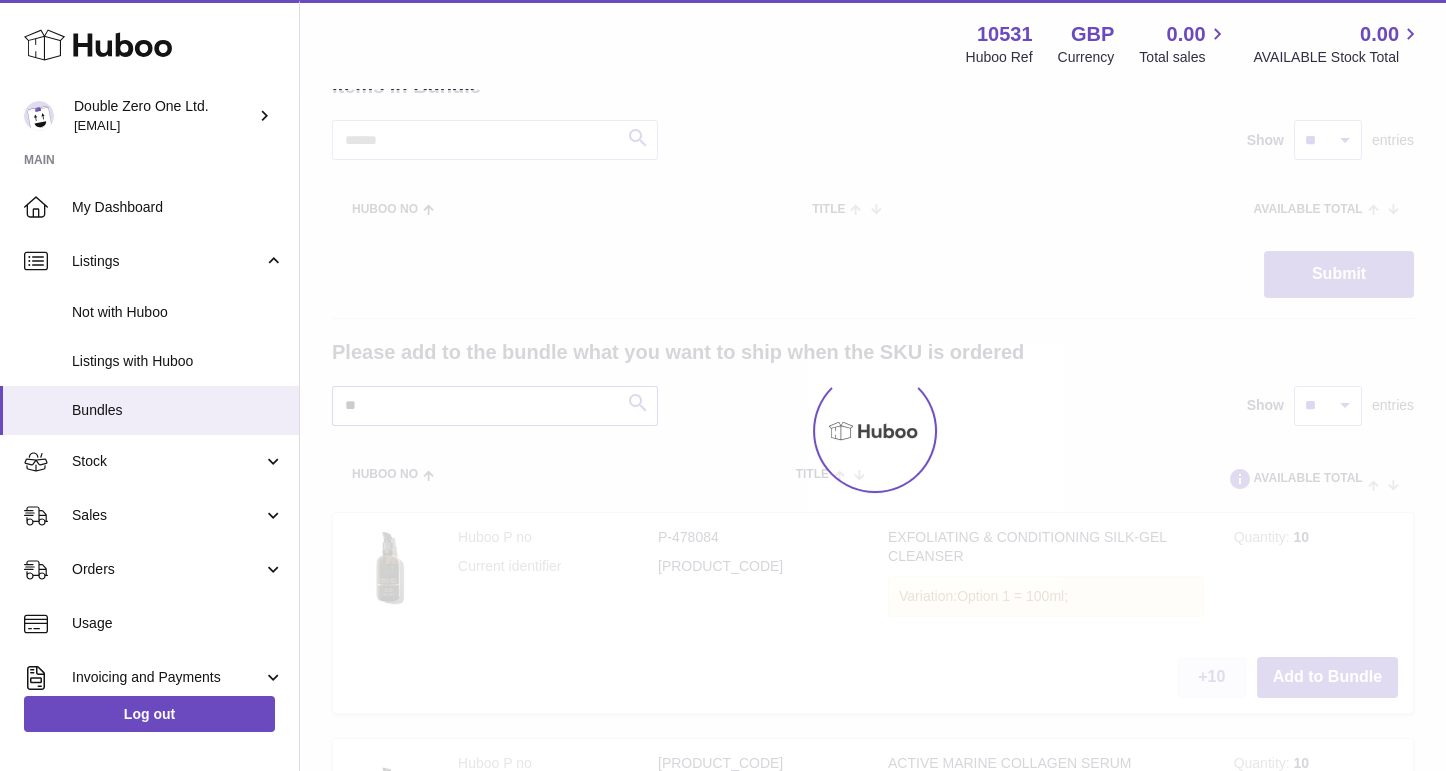 scroll, scrollTop: 281, scrollLeft: 0, axis: vertical 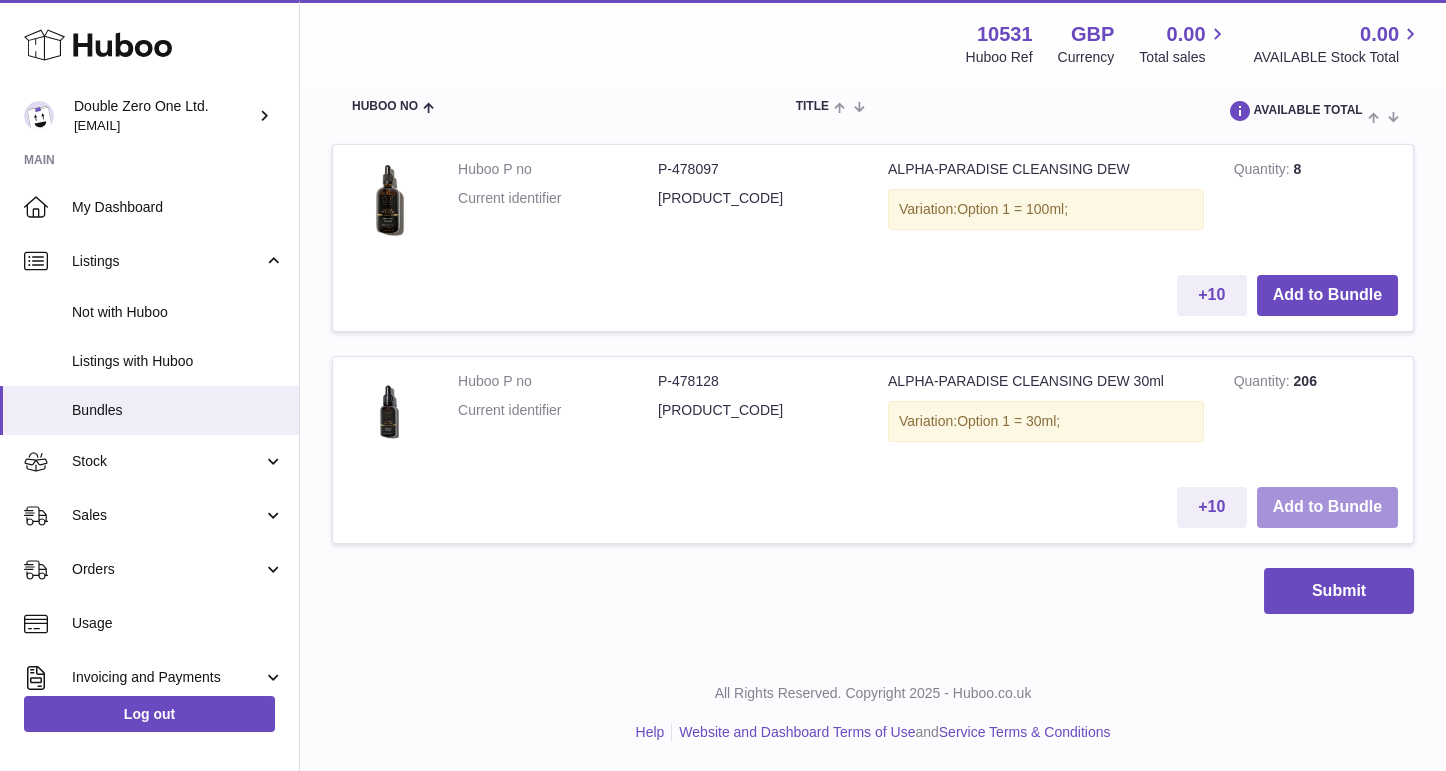 click on "Add to Bundle" at bounding box center [1327, 507] 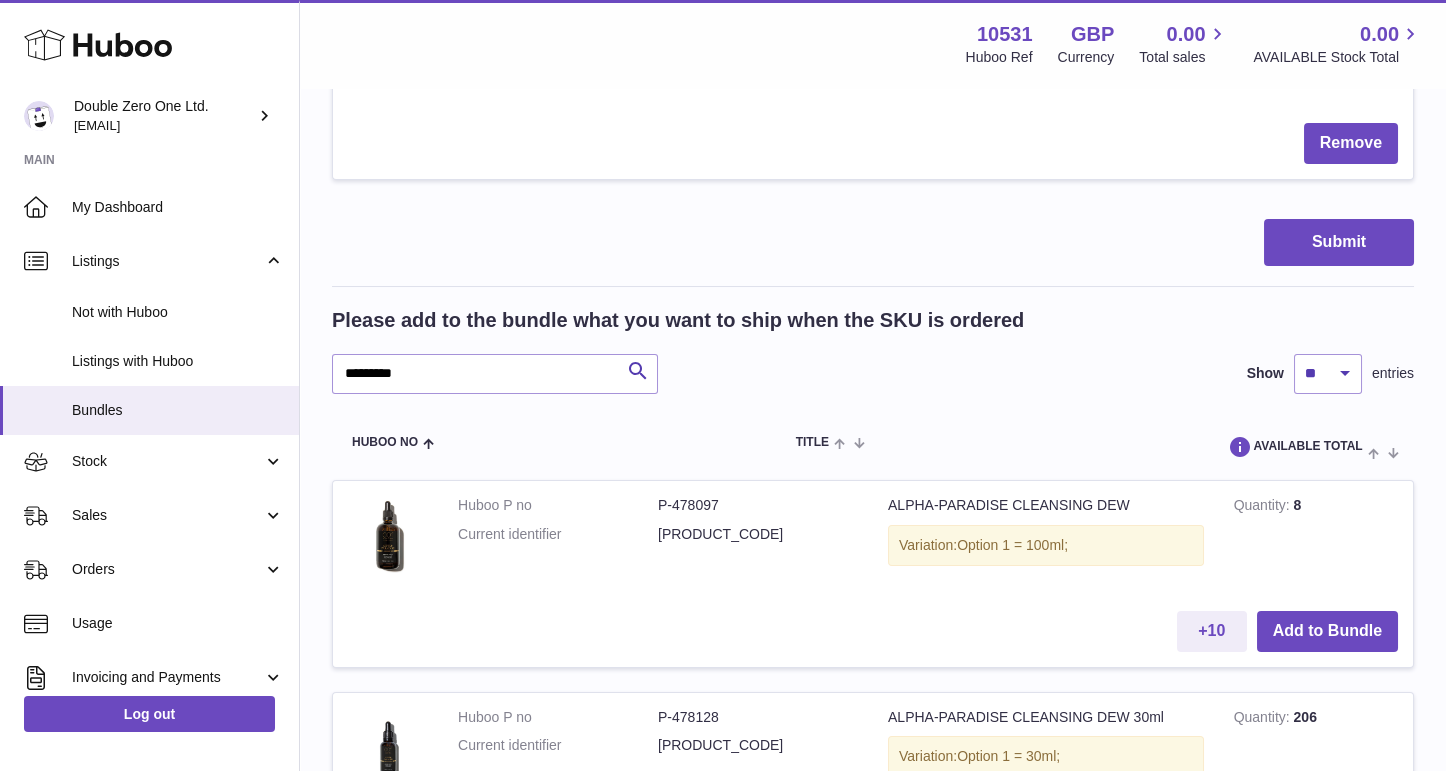 scroll, scrollTop: 576, scrollLeft: 0, axis: vertical 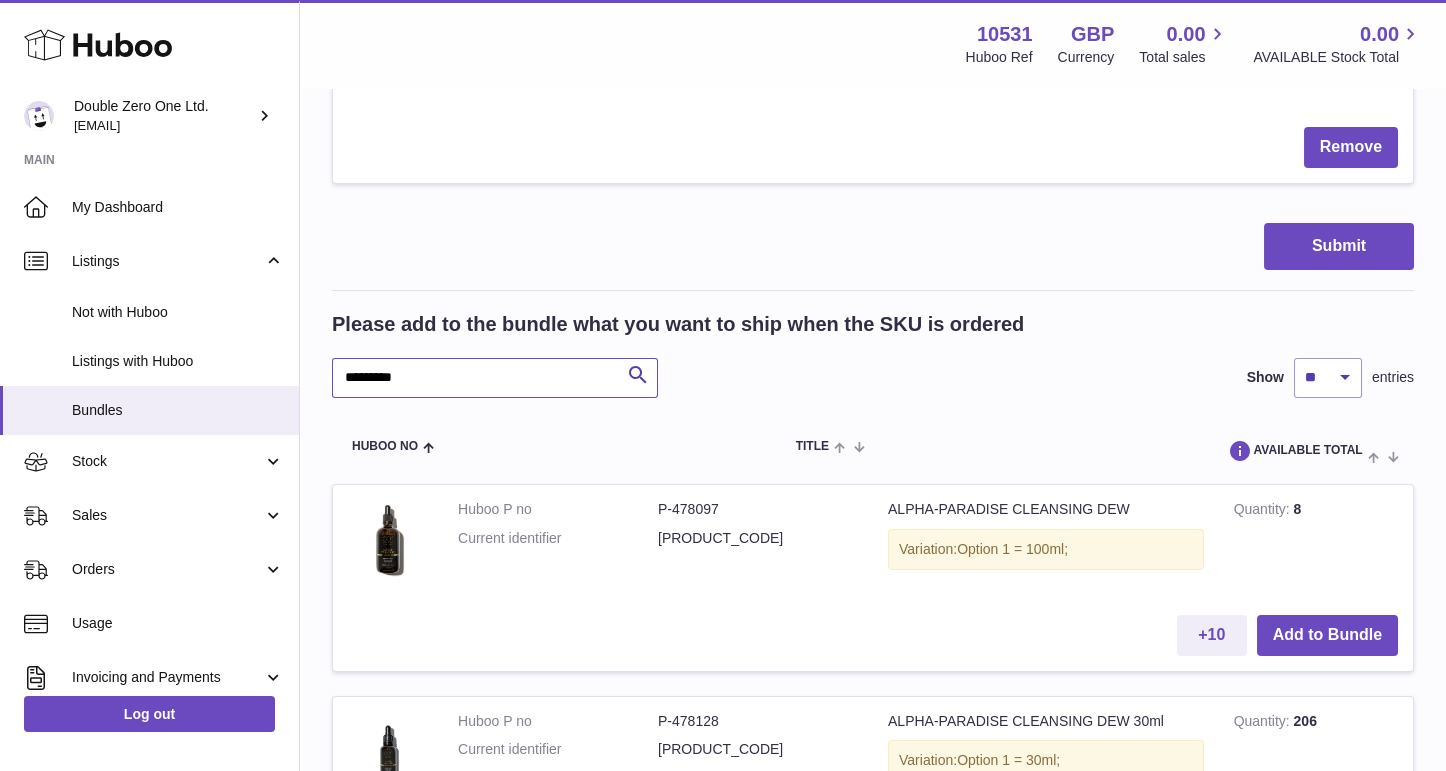 click on "*********" at bounding box center [495, 378] 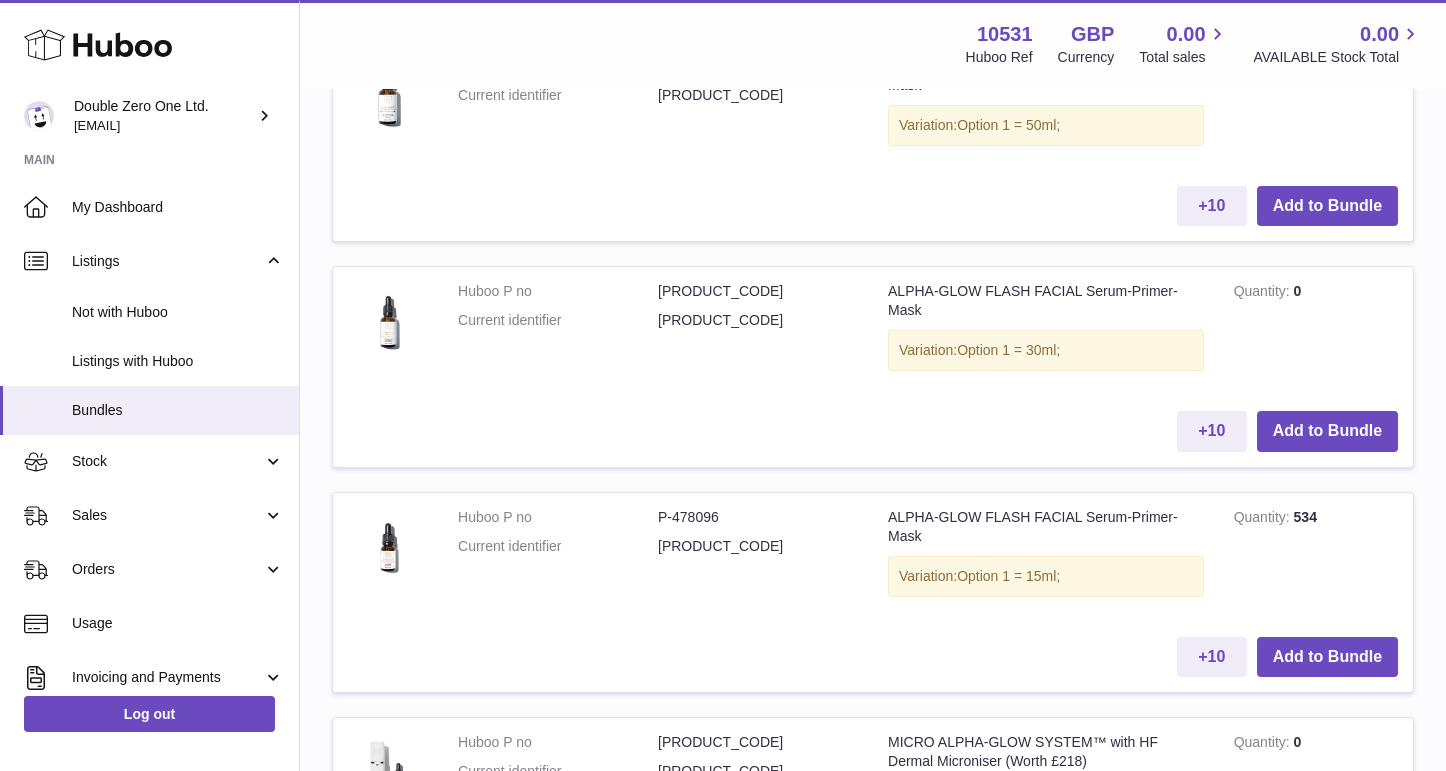 scroll, scrollTop: 1062, scrollLeft: 0, axis: vertical 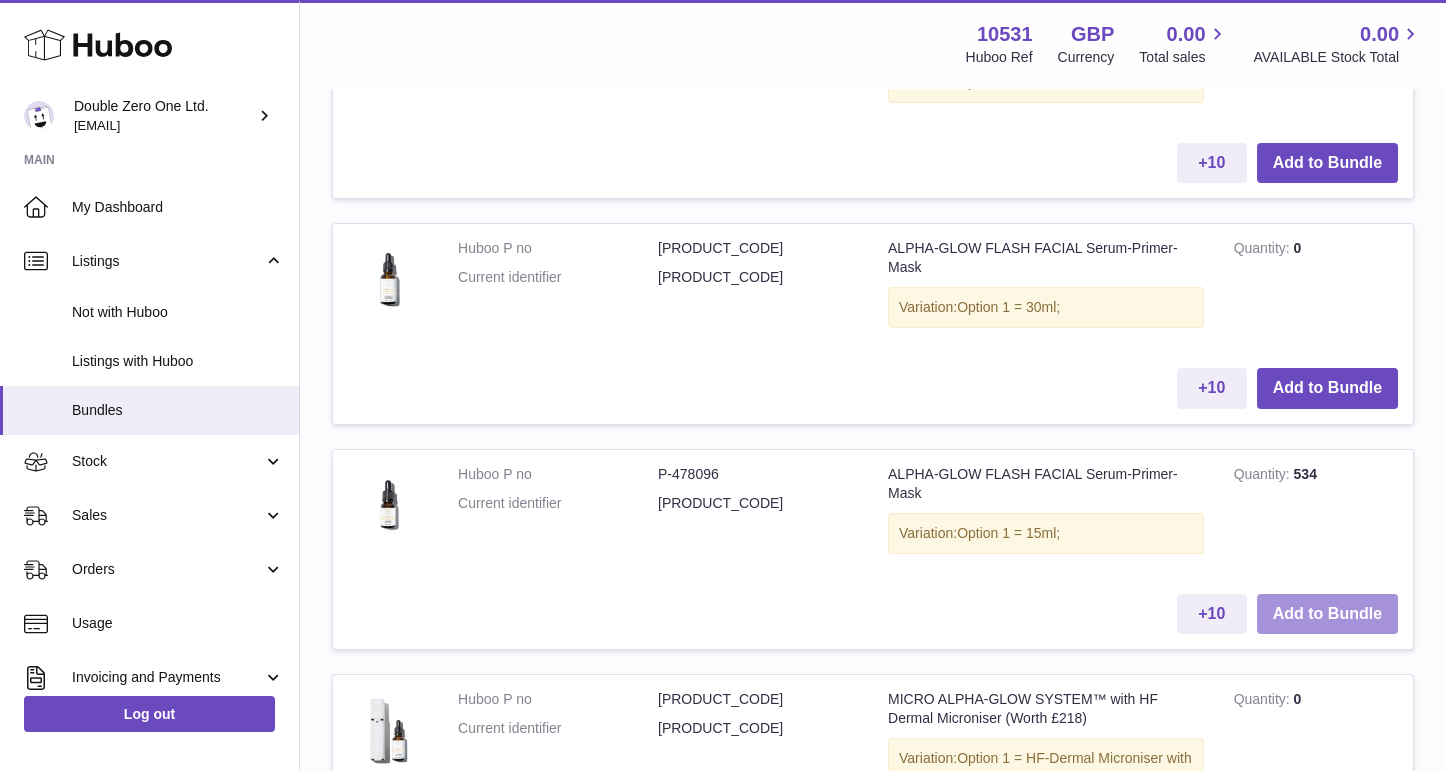 click on "Add to Bundle" at bounding box center (1327, 614) 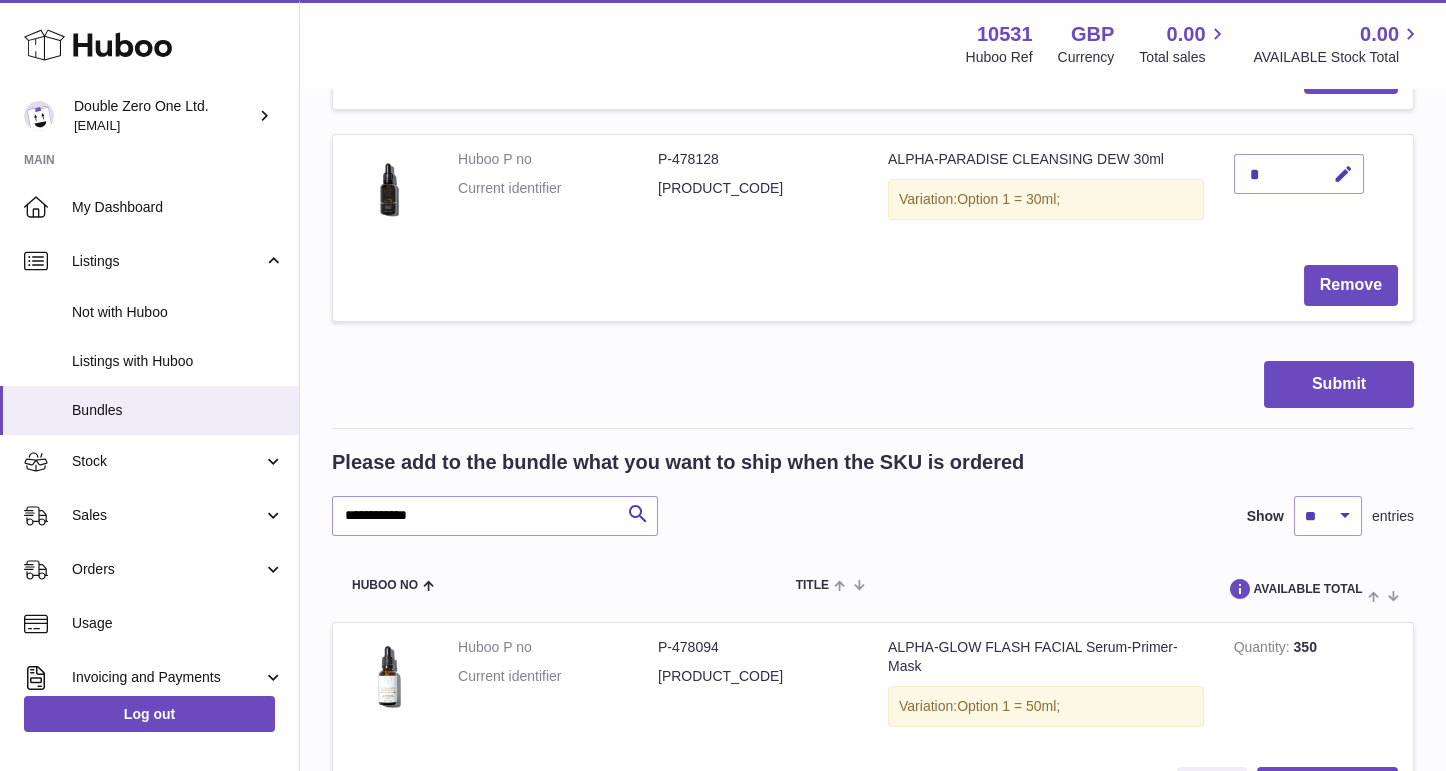 scroll, scrollTop: 659, scrollLeft: 0, axis: vertical 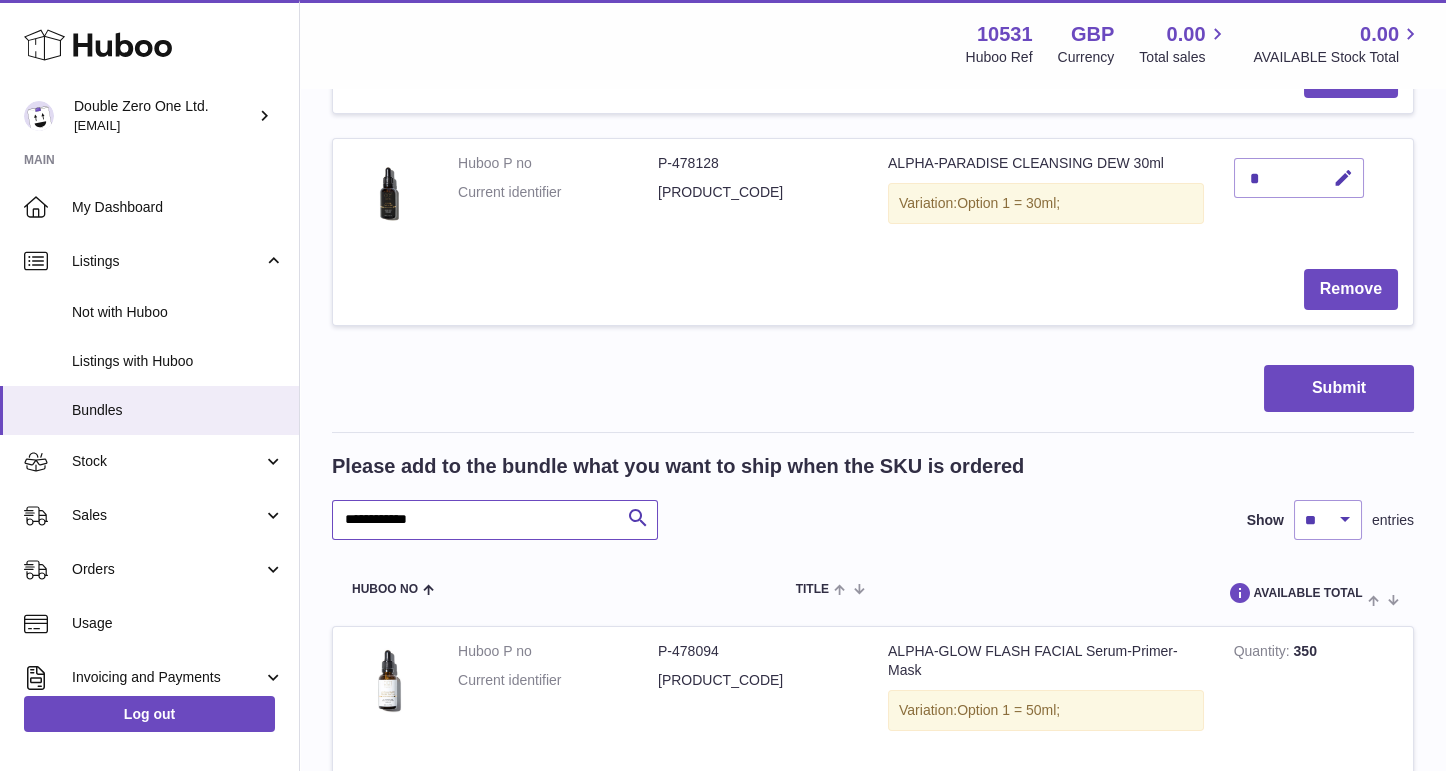click on "**********" at bounding box center (495, 520) 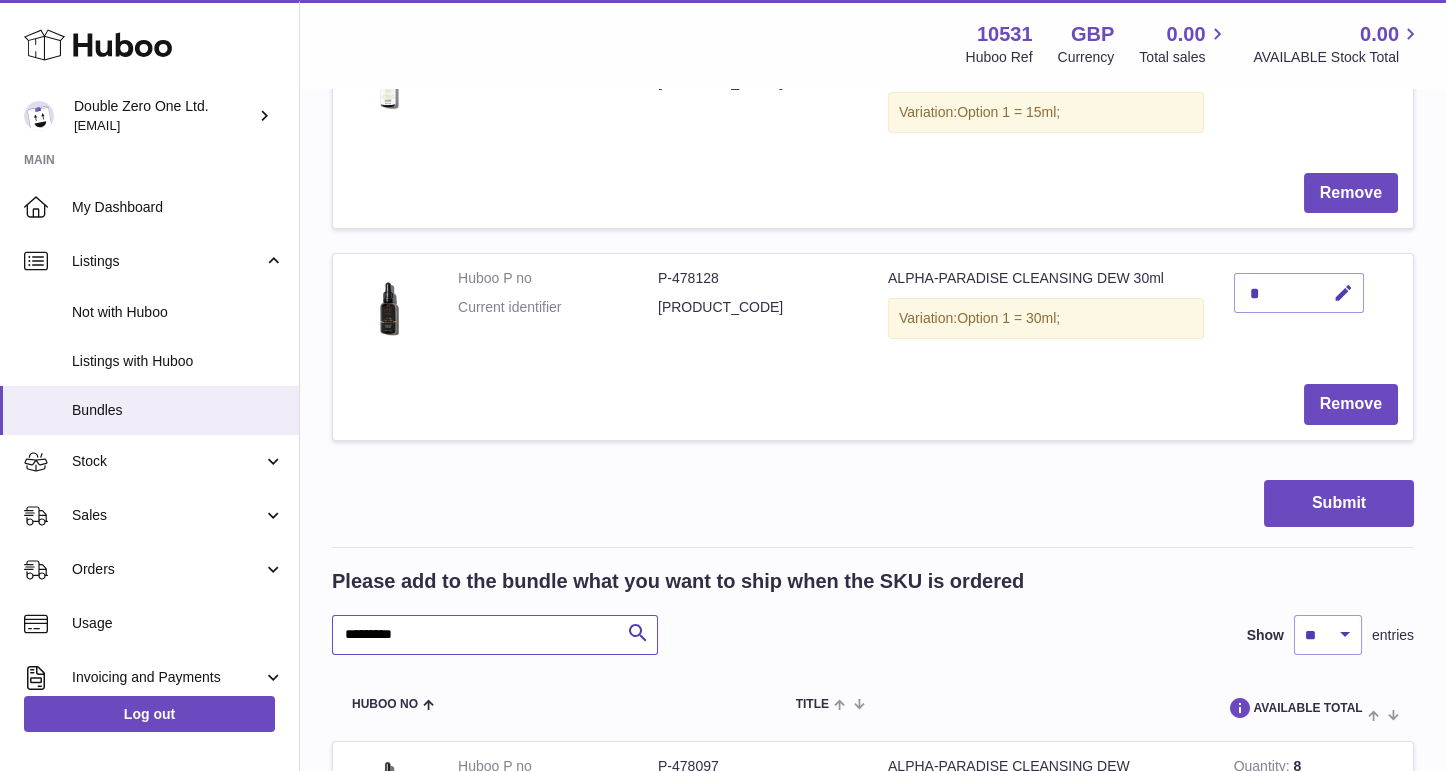 scroll, scrollTop: 618, scrollLeft: 0, axis: vertical 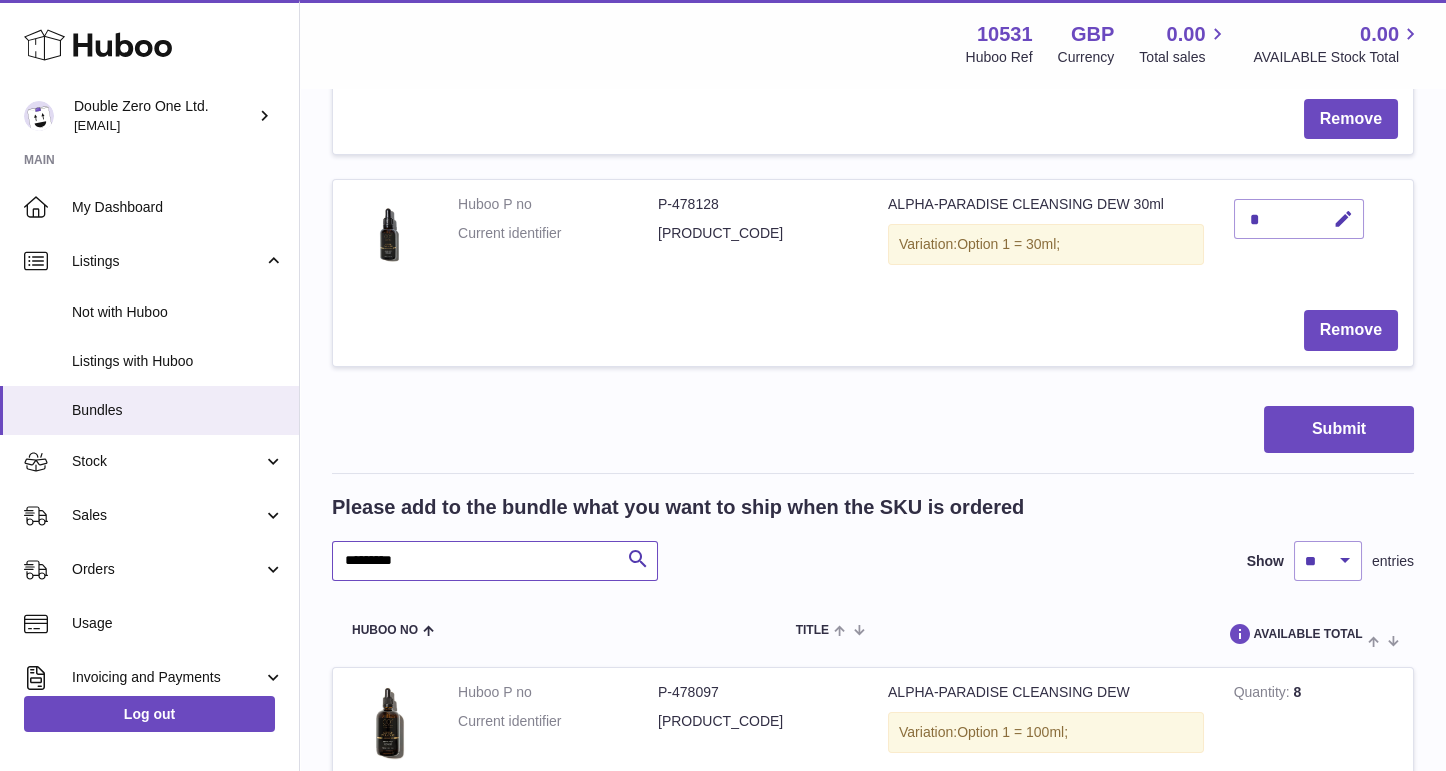 click on "*********" at bounding box center [495, 561] 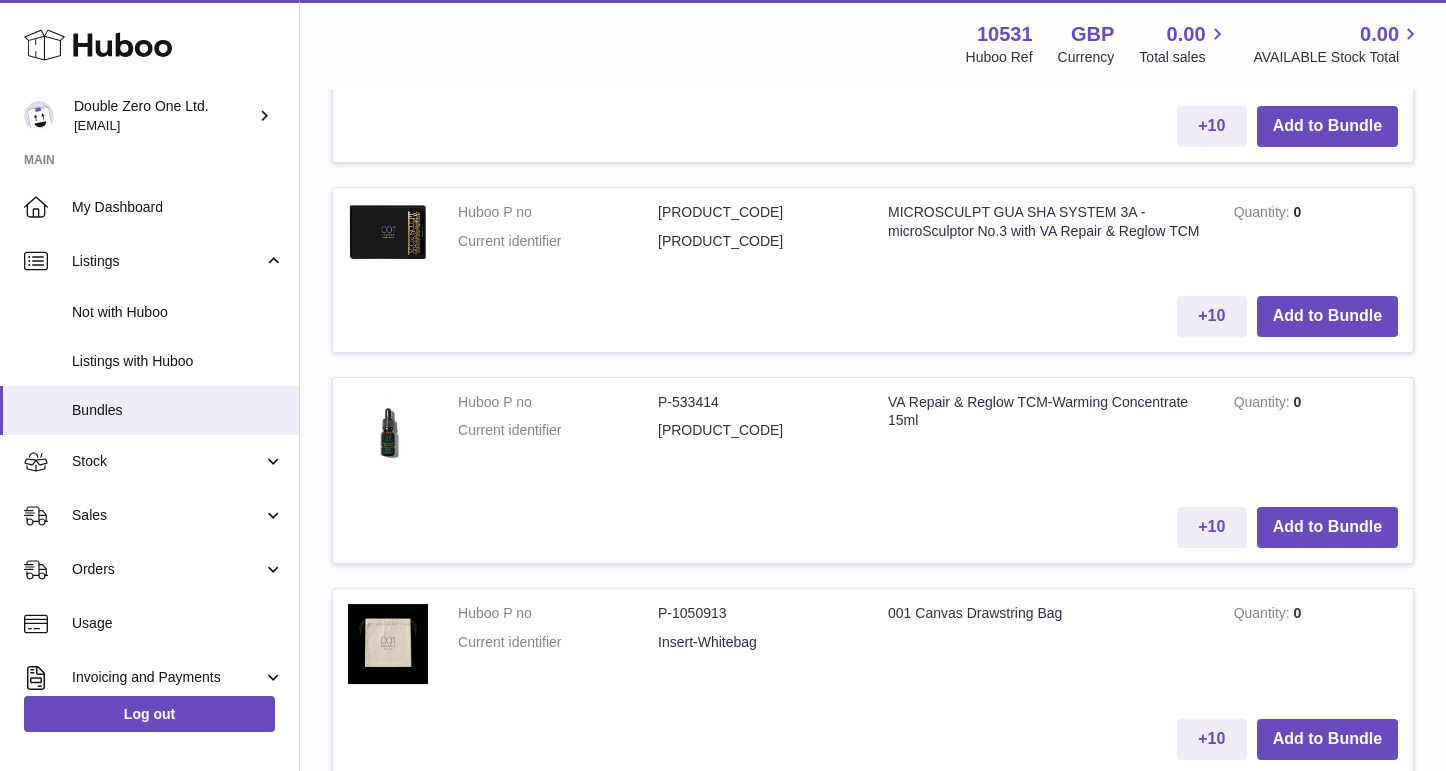 scroll, scrollTop: 1526, scrollLeft: 0, axis: vertical 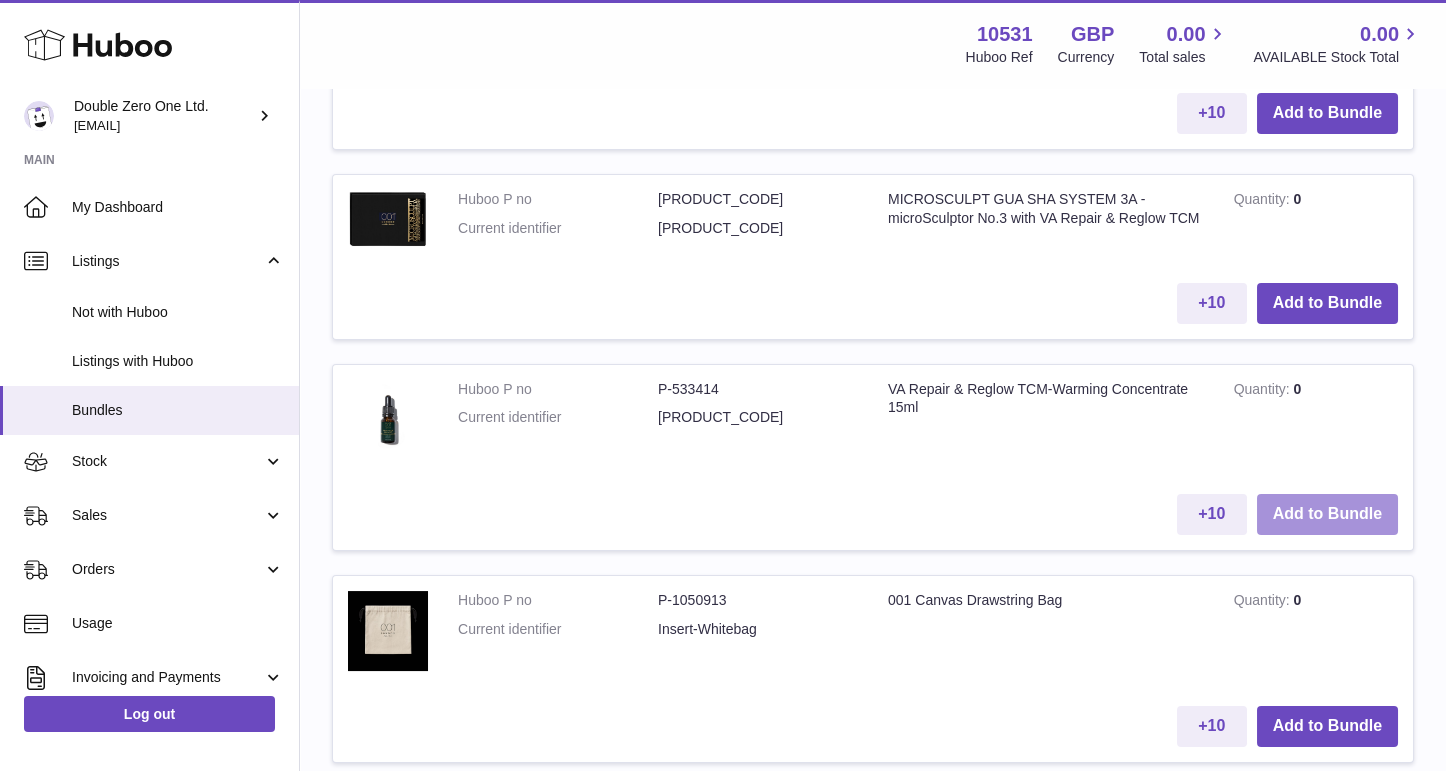 type on "**" 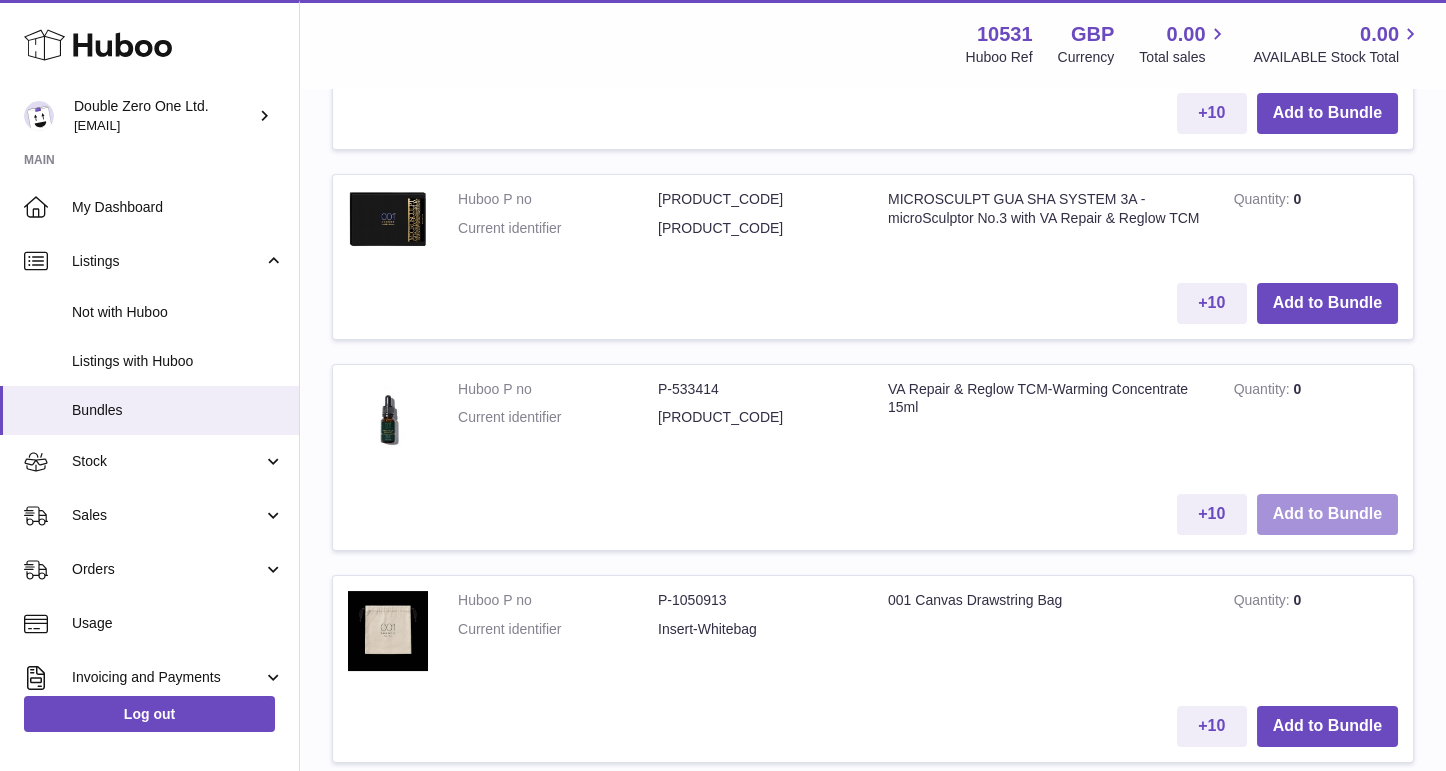 click on "Add to Bundle" at bounding box center [1327, 514] 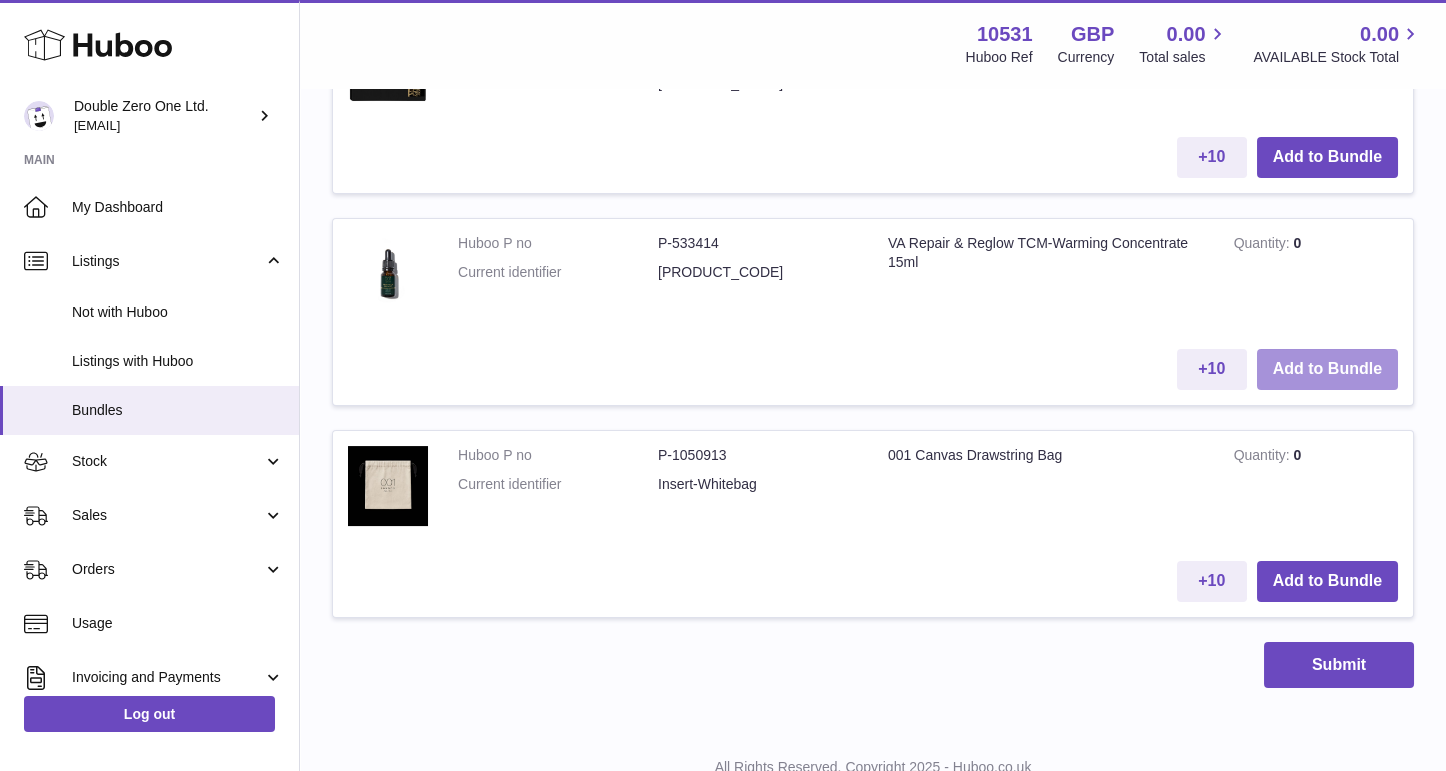 scroll, scrollTop: 1905, scrollLeft: 0, axis: vertical 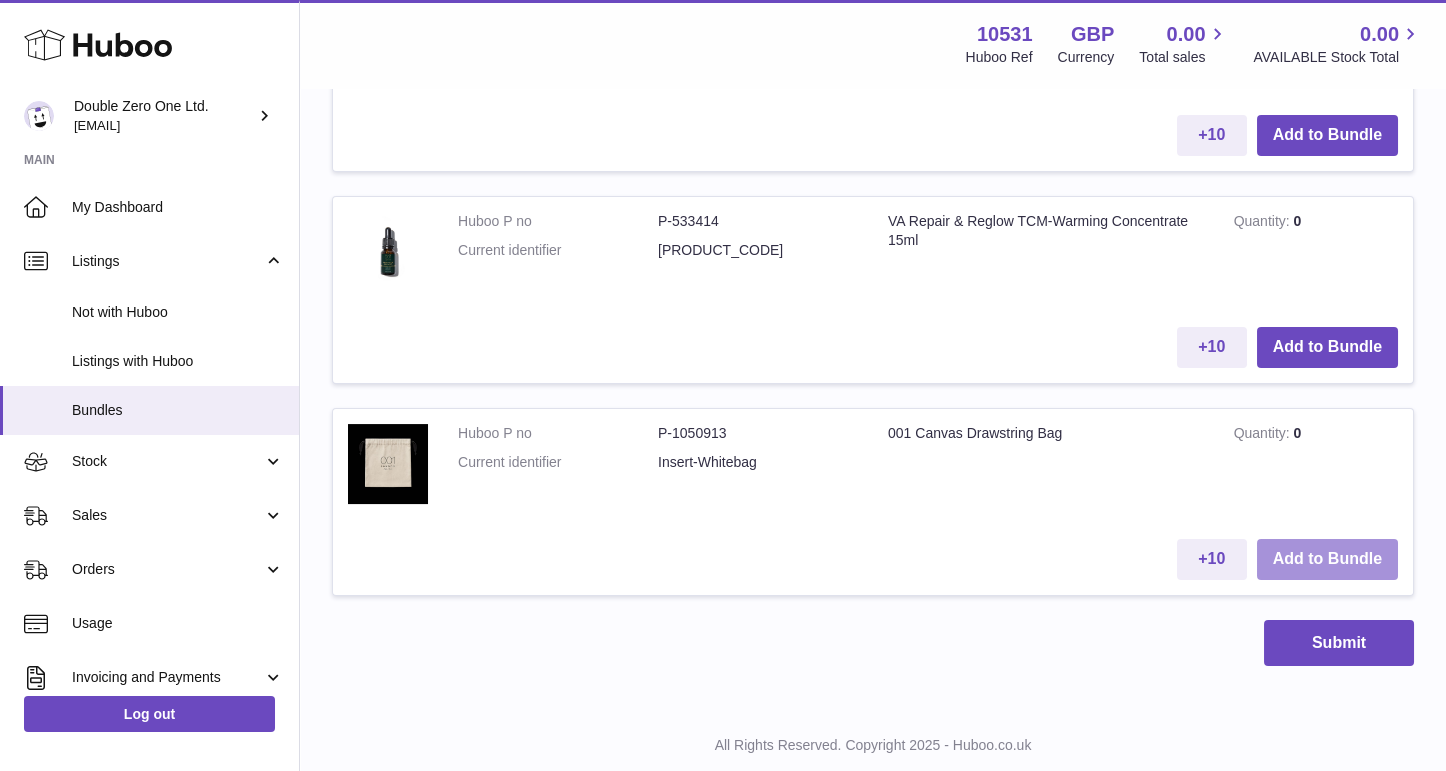 click on "Add to Bundle" at bounding box center (1327, 559) 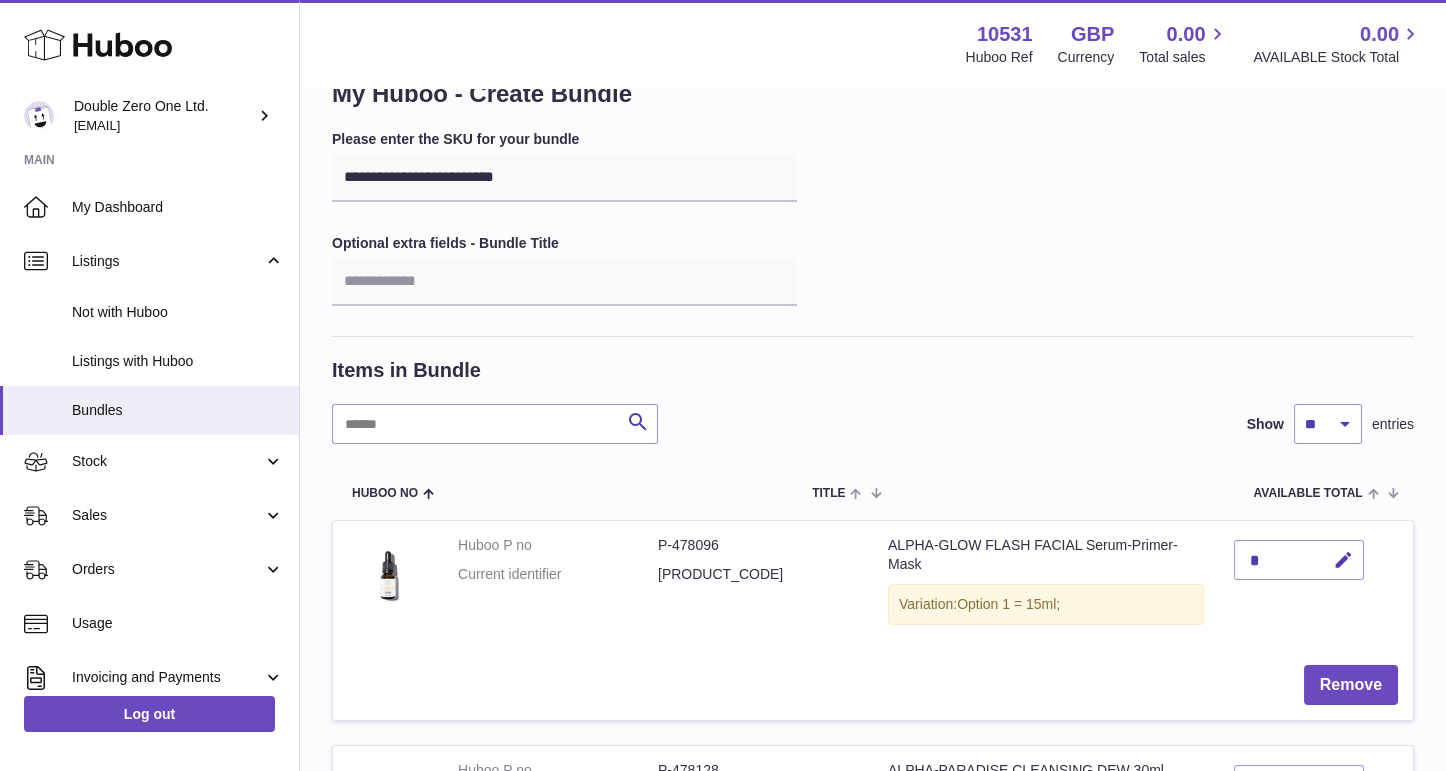 scroll, scrollTop: 0, scrollLeft: 0, axis: both 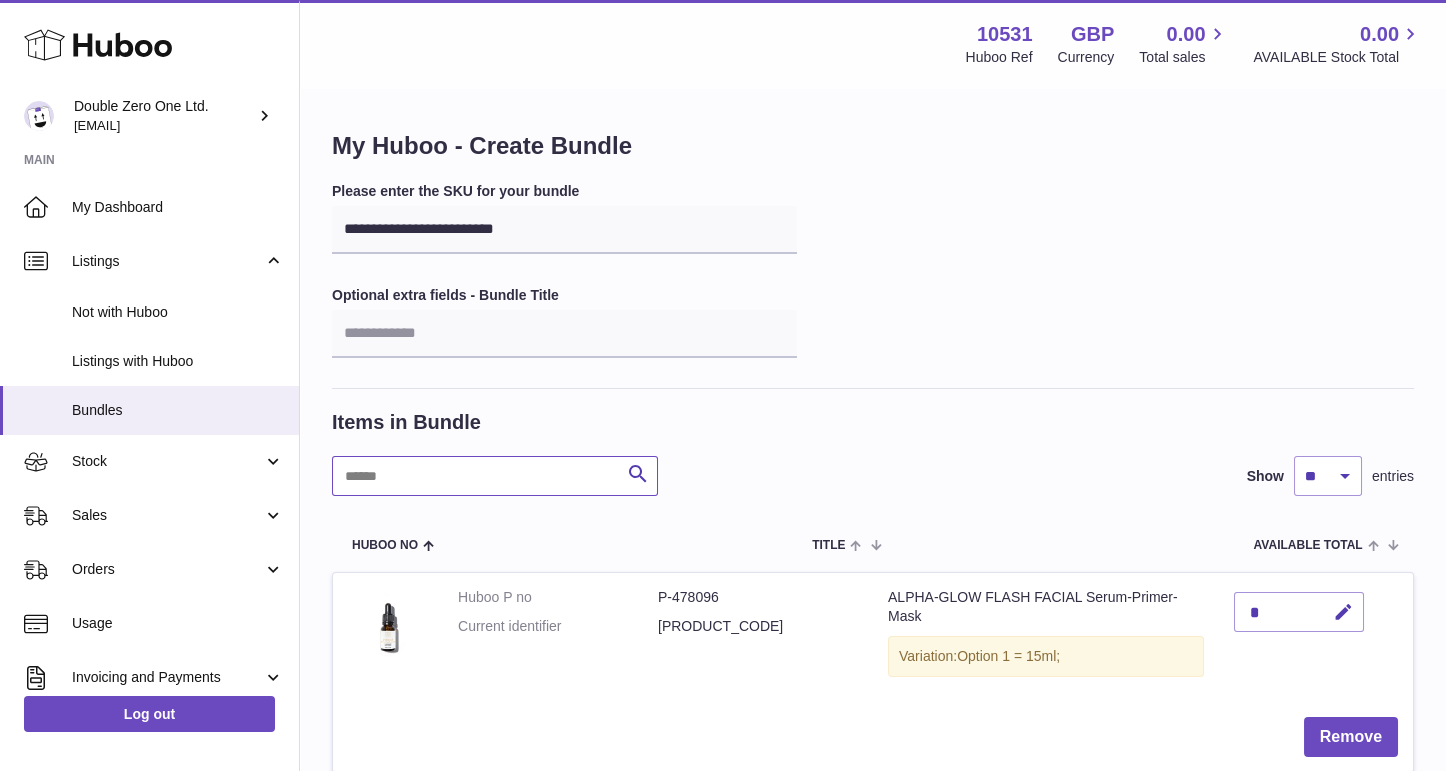 click at bounding box center [495, 476] 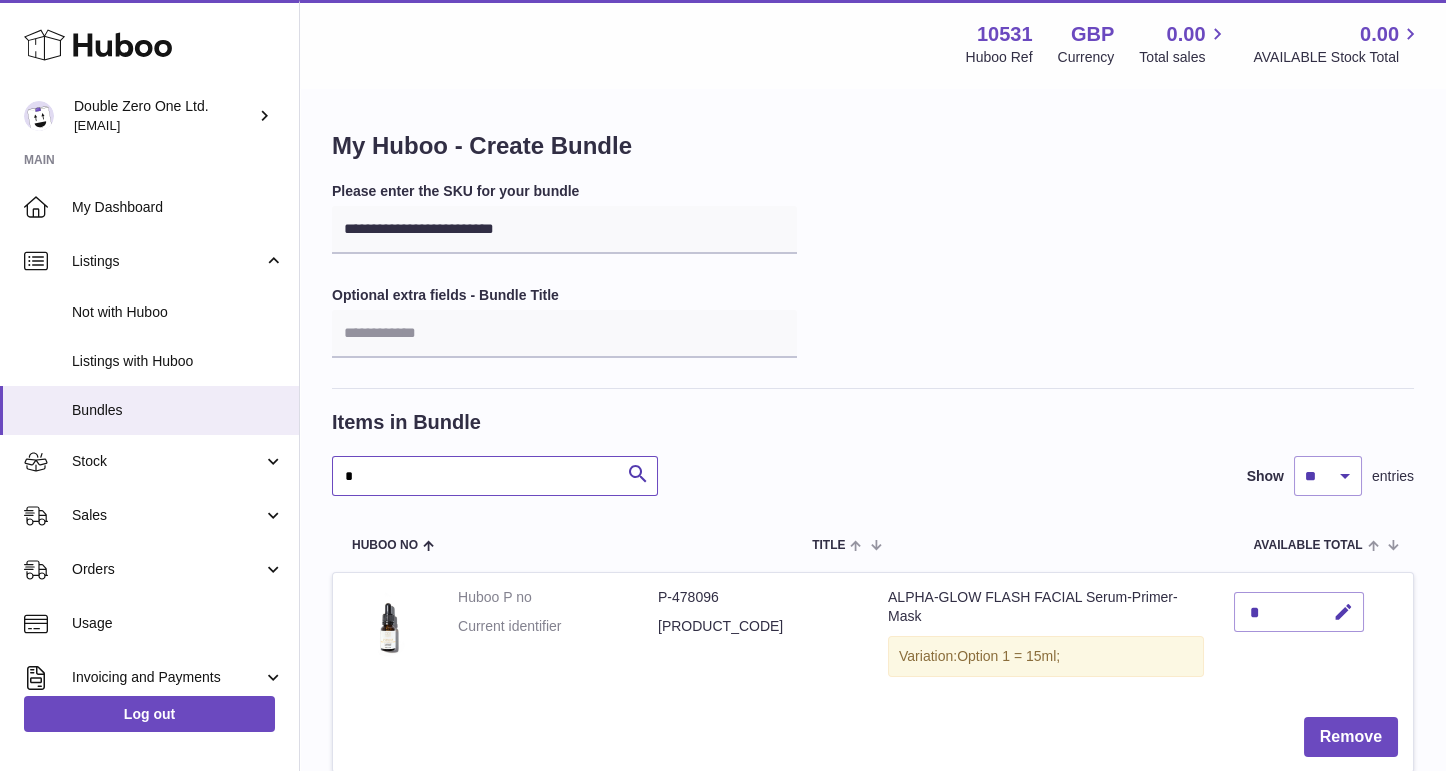 type 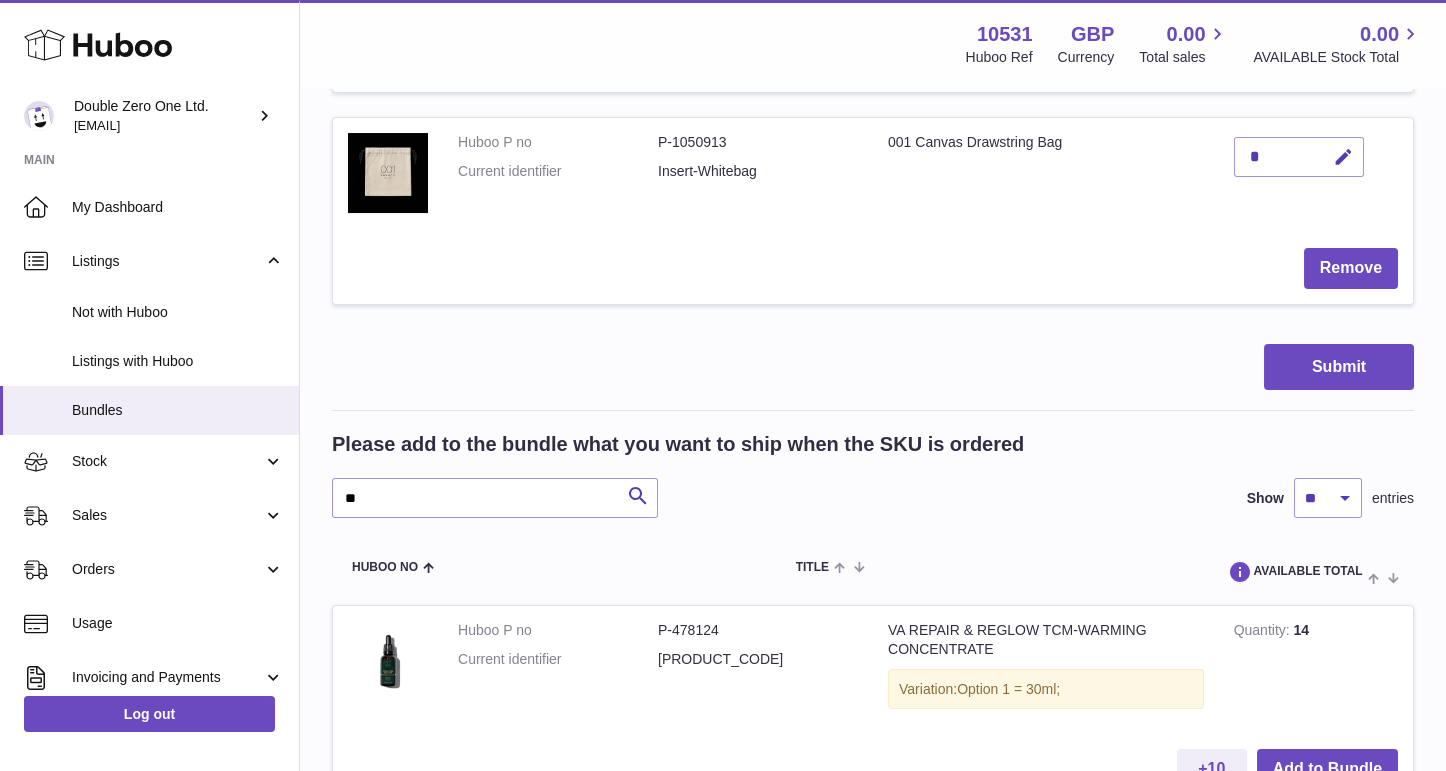 scroll, scrollTop: 1105, scrollLeft: 0, axis: vertical 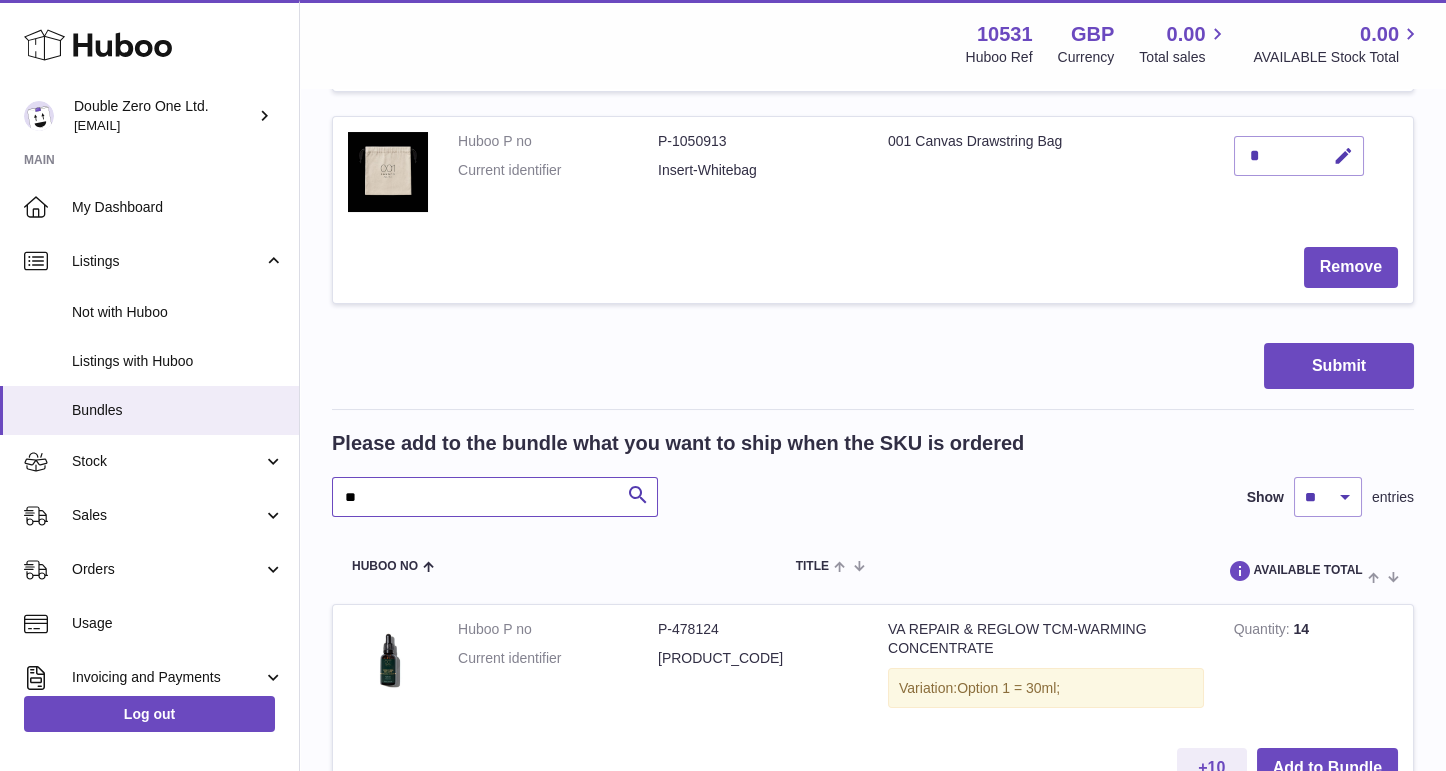click on "**" at bounding box center [495, 497] 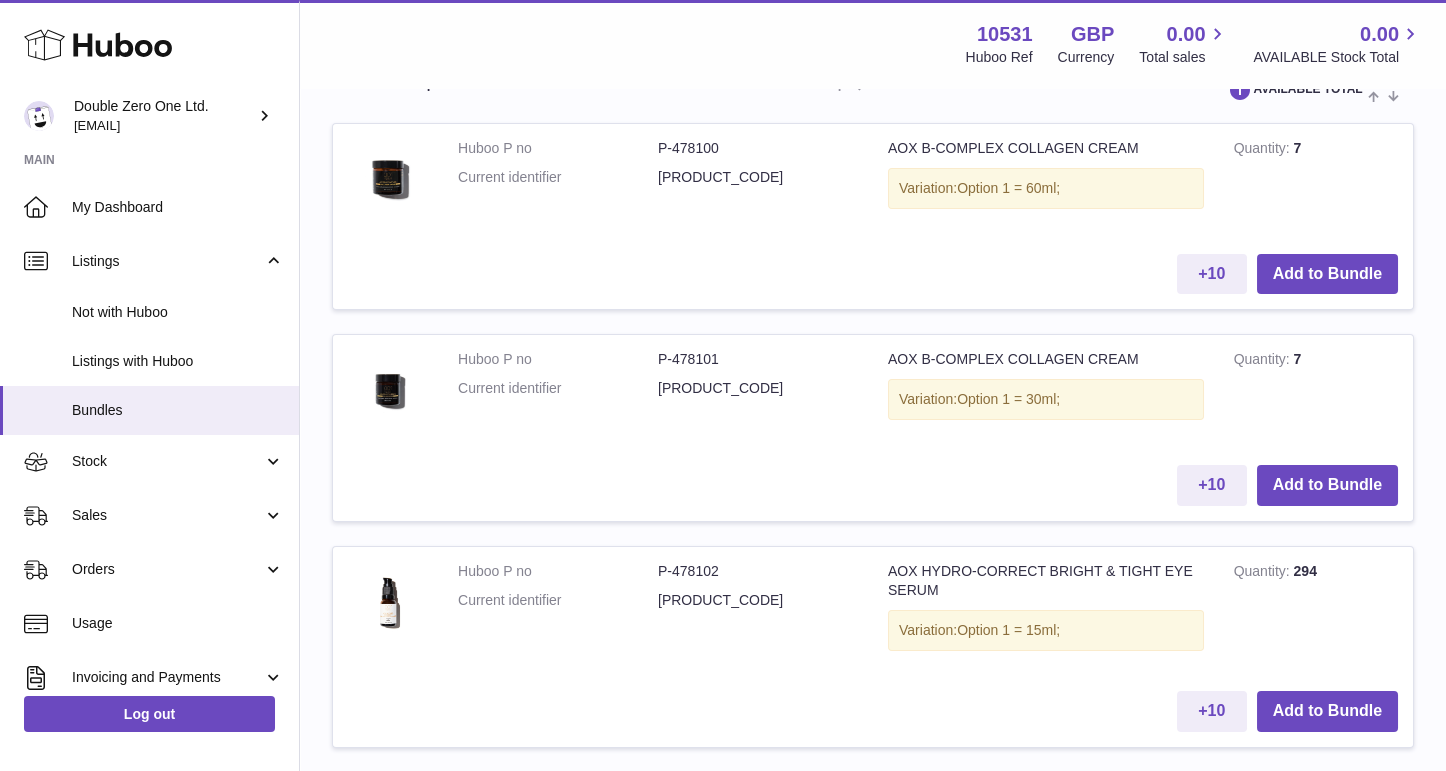 scroll, scrollTop: 1587, scrollLeft: 0, axis: vertical 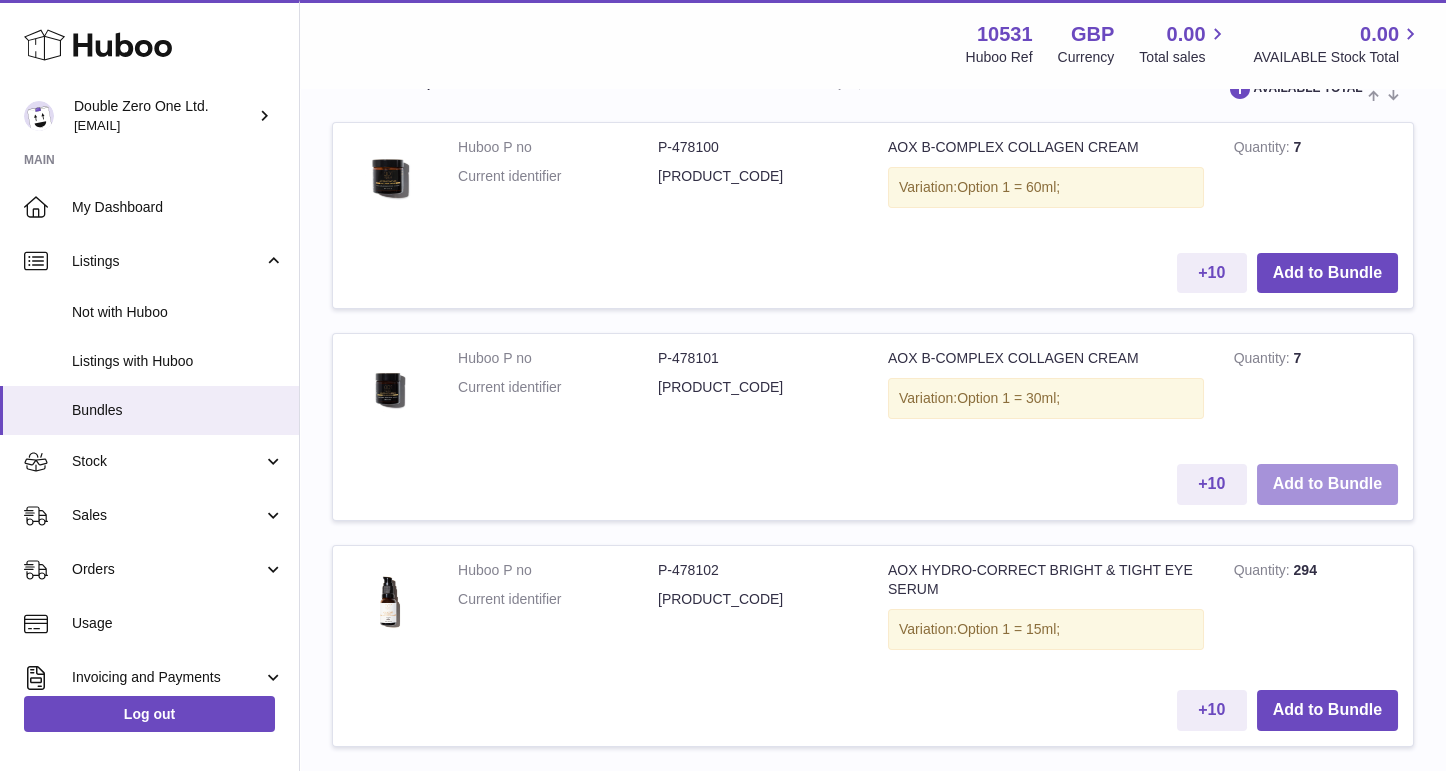type on "***" 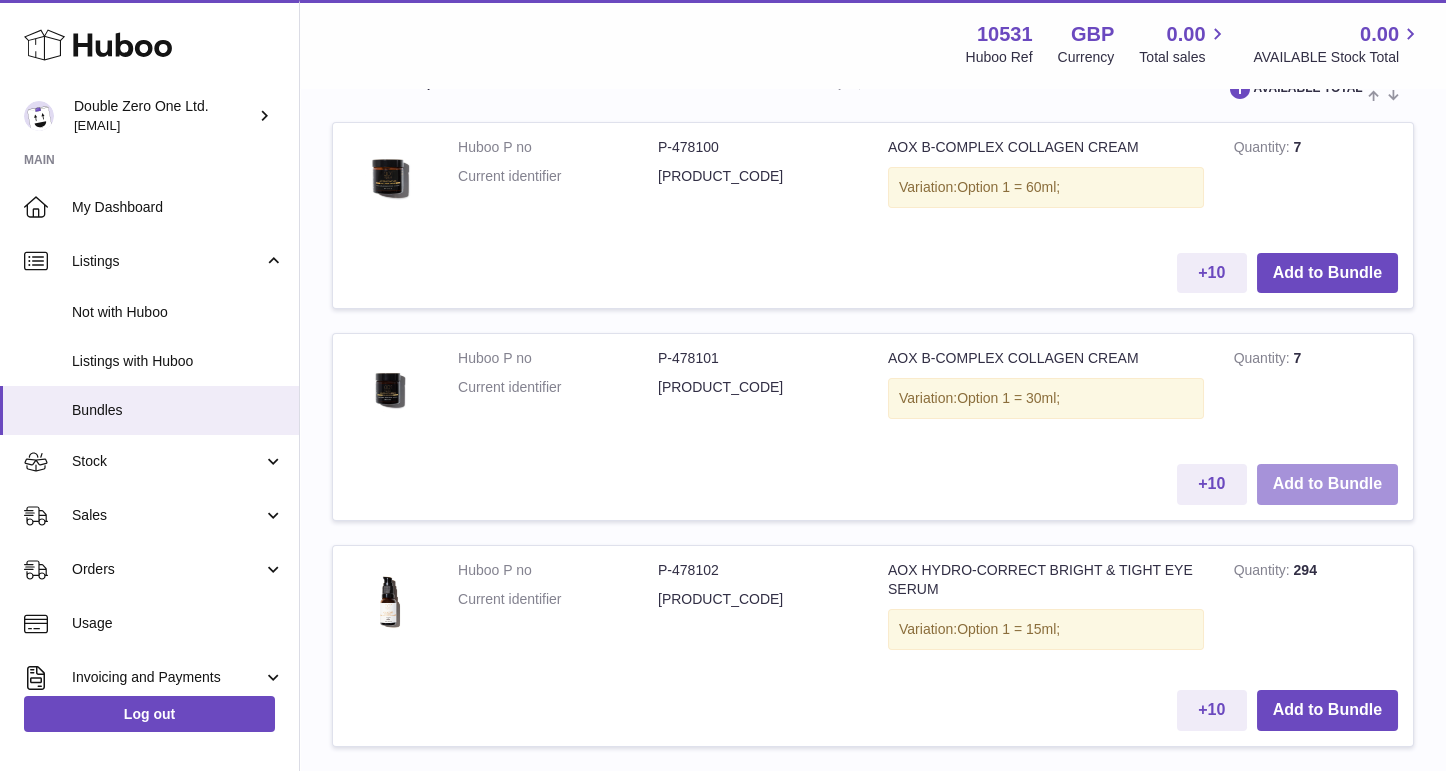 click on "Add to Bundle" at bounding box center (1327, 484) 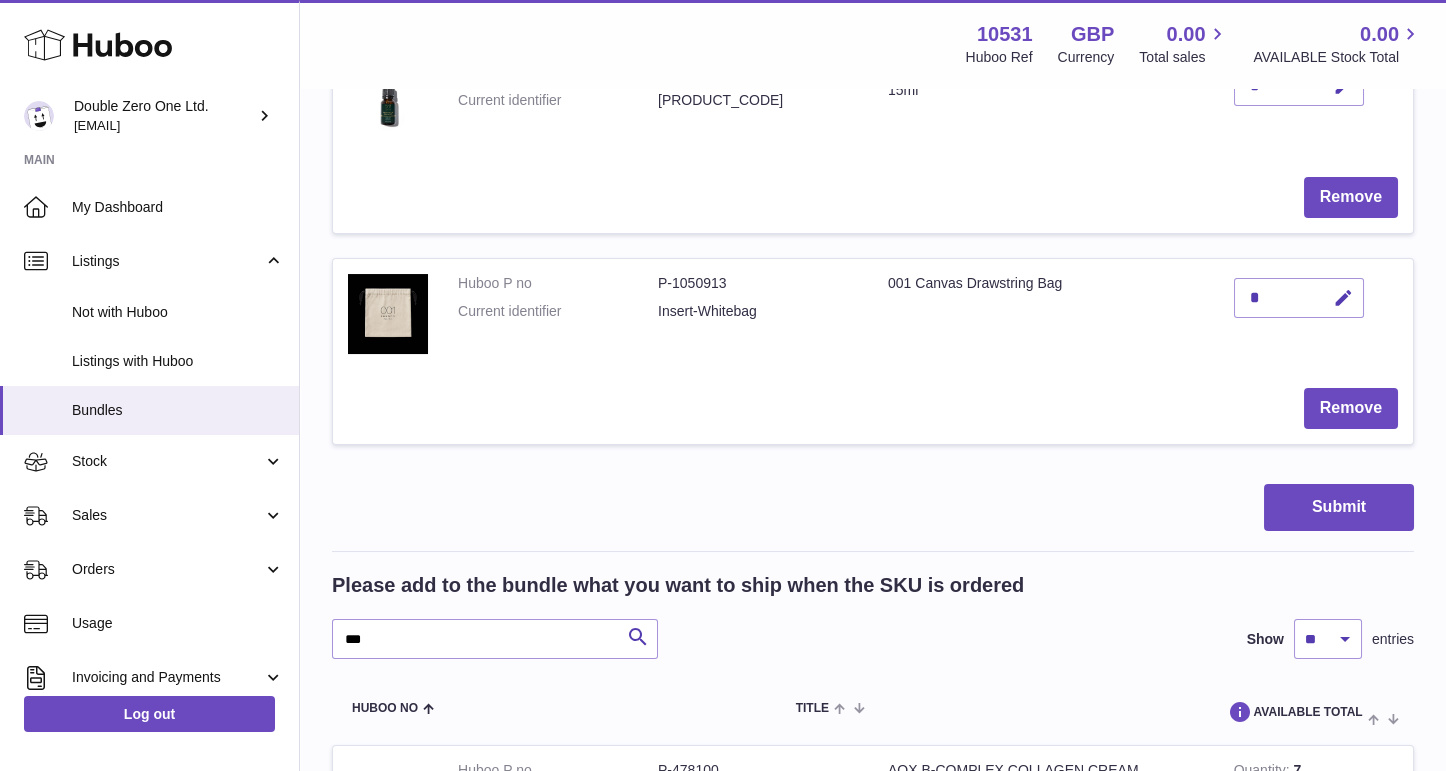 scroll, scrollTop: 1234, scrollLeft: 0, axis: vertical 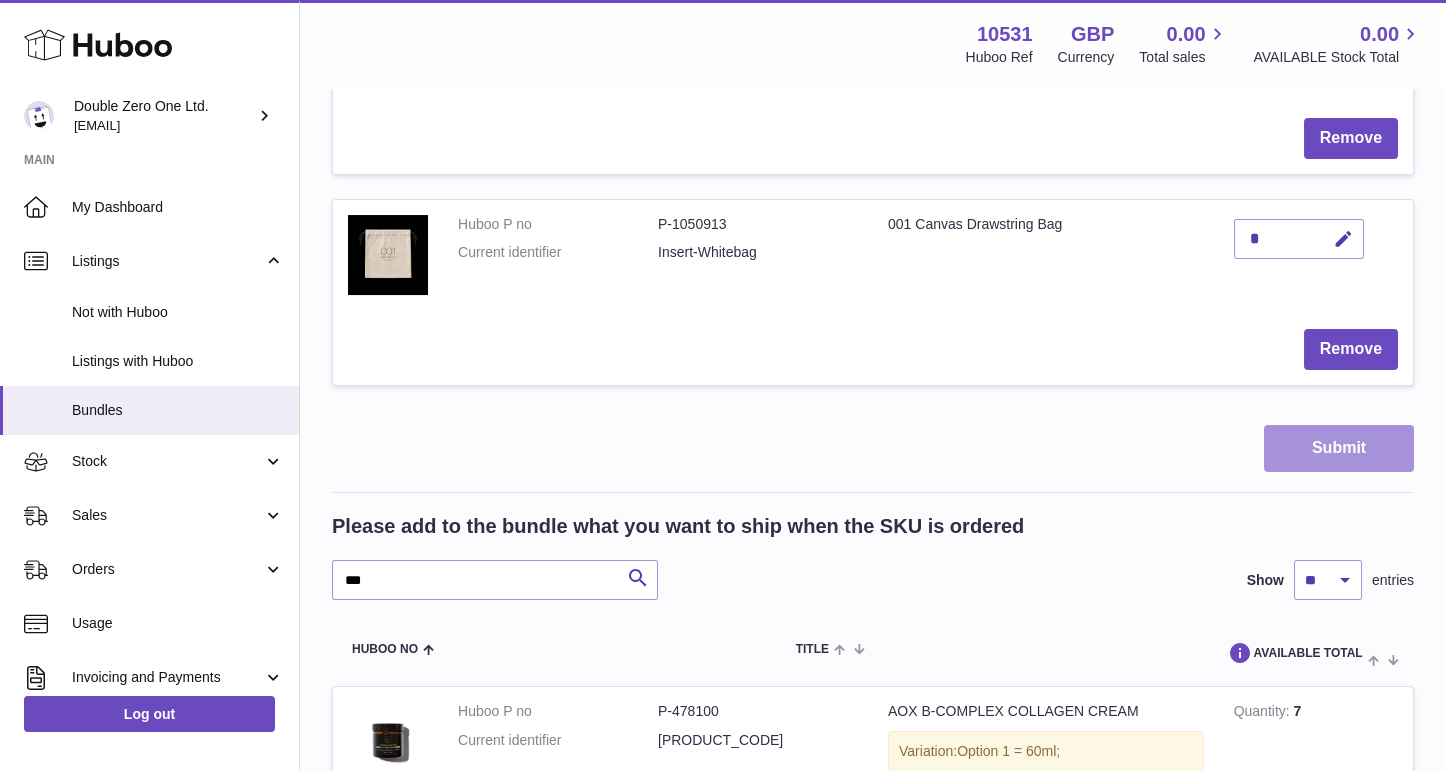 click on "Submit" at bounding box center [1339, 448] 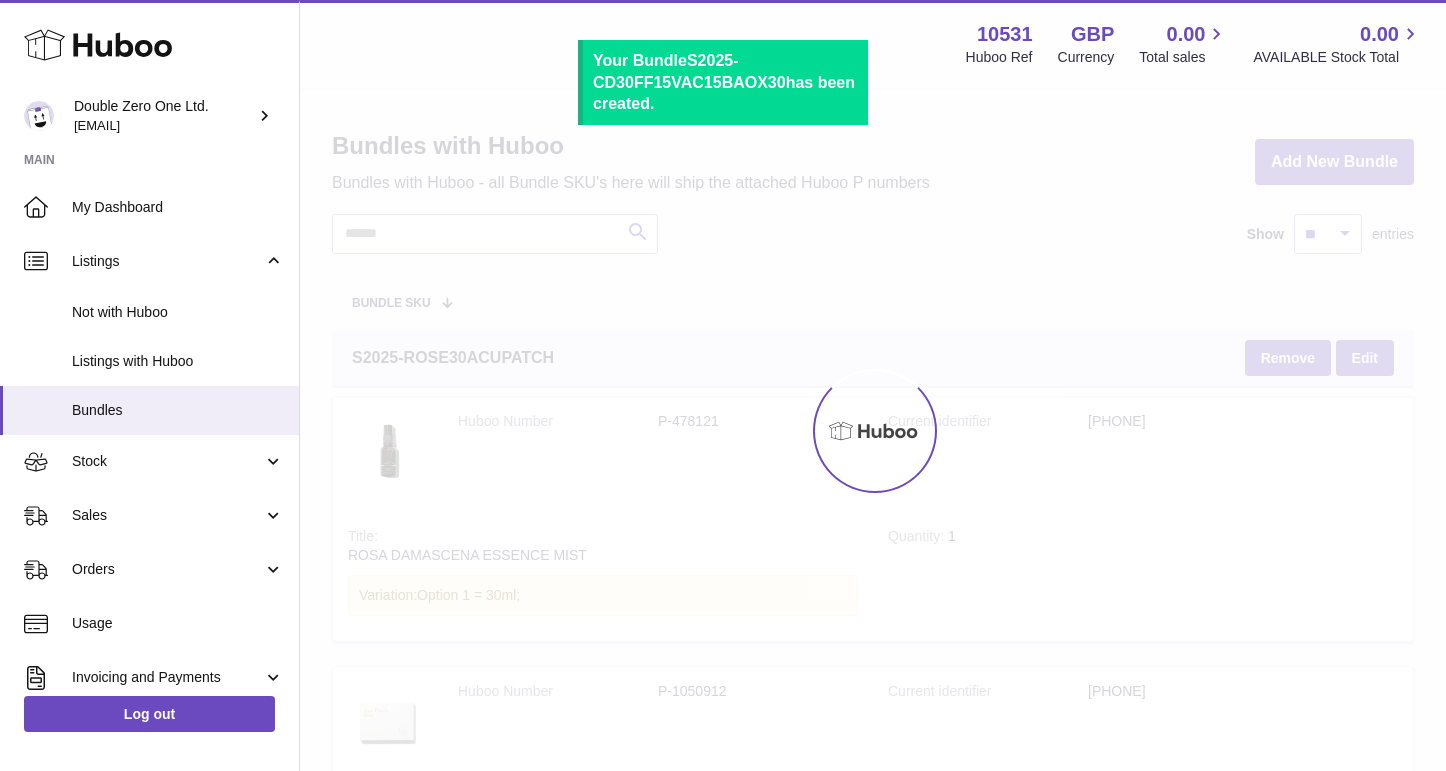 scroll, scrollTop: 0, scrollLeft: 0, axis: both 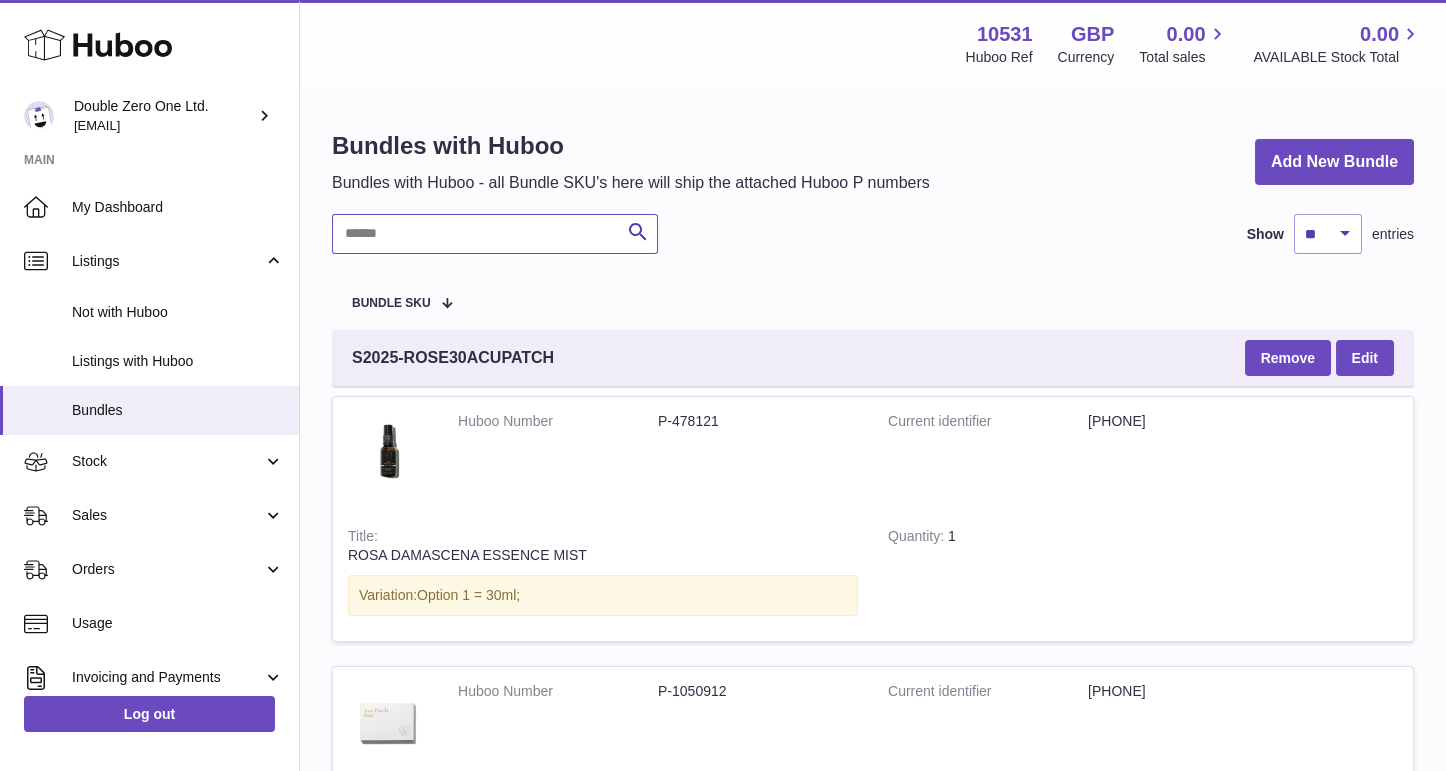 click at bounding box center (495, 234) 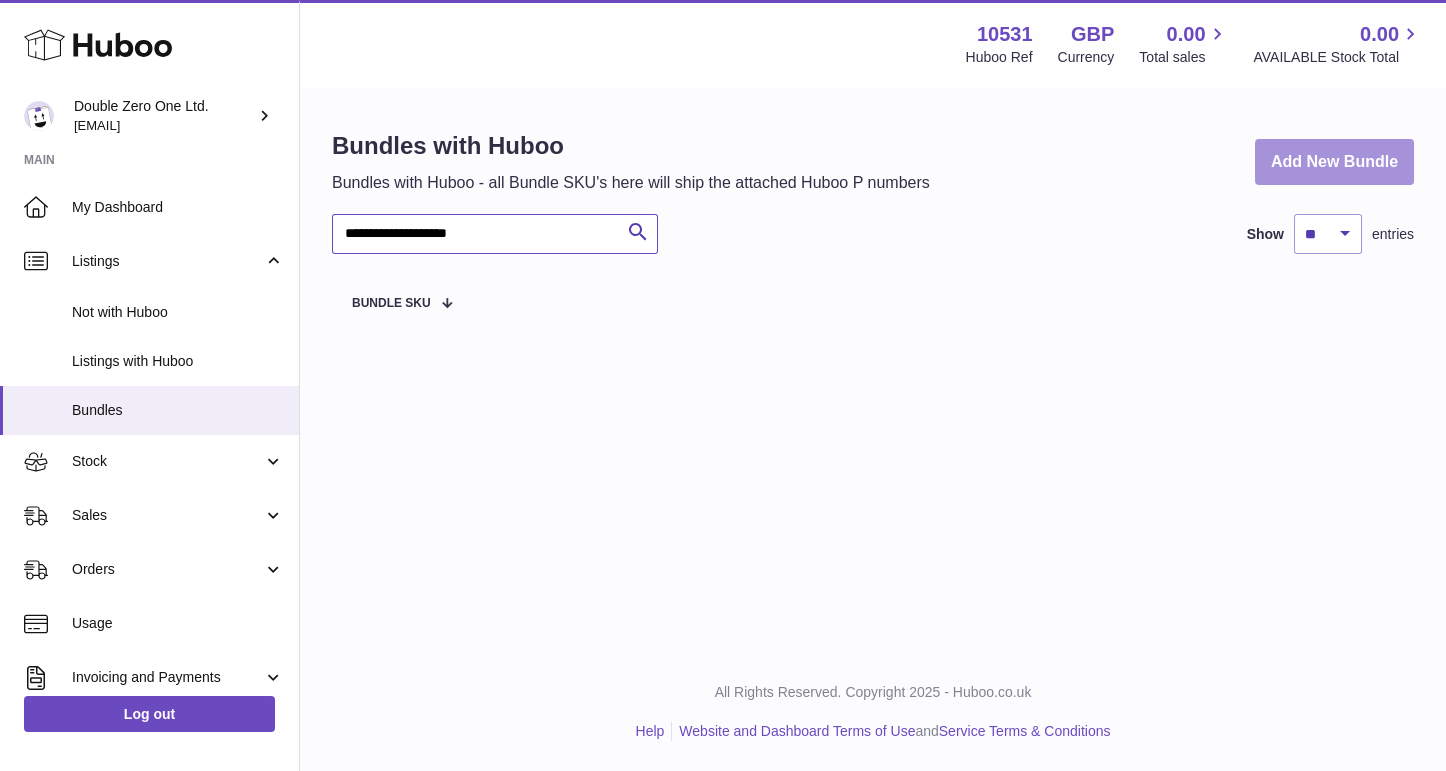 type on "**********" 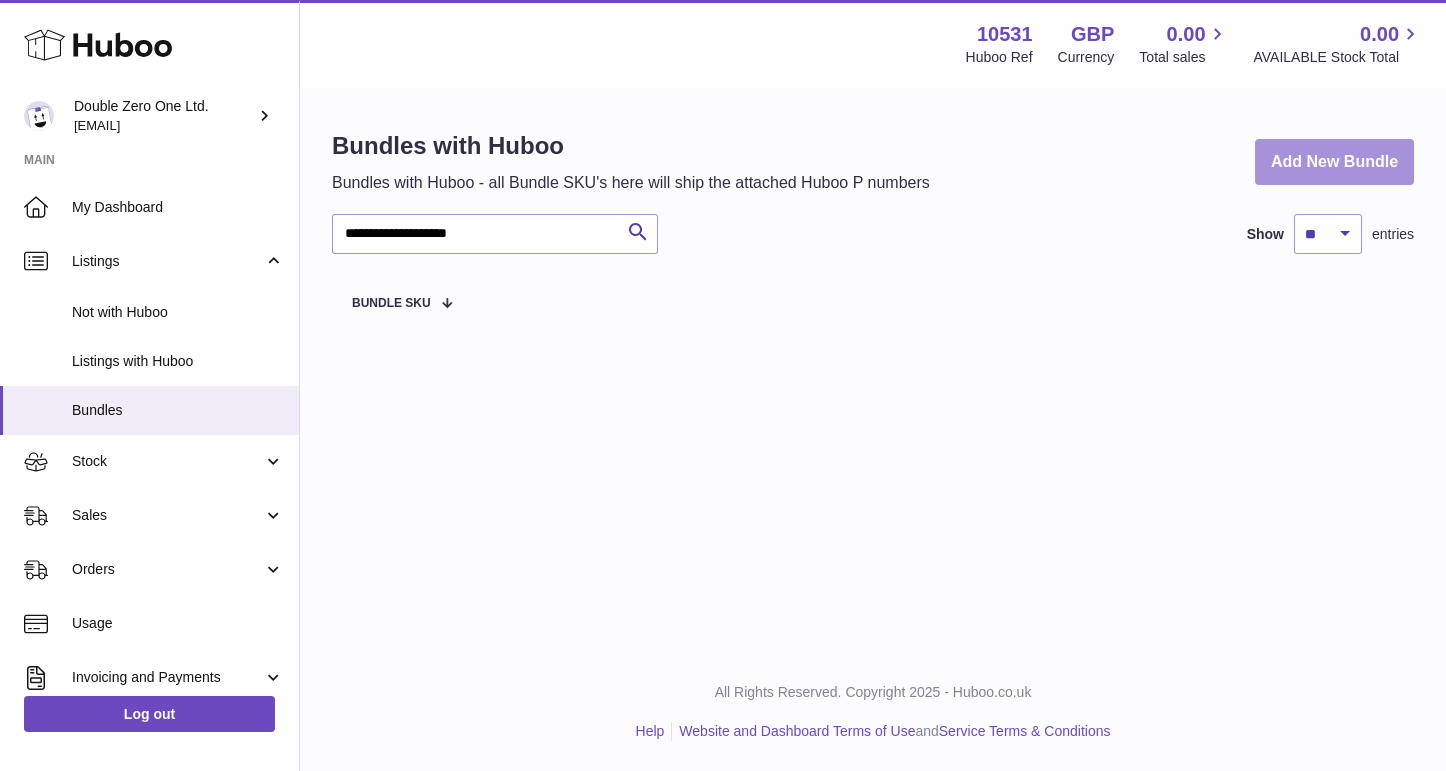 click on "Add New Bundle" at bounding box center [1334, 162] 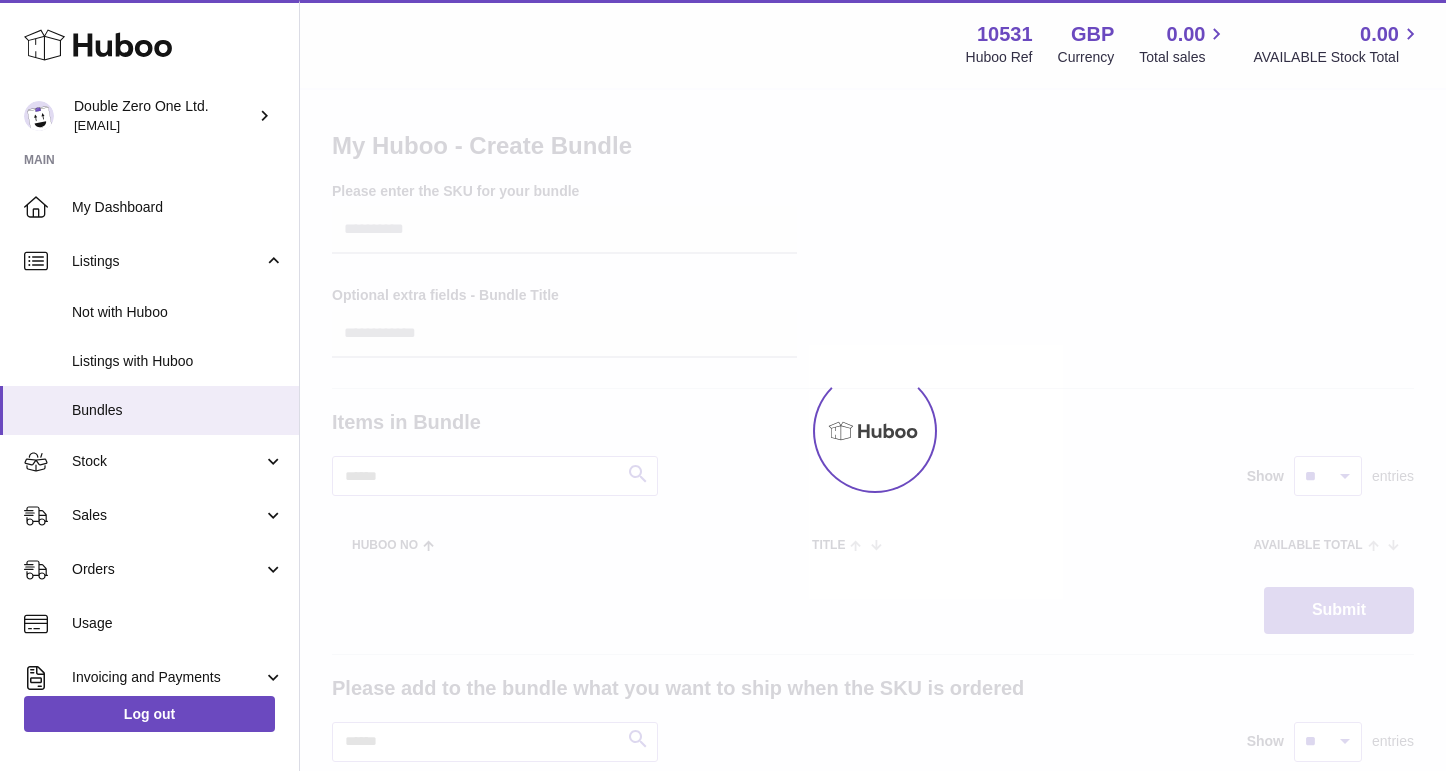 scroll, scrollTop: 0, scrollLeft: 0, axis: both 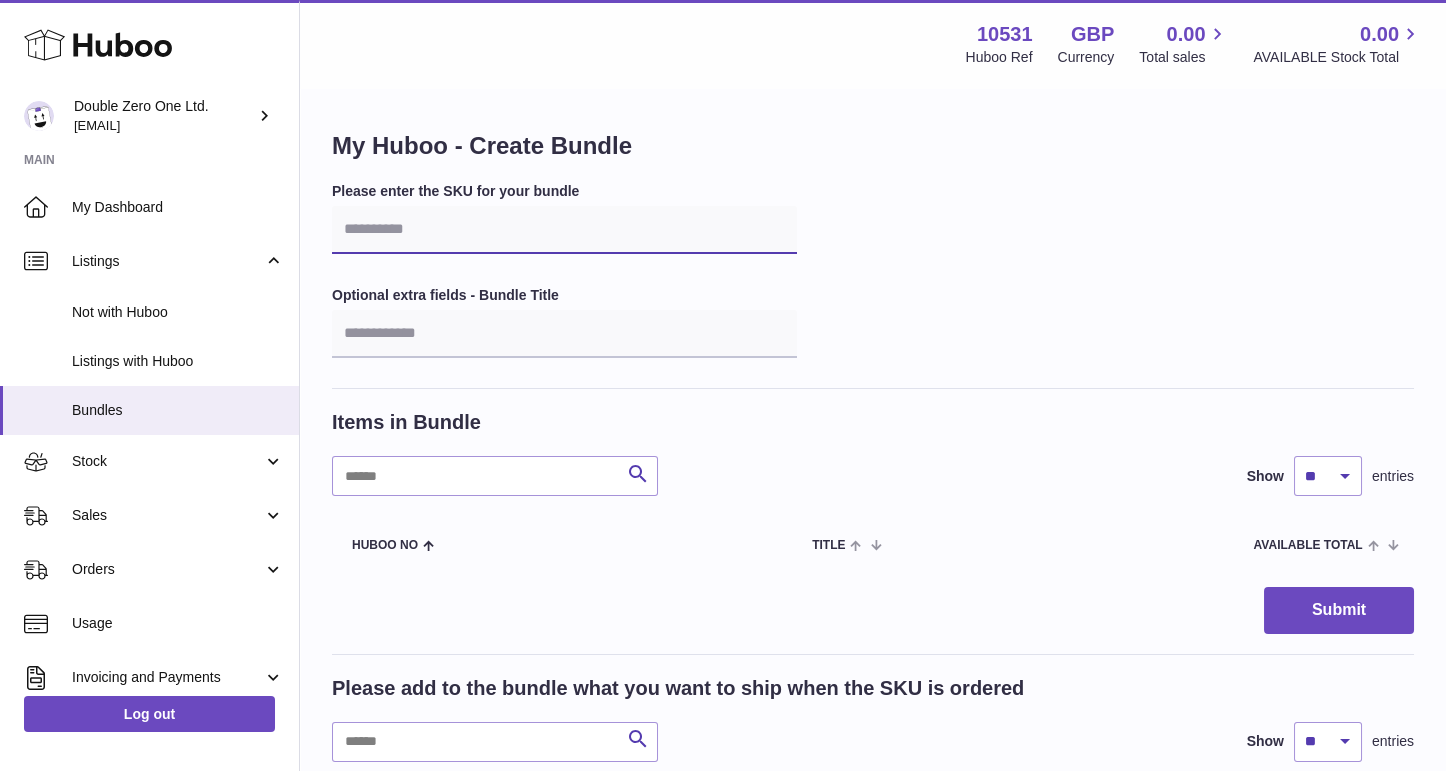 click at bounding box center (564, 230) 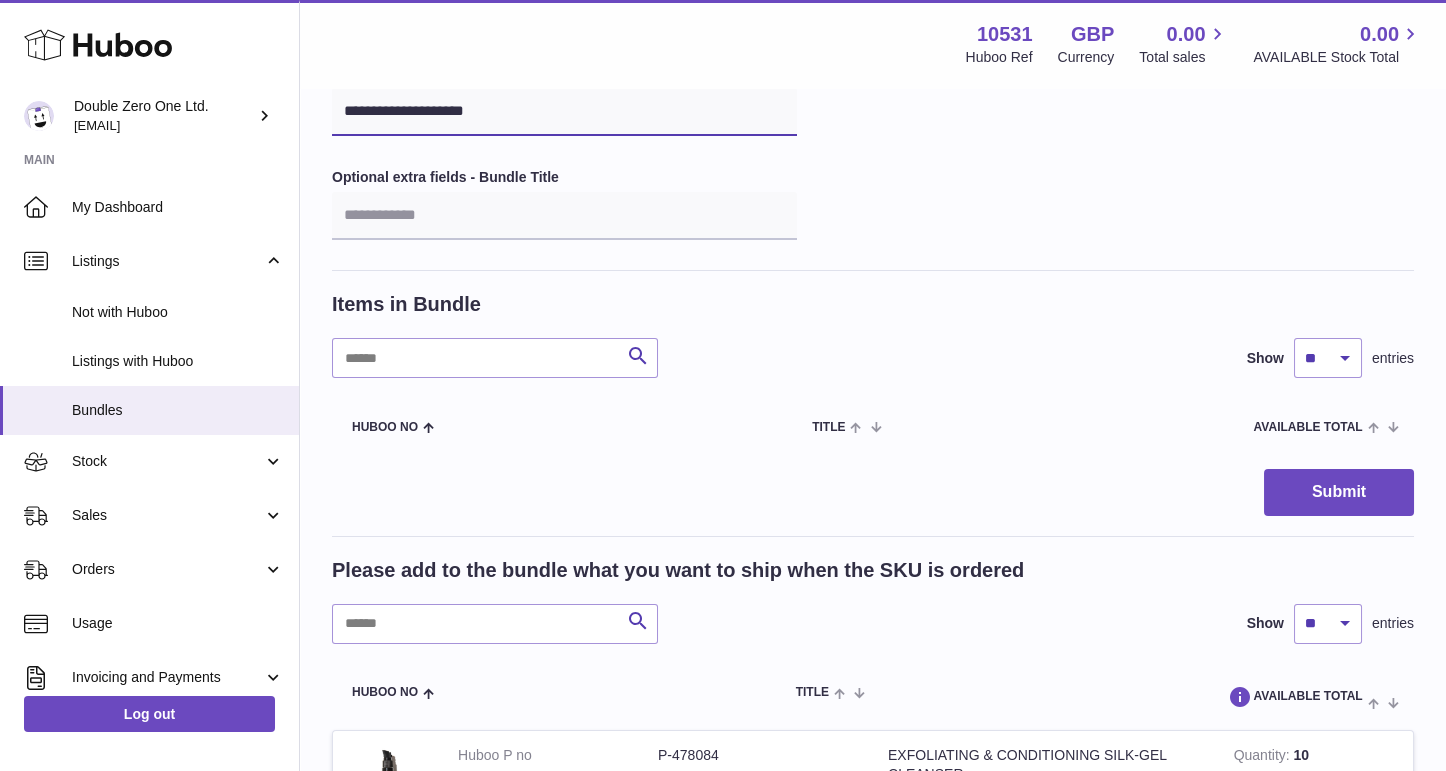 scroll, scrollTop: 123, scrollLeft: 0, axis: vertical 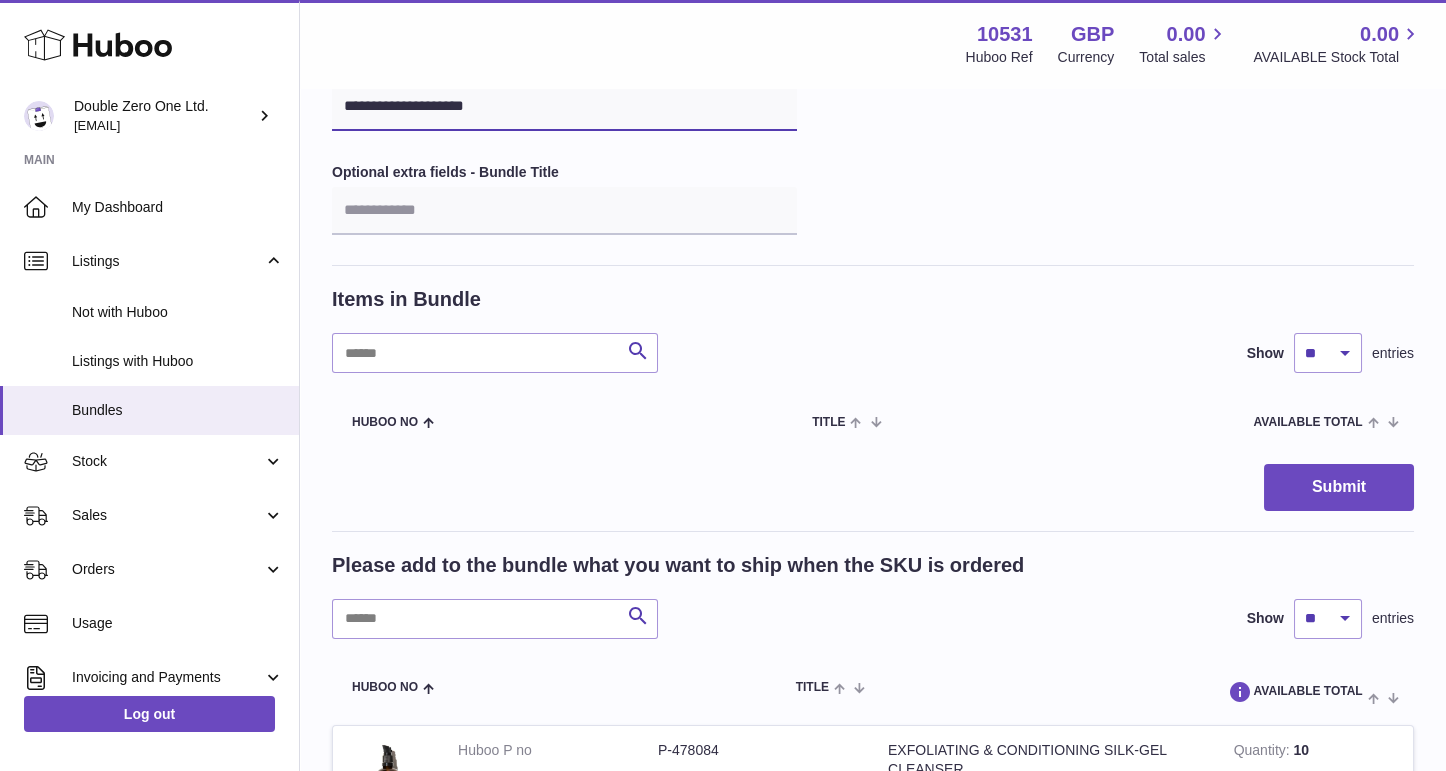 type on "**********" 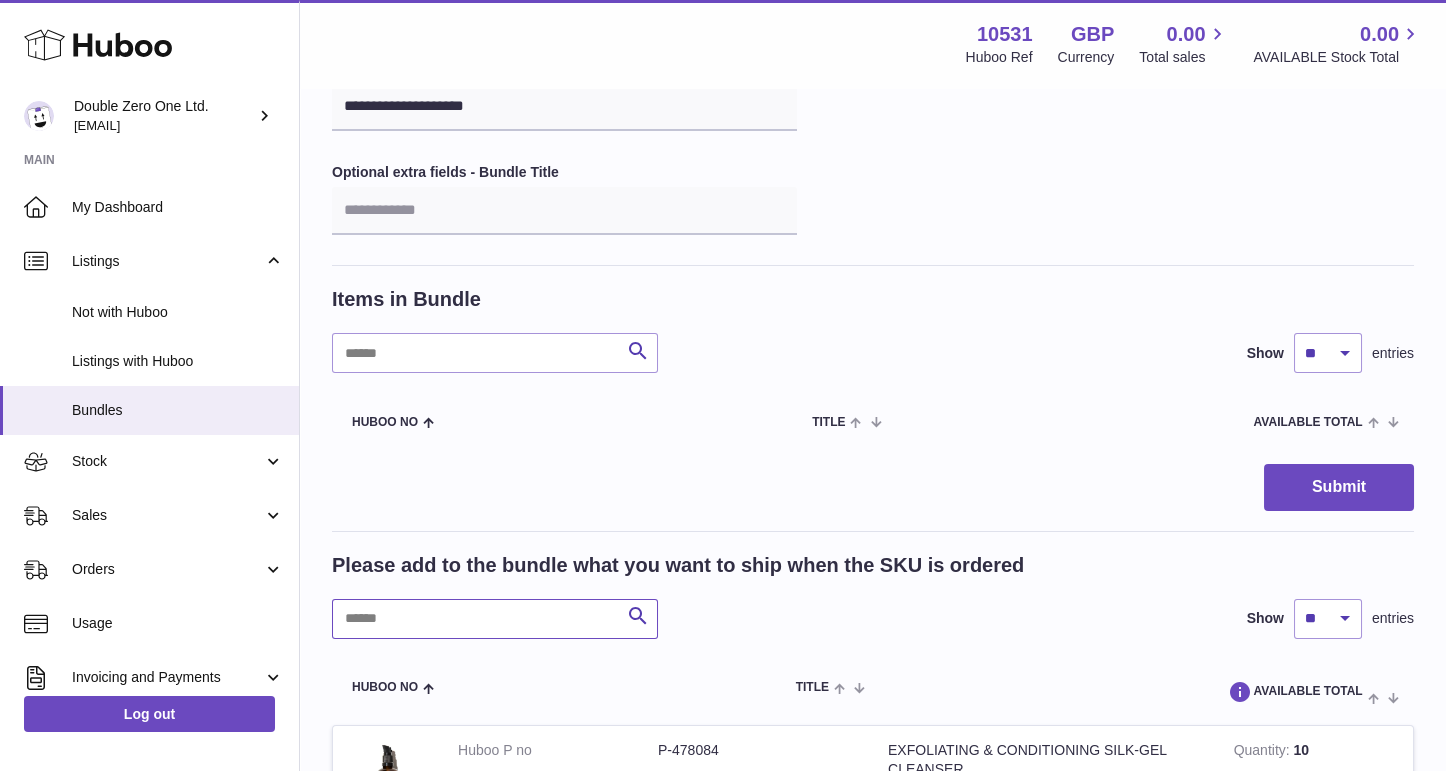 click at bounding box center [495, 619] 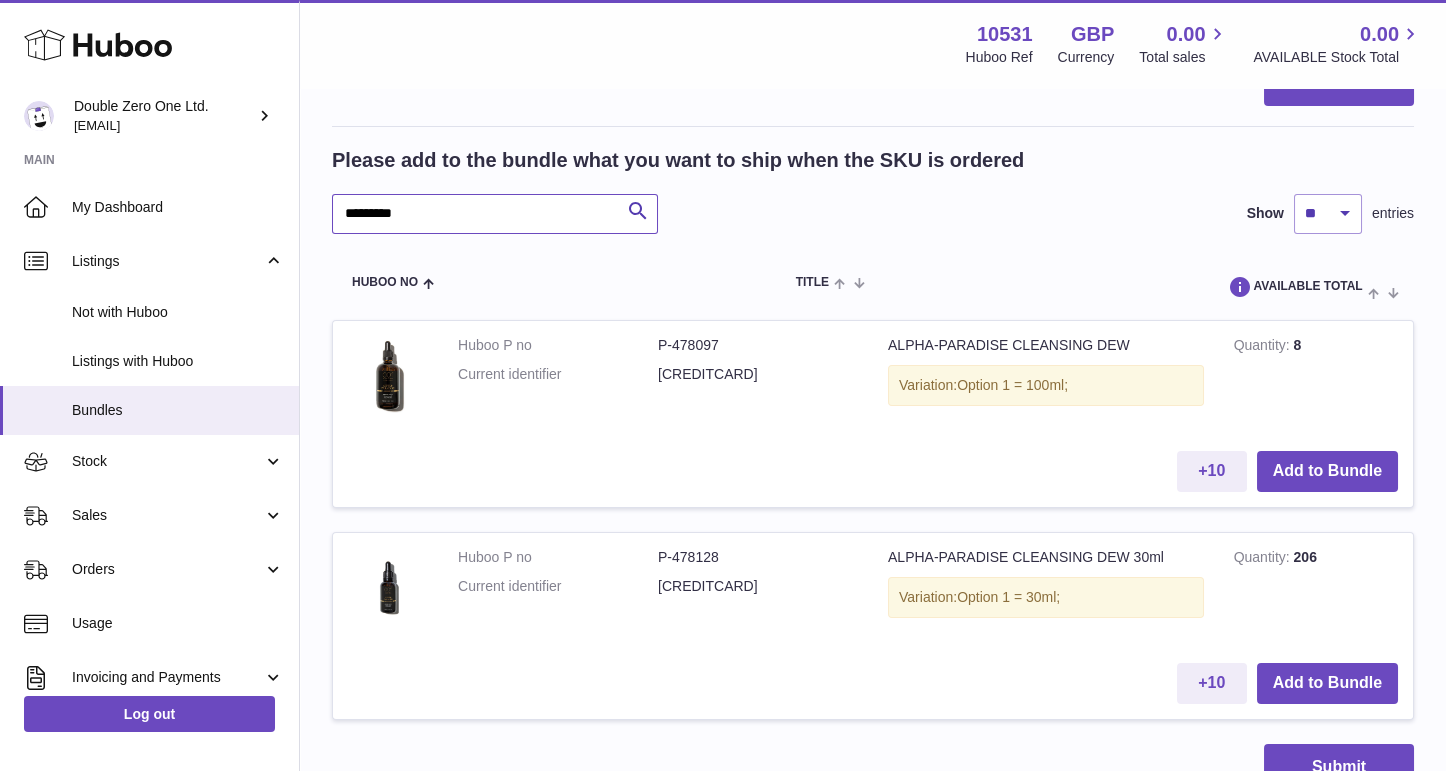 scroll, scrollTop: 546, scrollLeft: 0, axis: vertical 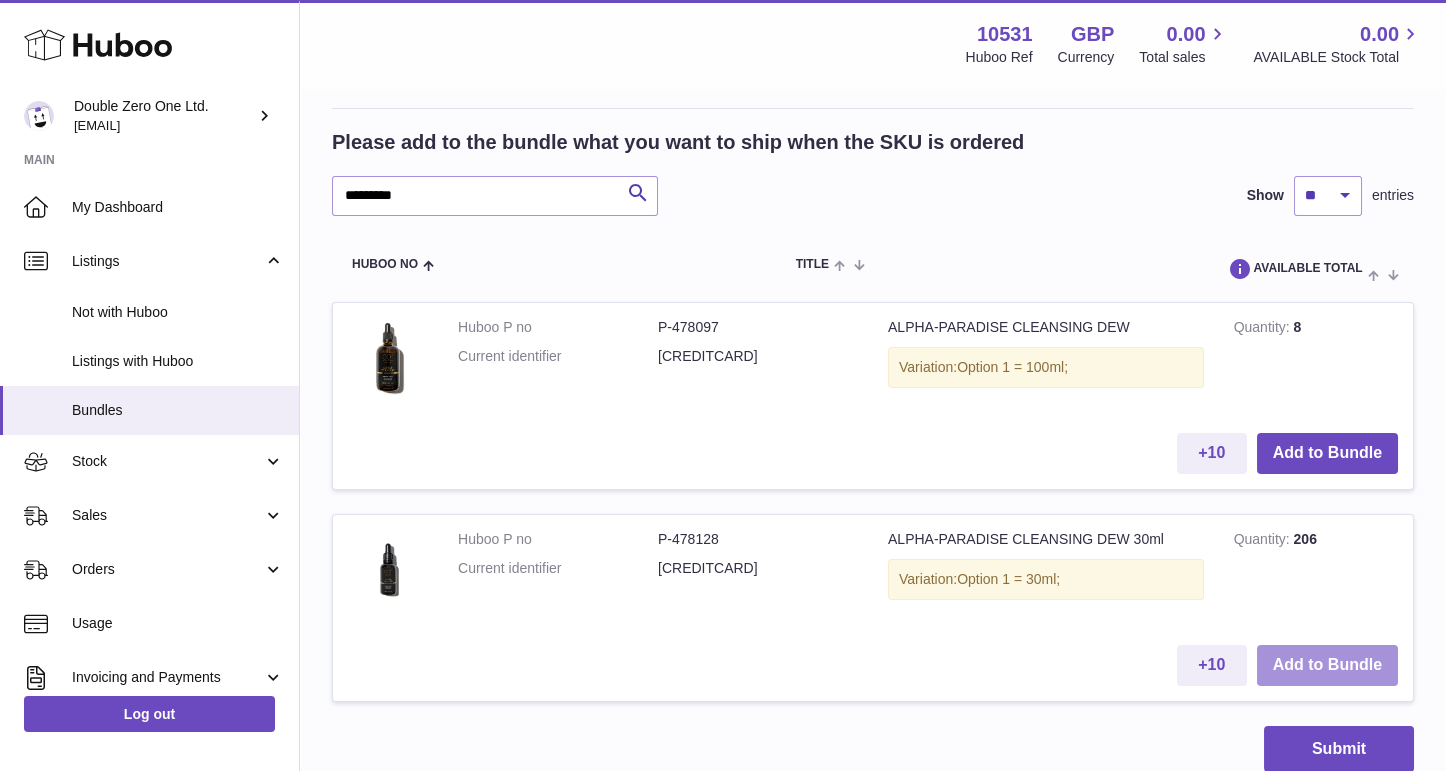 click on "Add to Bundle" at bounding box center [1327, 665] 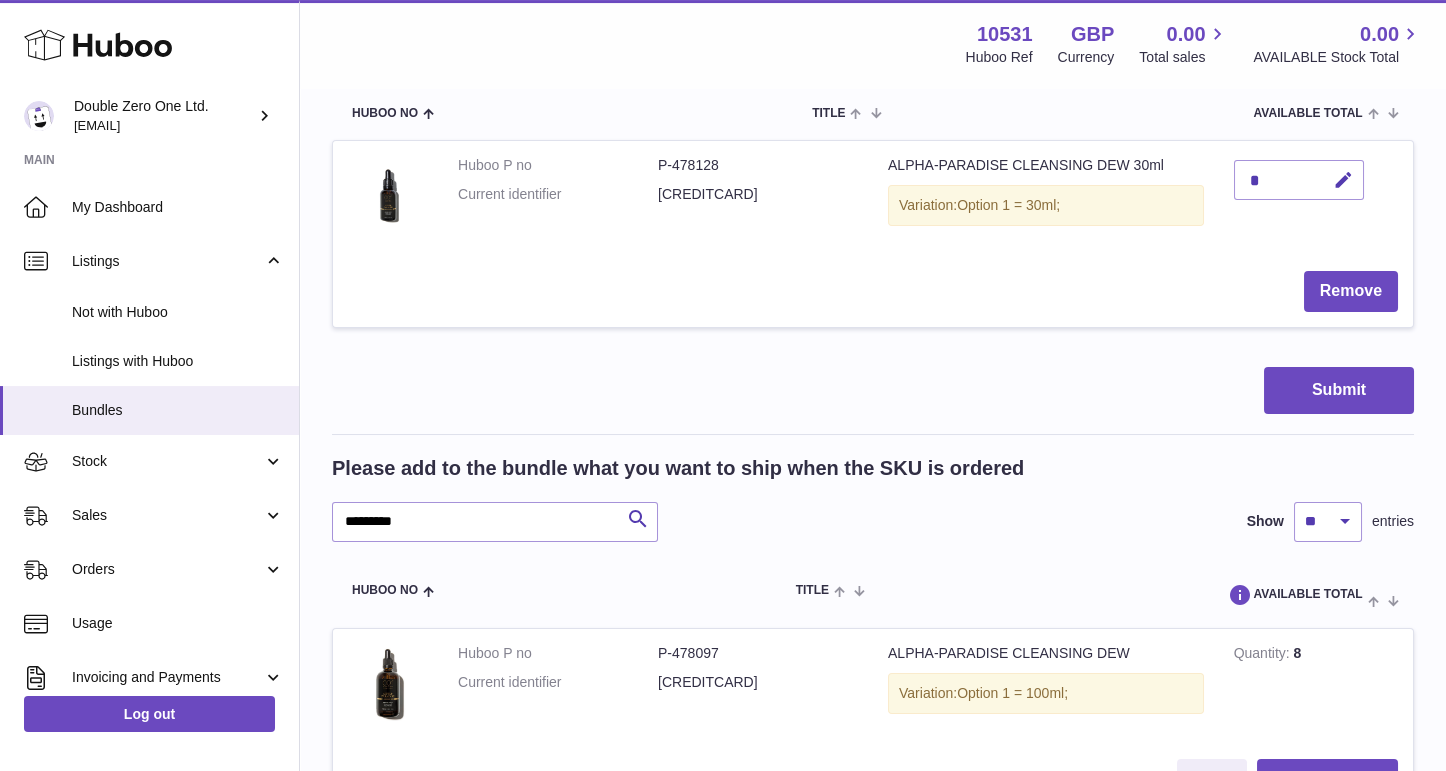 scroll, scrollTop: 436, scrollLeft: 0, axis: vertical 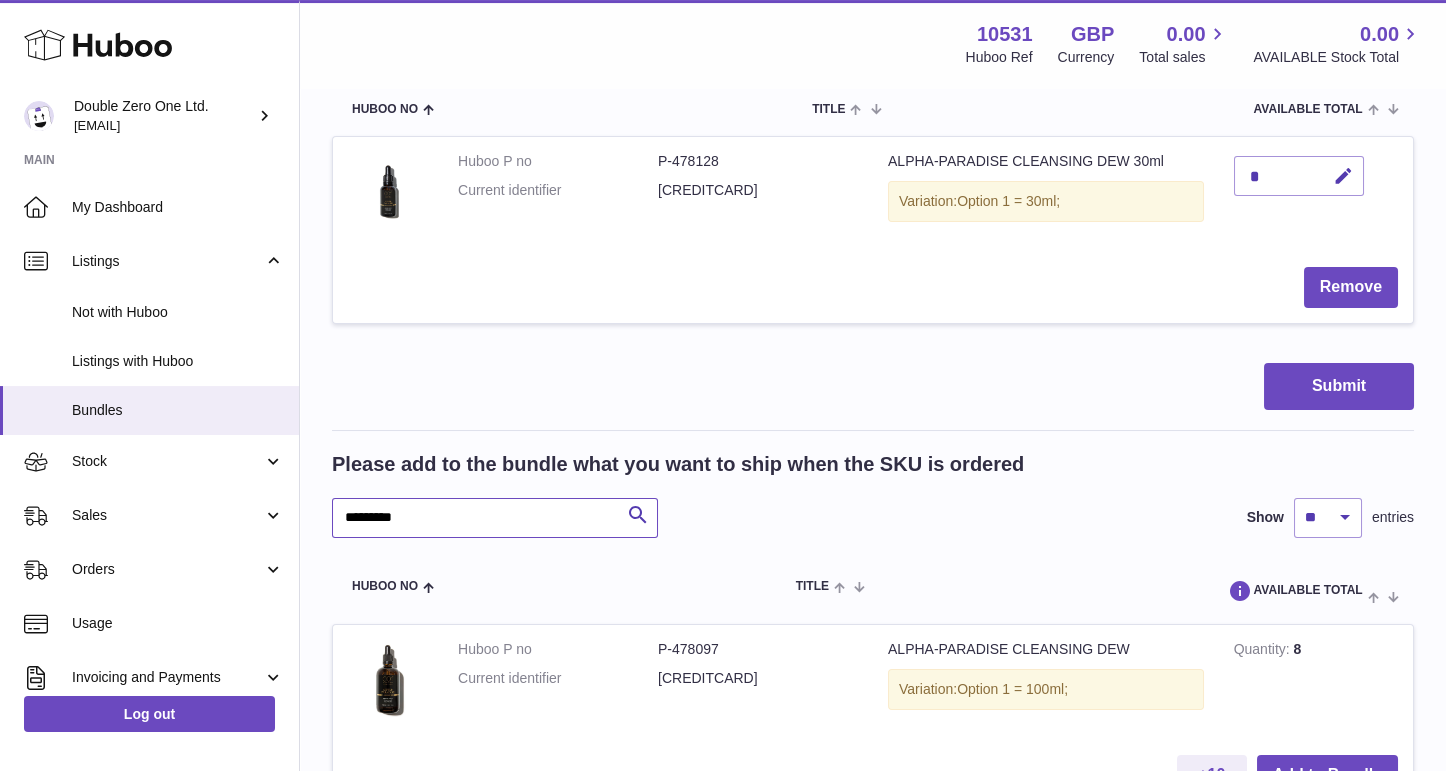 click on "*********" at bounding box center [495, 518] 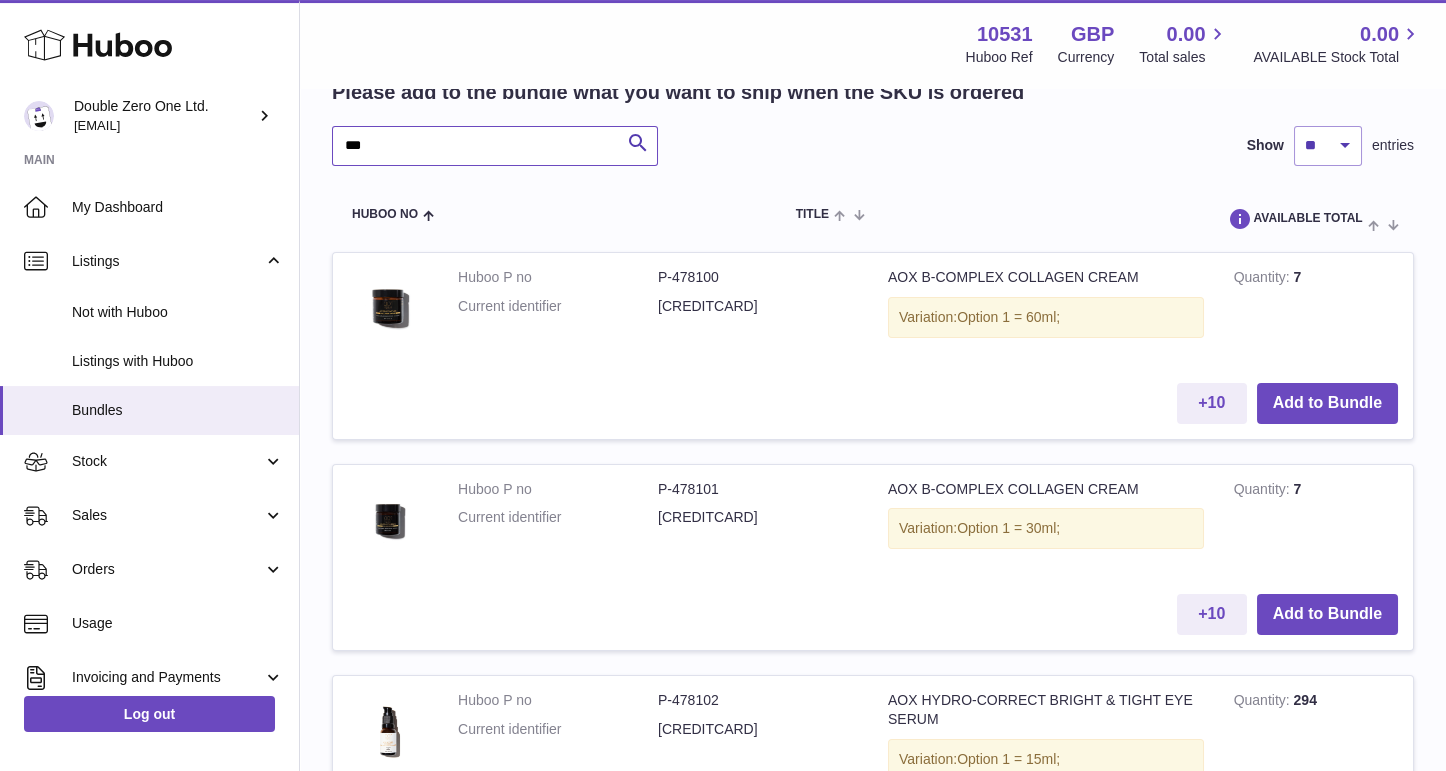 scroll, scrollTop: 825, scrollLeft: 0, axis: vertical 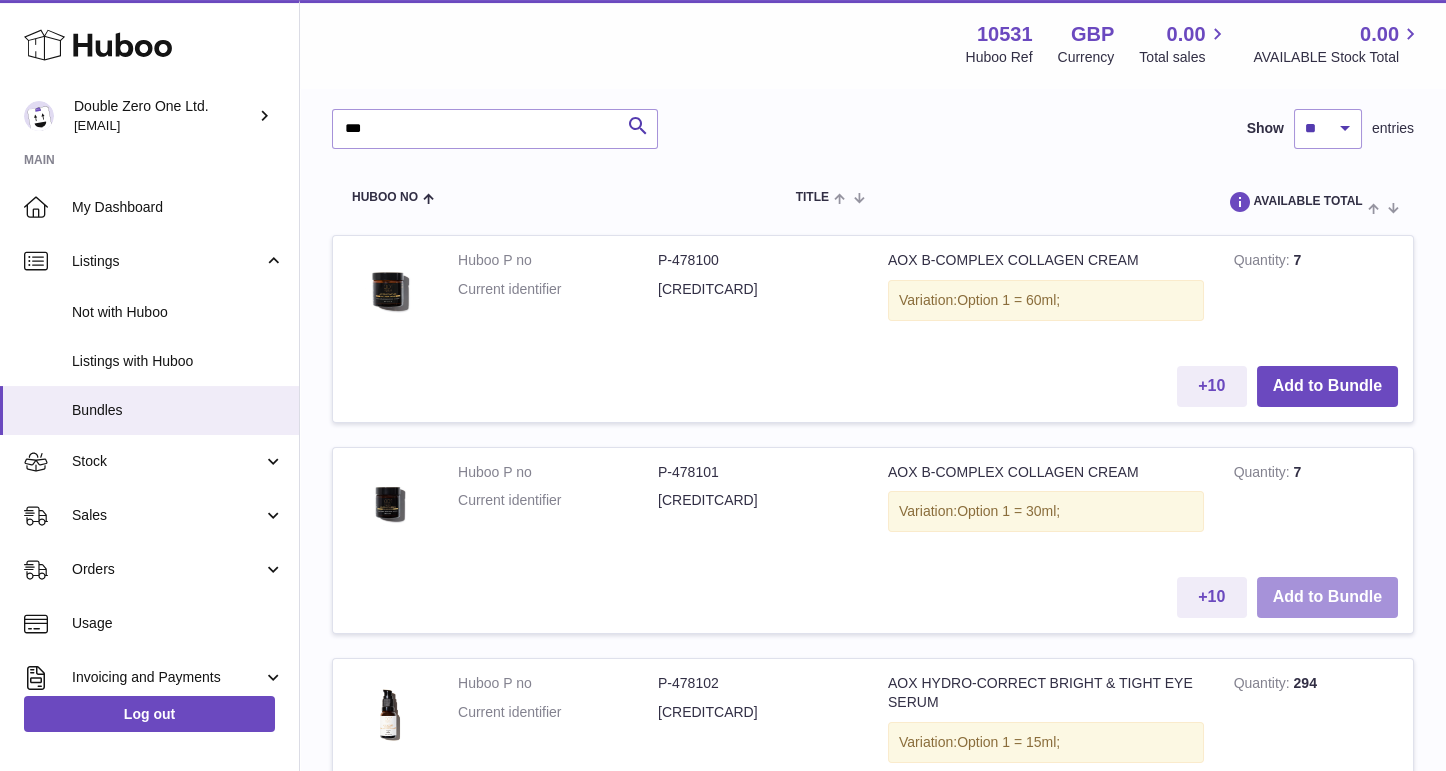 click on "Add to Bundle" at bounding box center (1327, 597) 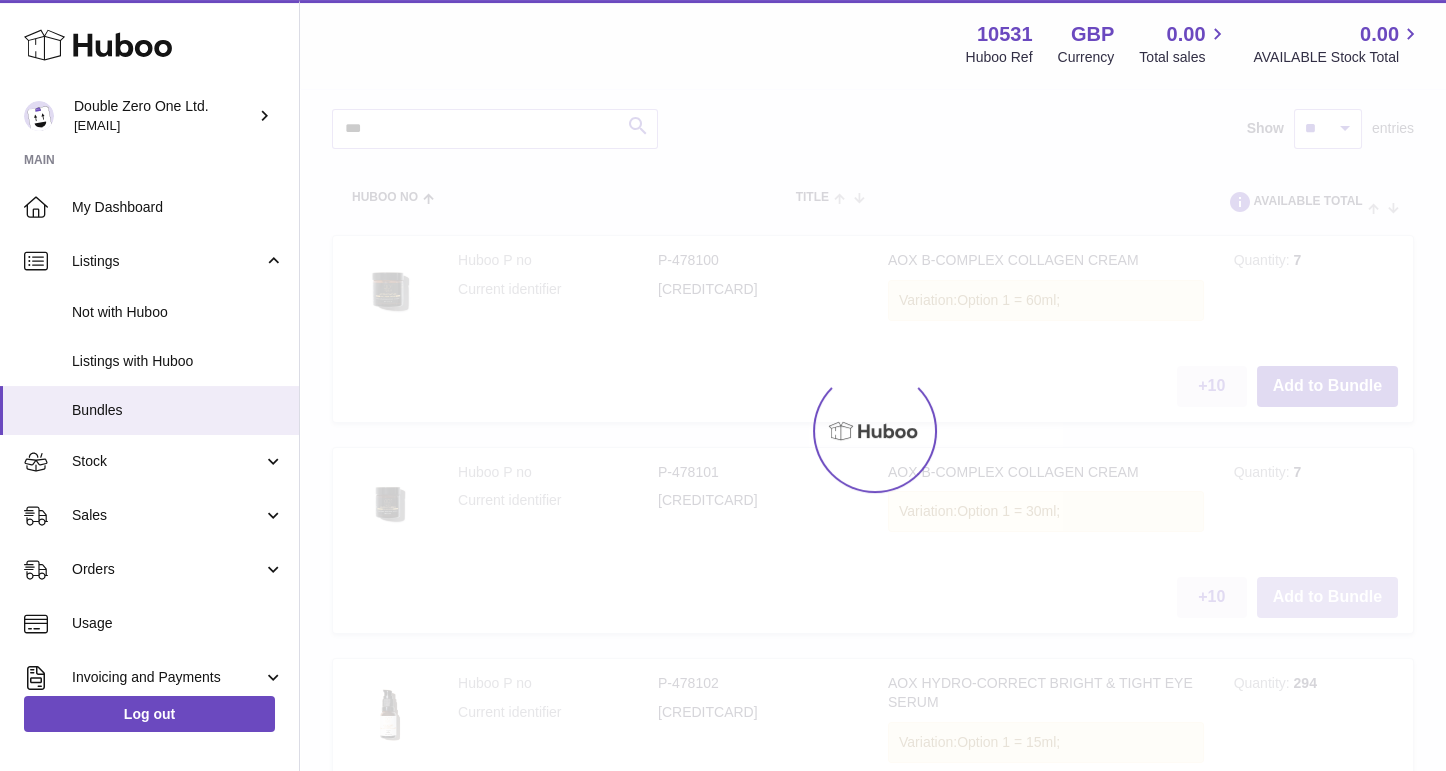 scroll, scrollTop: 1036, scrollLeft: 0, axis: vertical 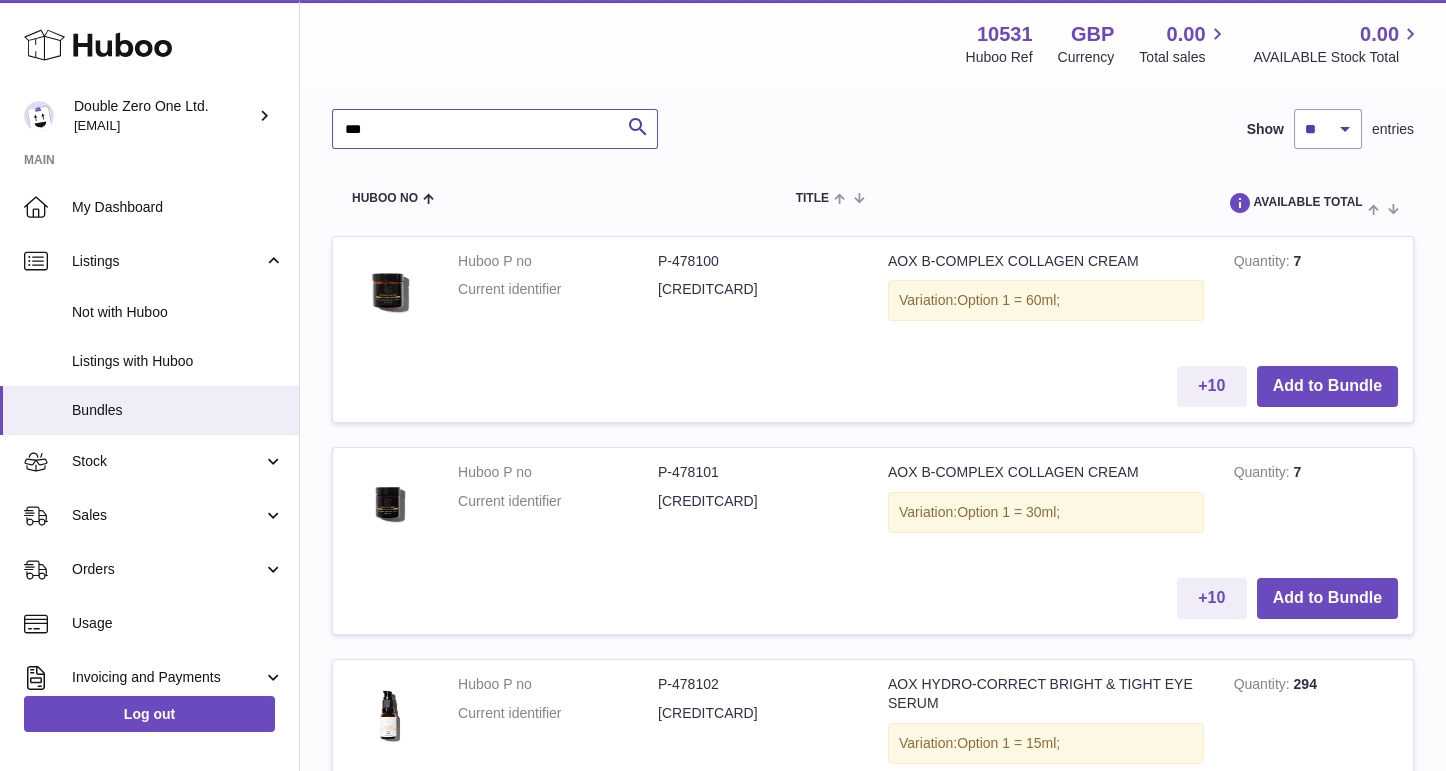 click on "***" at bounding box center [495, 129] 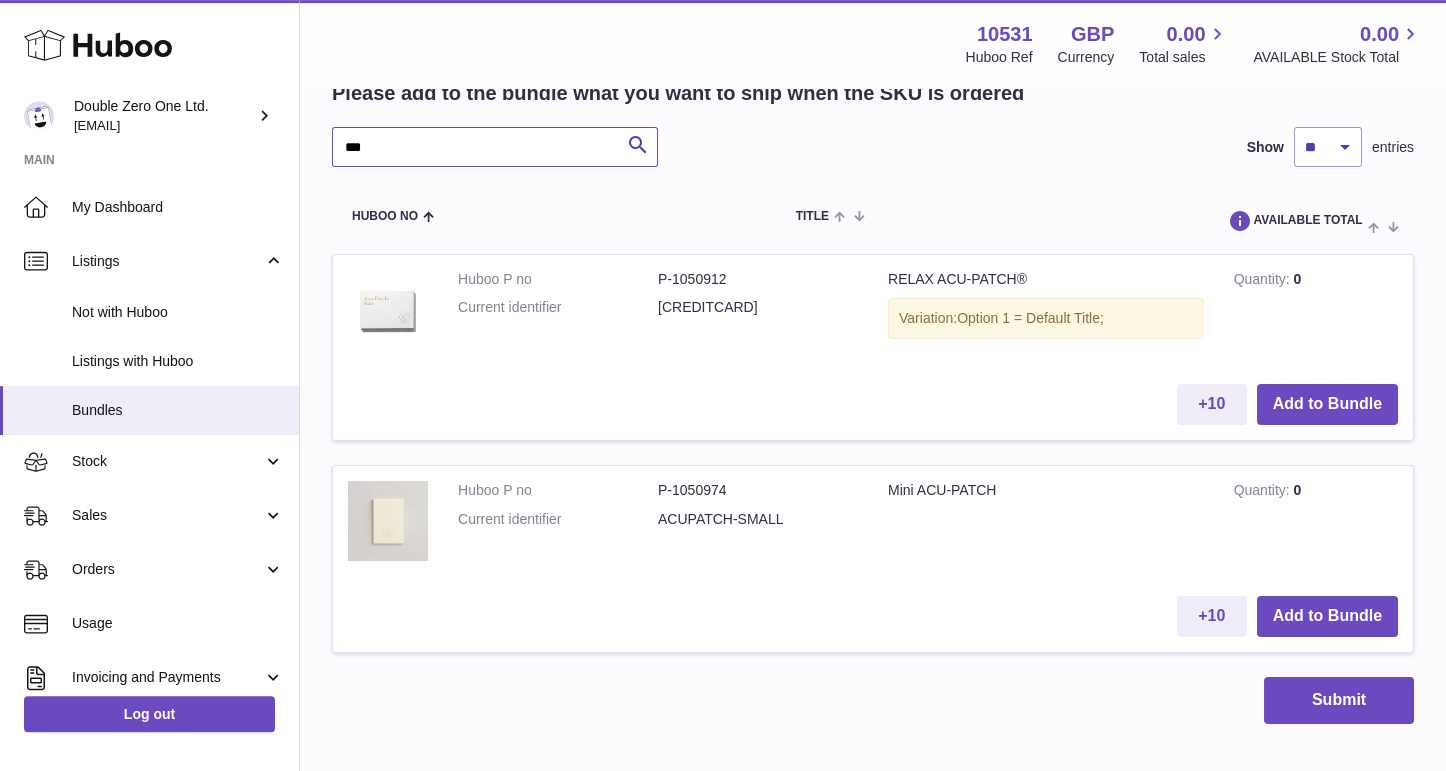 scroll, scrollTop: 1127, scrollLeft: 0, axis: vertical 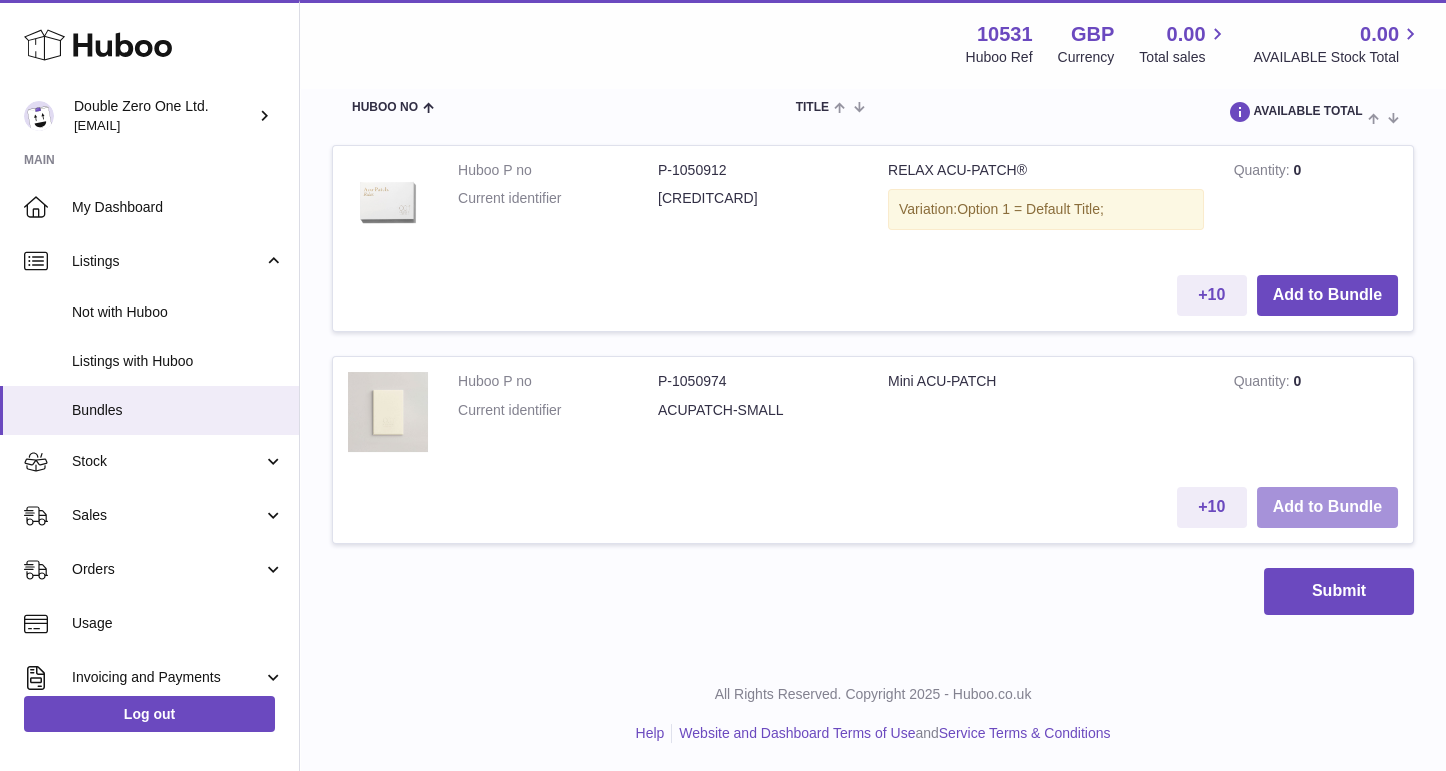 type on "***" 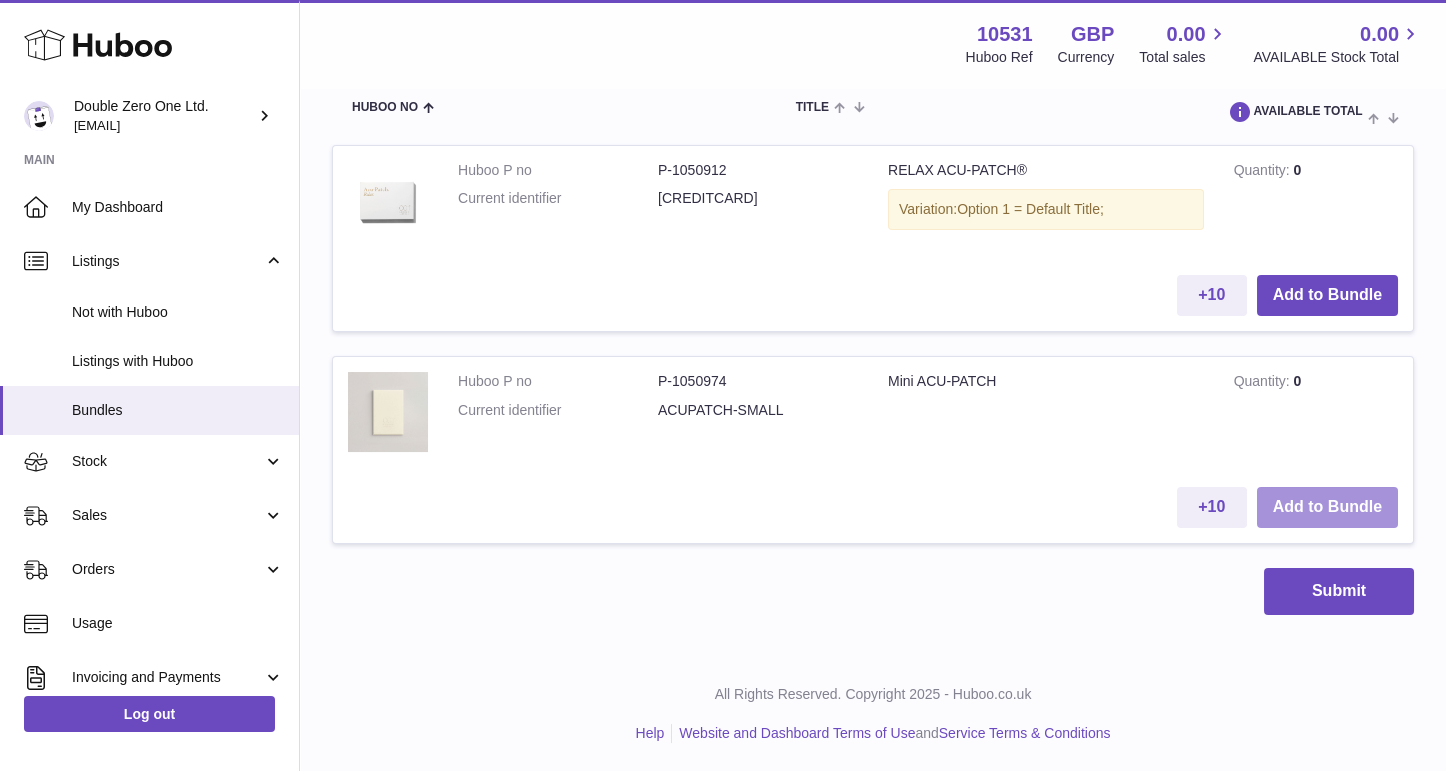 click on "Add to Bundle" at bounding box center [1327, 507] 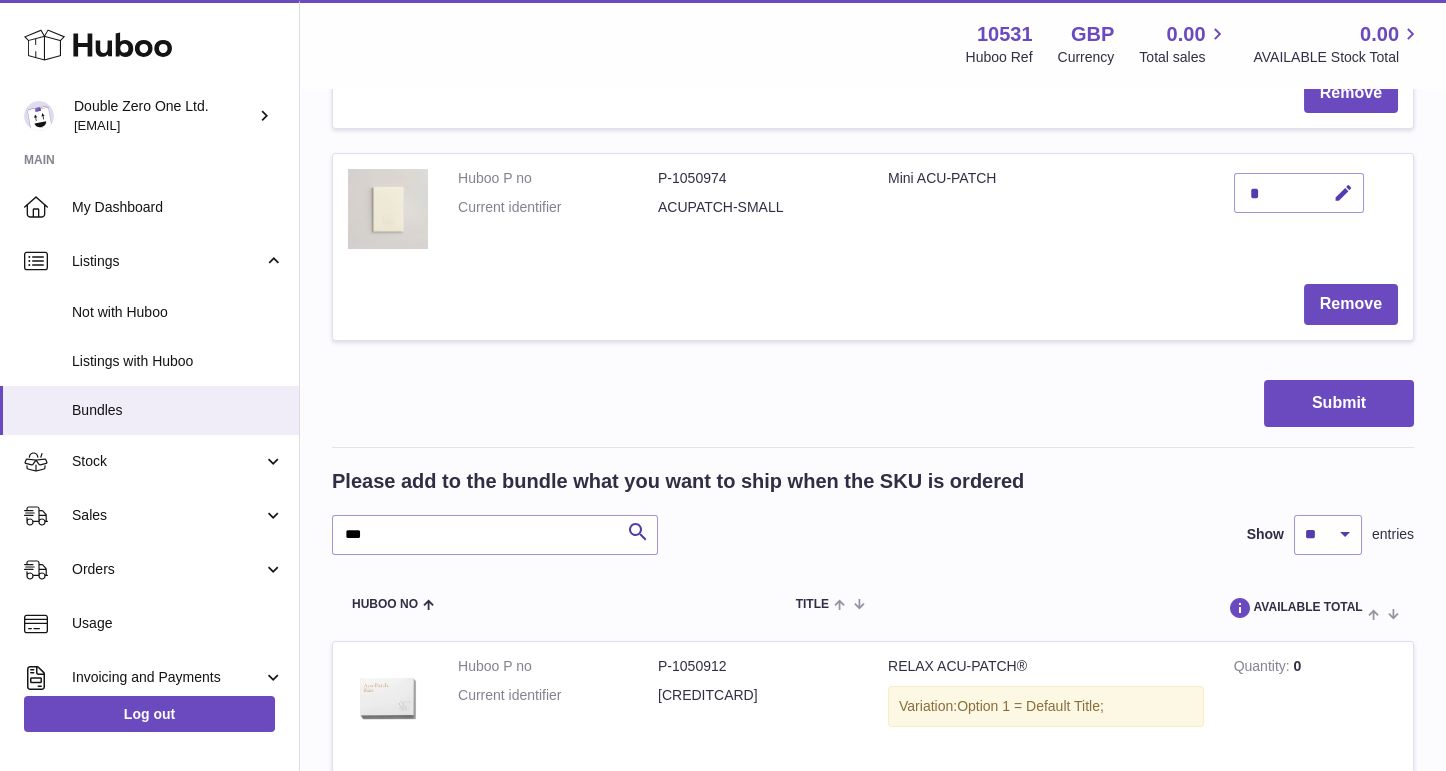 scroll, scrollTop: 838, scrollLeft: 0, axis: vertical 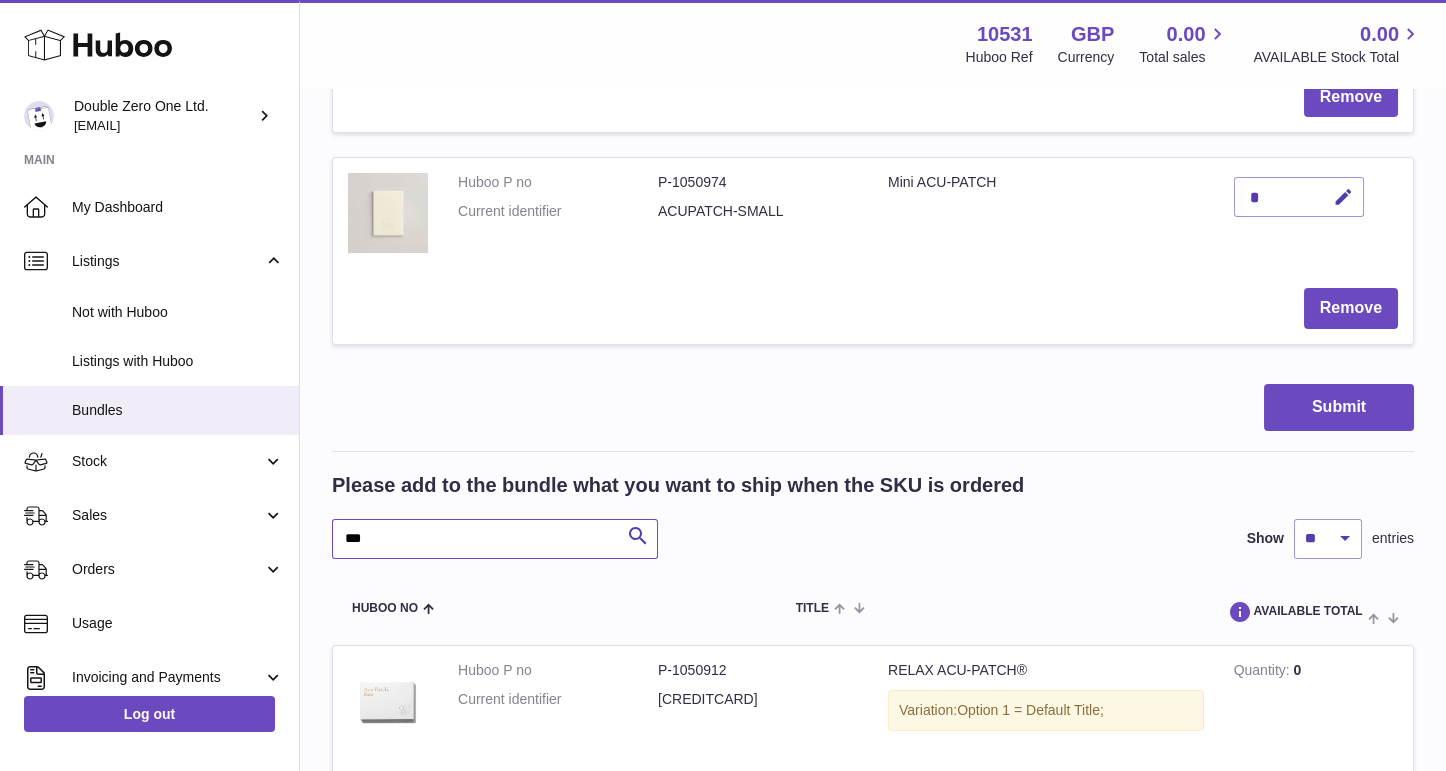 click on "***" at bounding box center [495, 539] 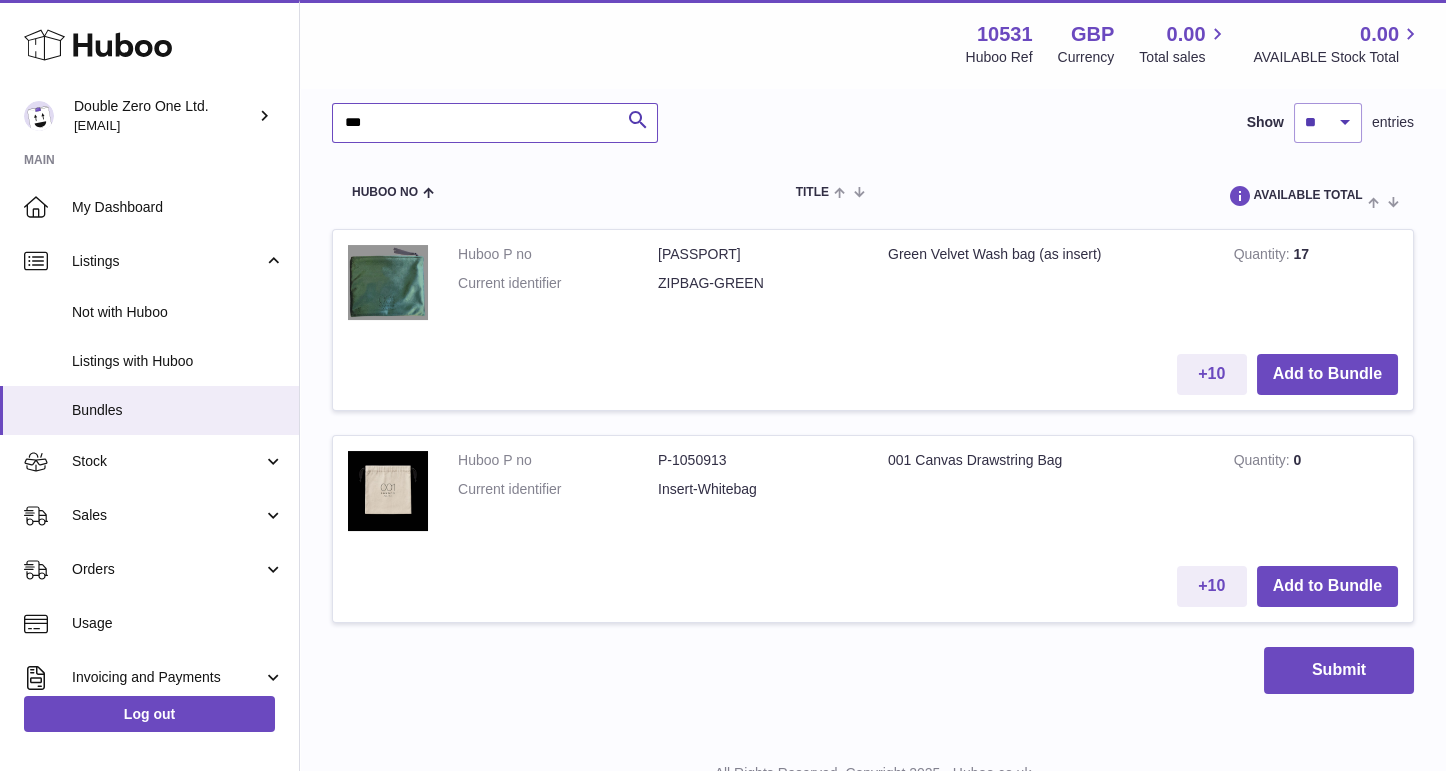 scroll, scrollTop: 1298, scrollLeft: 0, axis: vertical 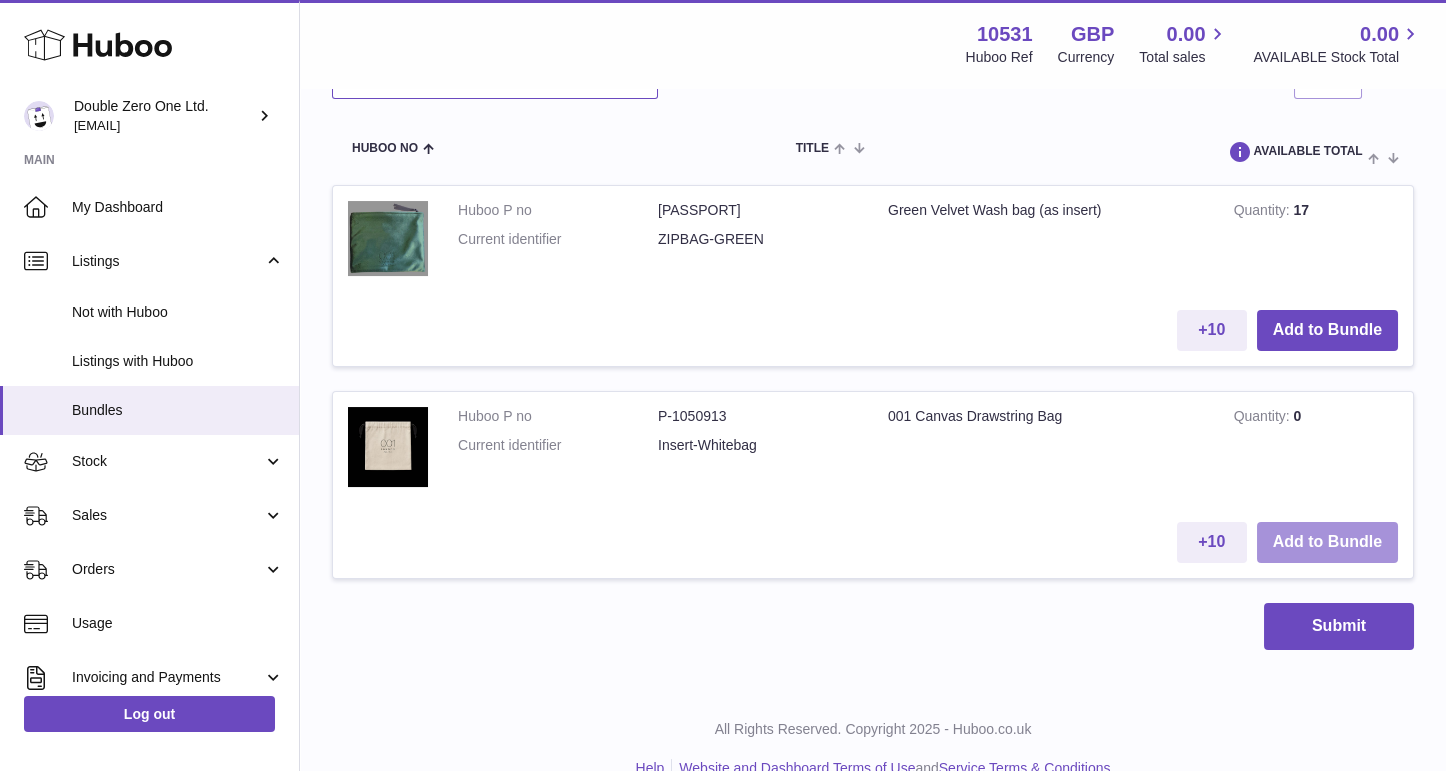 type on "***" 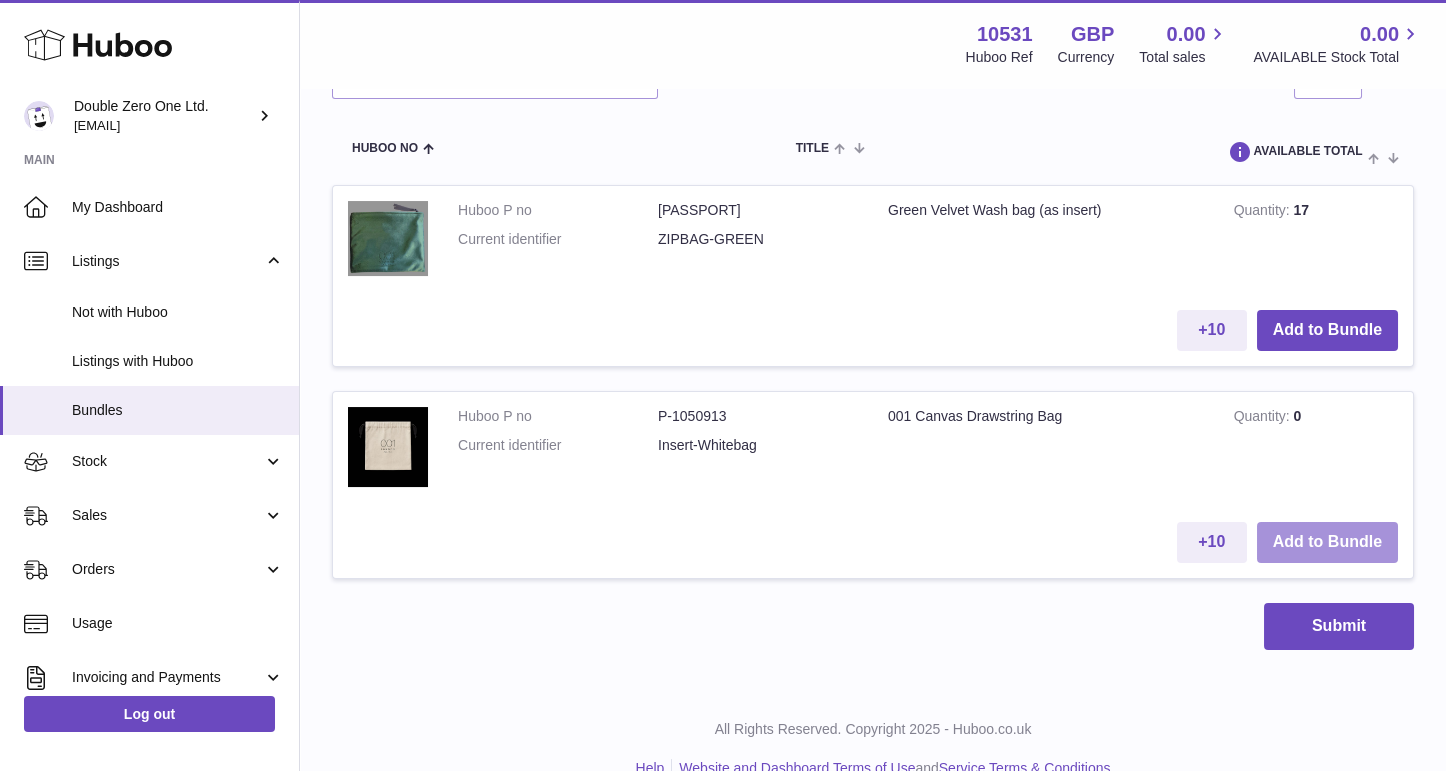 click on "Add to Bundle" at bounding box center [1327, 542] 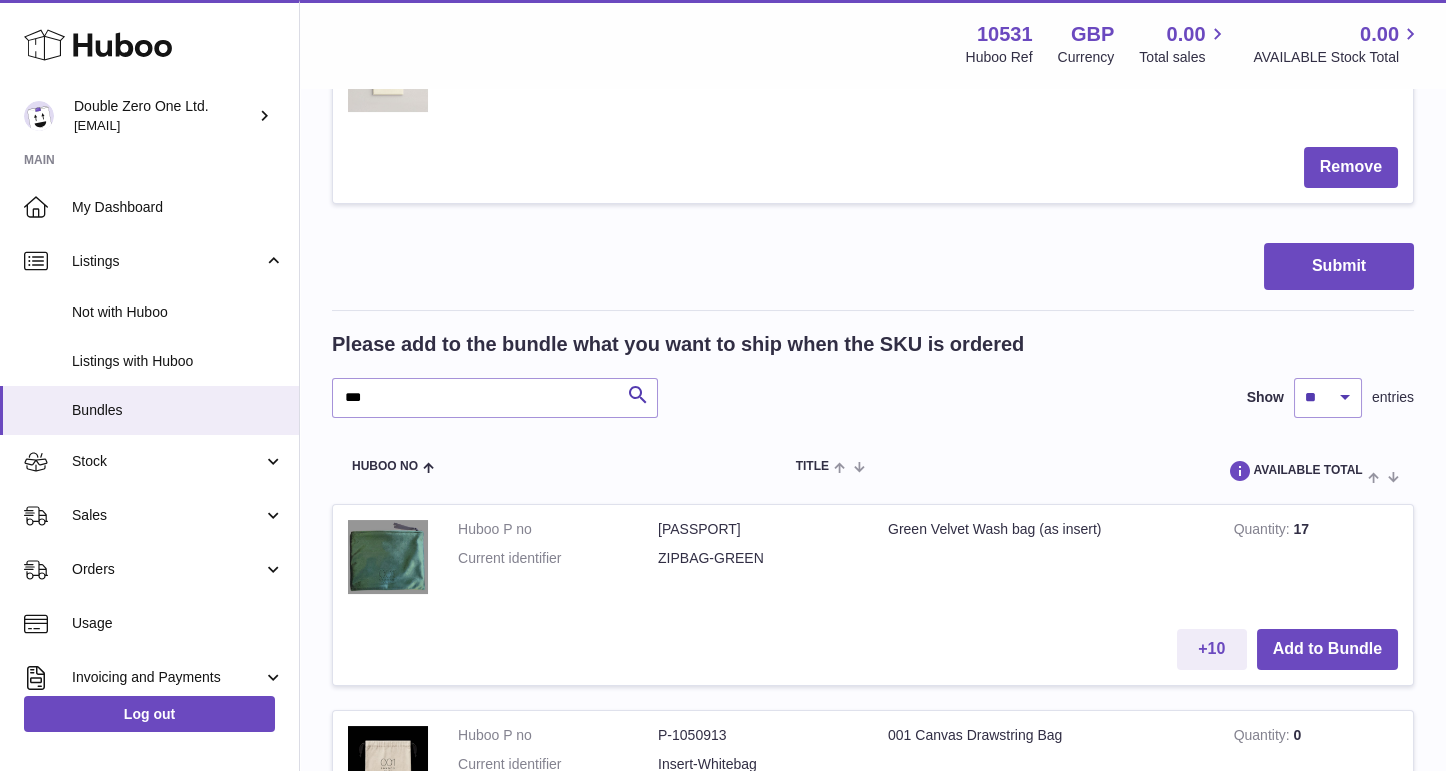 scroll, scrollTop: 1237, scrollLeft: 0, axis: vertical 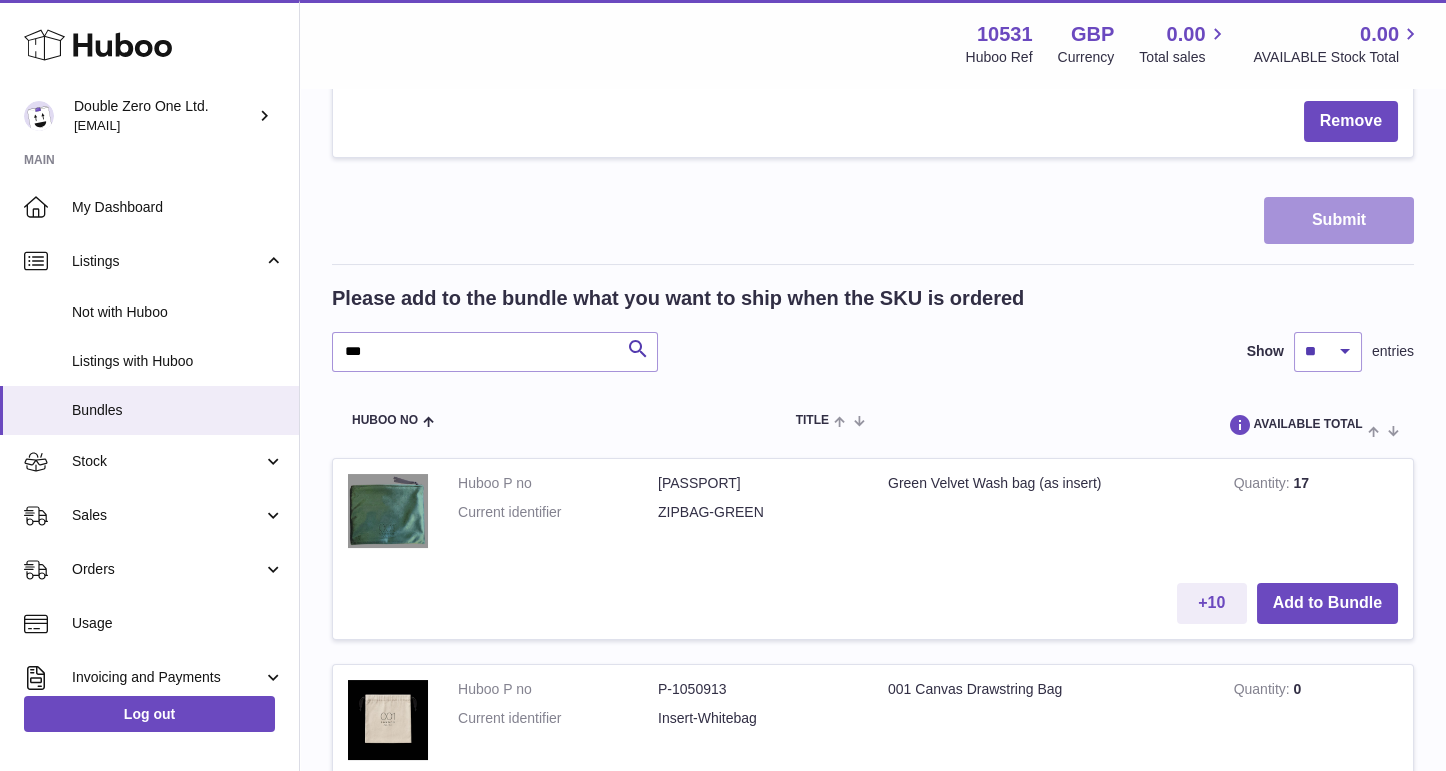 click on "Submit" at bounding box center (1339, 220) 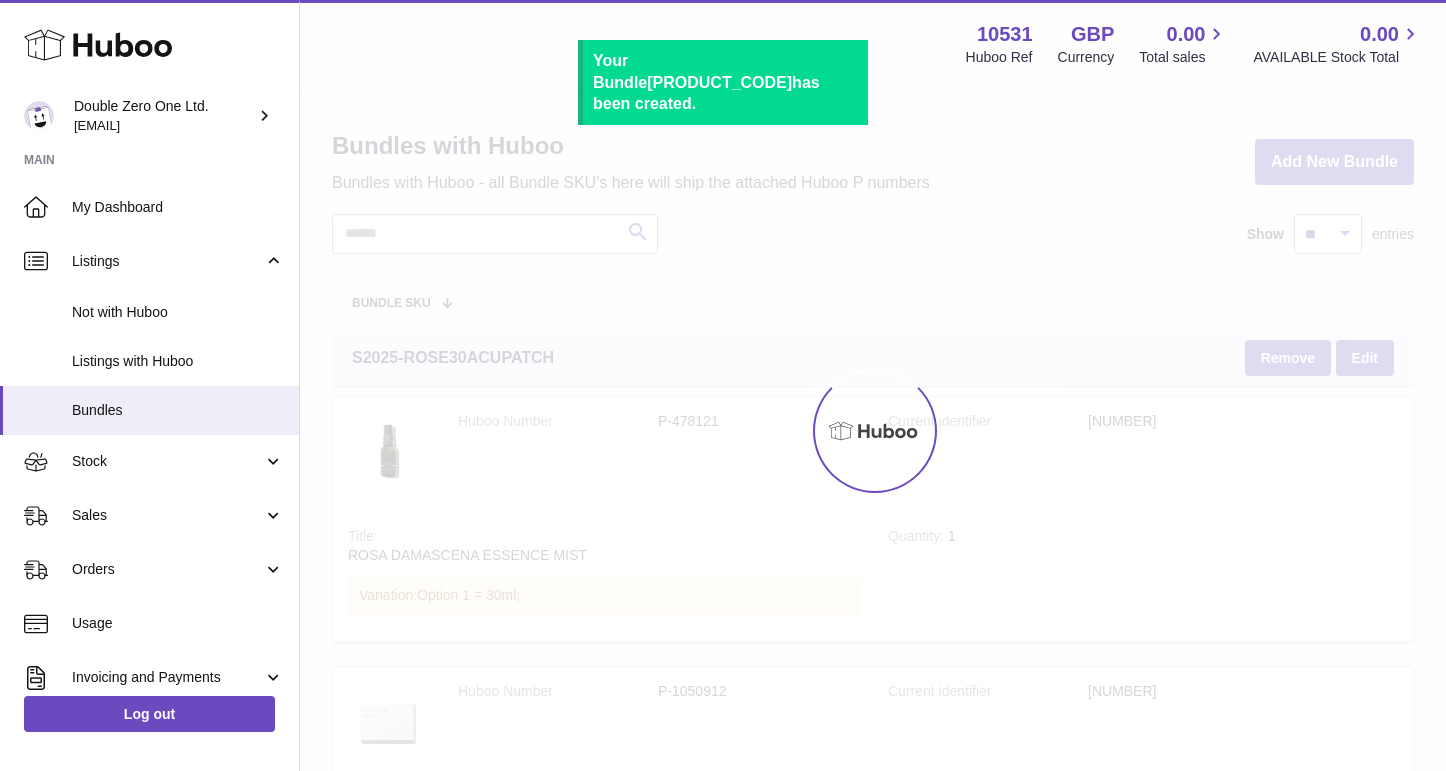 scroll, scrollTop: 0, scrollLeft: 0, axis: both 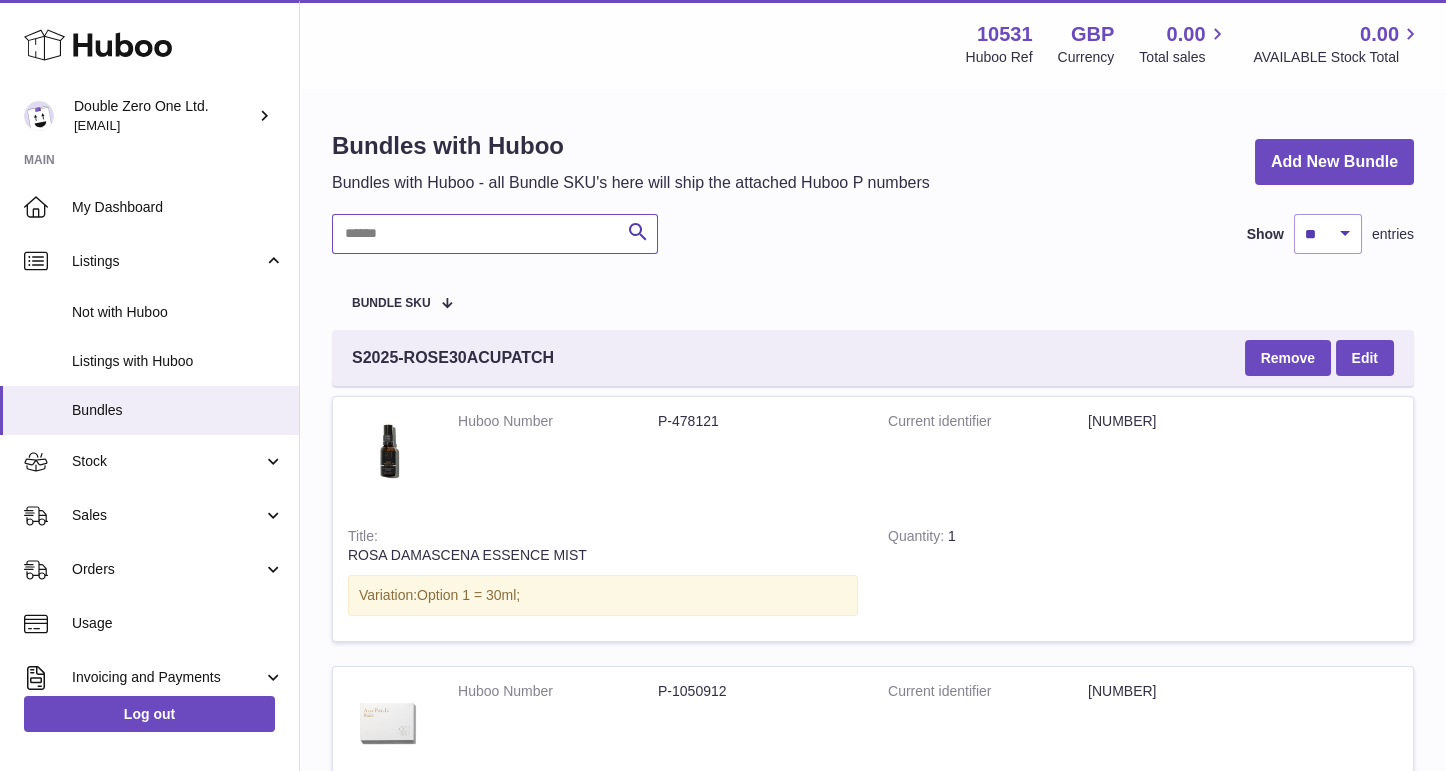 click at bounding box center [495, 234] 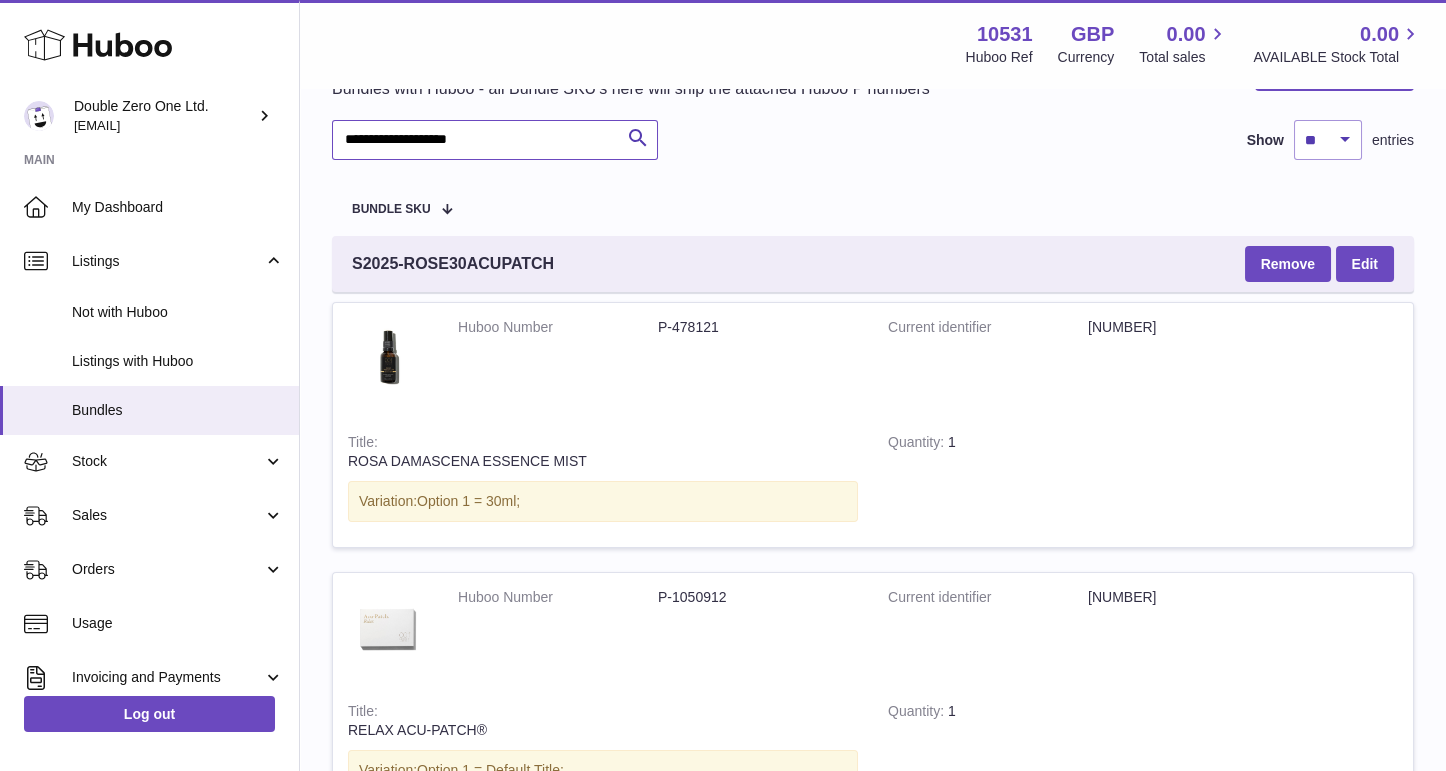 scroll, scrollTop: 0, scrollLeft: 0, axis: both 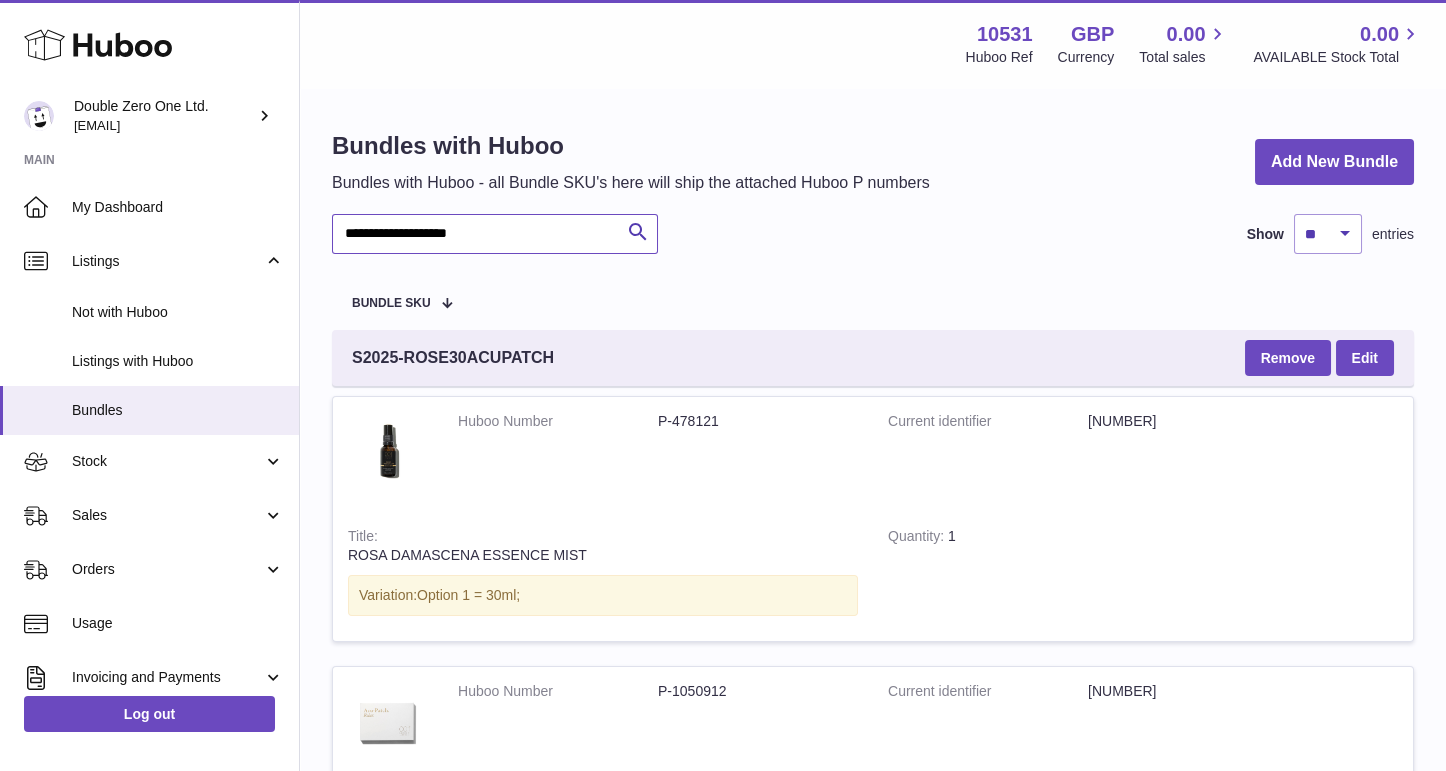 type on "**********" 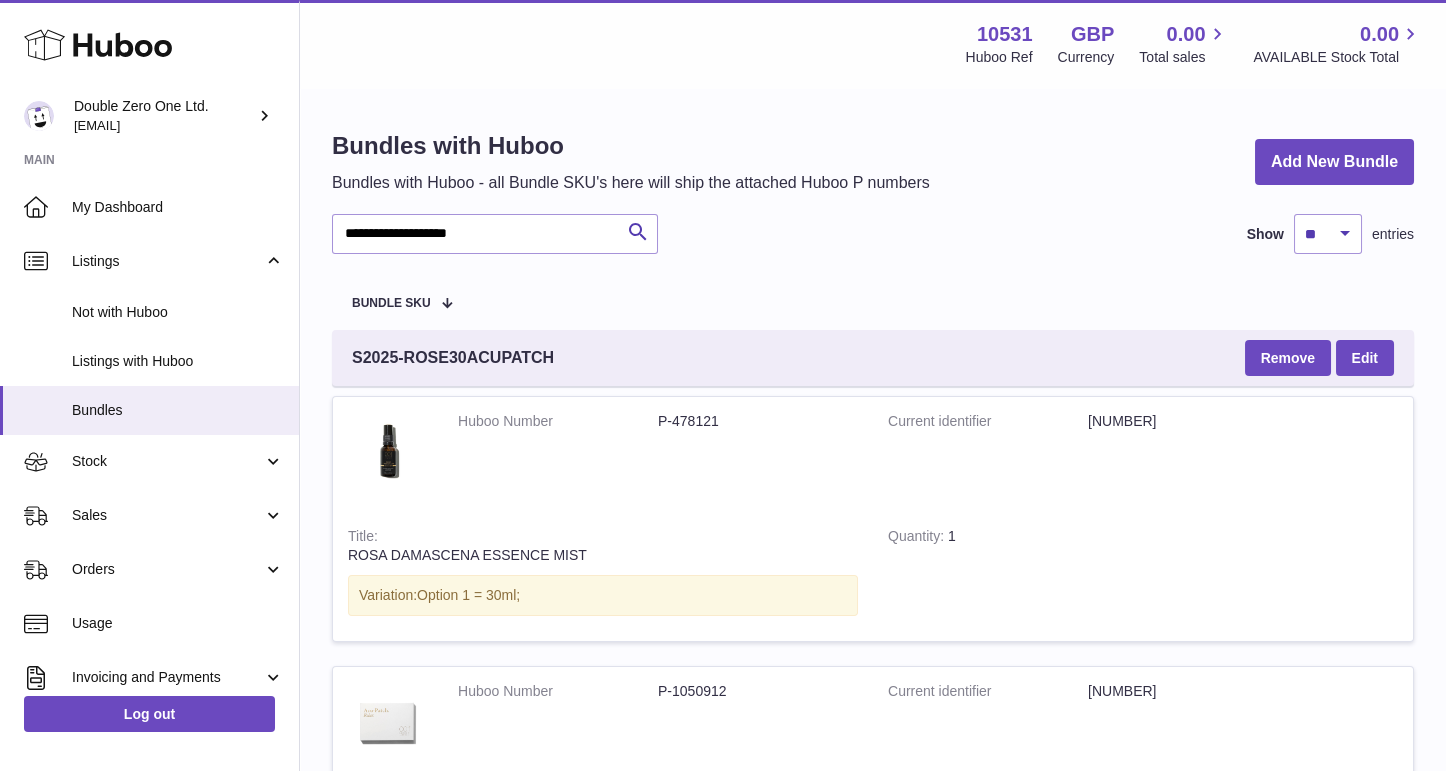 click on "**********" at bounding box center (873, 679) 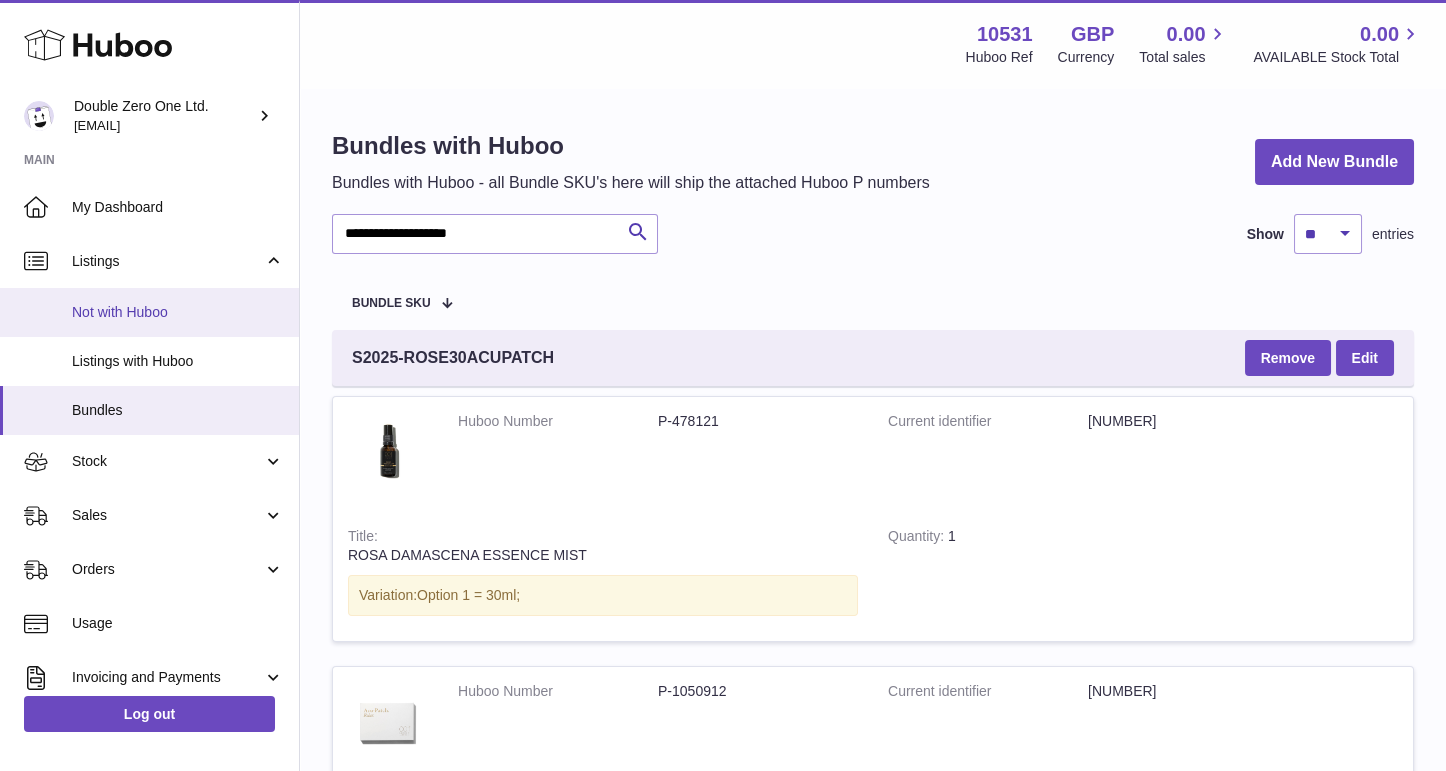 click on "Not with Huboo" at bounding box center (149, 312) 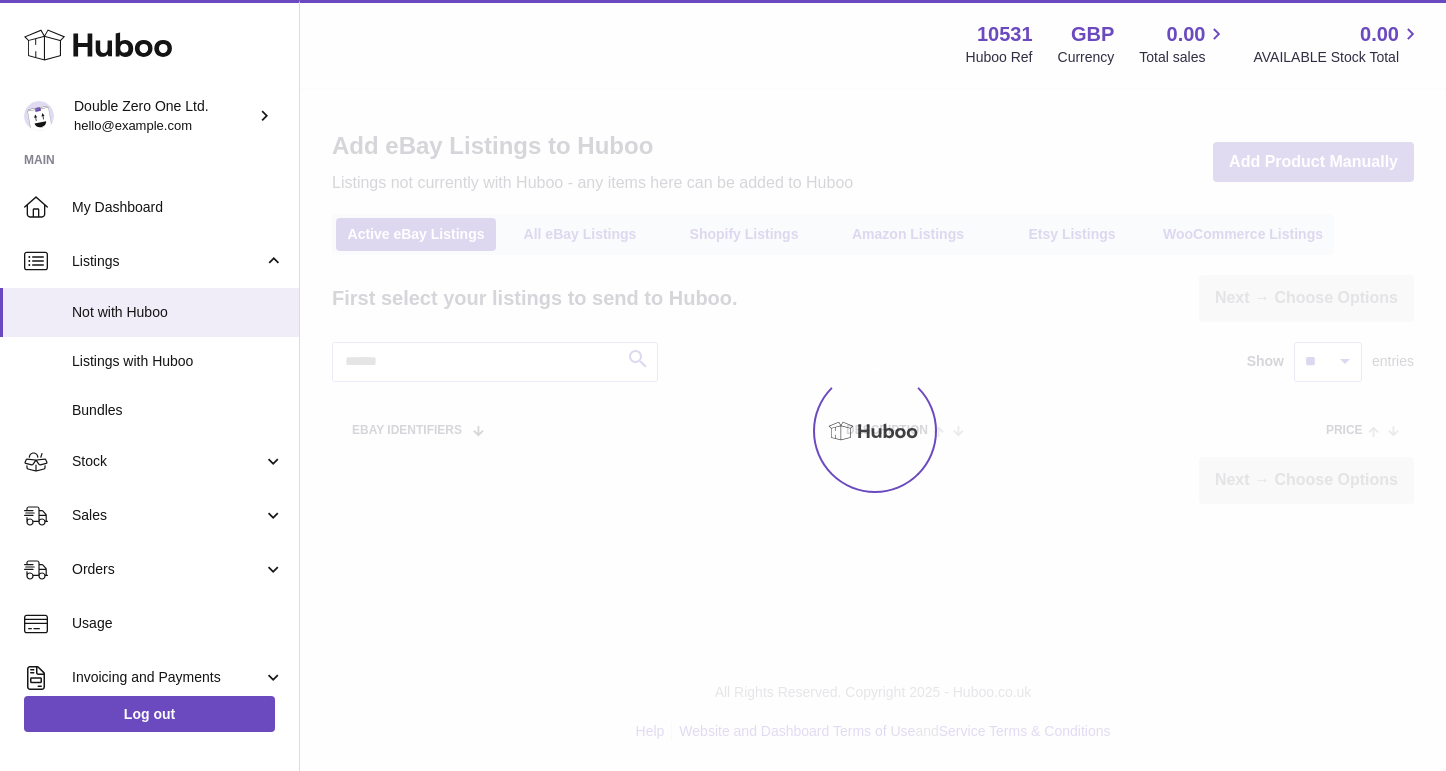 scroll, scrollTop: 0, scrollLeft: 0, axis: both 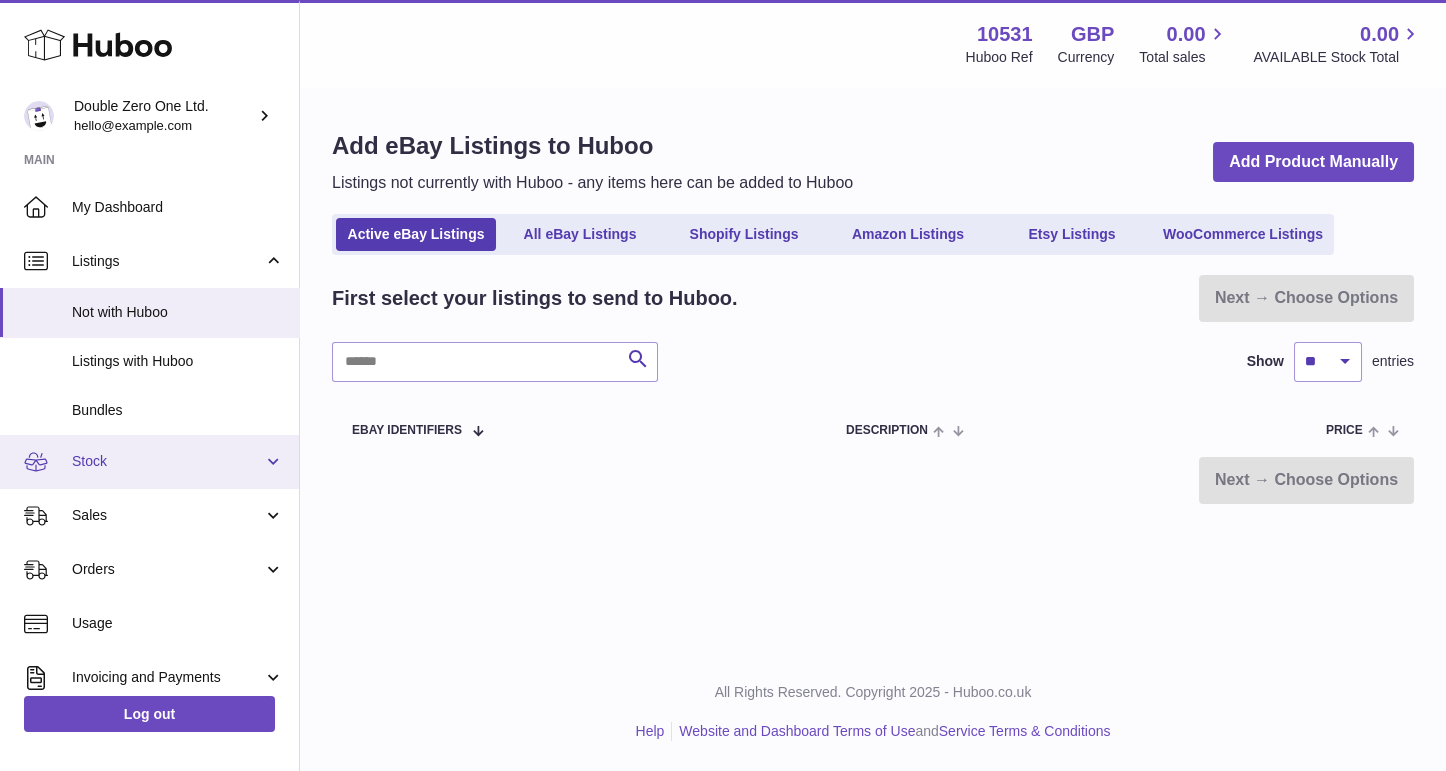 click on "Stock" at bounding box center (149, 462) 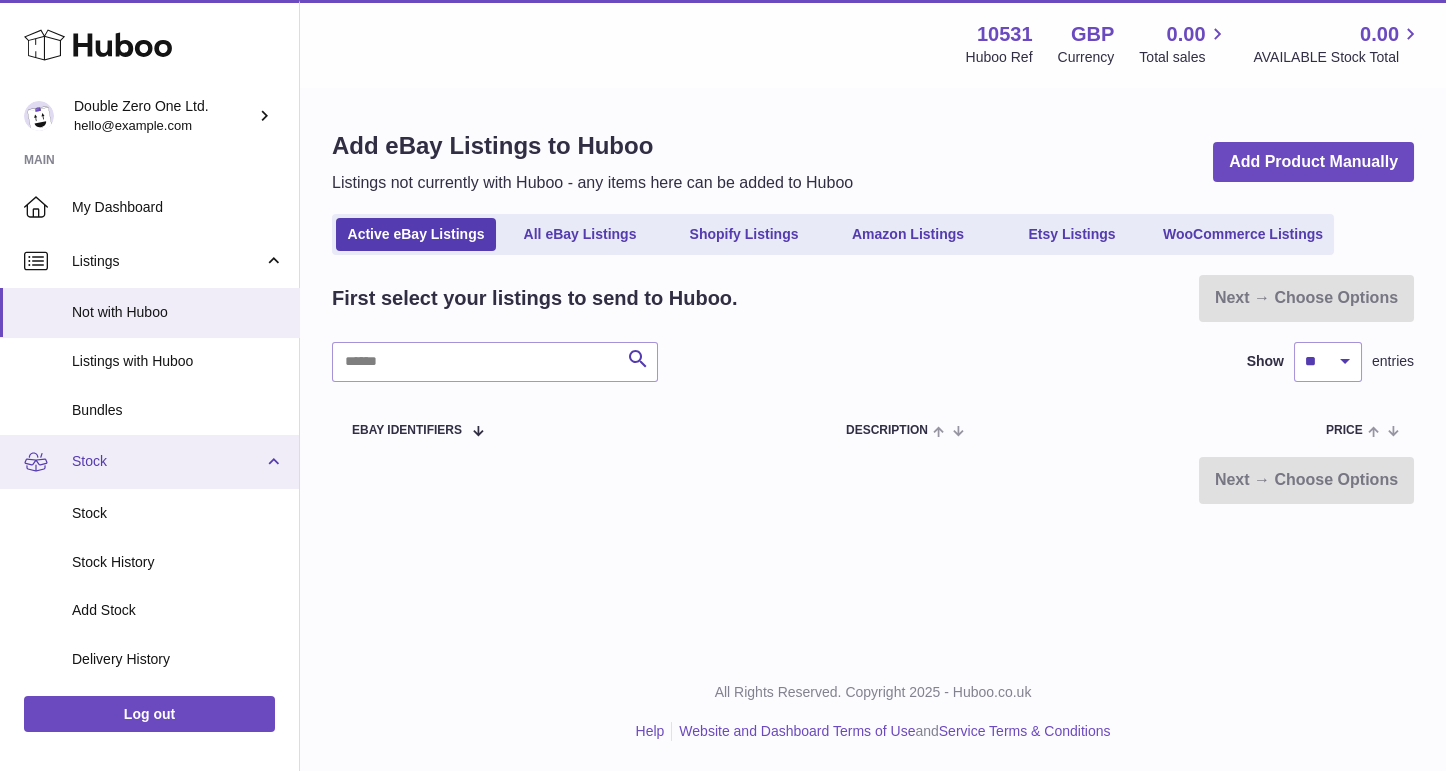 click on "Stock" at bounding box center (167, 461) 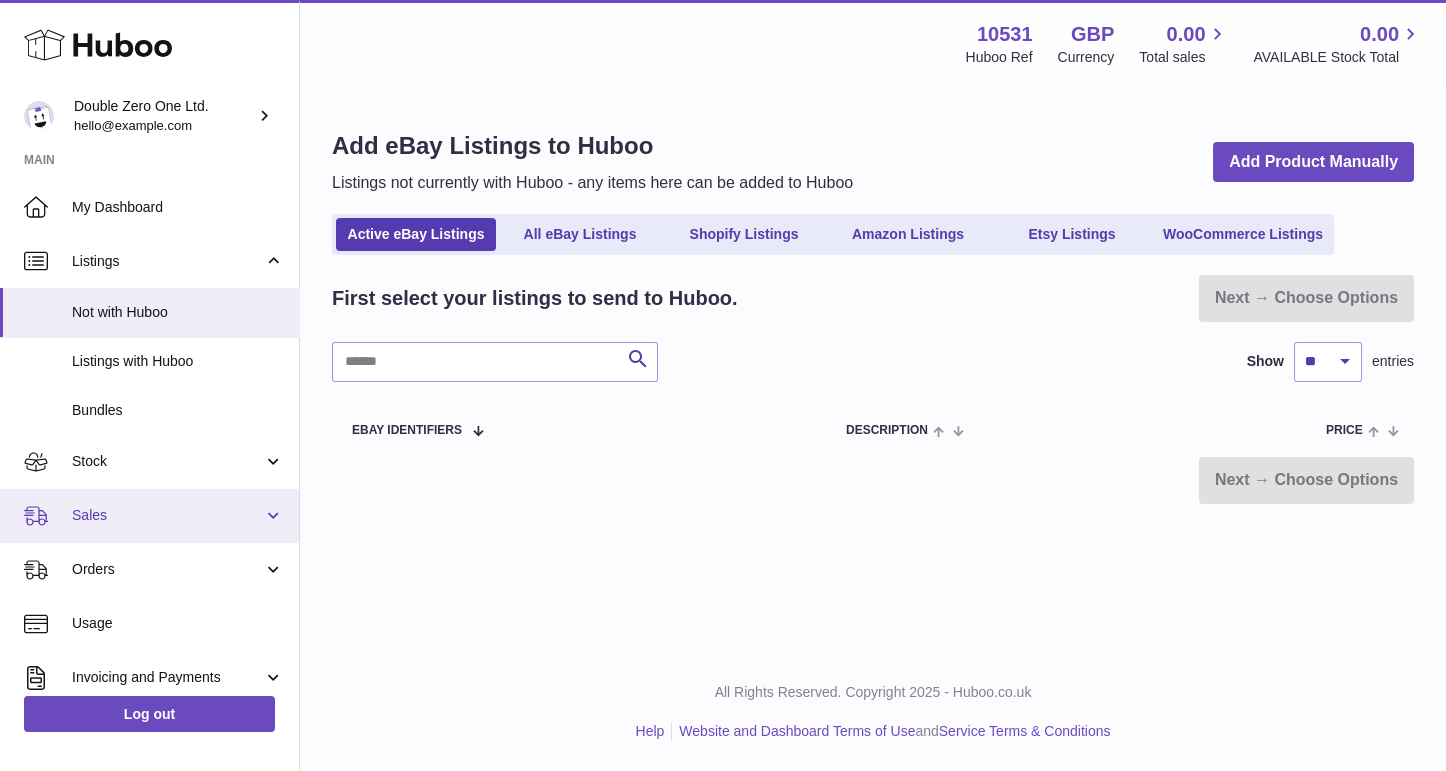 click on "Sales" at bounding box center [167, 515] 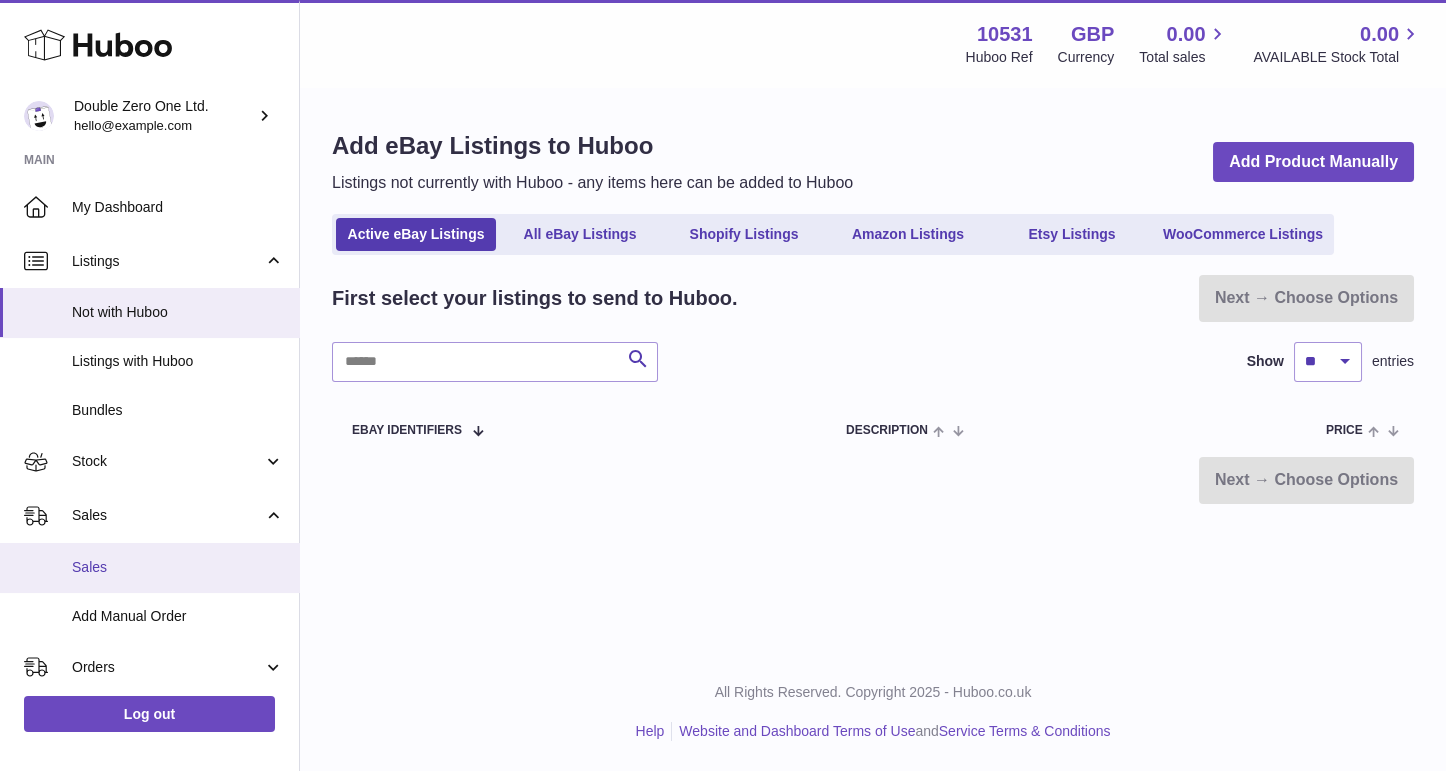 click on "Sales" at bounding box center (178, 567) 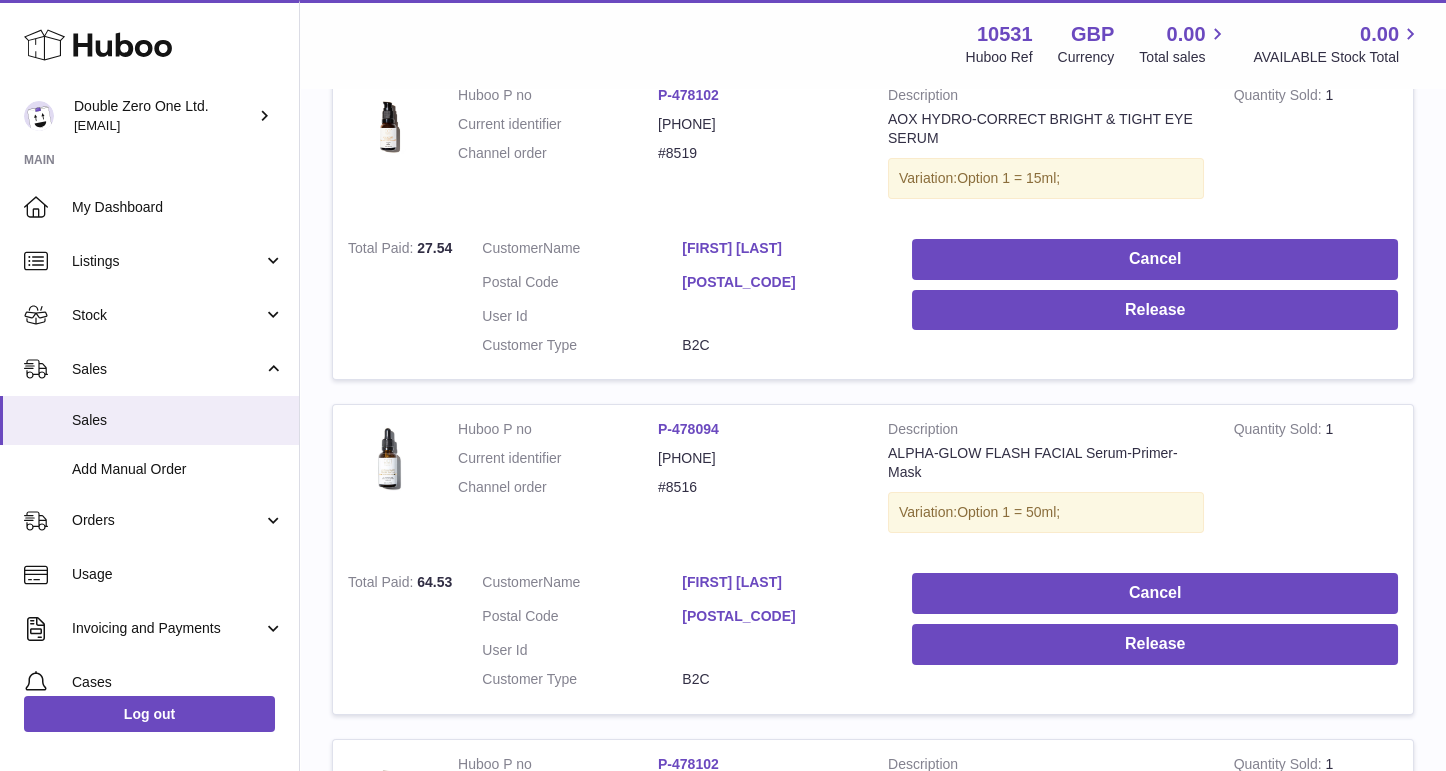 scroll, scrollTop: 0, scrollLeft: 0, axis: both 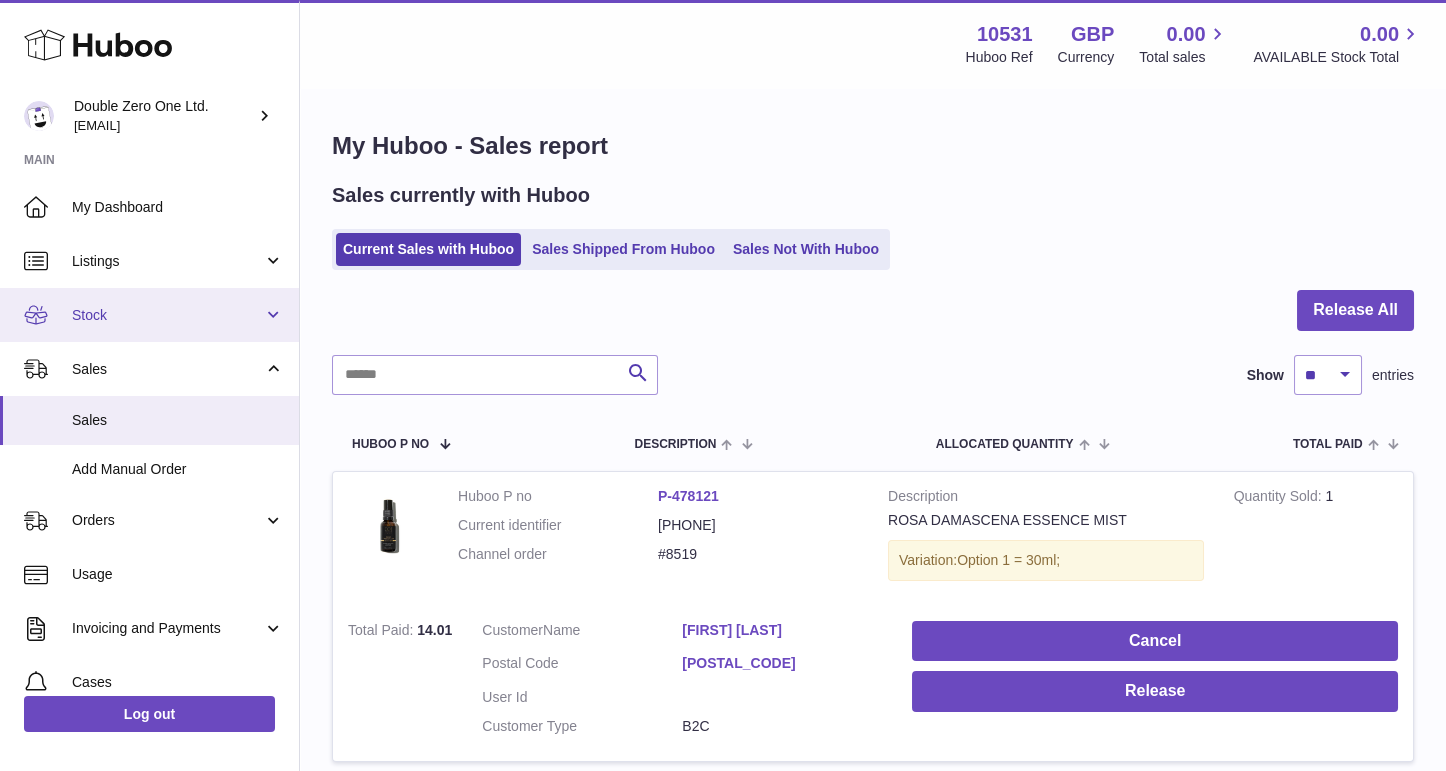 click on "Stock" at bounding box center [149, 315] 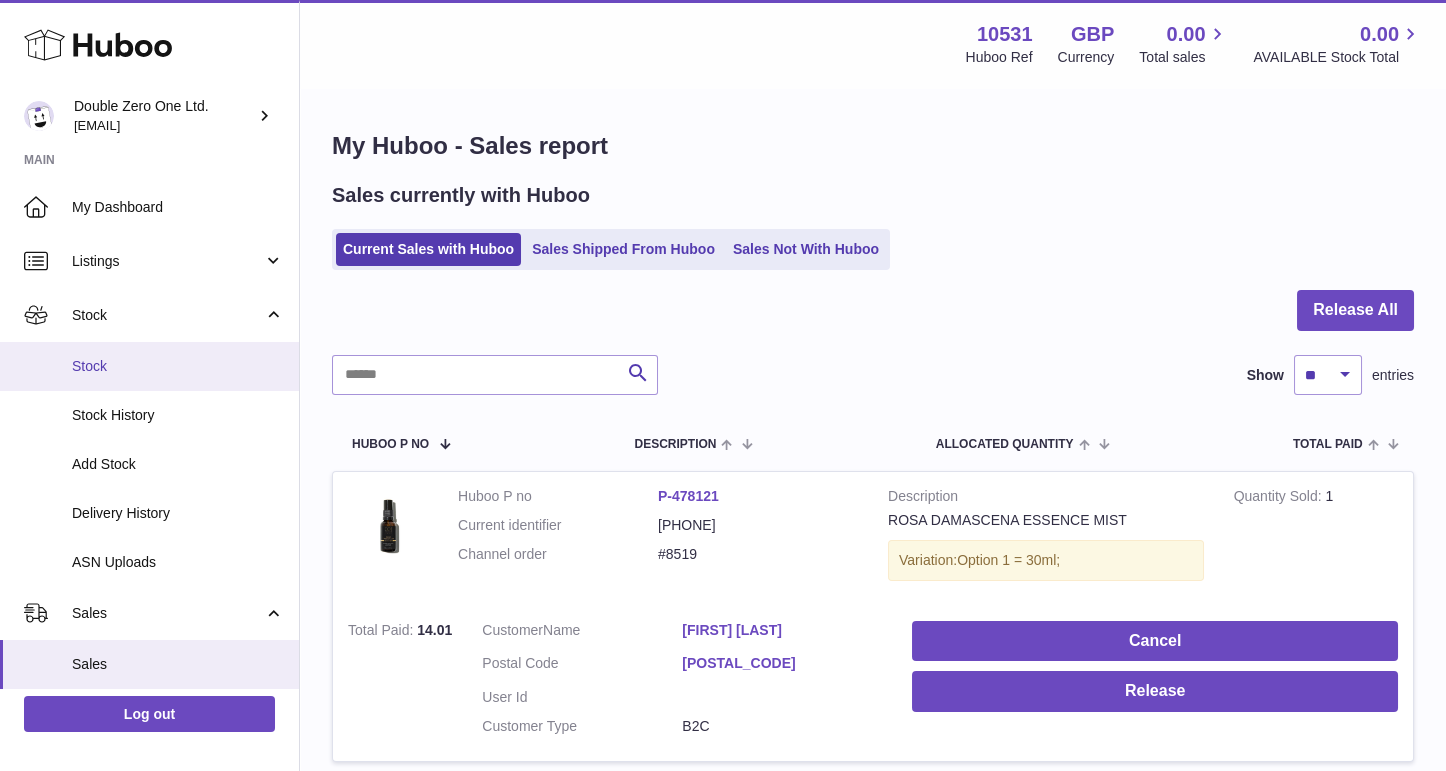 click on "Stock" at bounding box center (149, 366) 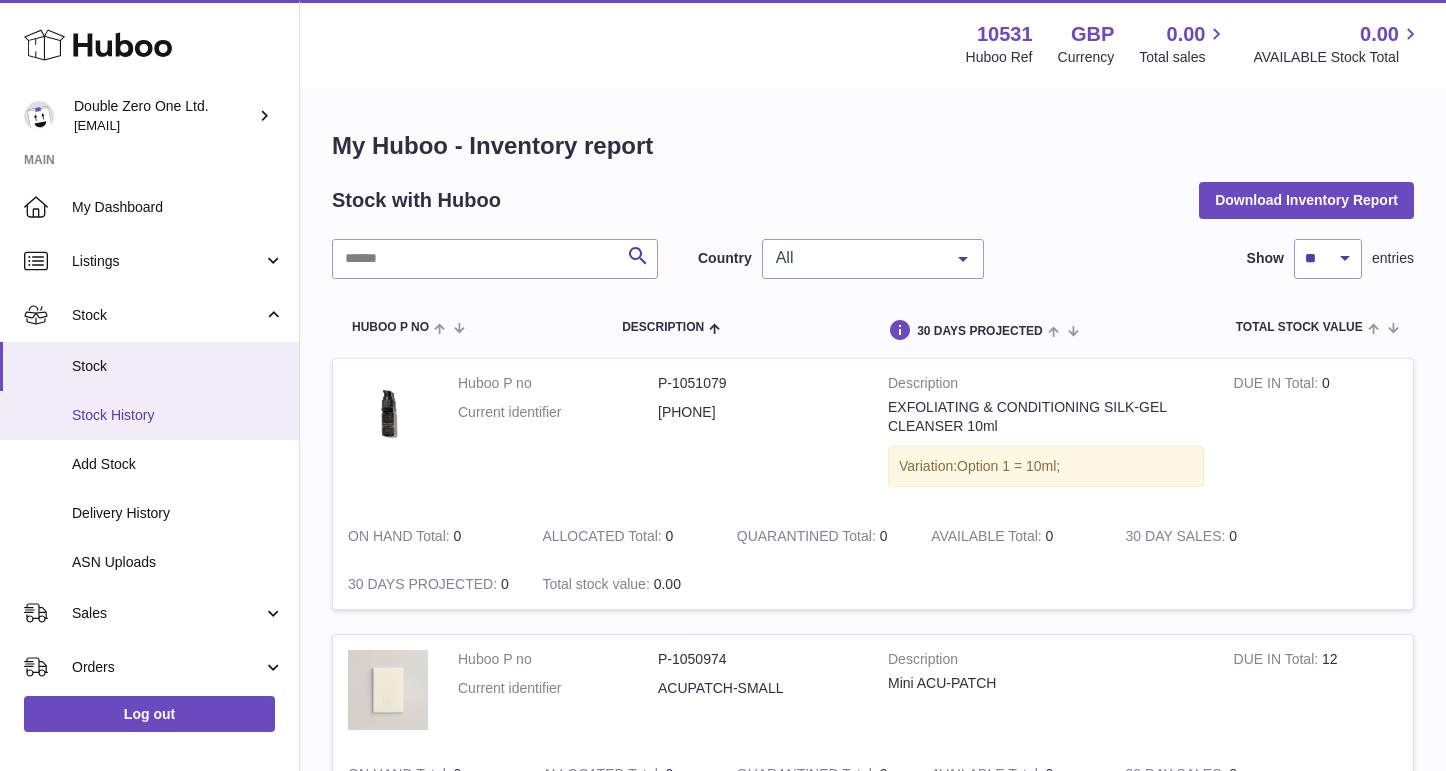 scroll, scrollTop: 0, scrollLeft: 0, axis: both 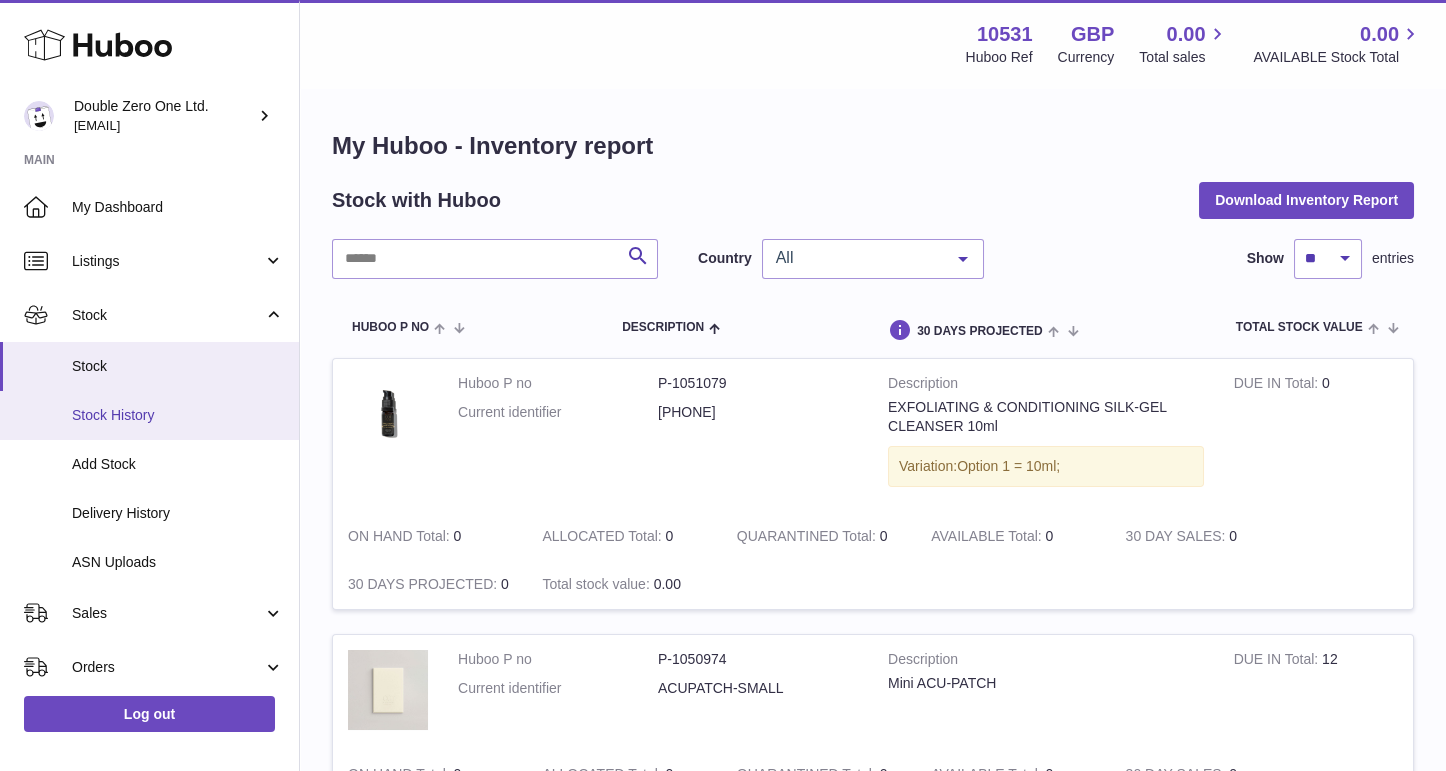 click on "Stock History" at bounding box center [178, 415] 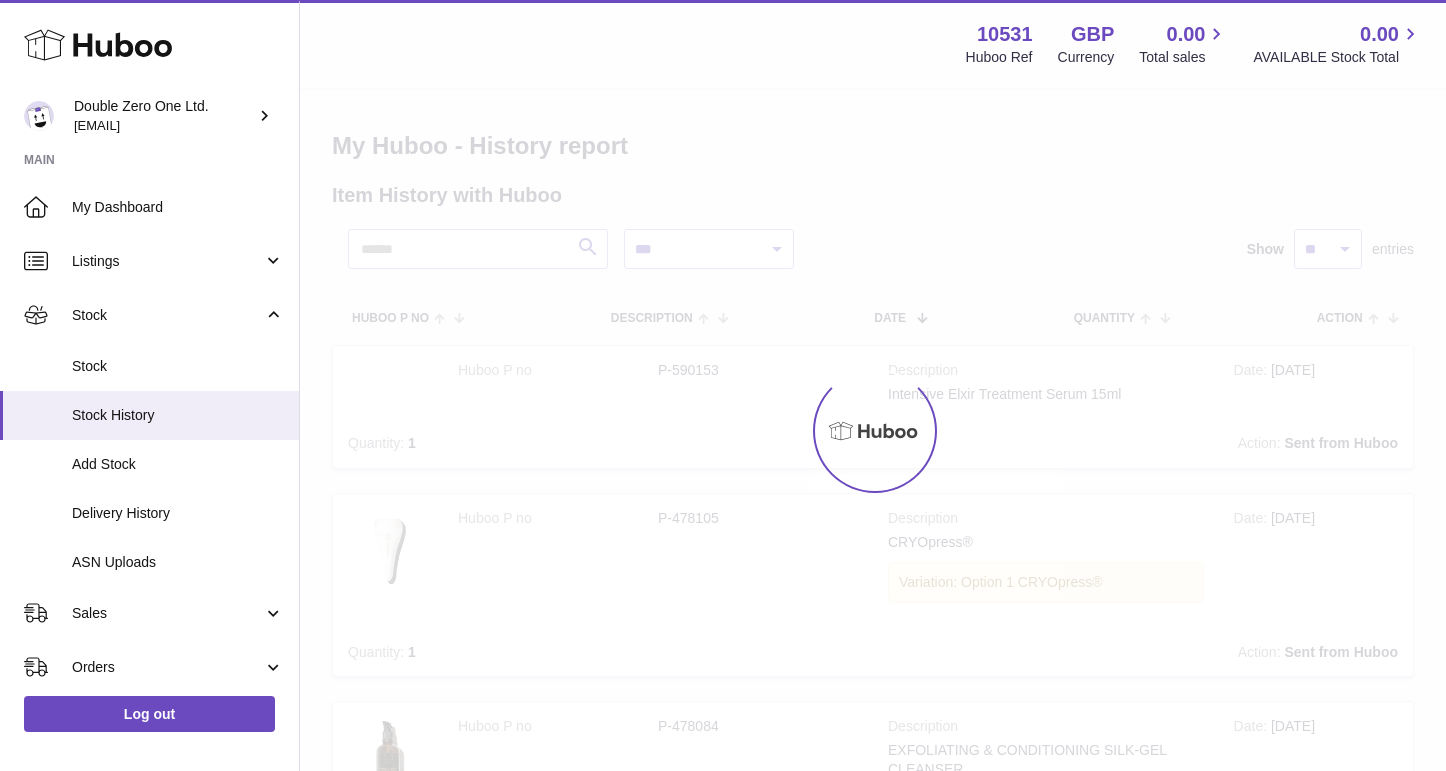 scroll, scrollTop: 0, scrollLeft: 0, axis: both 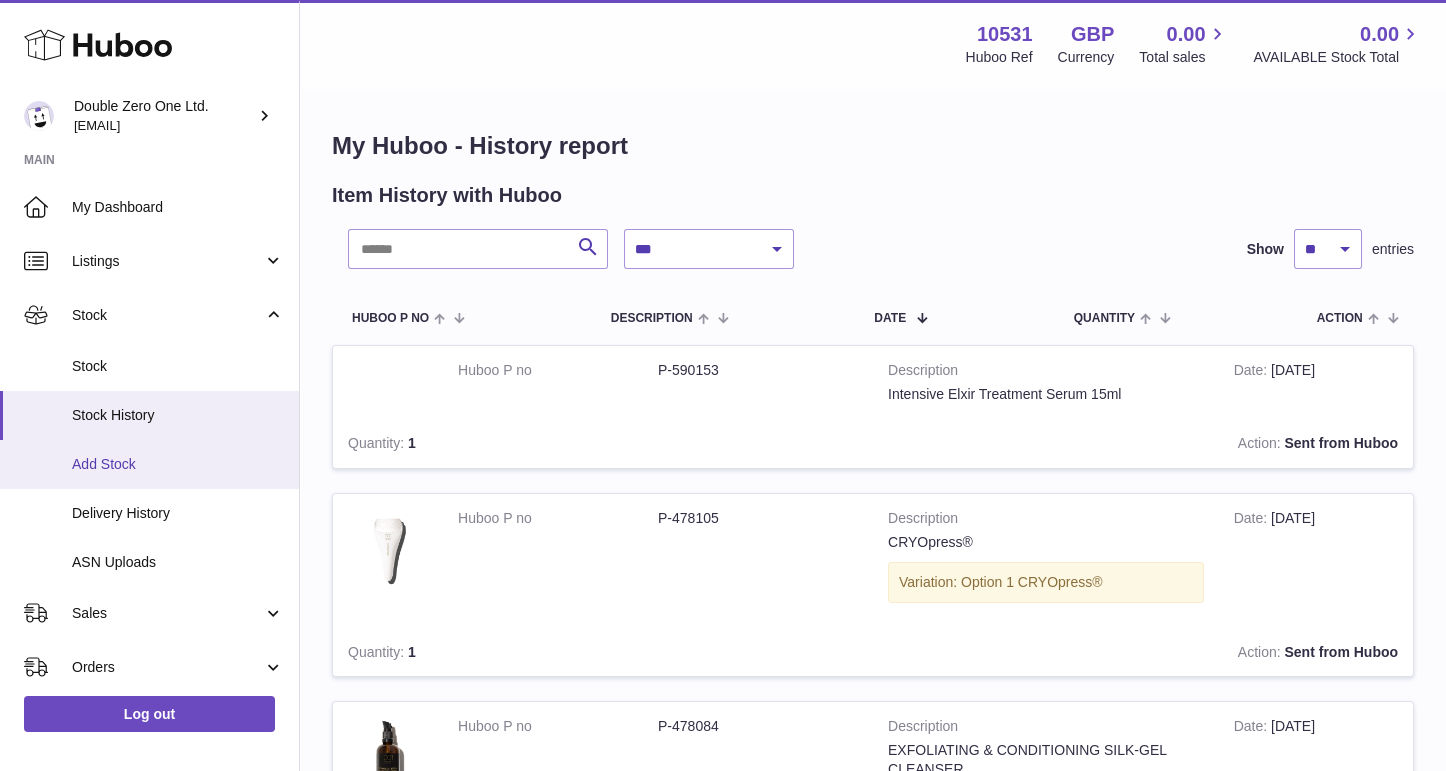 click on "Add Stock" at bounding box center (178, 464) 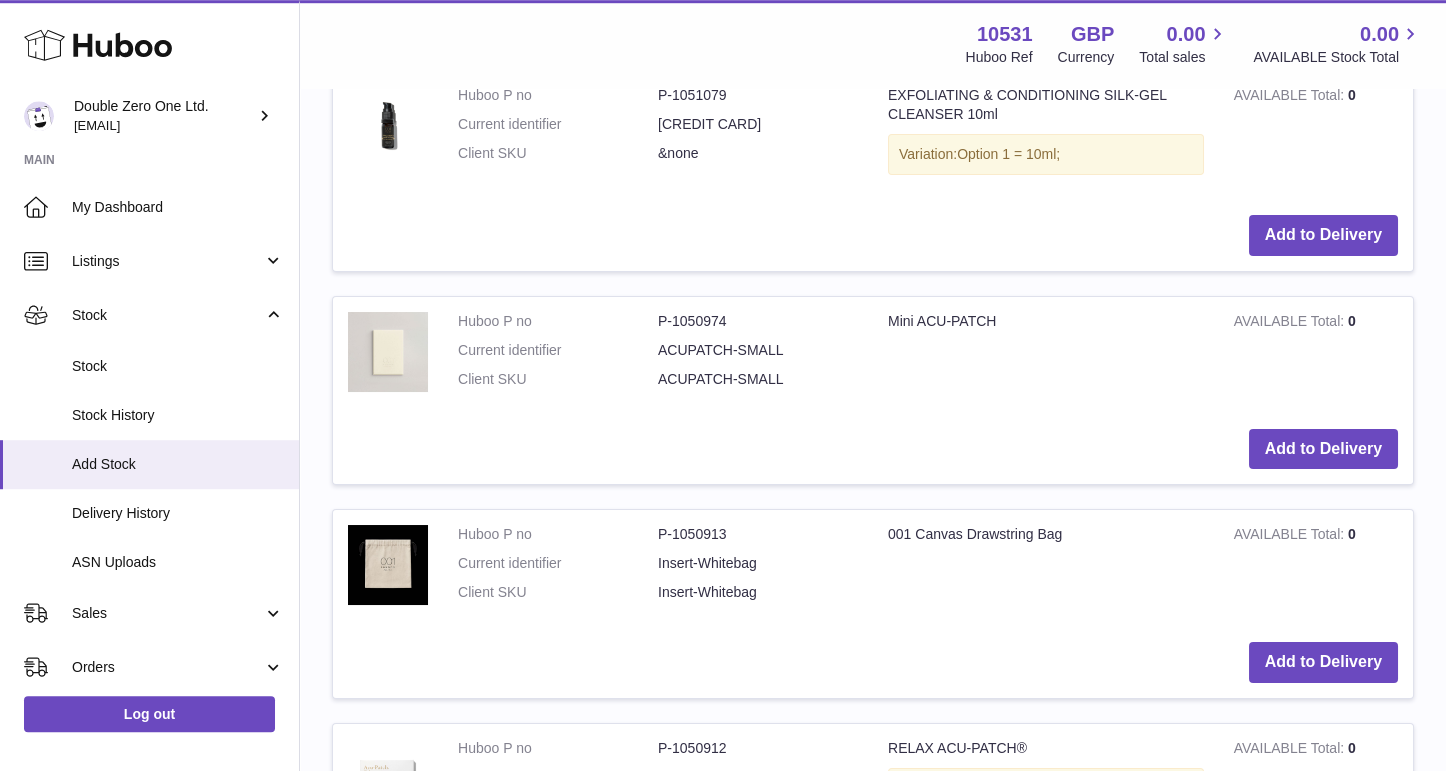 scroll, scrollTop: 673, scrollLeft: 0, axis: vertical 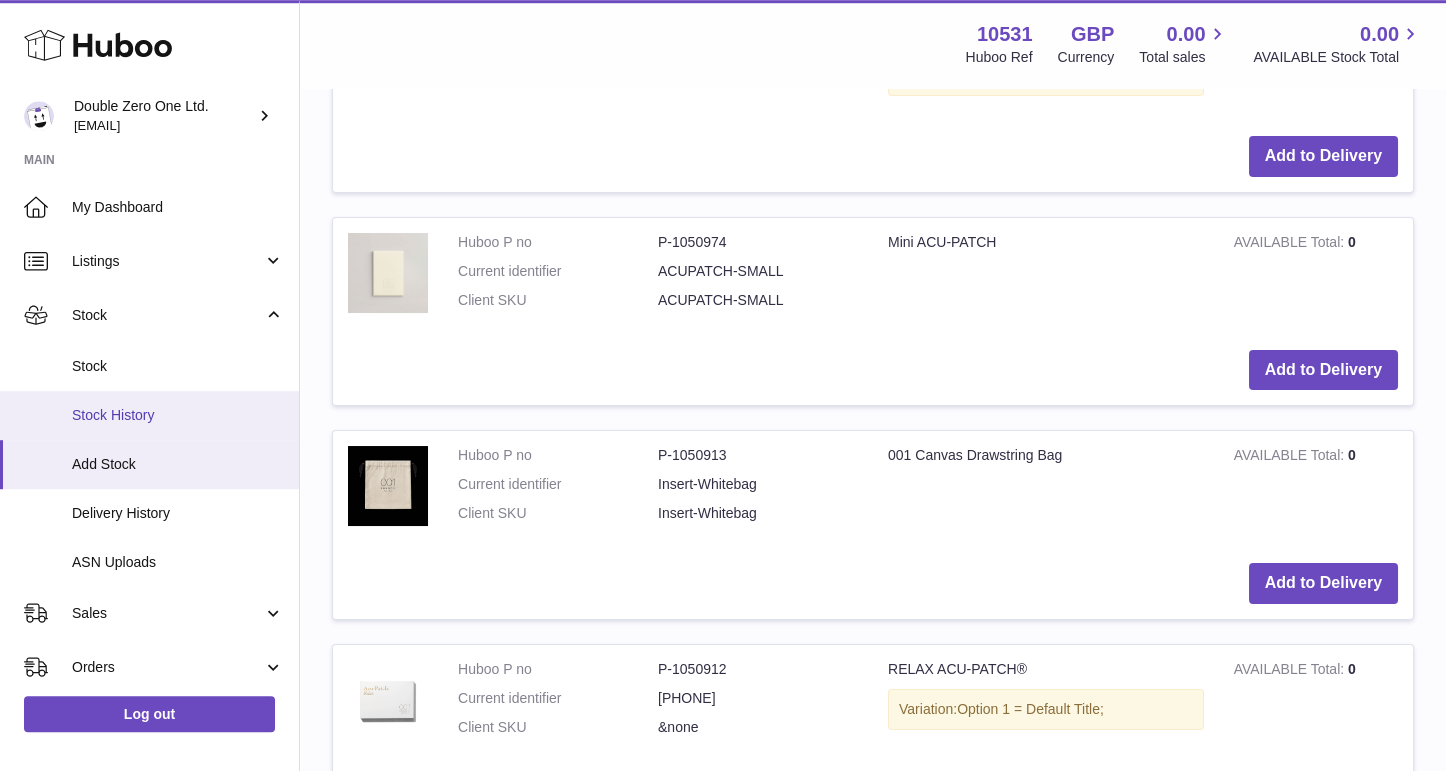 click on "Stock History" at bounding box center (178, 415) 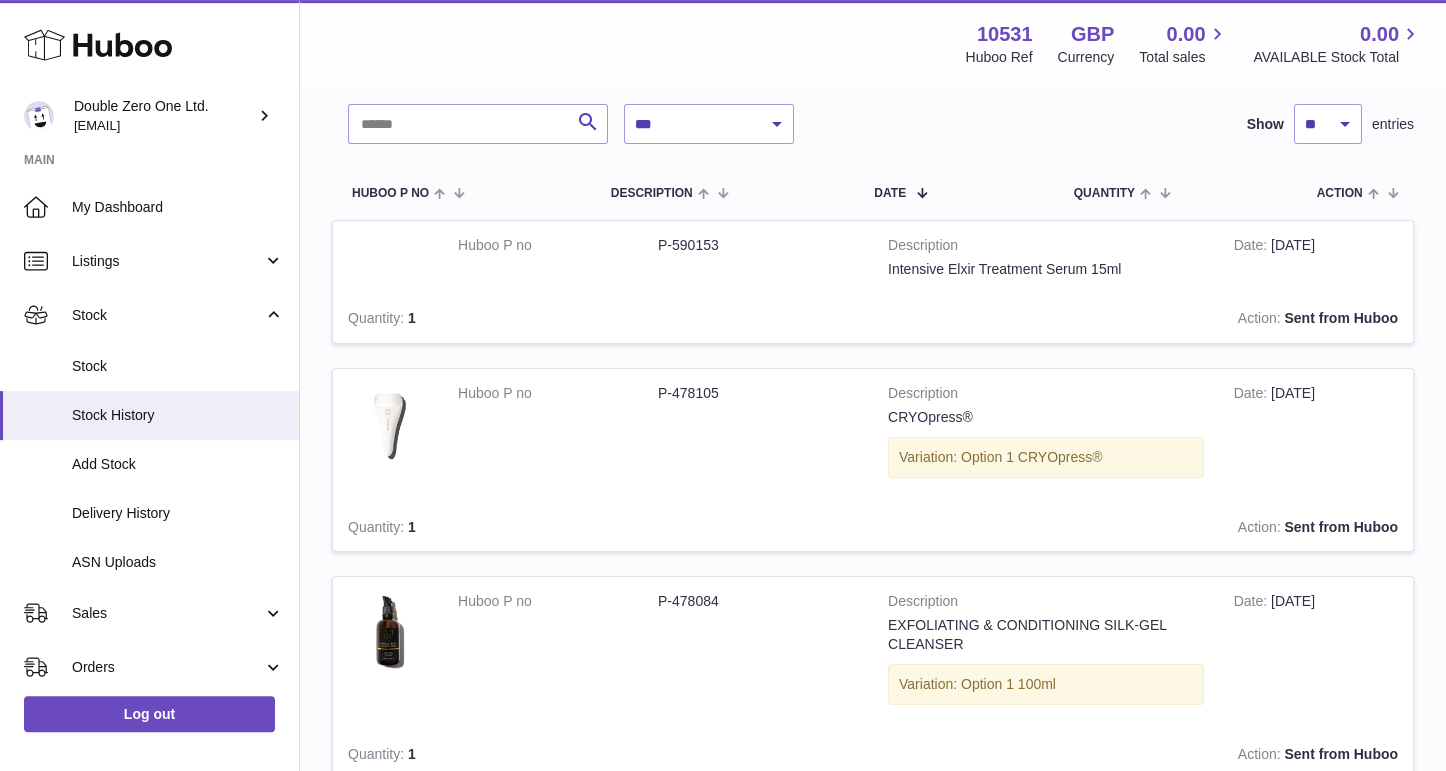 scroll, scrollTop: 0, scrollLeft: 0, axis: both 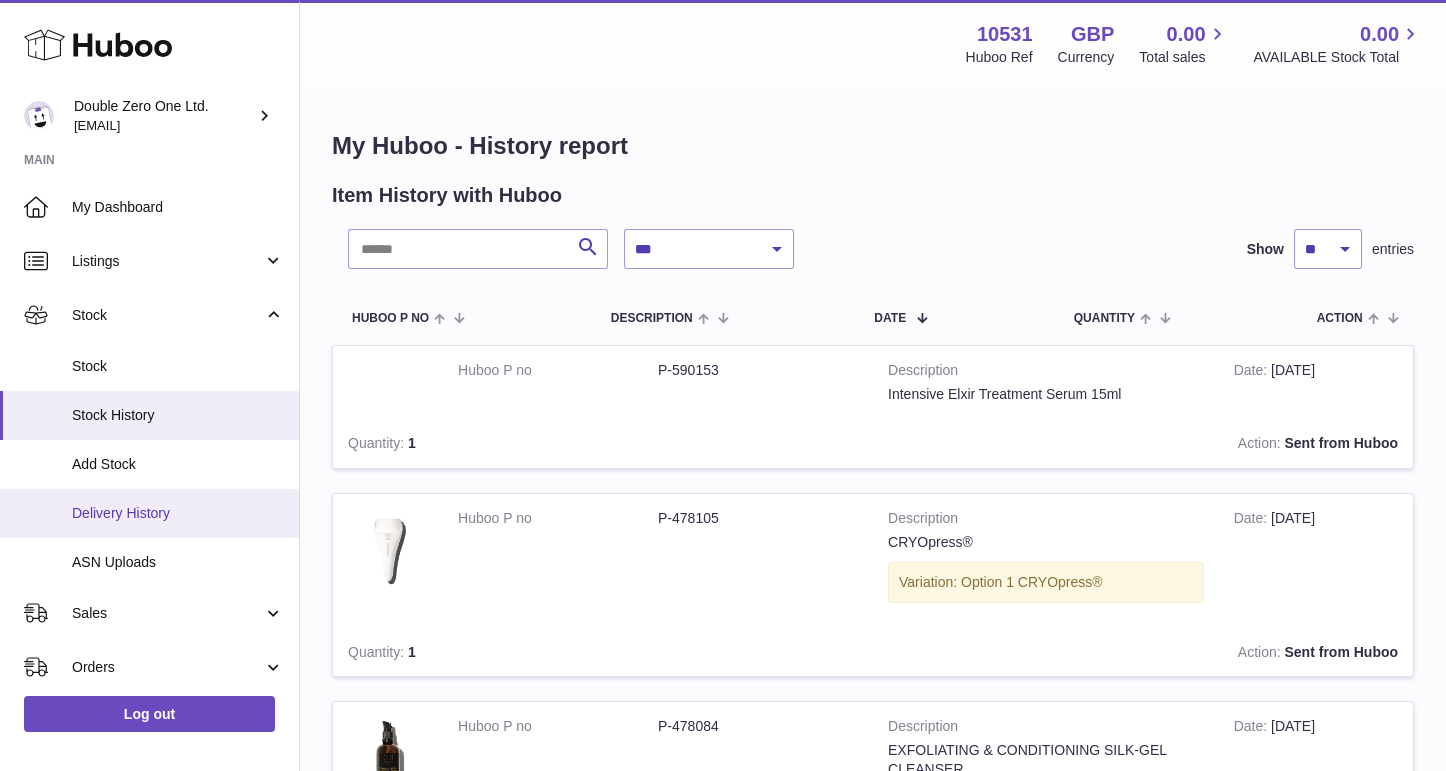 click on "Delivery History" at bounding box center [178, 513] 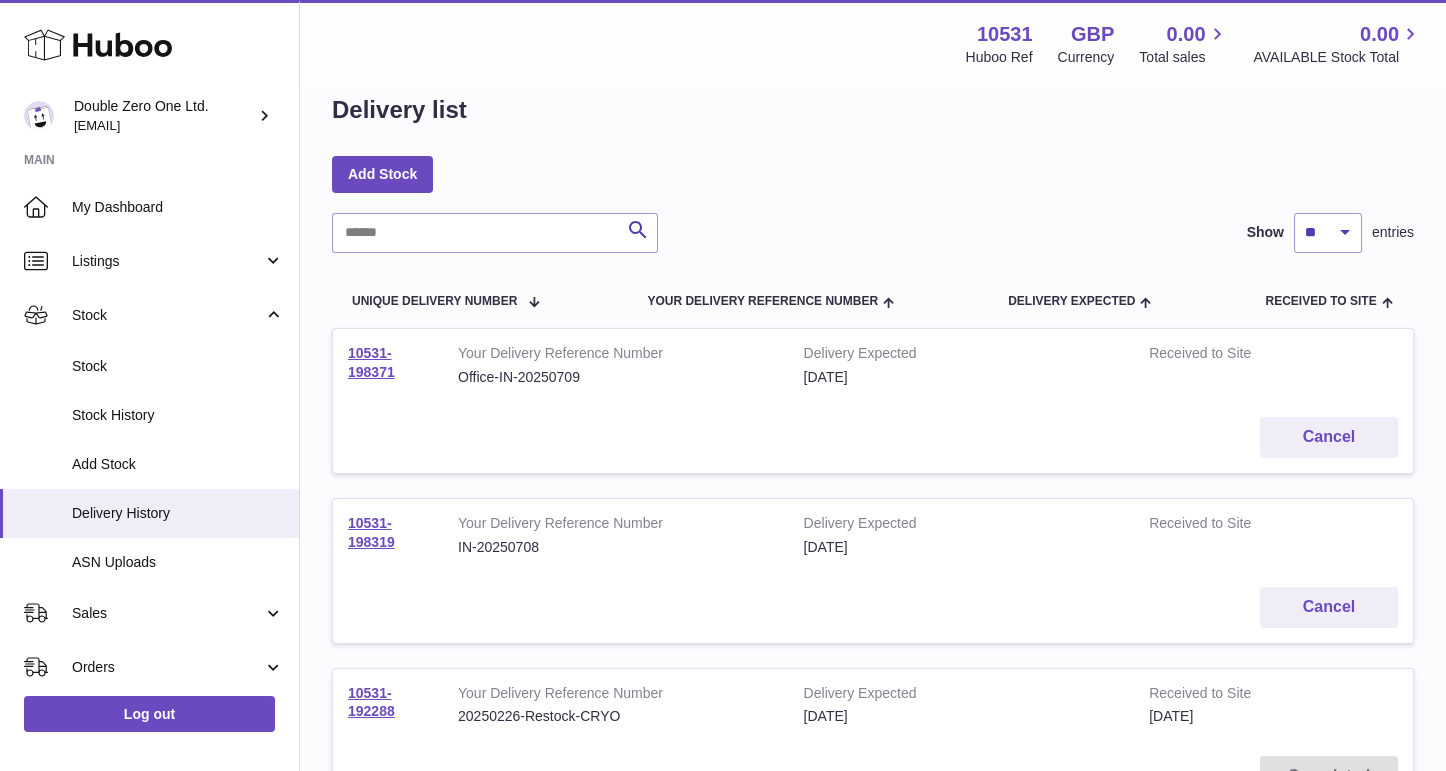 scroll, scrollTop: 61, scrollLeft: 0, axis: vertical 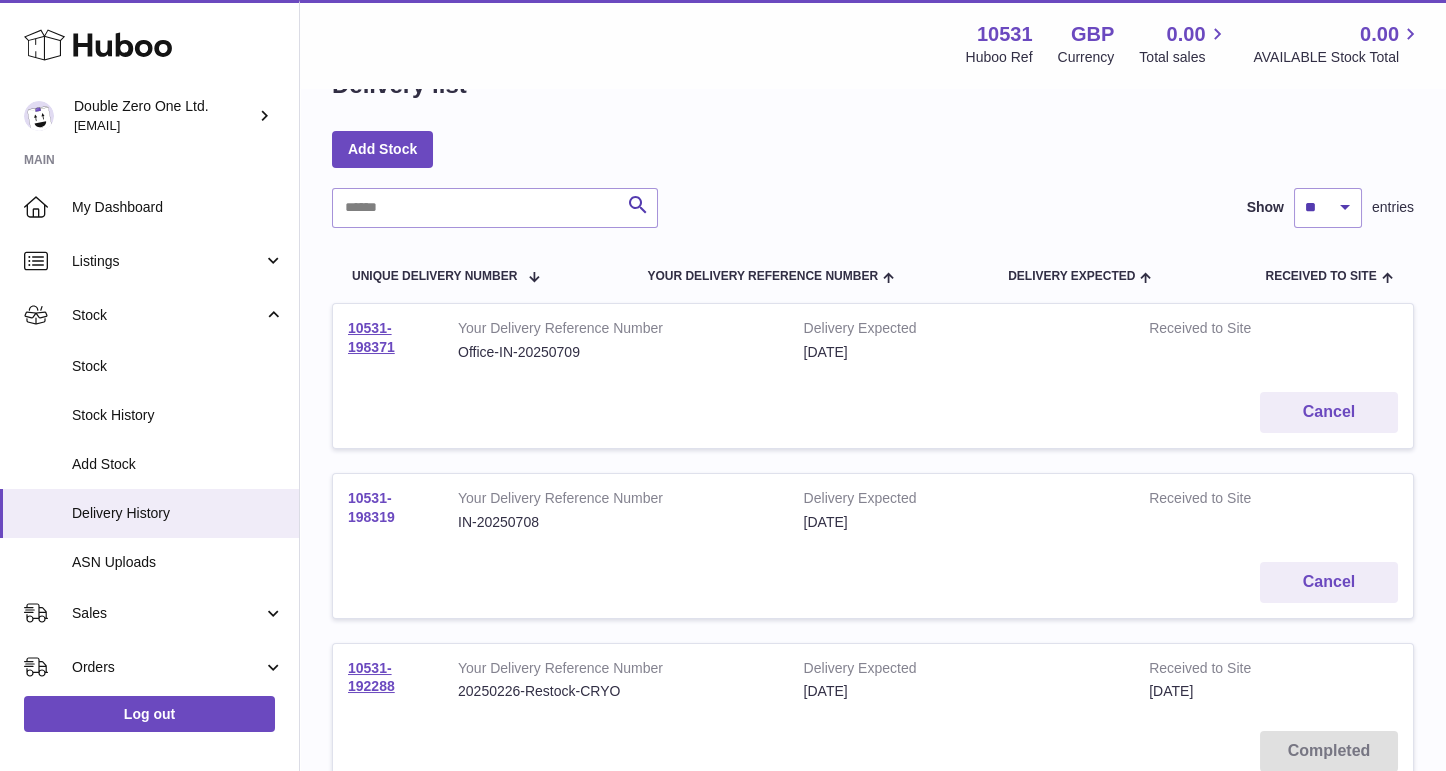 click on "10531-198319" at bounding box center (371, 507) 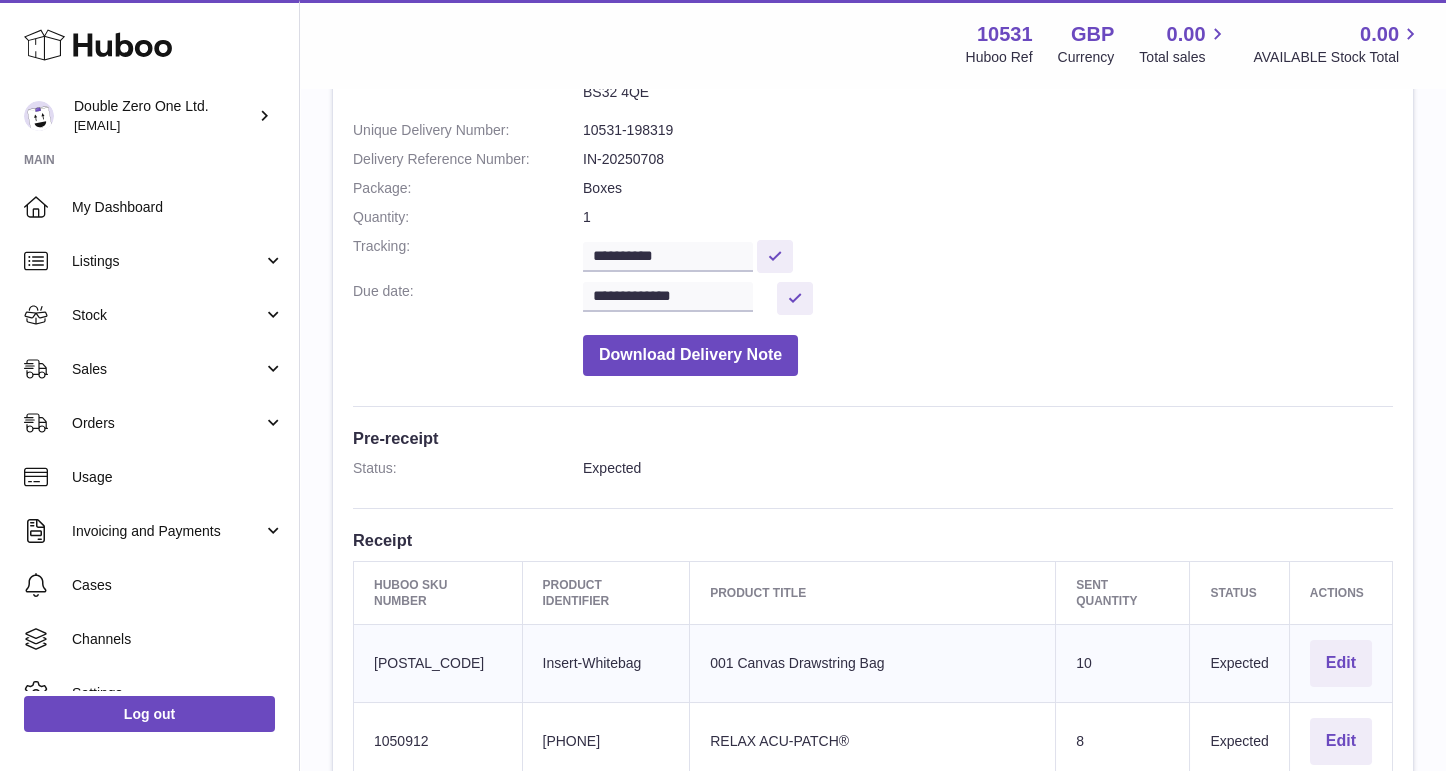 scroll, scrollTop: 217, scrollLeft: 0, axis: vertical 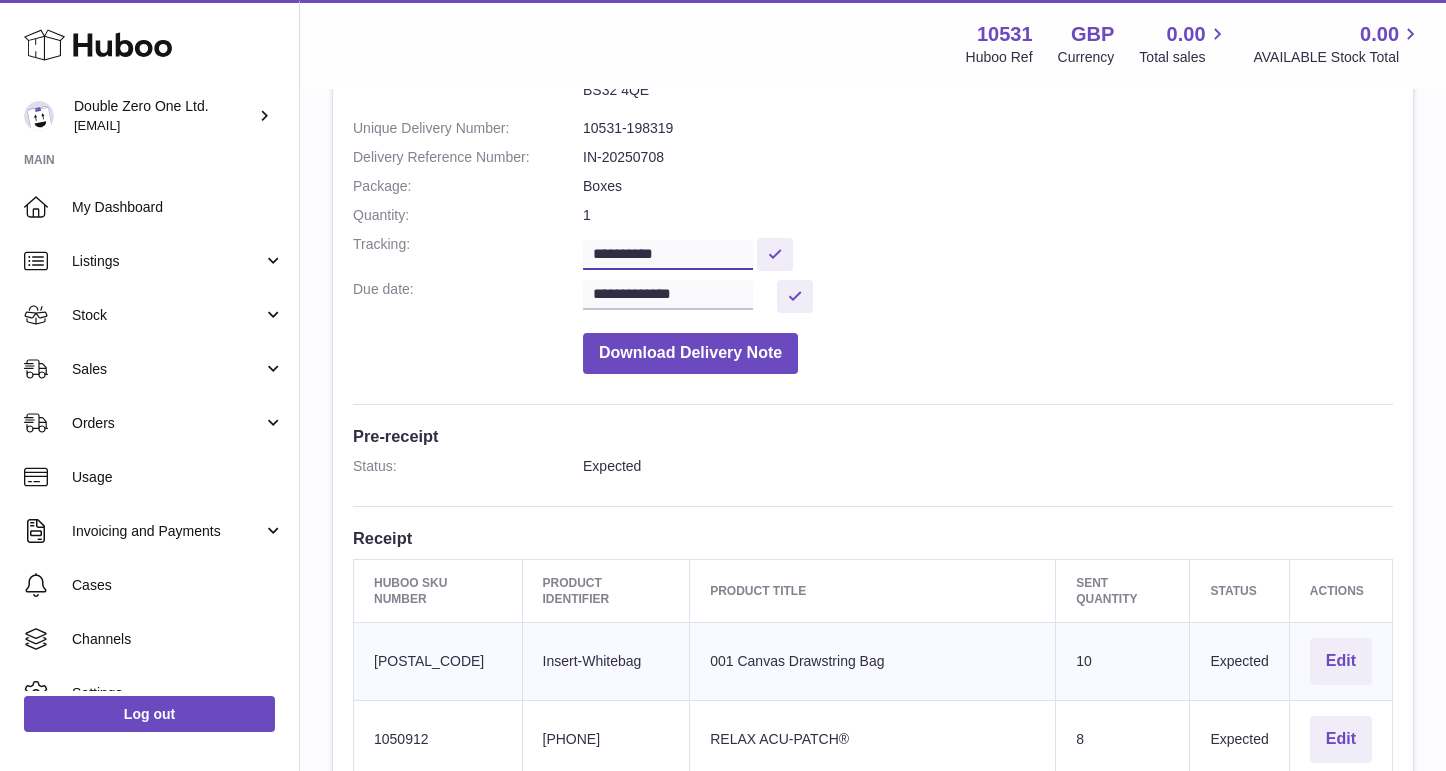 click on "**********" at bounding box center [668, 255] 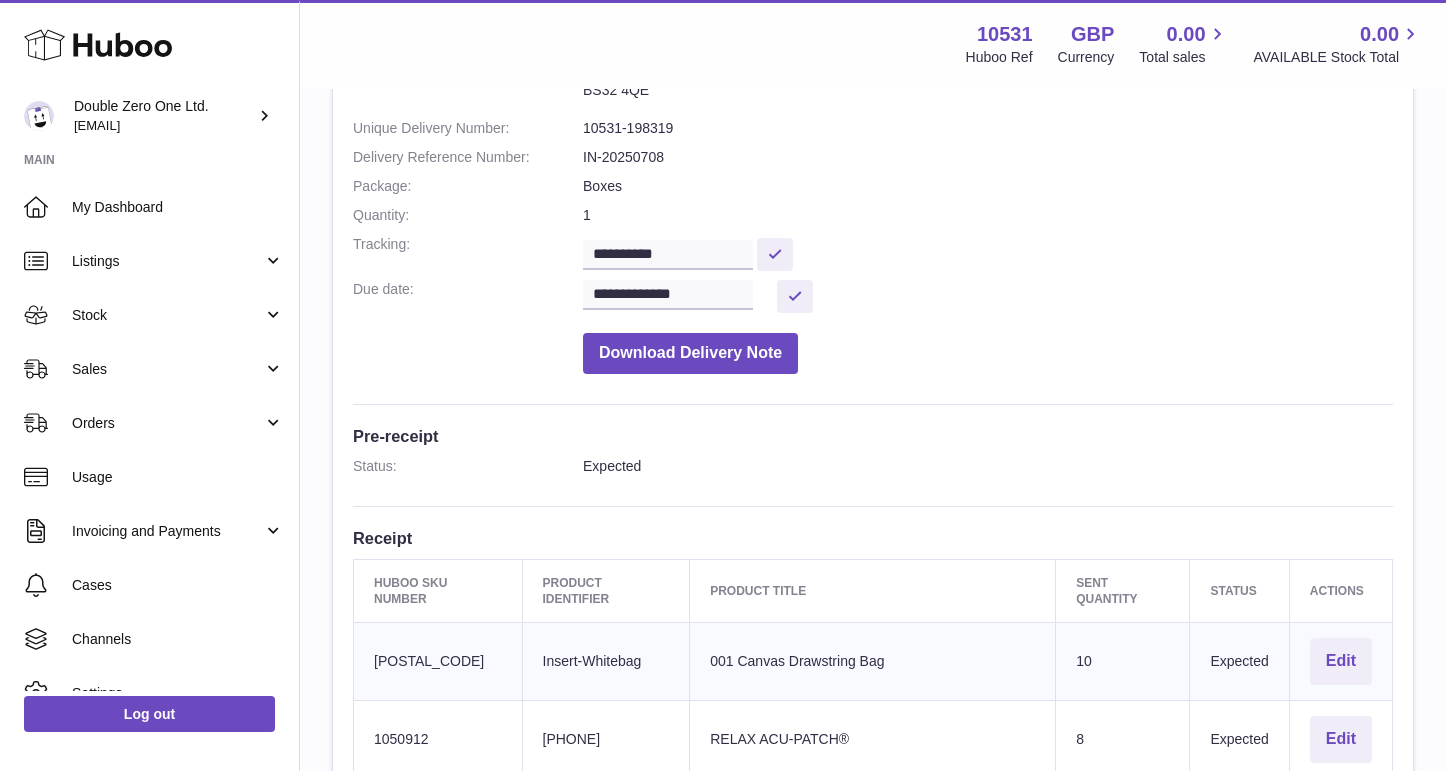 click at bounding box center [468, 348] 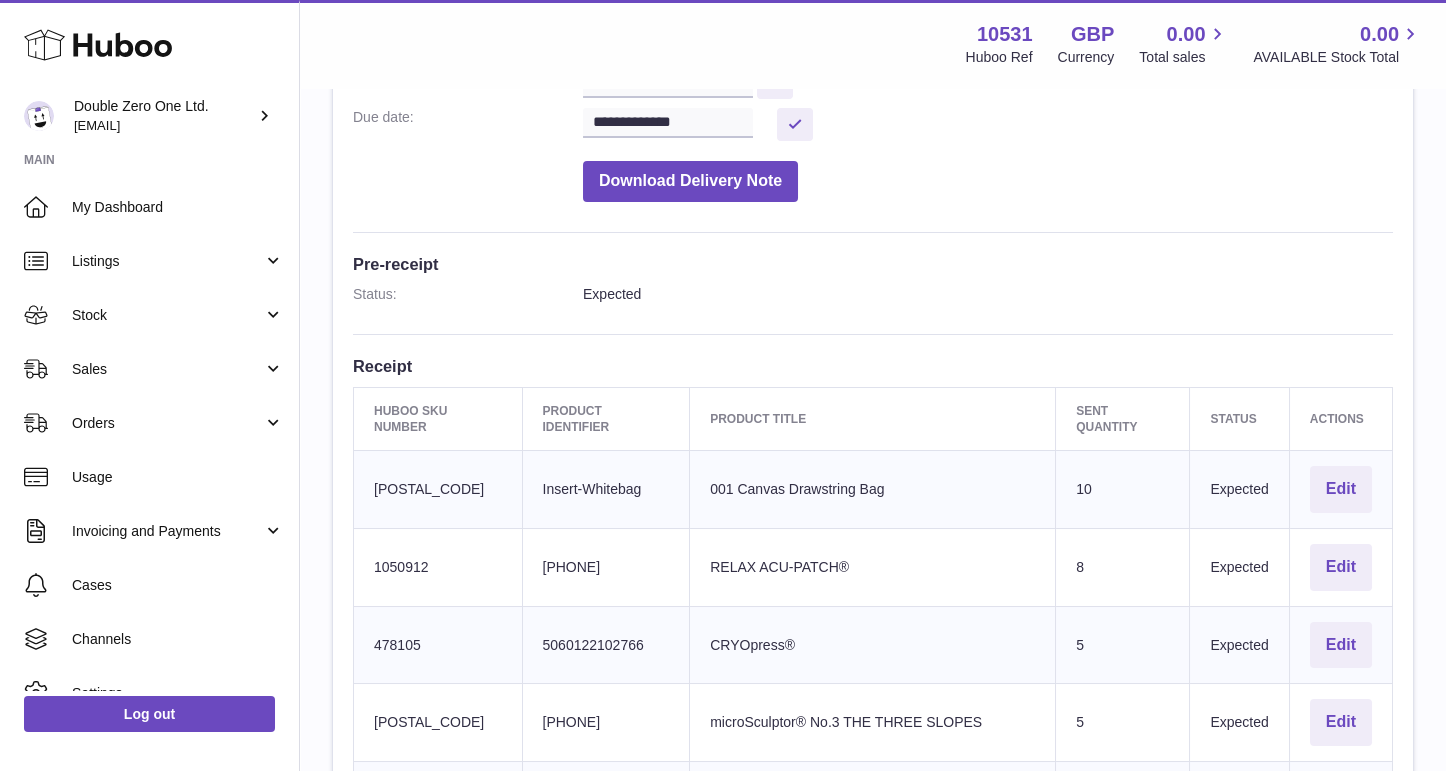 scroll, scrollTop: 386, scrollLeft: 0, axis: vertical 